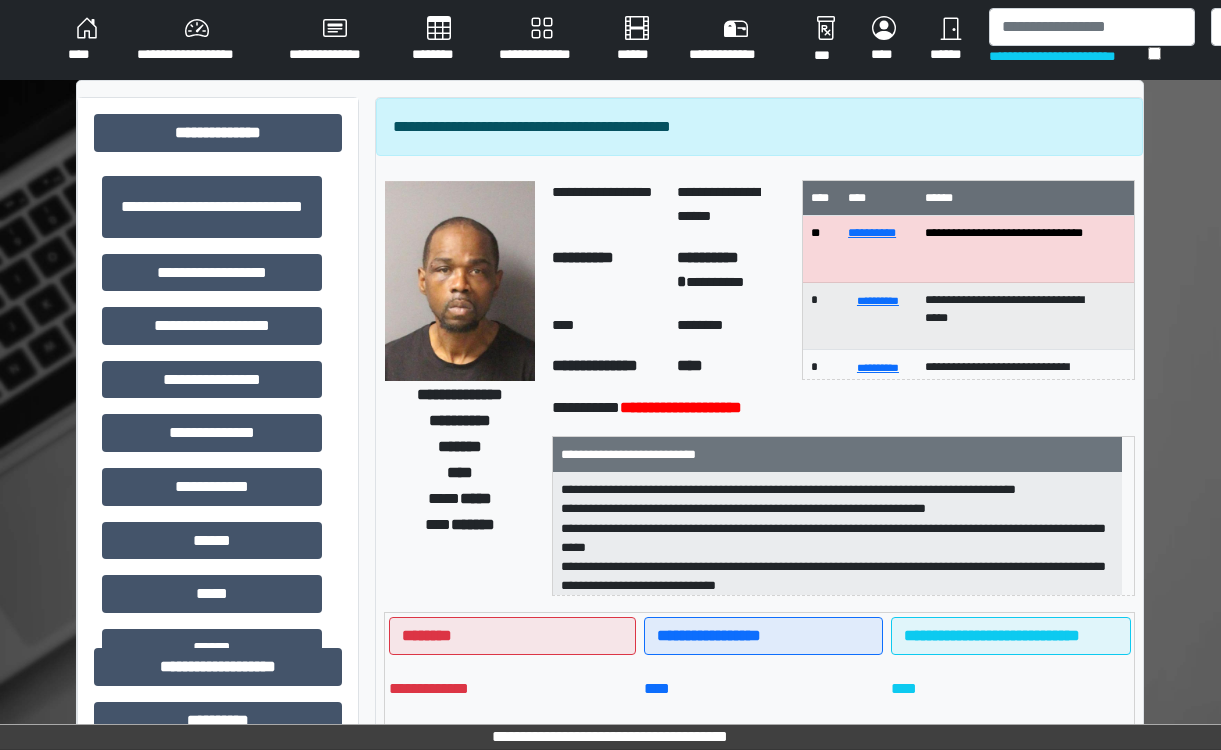scroll, scrollTop: 589, scrollLeft: 0, axis: vertical 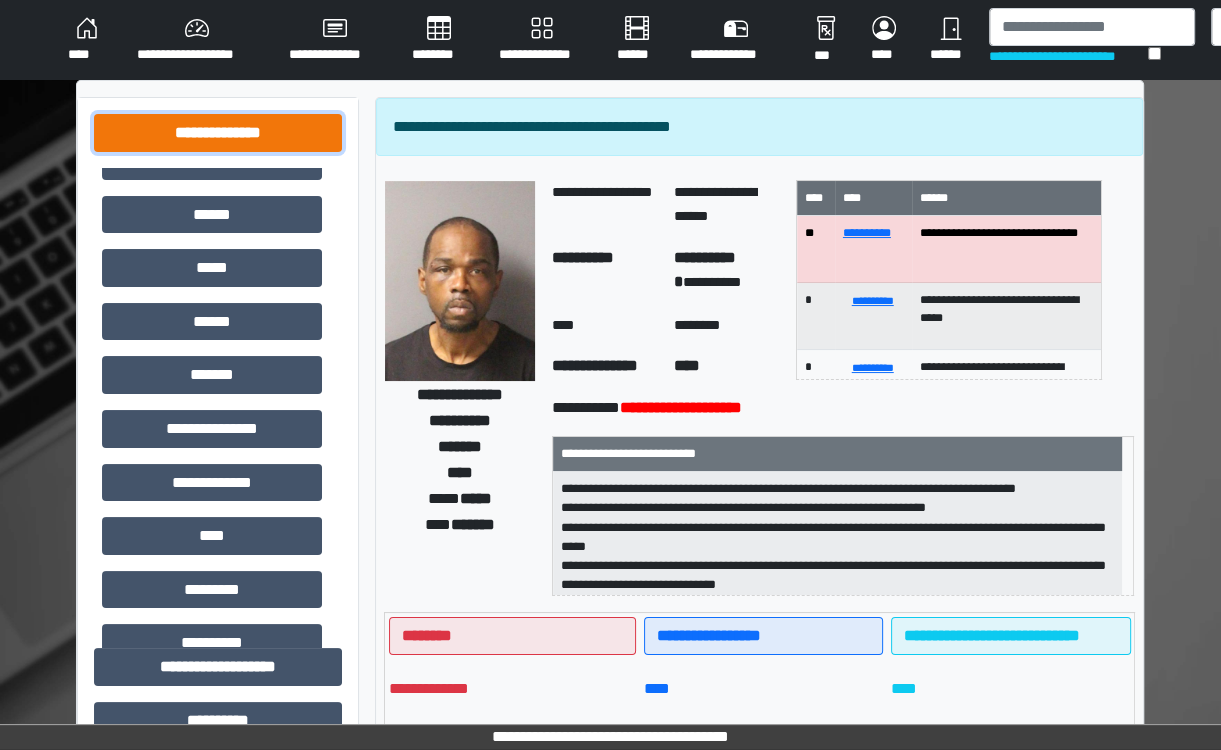 click on "**********" at bounding box center [218, 133] 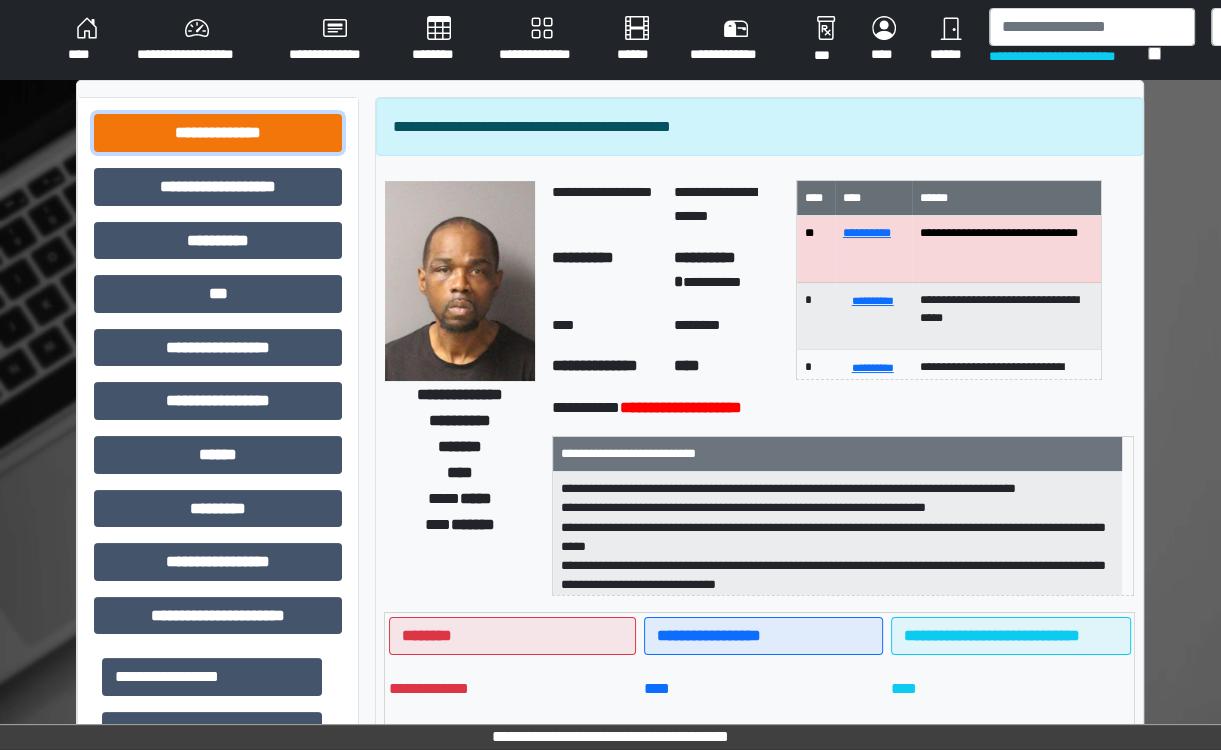 click on "**********" at bounding box center [218, 133] 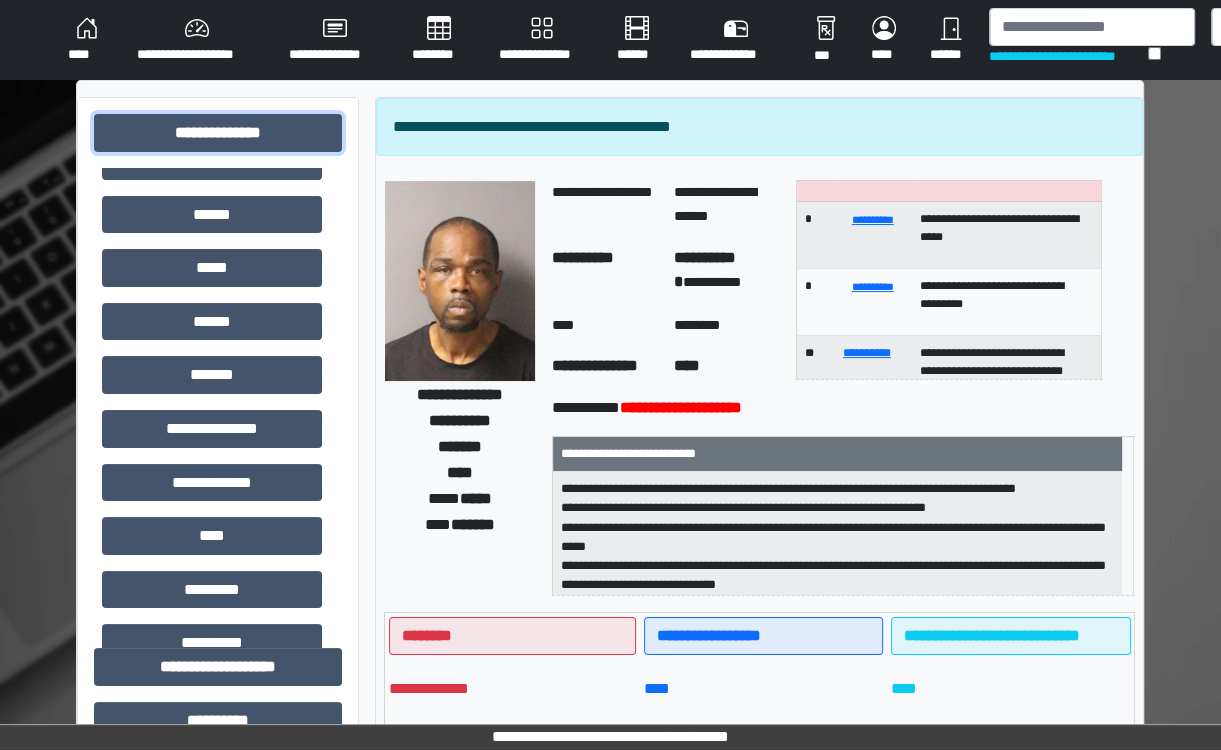 scroll, scrollTop: 112, scrollLeft: 0, axis: vertical 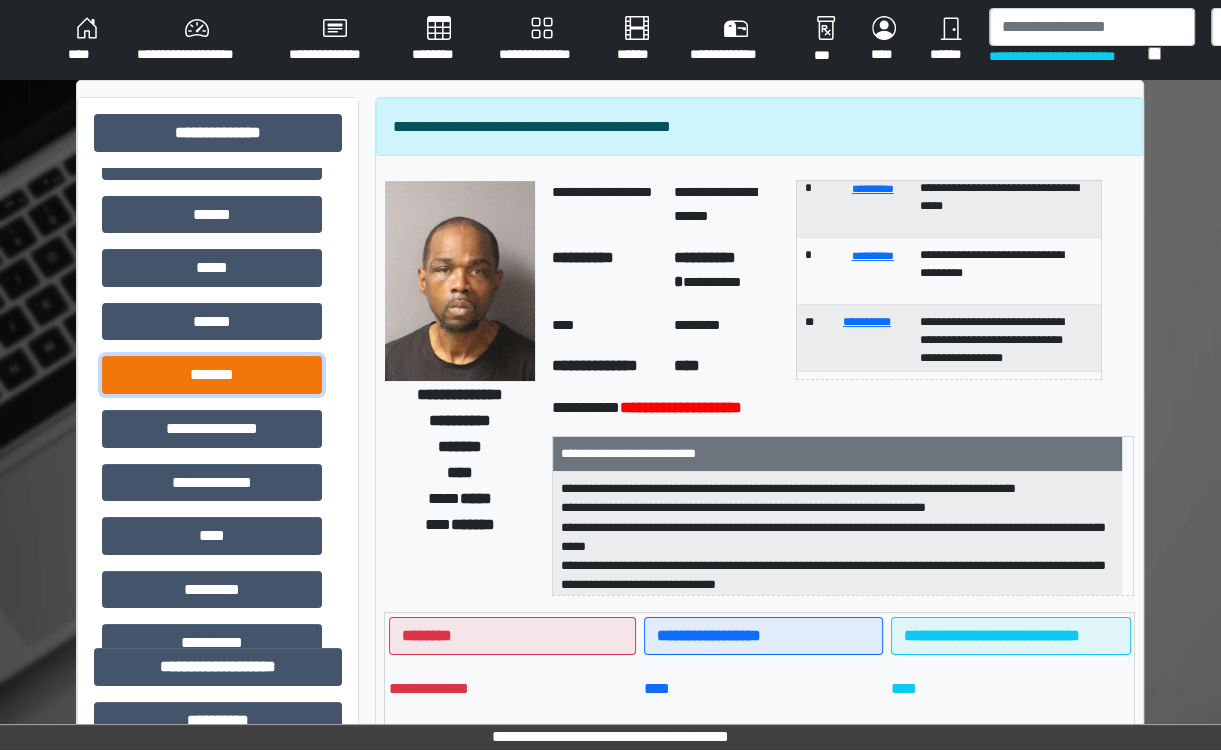 click on "*******" at bounding box center [212, 375] 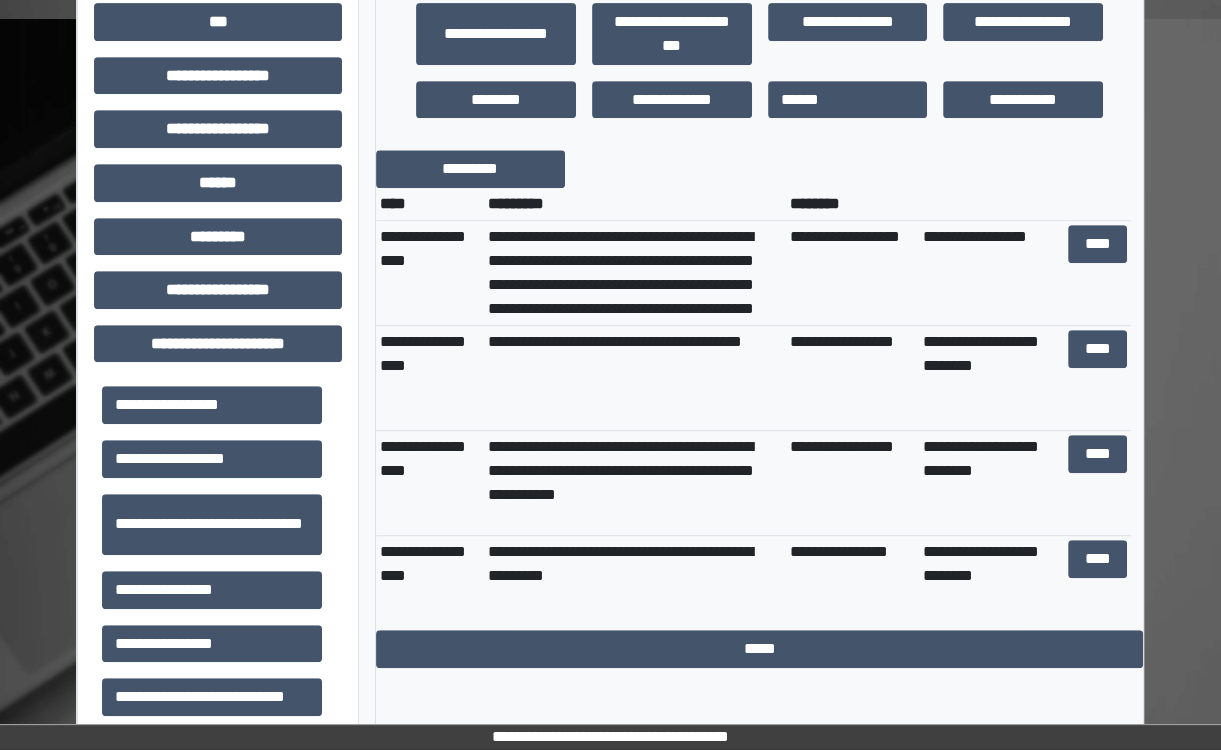 scroll, scrollTop: 754, scrollLeft: 0, axis: vertical 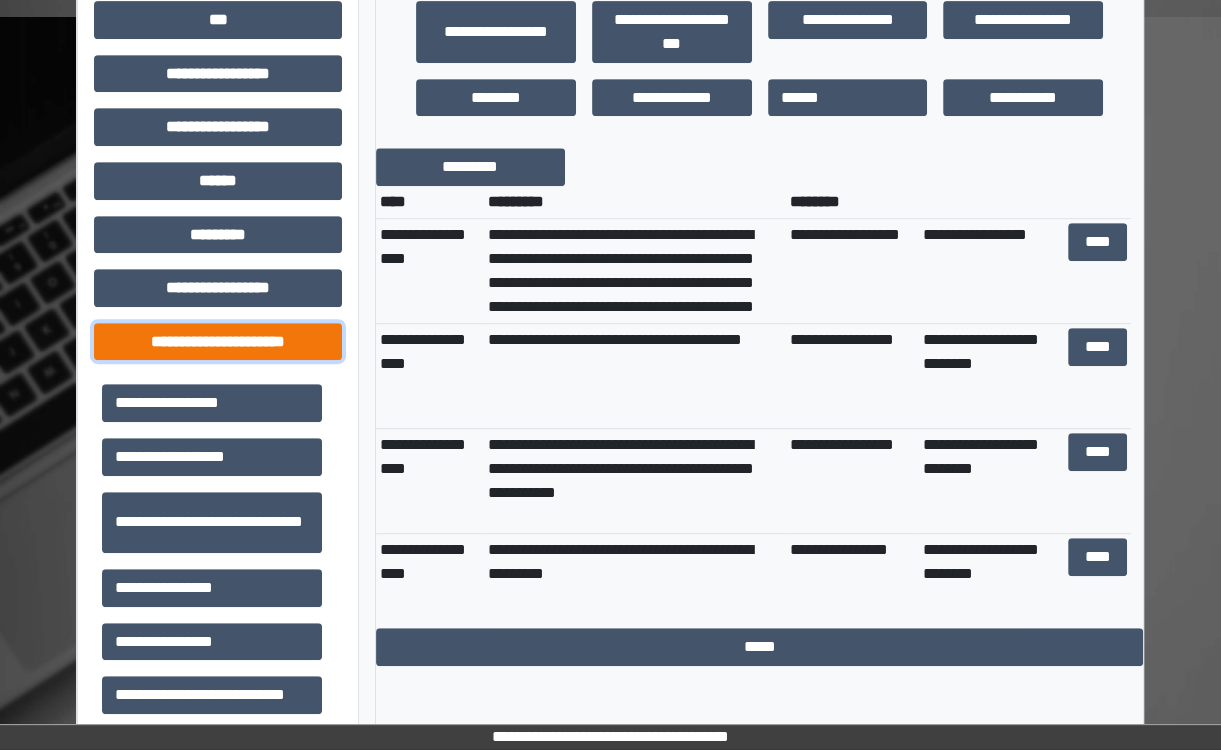 click on "**********" at bounding box center [218, 342] 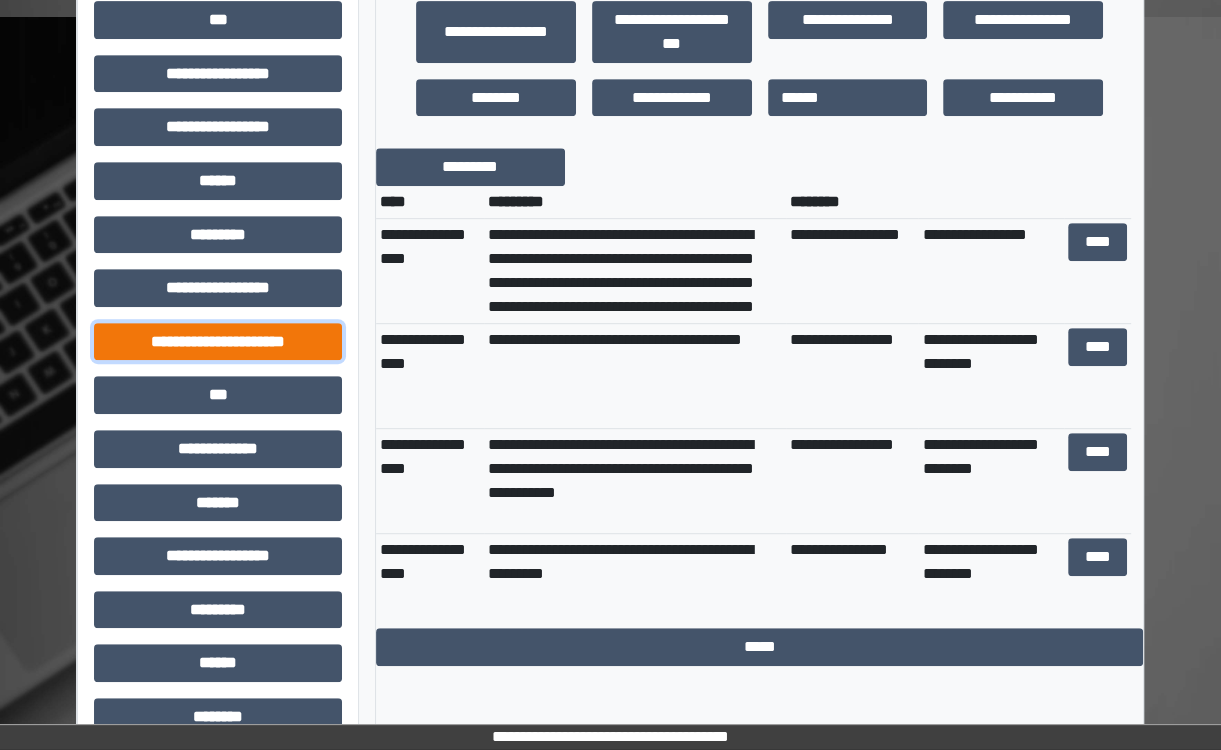 click on "**********" at bounding box center [218, 342] 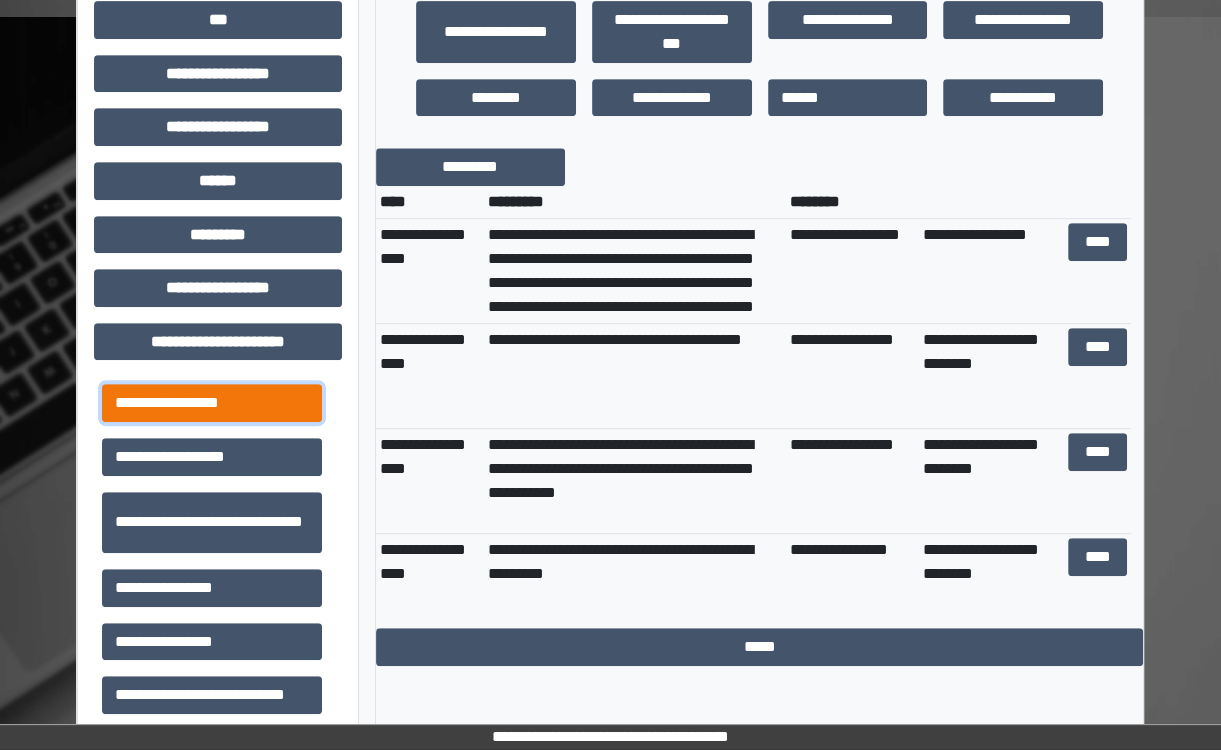 click on "**********" at bounding box center [212, 403] 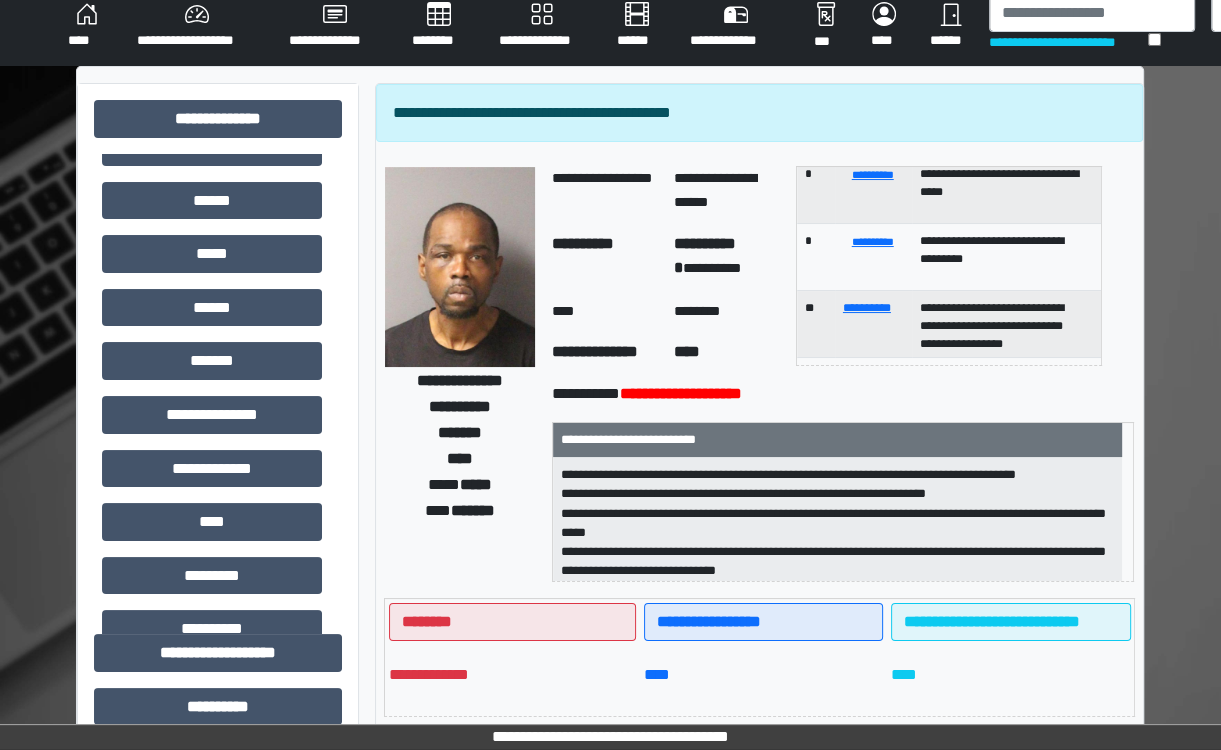 scroll, scrollTop: 17, scrollLeft: 0, axis: vertical 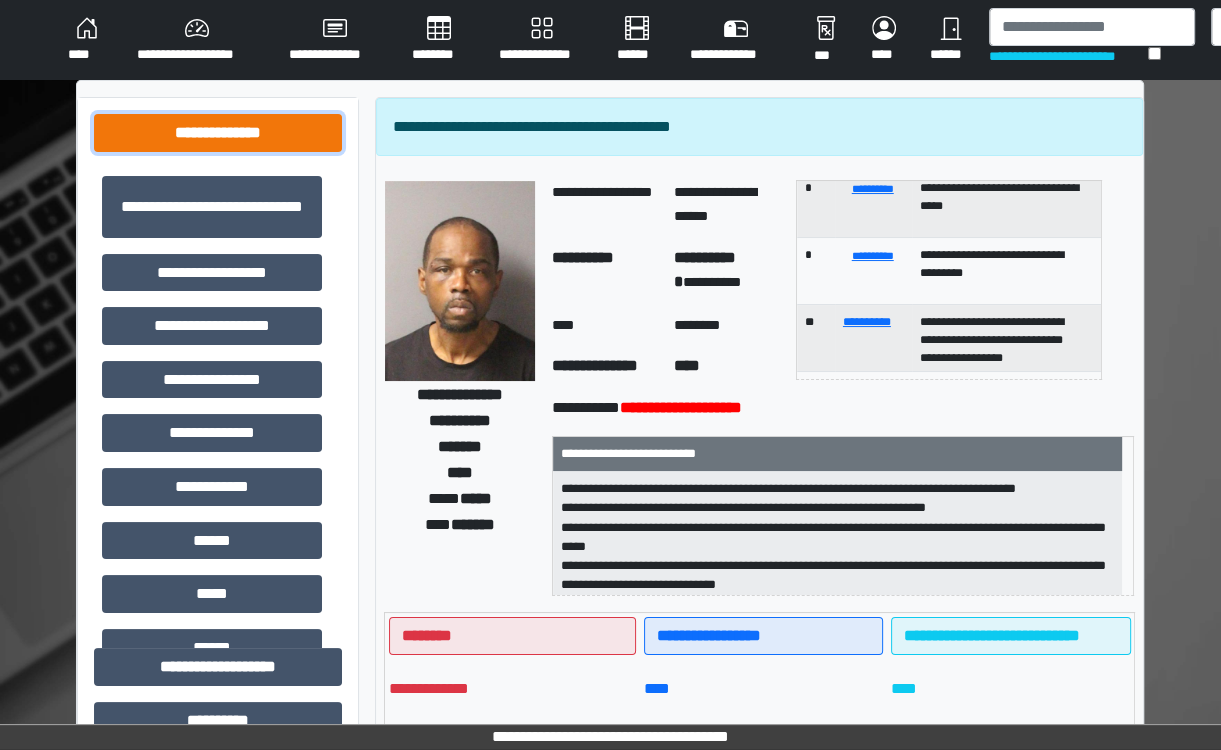 click on "**********" at bounding box center (218, 133) 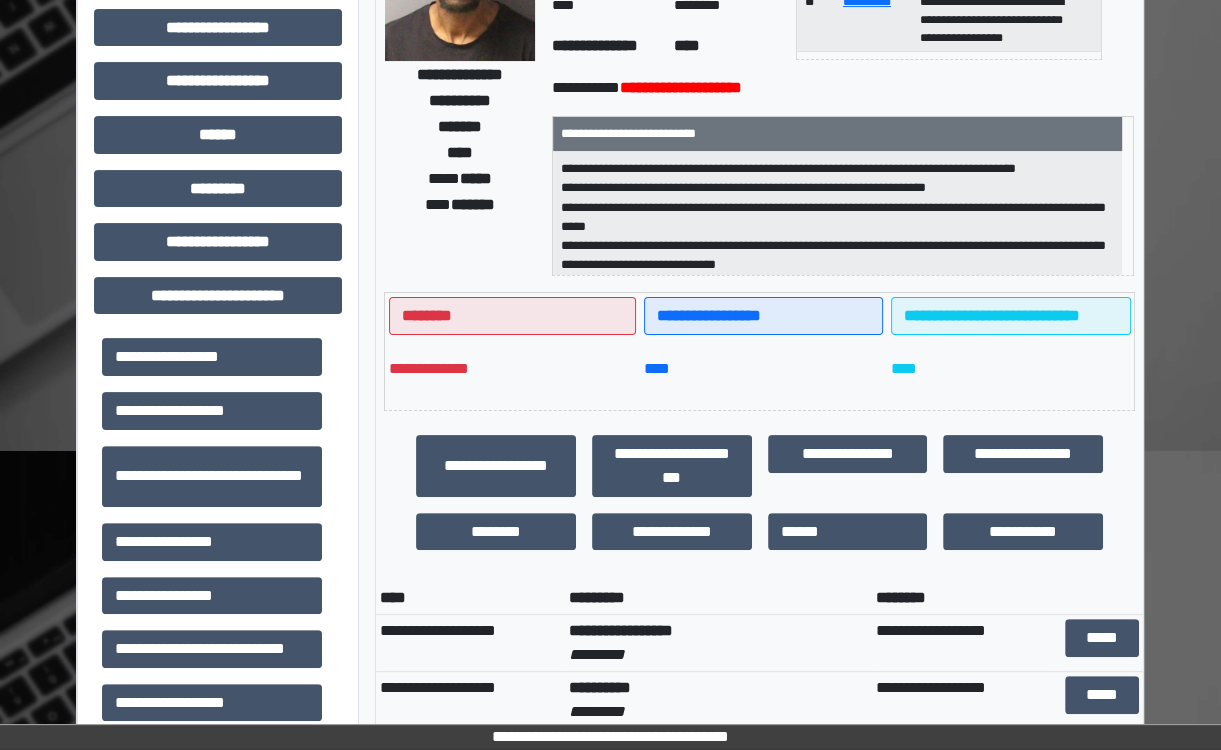 scroll, scrollTop: 332, scrollLeft: 0, axis: vertical 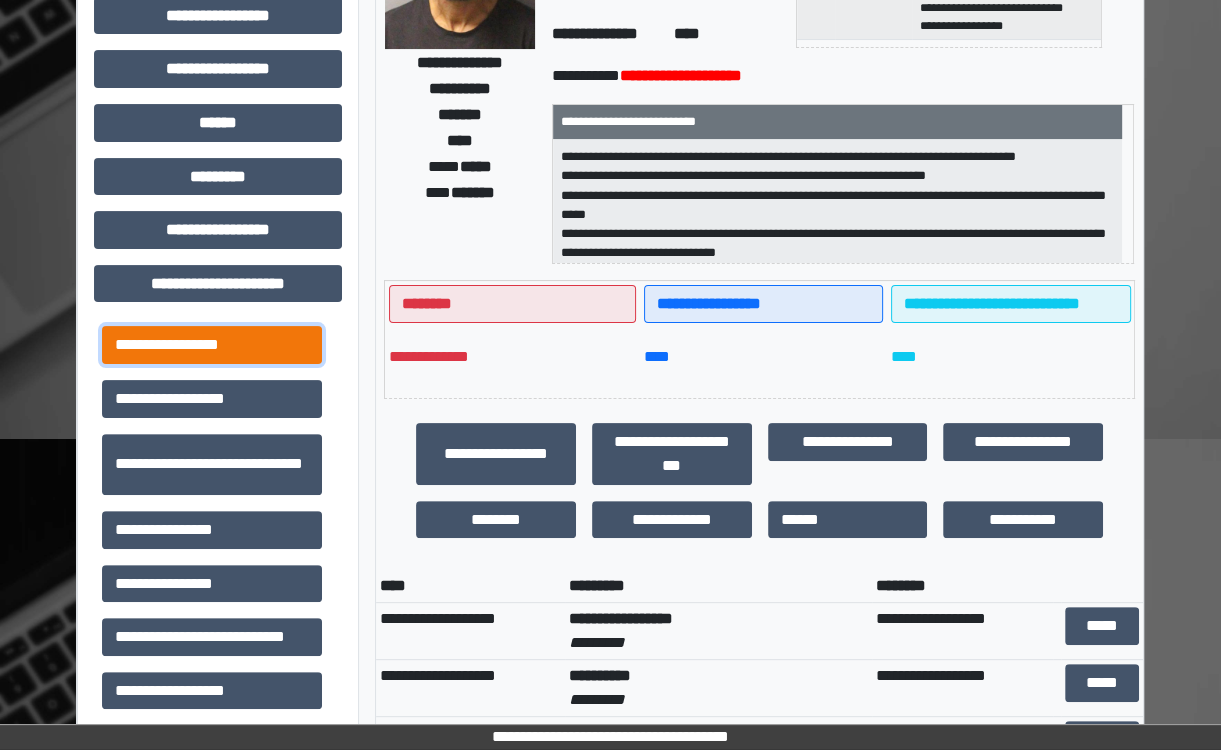 click on "**********" at bounding box center [212, 345] 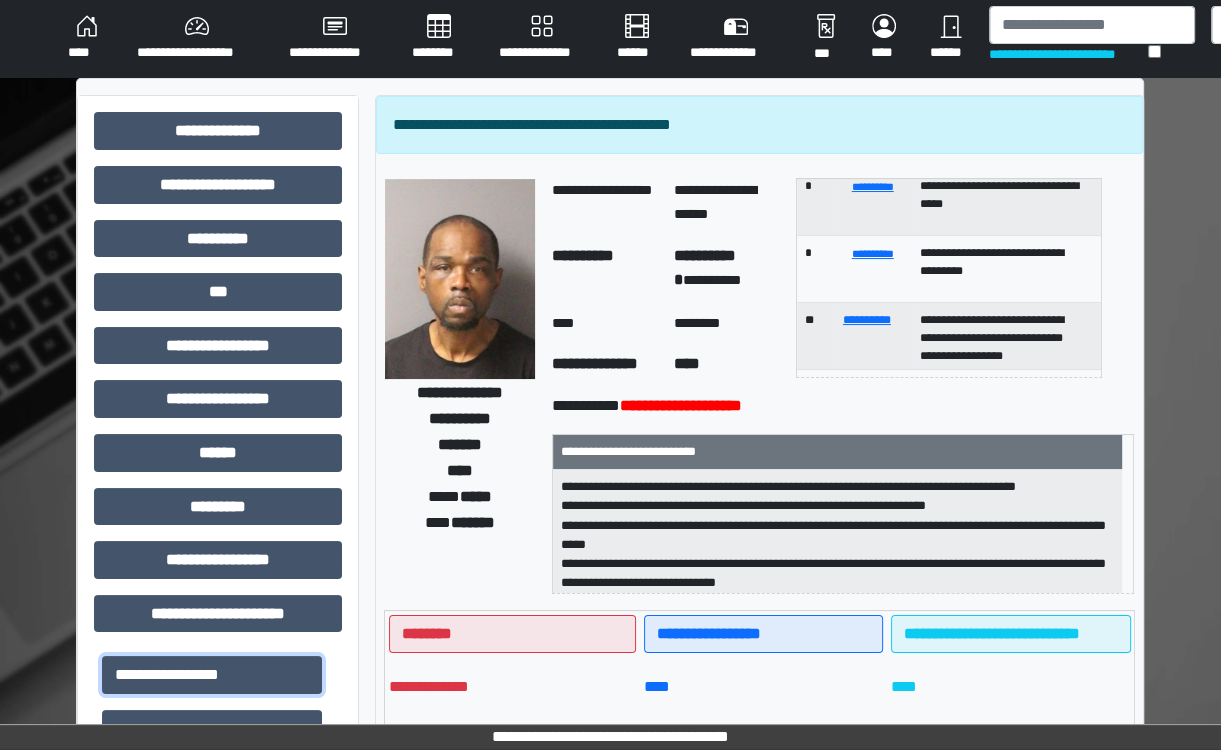 scroll, scrollTop: 0, scrollLeft: 0, axis: both 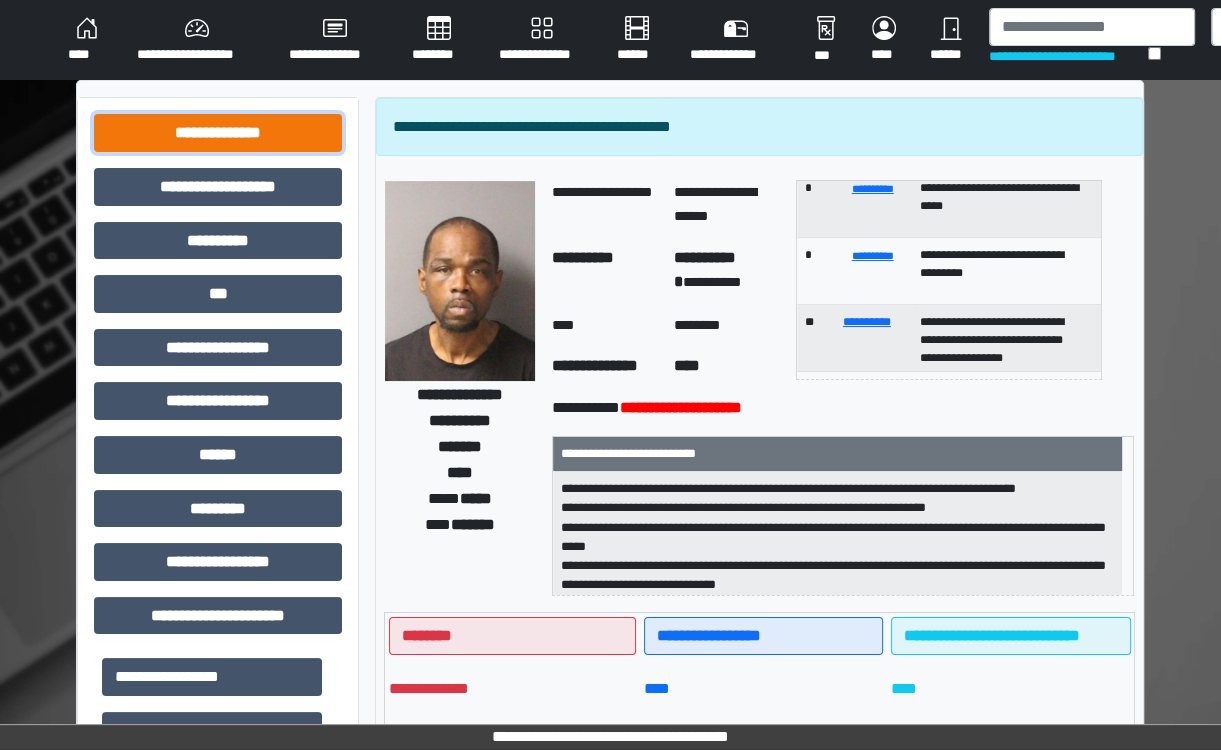 click on "**********" at bounding box center [218, 133] 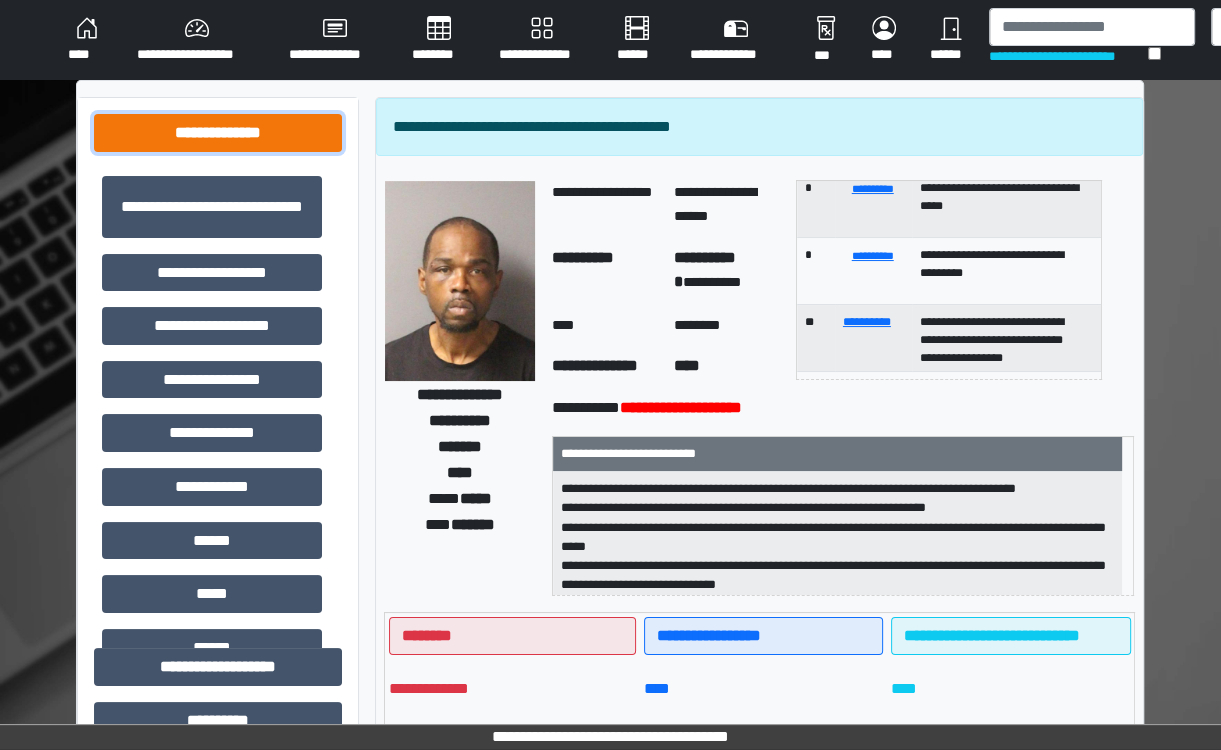 click on "**********" at bounding box center (218, 133) 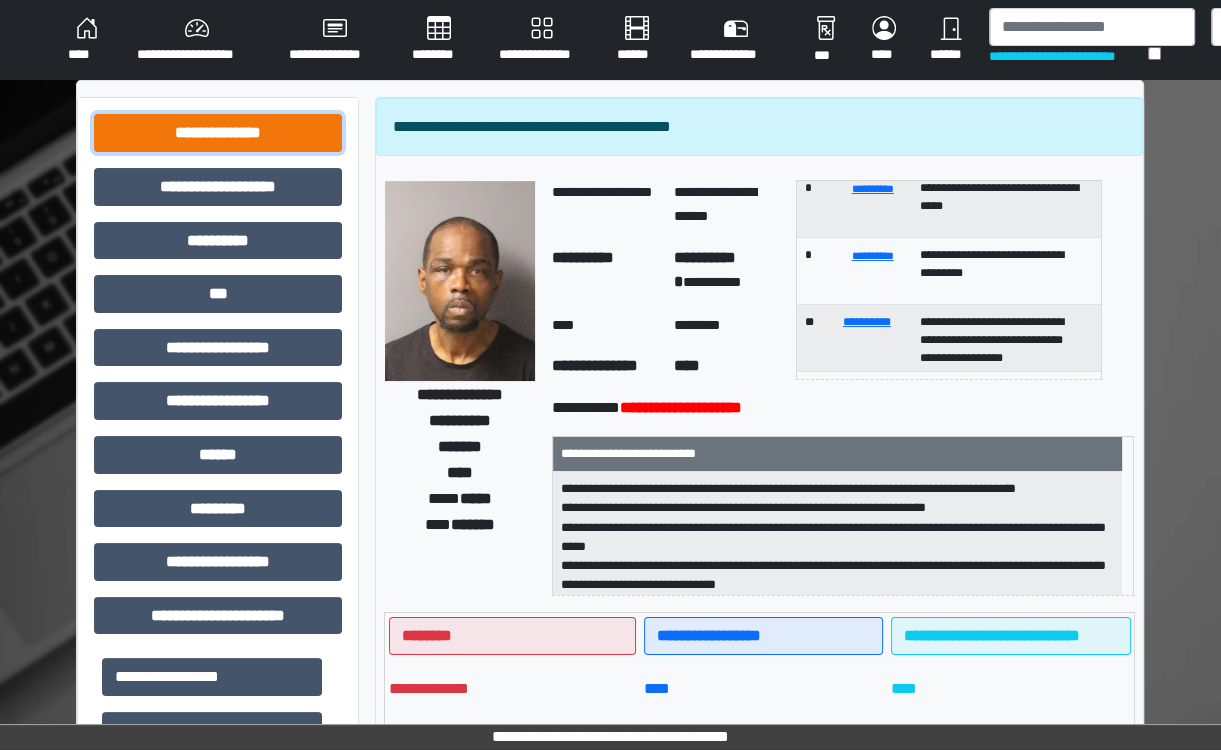 click on "**********" at bounding box center (218, 133) 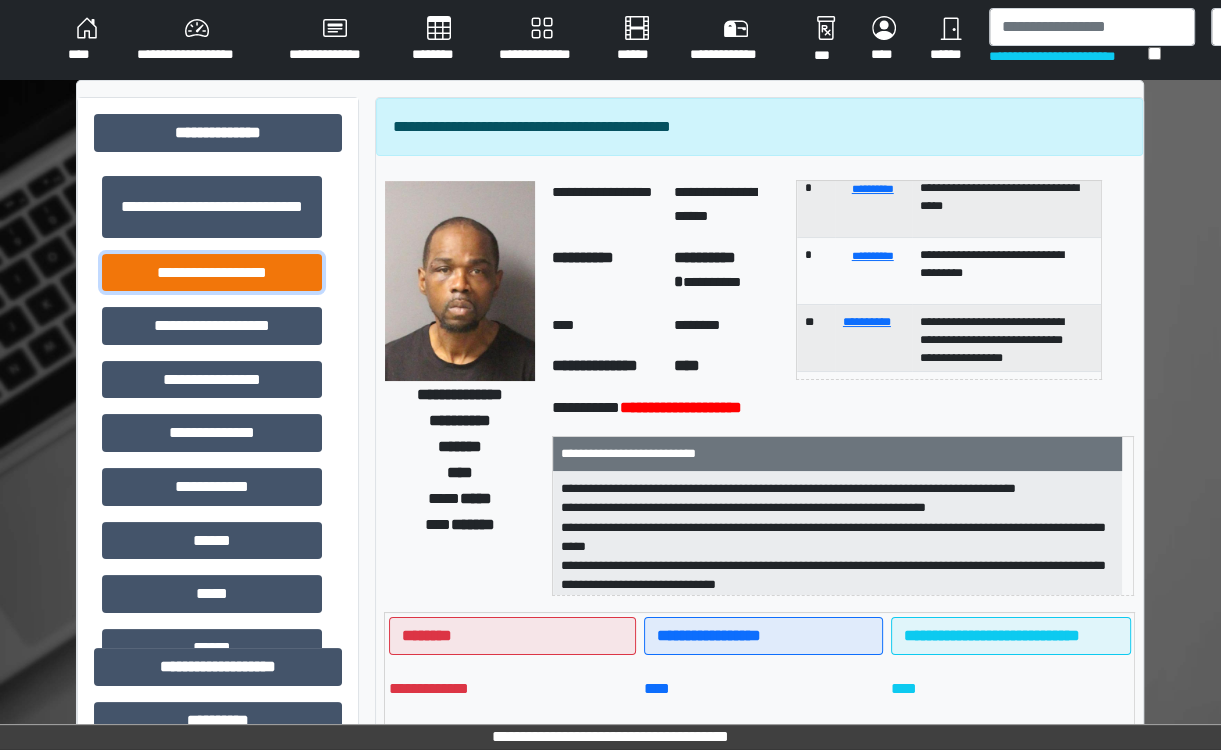 click on "**********" at bounding box center (212, 273) 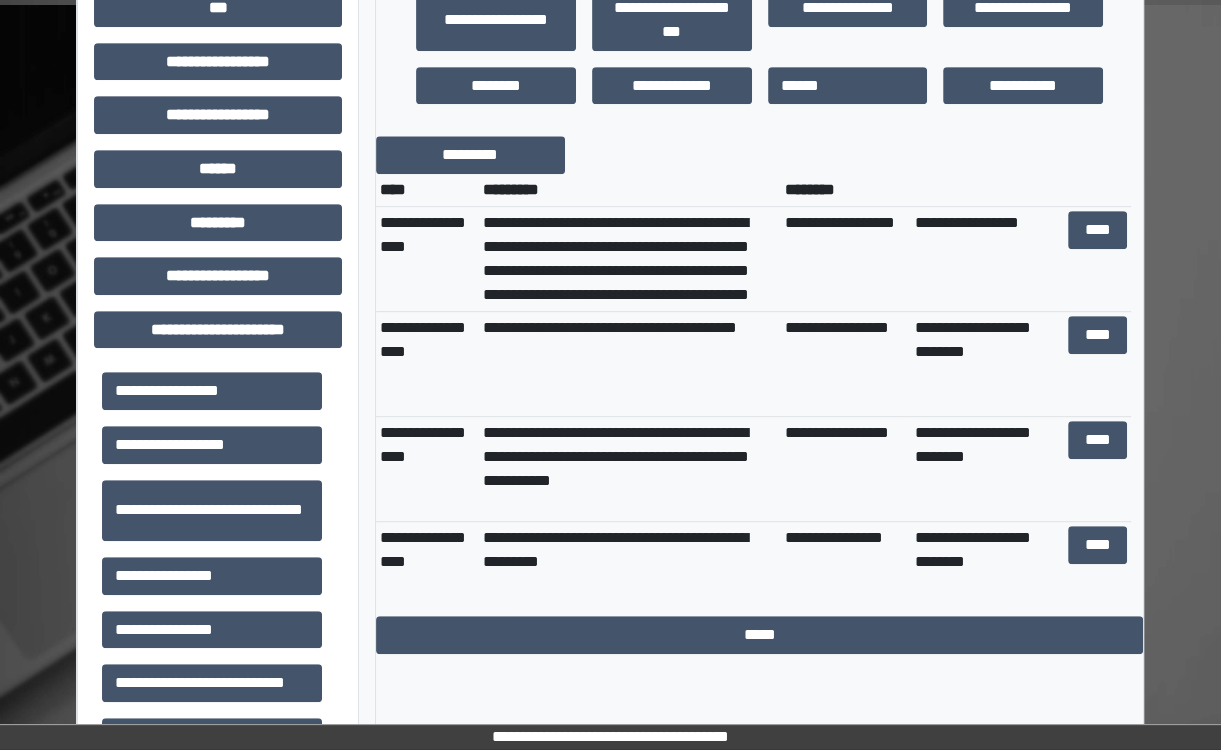 scroll, scrollTop: 786, scrollLeft: 0, axis: vertical 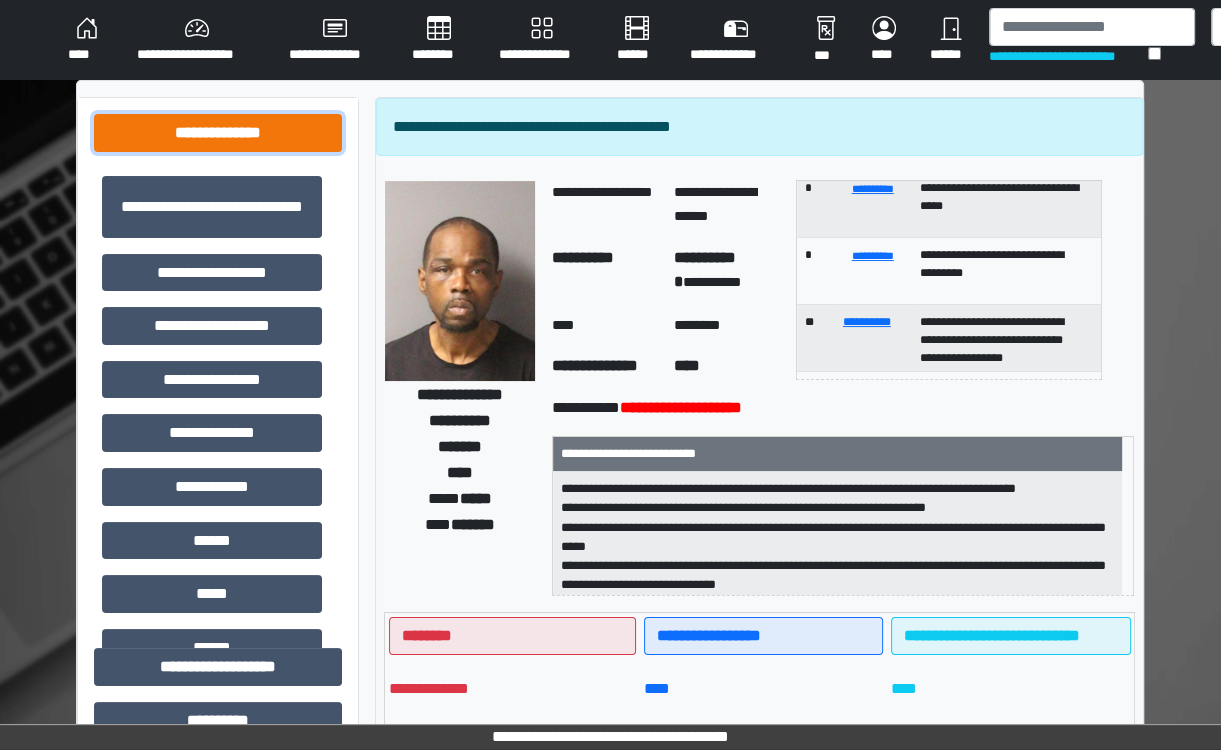 click on "**********" at bounding box center (218, 133) 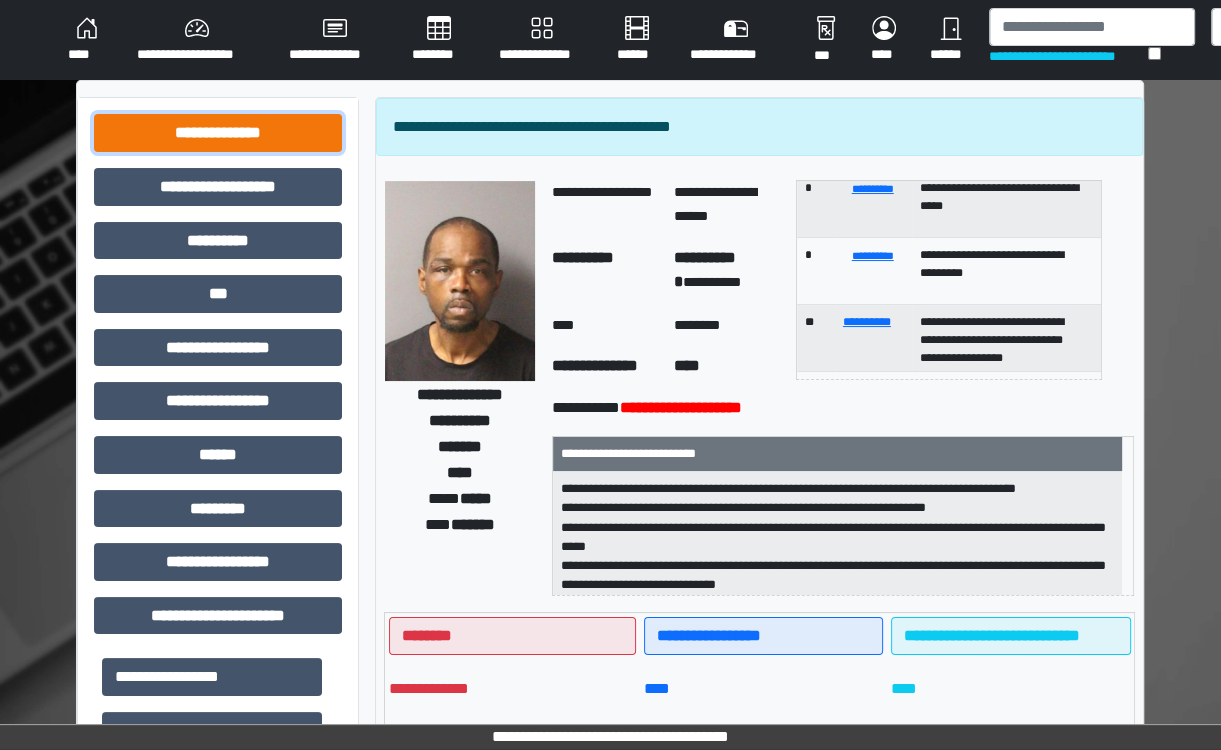 click on "**********" at bounding box center [218, 133] 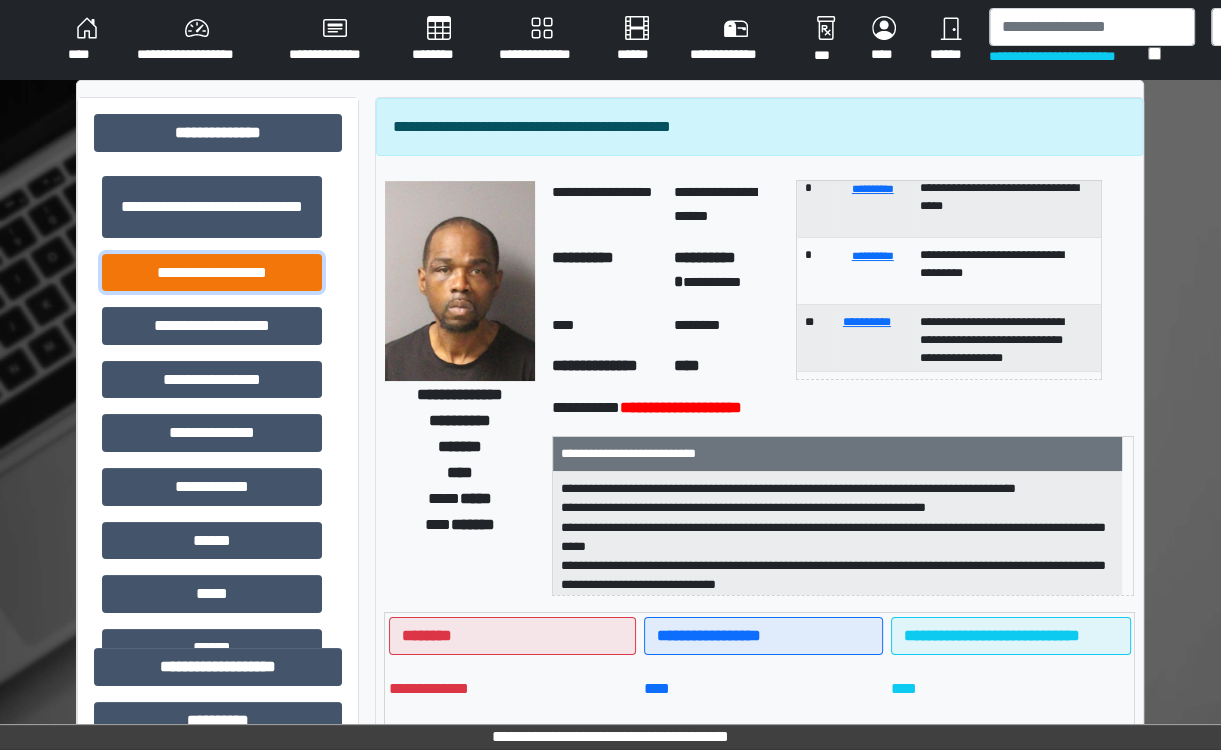 click on "**********" at bounding box center [212, 273] 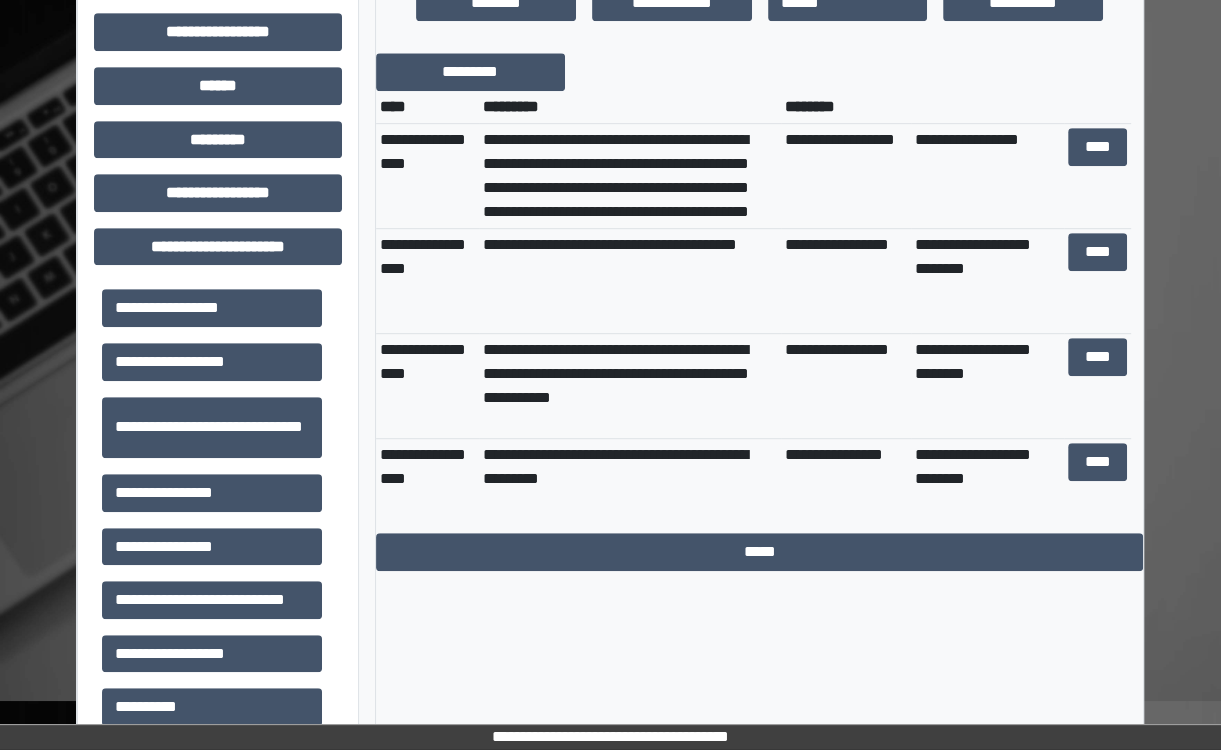 scroll, scrollTop: 890, scrollLeft: 0, axis: vertical 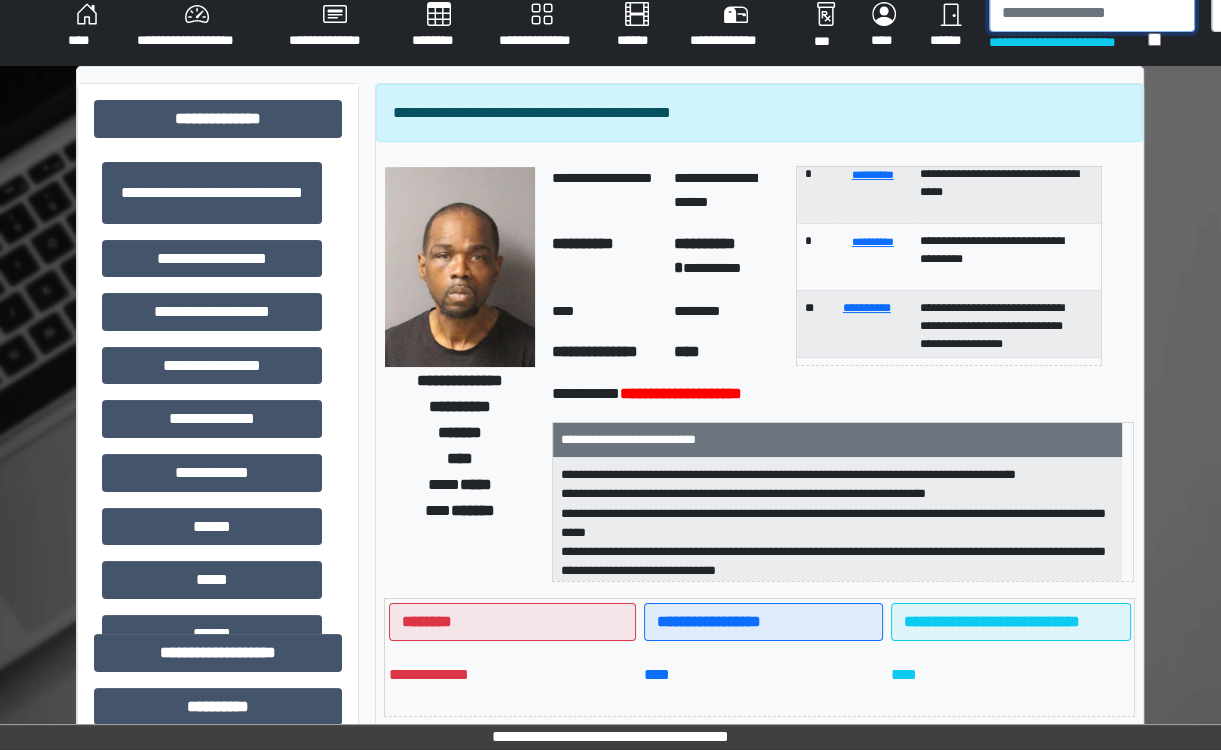 drag, startPoint x: 1008, startPoint y: 16, endPoint x: 1026, endPoint y: 24, distance: 19.697716 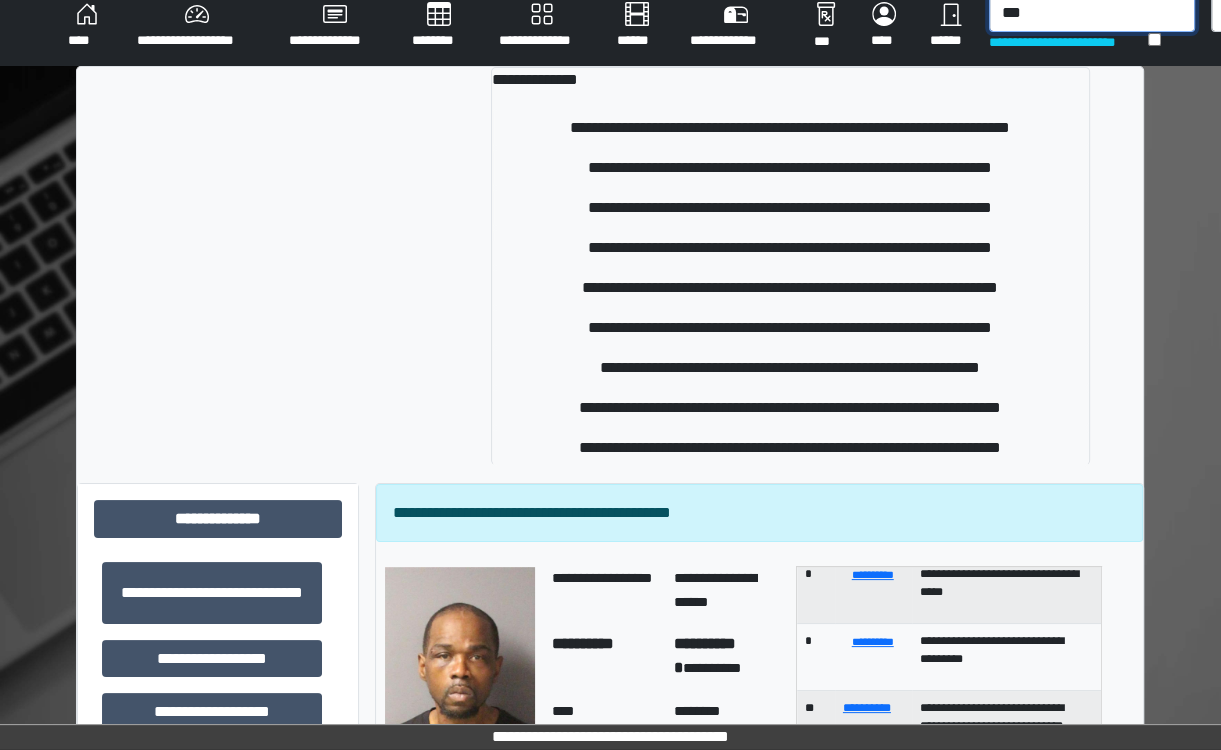 type on "***" 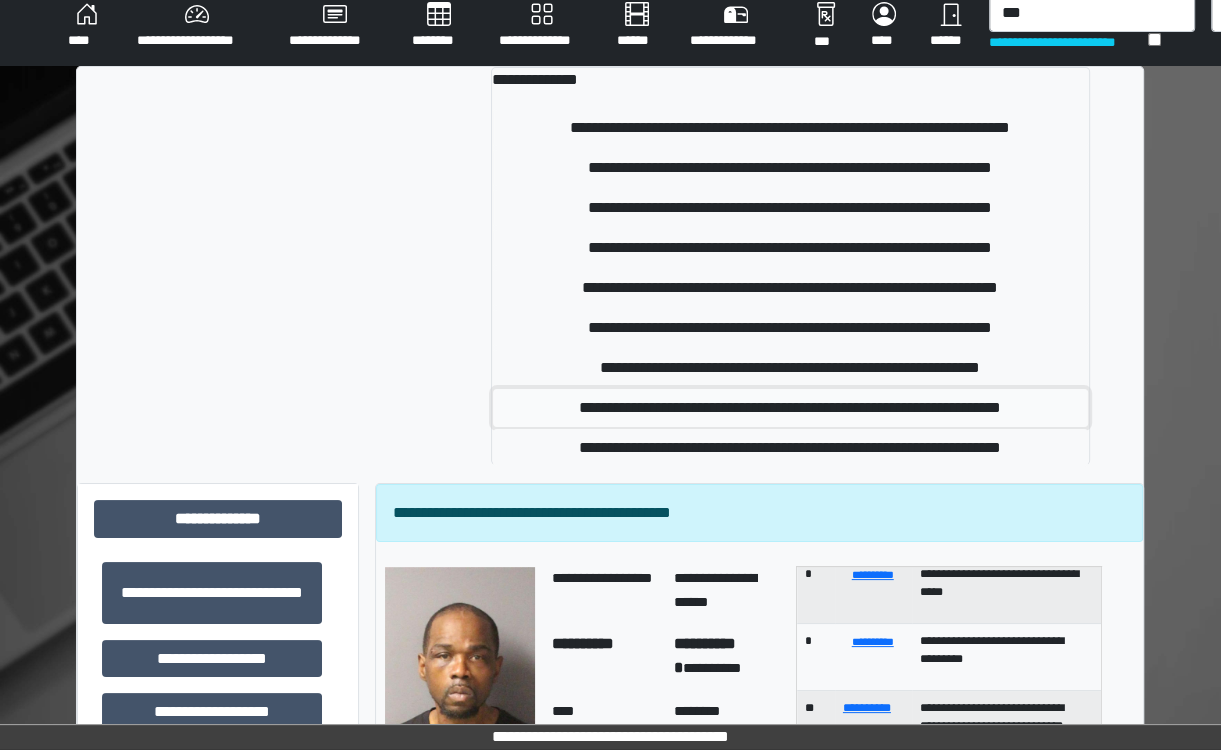 click on "**********" at bounding box center (790, 408) 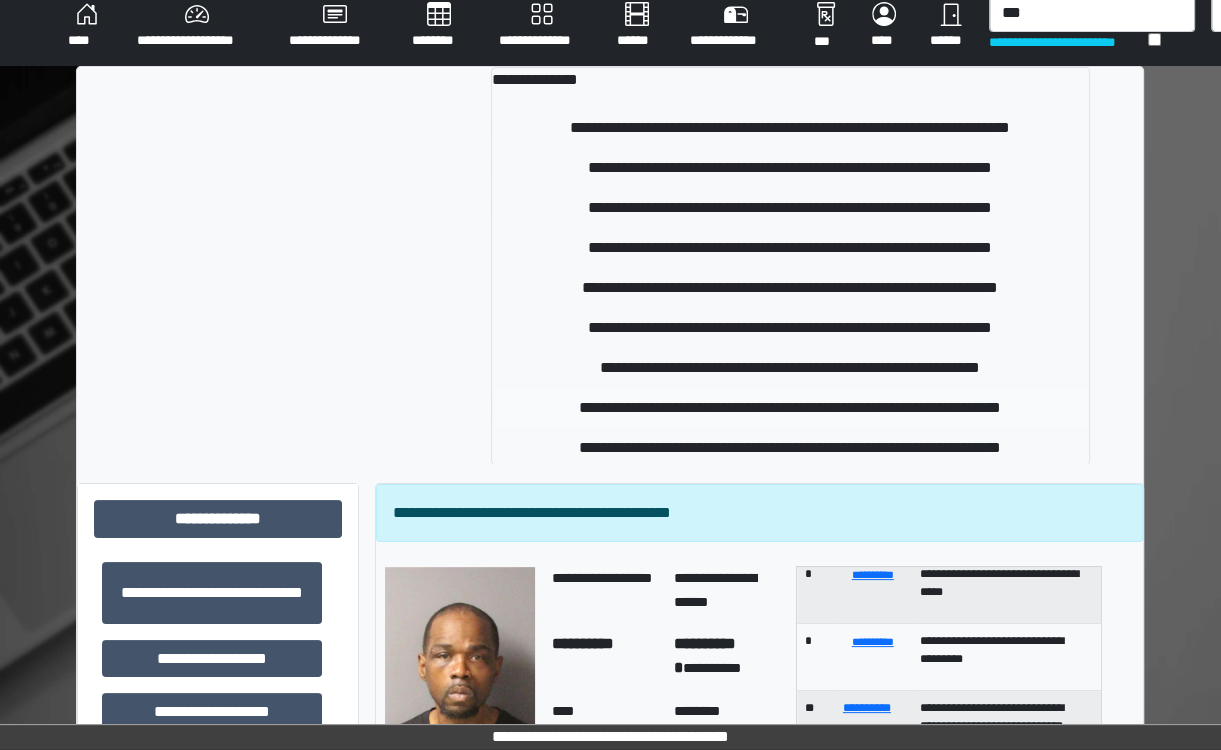 type 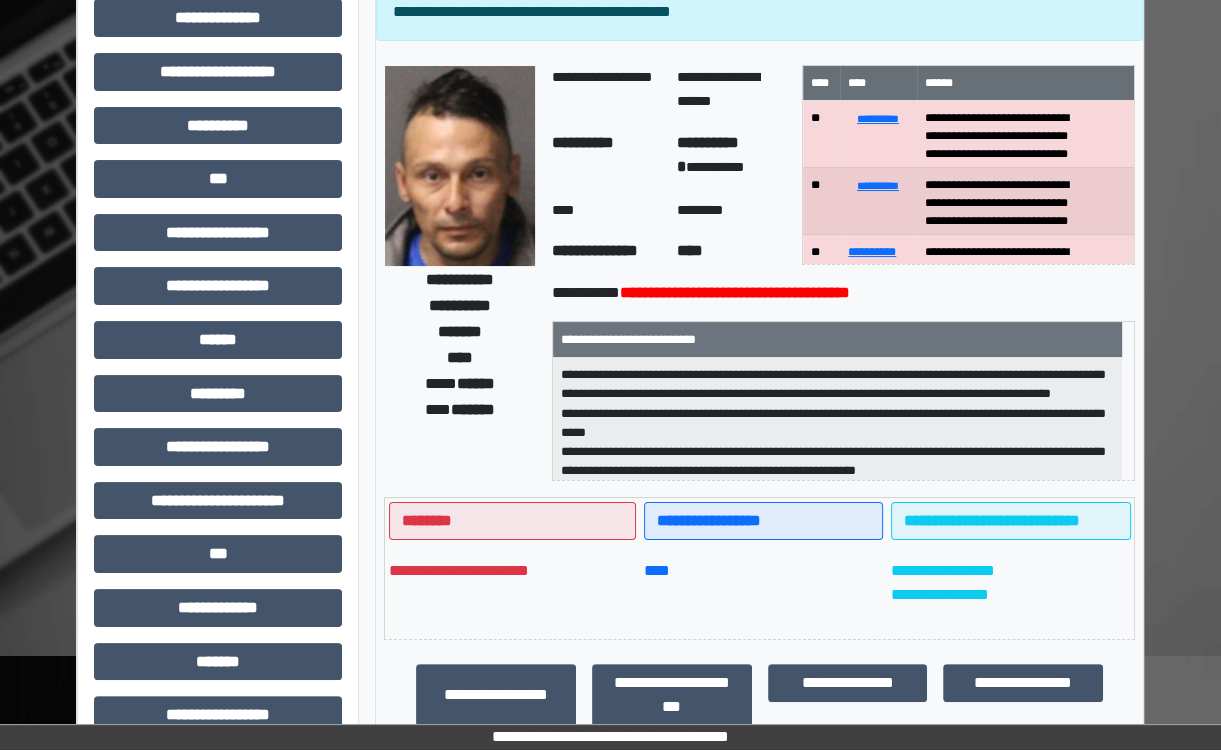 scroll, scrollTop: 0, scrollLeft: 0, axis: both 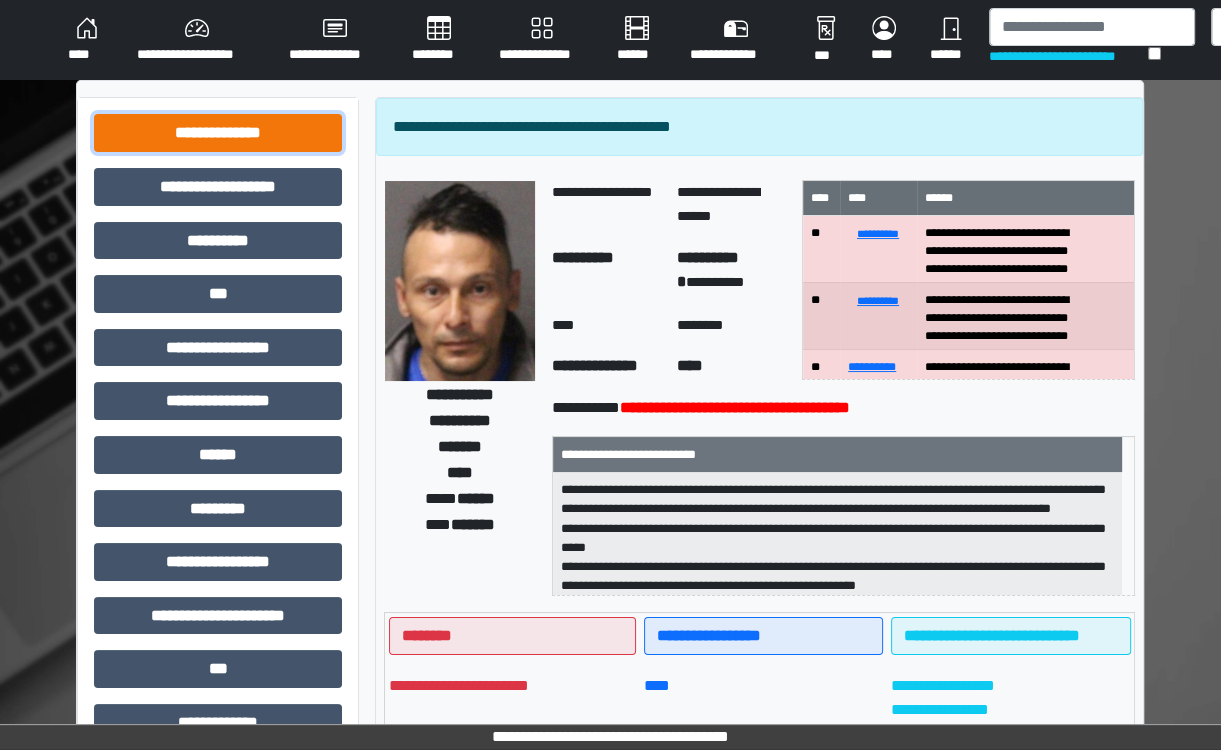 click on "**********" at bounding box center (218, 133) 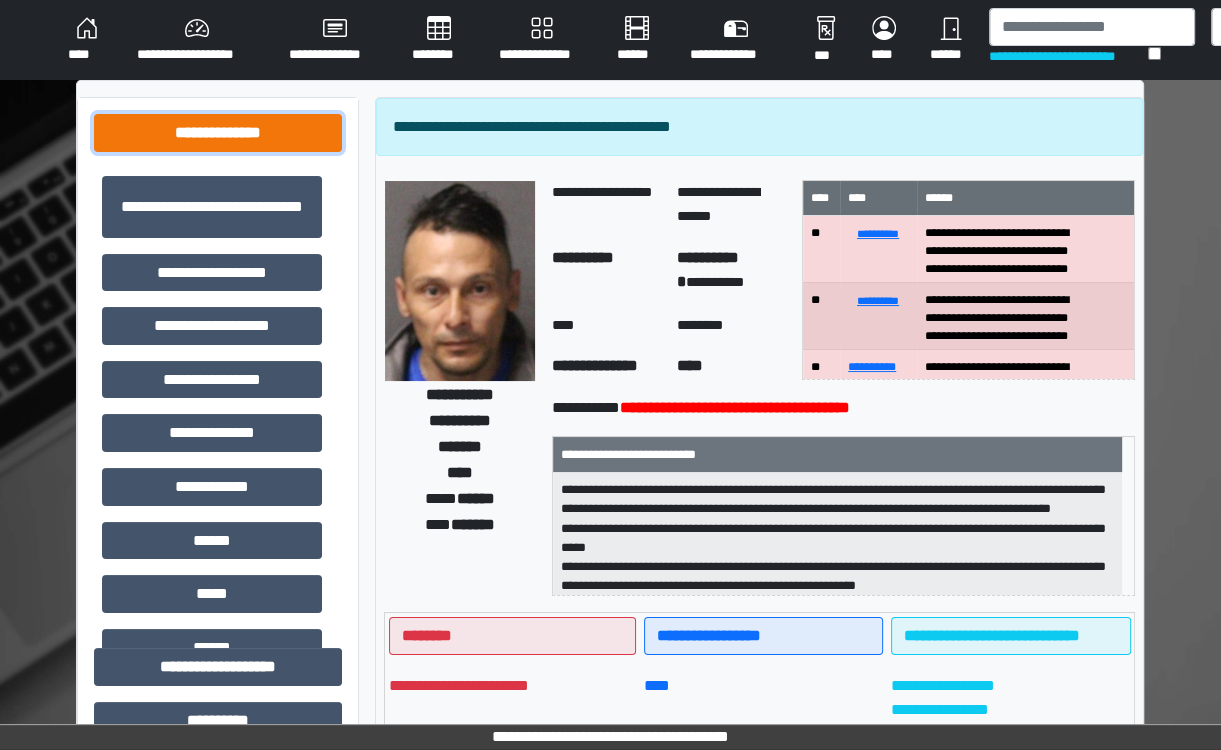 click on "**********" at bounding box center (218, 133) 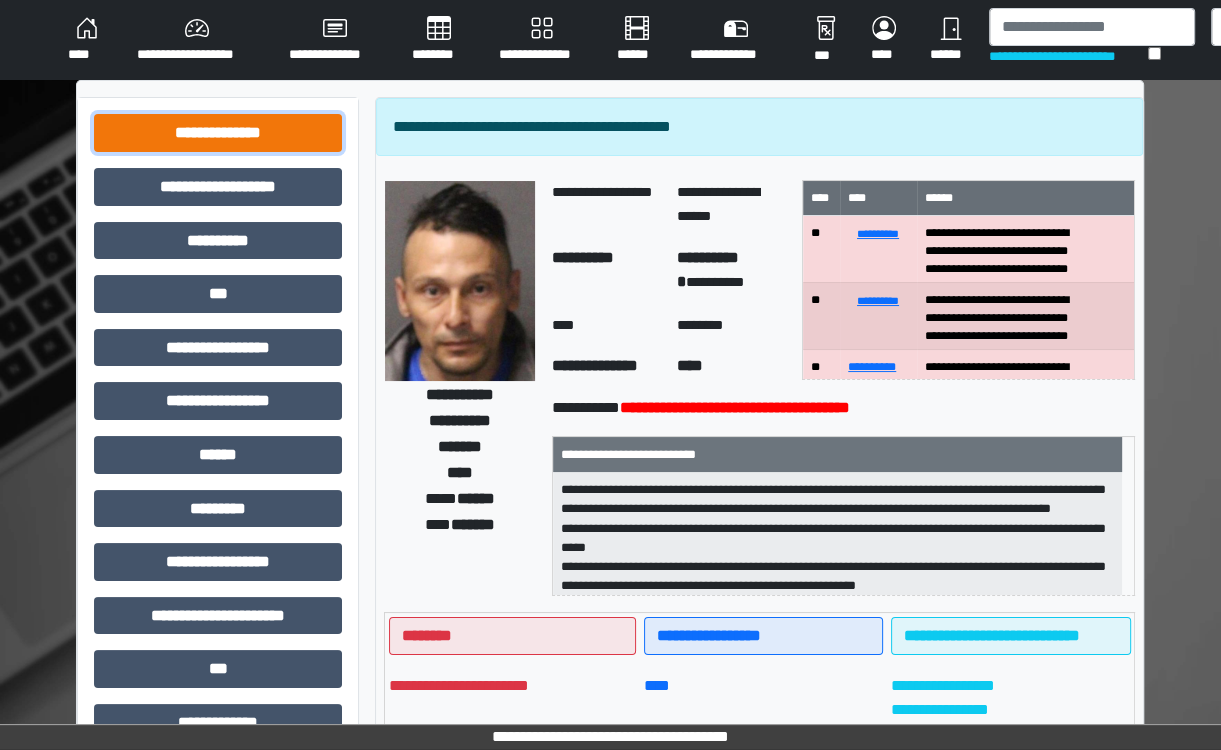 click on "**********" at bounding box center [218, 133] 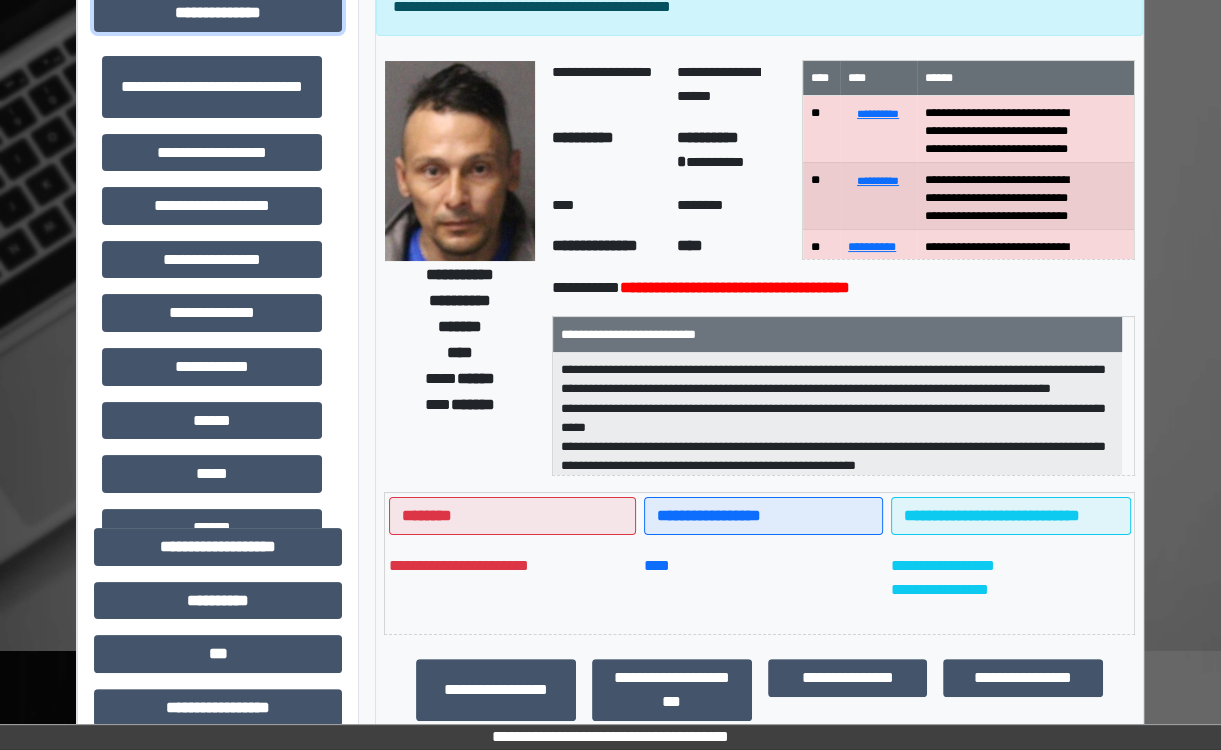scroll, scrollTop: 0, scrollLeft: 0, axis: both 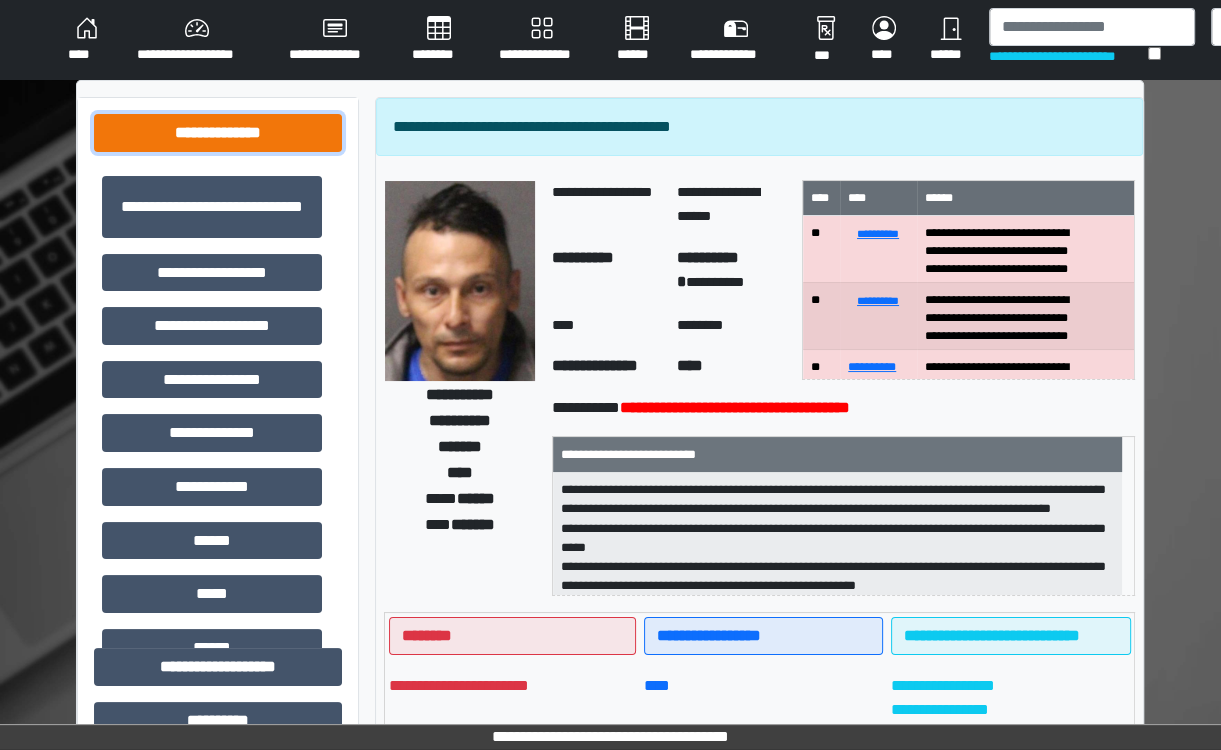 click on "**********" at bounding box center [218, 133] 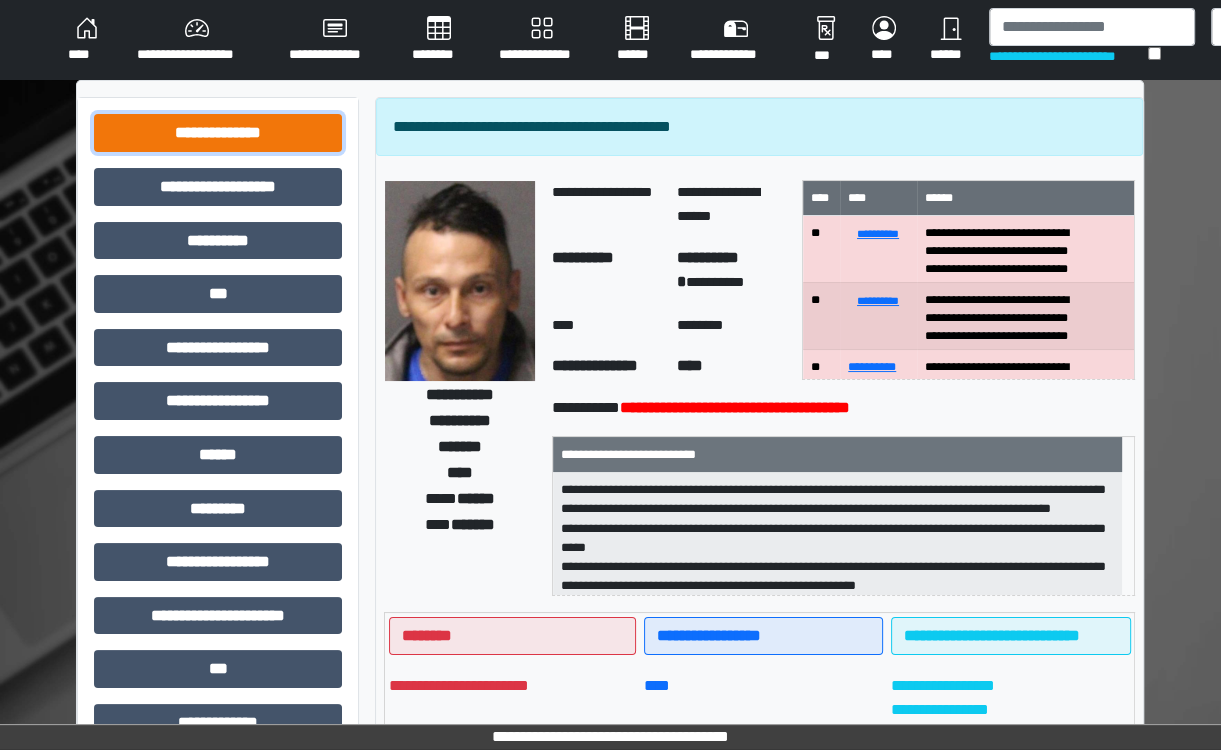 click on "**********" at bounding box center [218, 133] 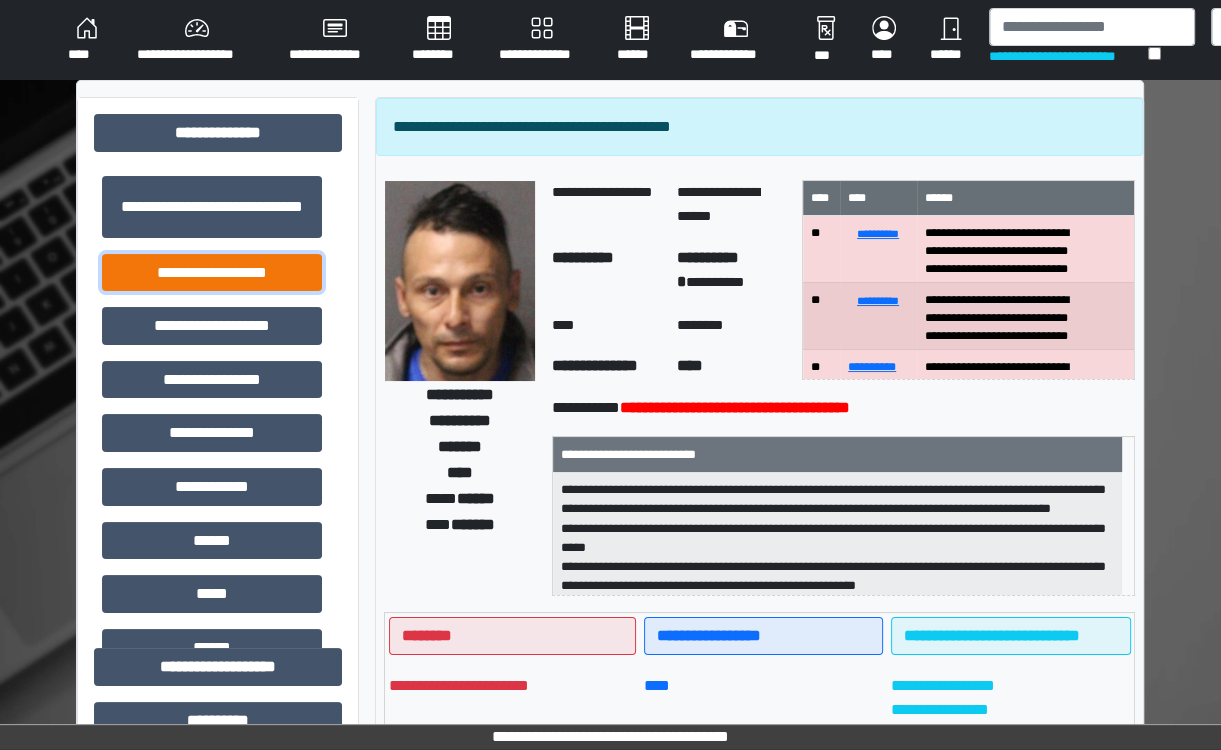 click on "**********" at bounding box center [212, 273] 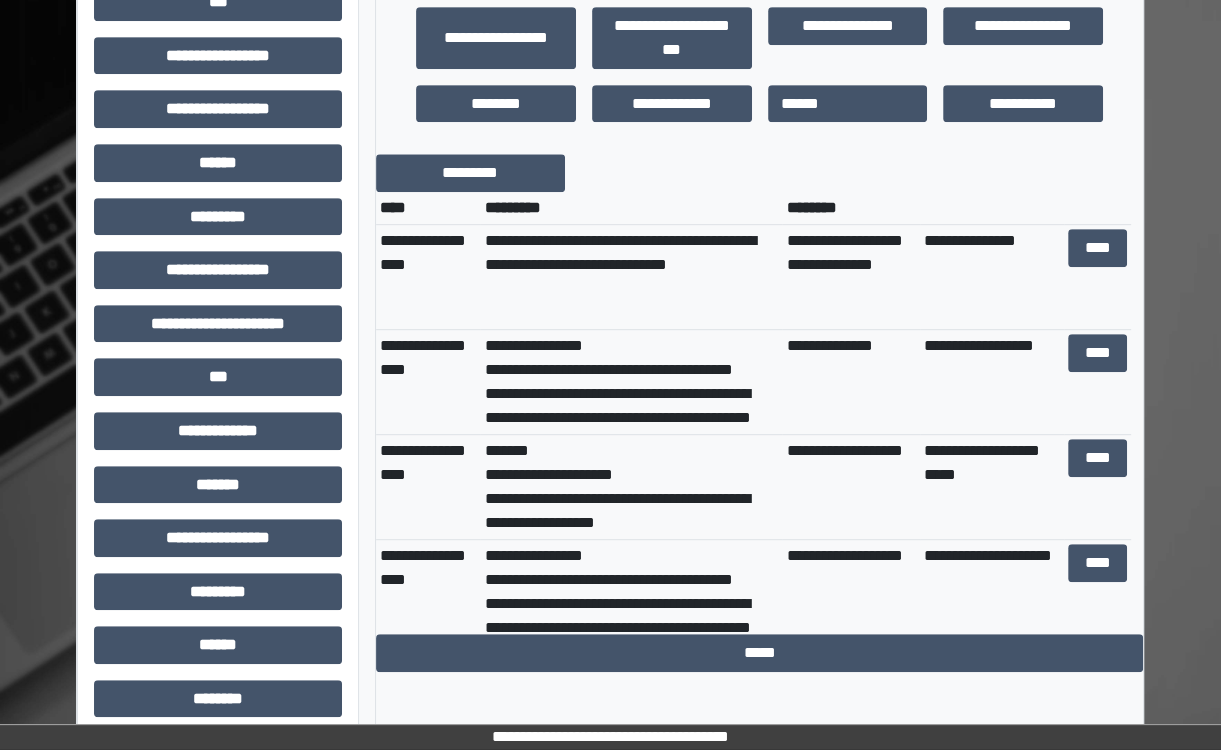 scroll, scrollTop: 786, scrollLeft: 0, axis: vertical 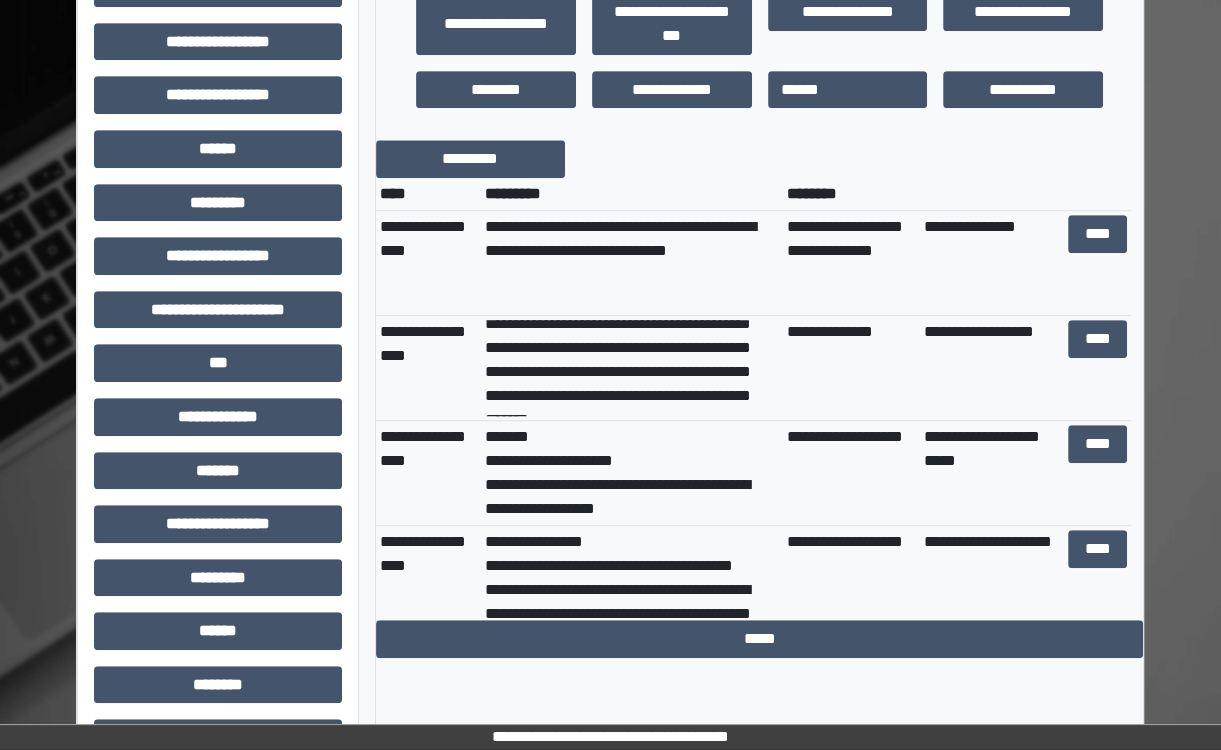 click on "**********" at bounding box center [631, 368] 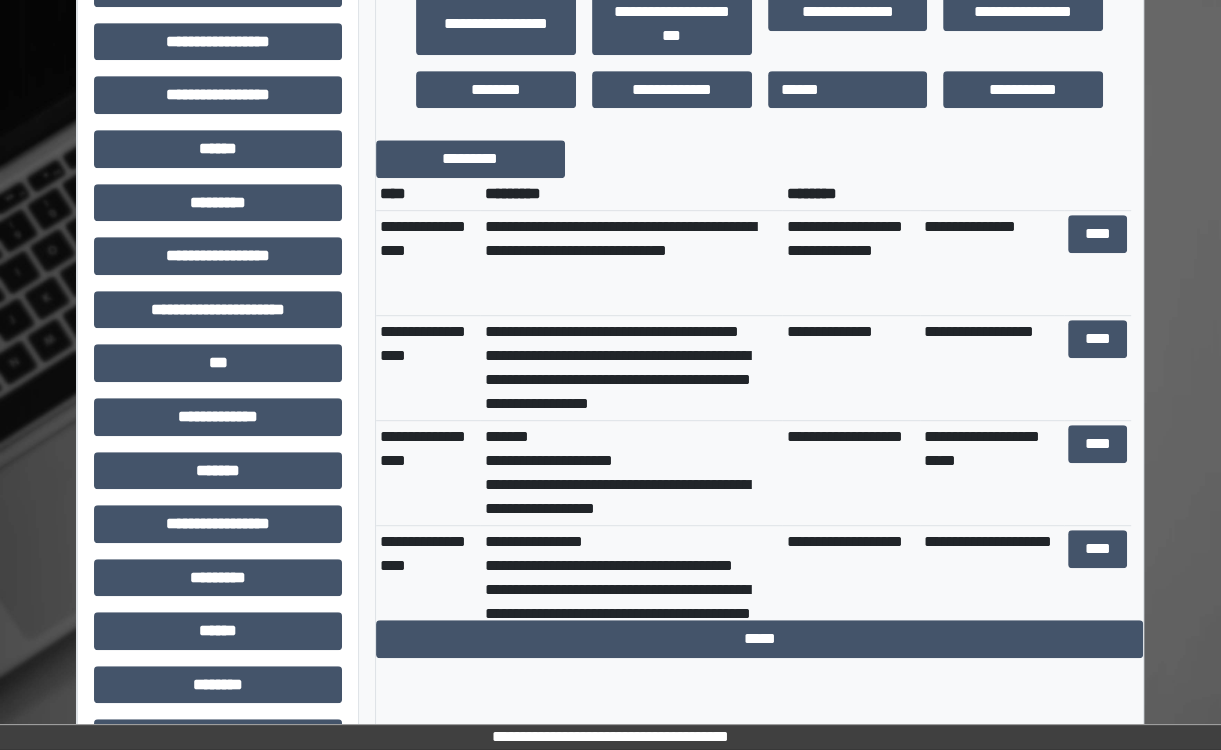 scroll, scrollTop: 1272, scrollLeft: 0, axis: vertical 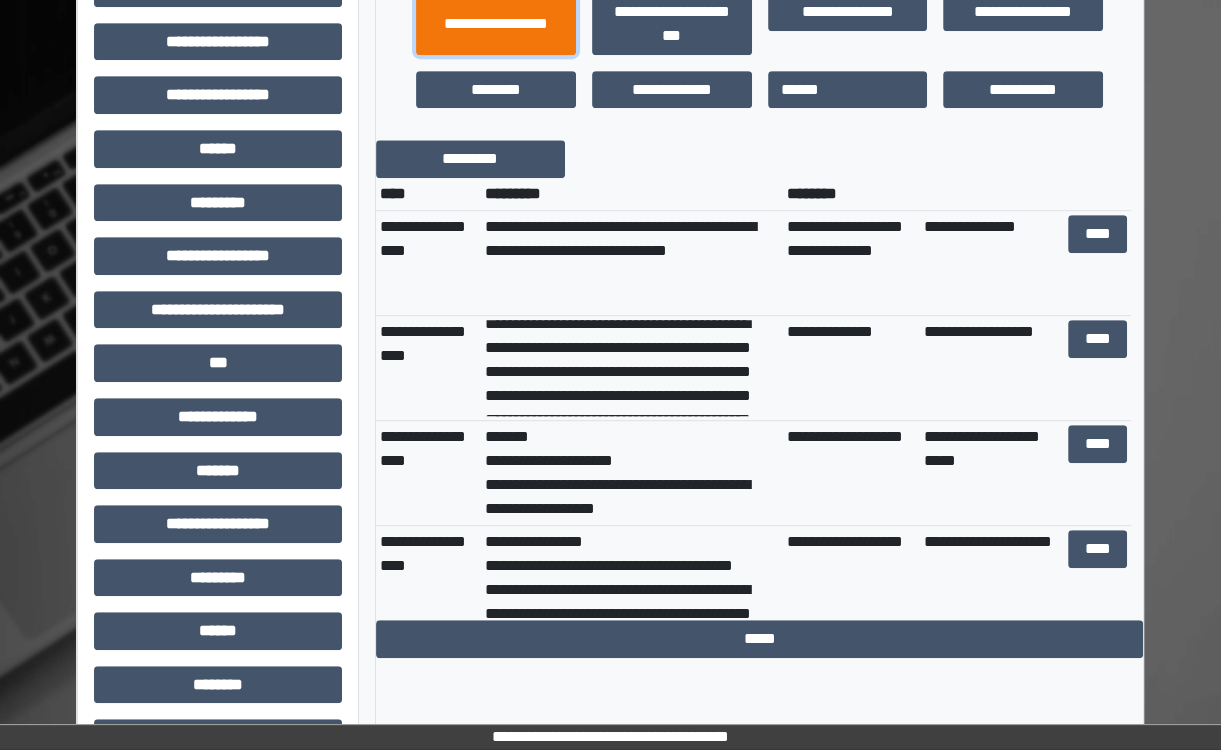 click on "**********" at bounding box center (496, 24) 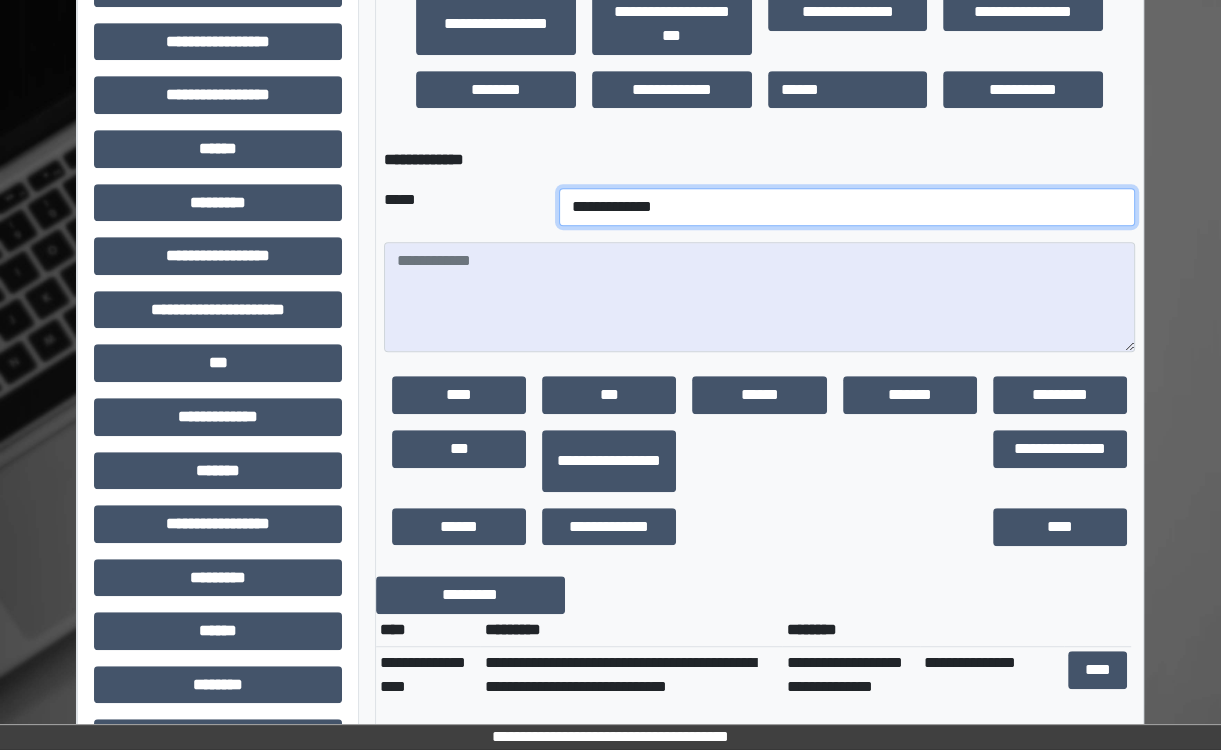 click on "**********" at bounding box center [847, 207] 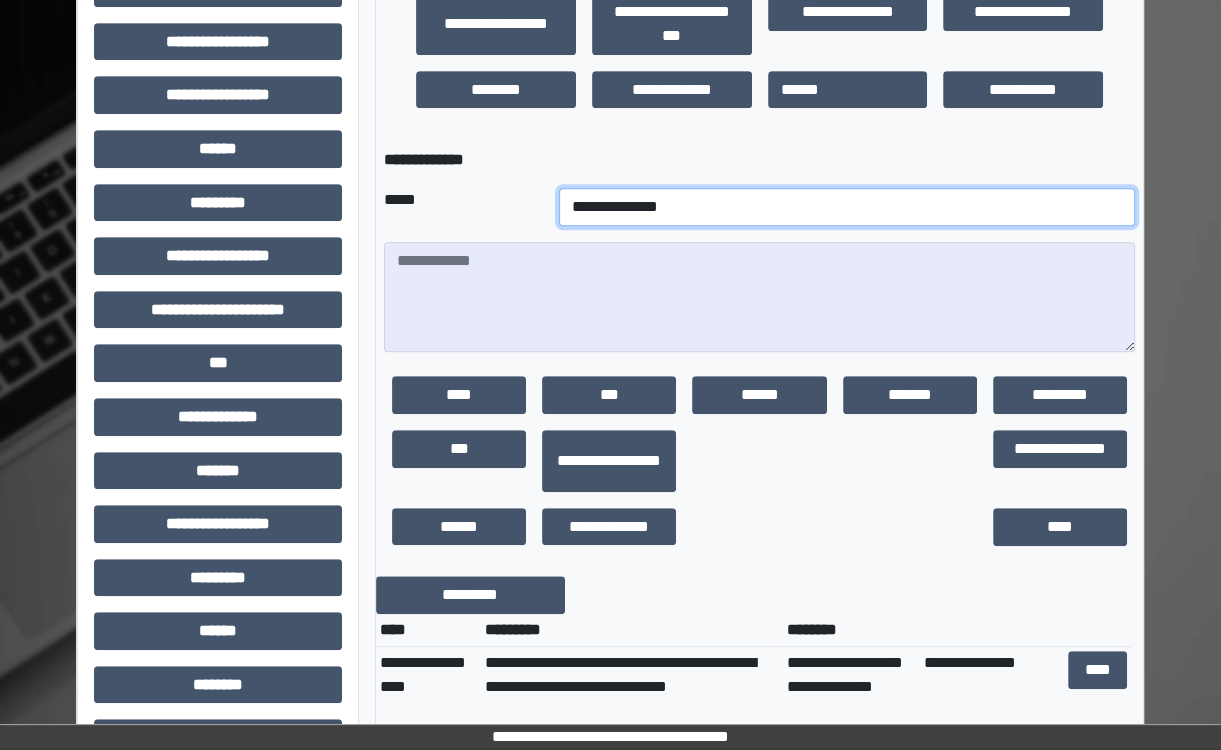 click on "**********" at bounding box center [847, 207] 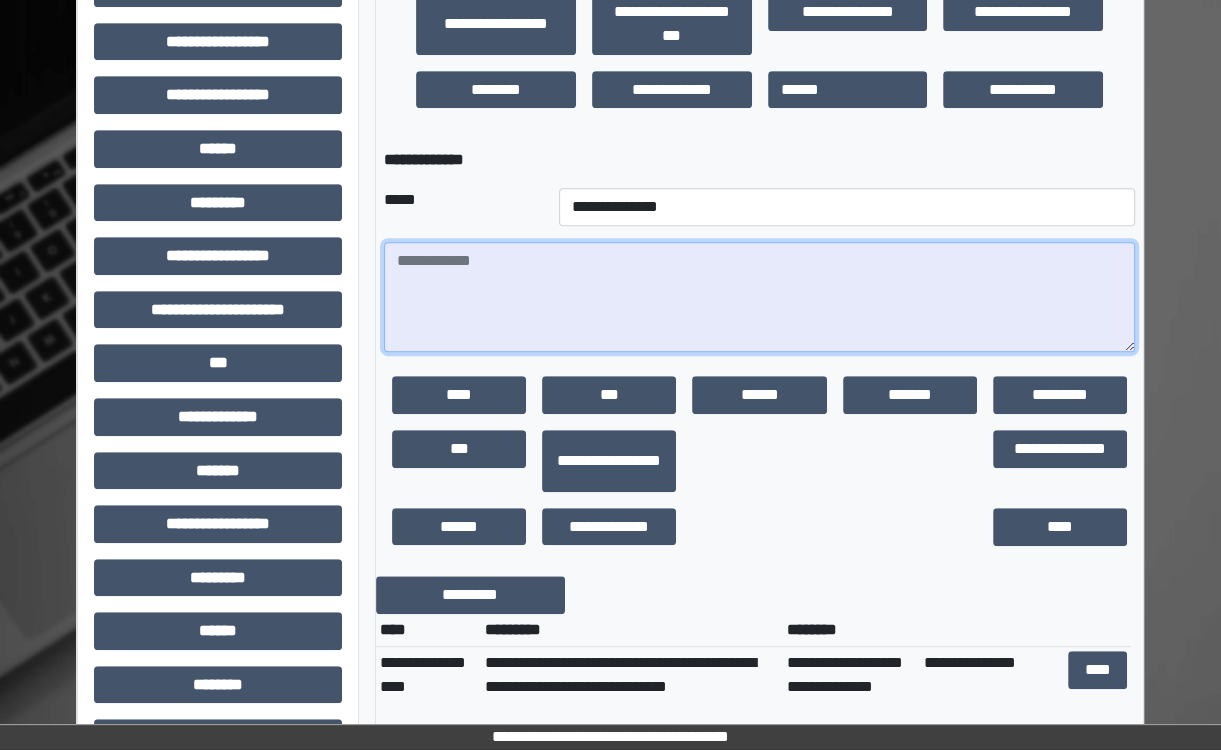 click at bounding box center [759, 297] 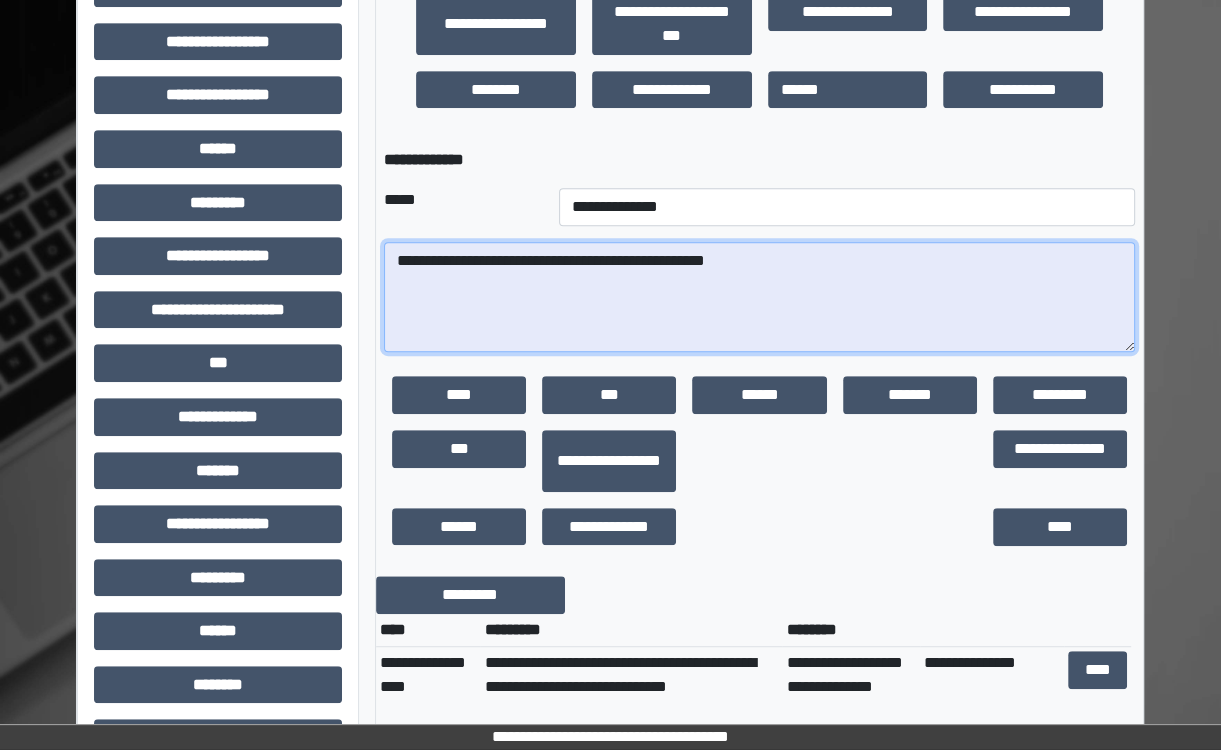 click on "**********" at bounding box center [759, 297] 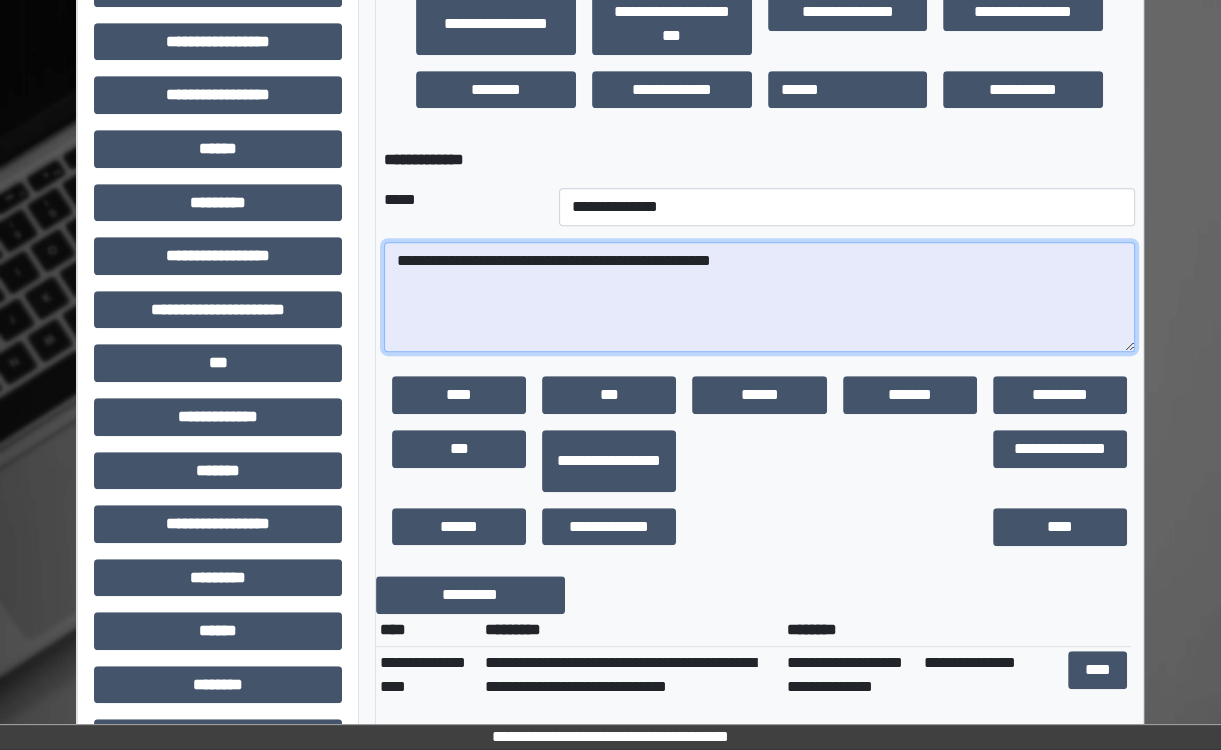 click on "**********" at bounding box center (759, 297) 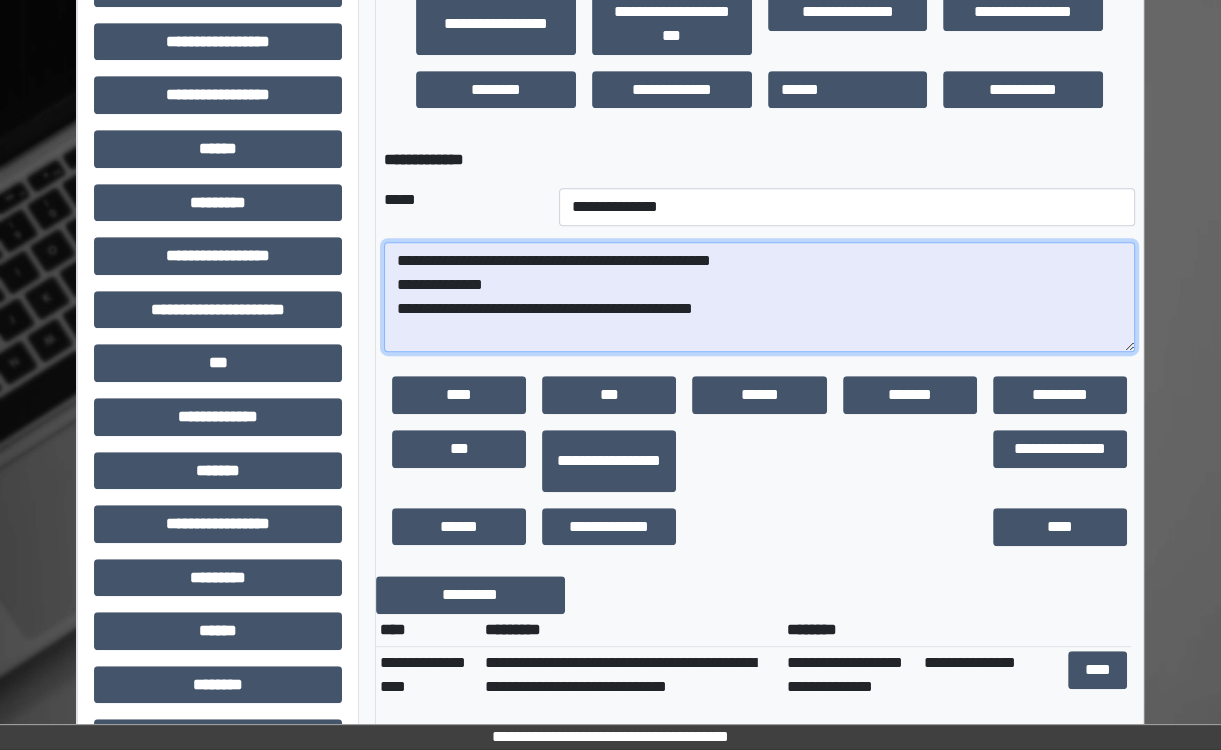 click on "**********" at bounding box center (759, 297) 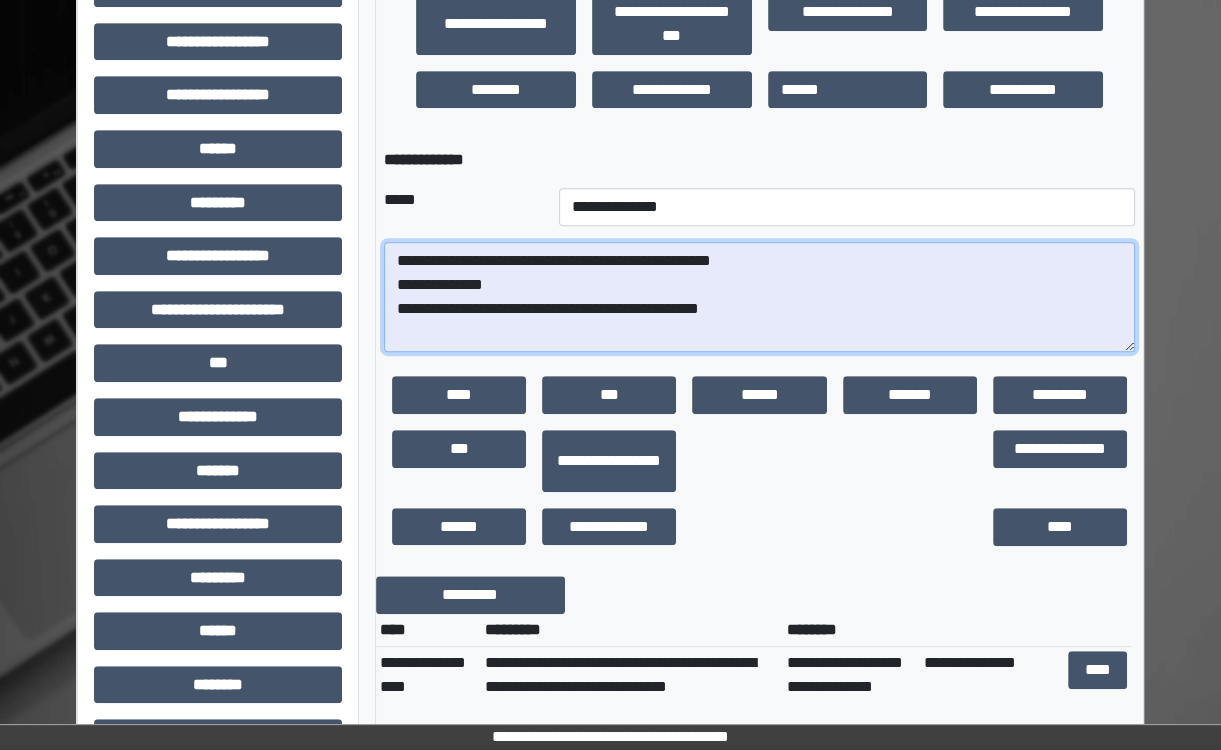 click on "**********" at bounding box center [759, 297] 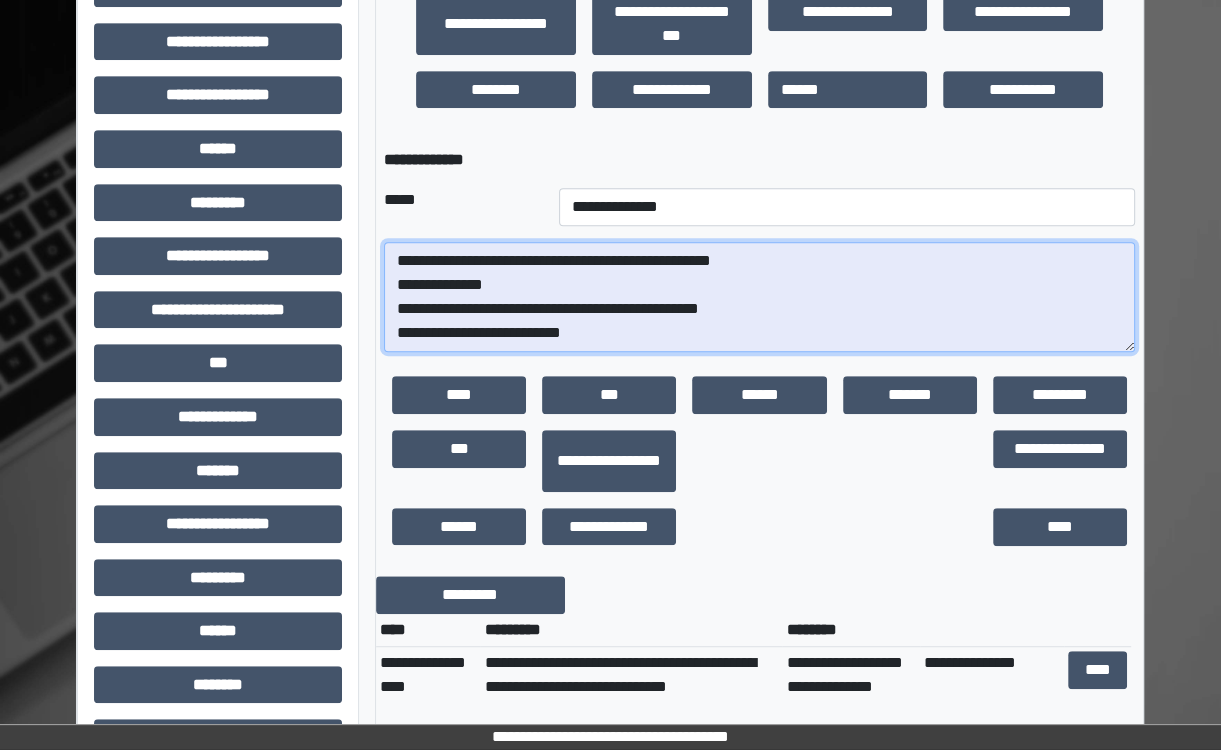 click on "**********" at bounding box center (759, 297) 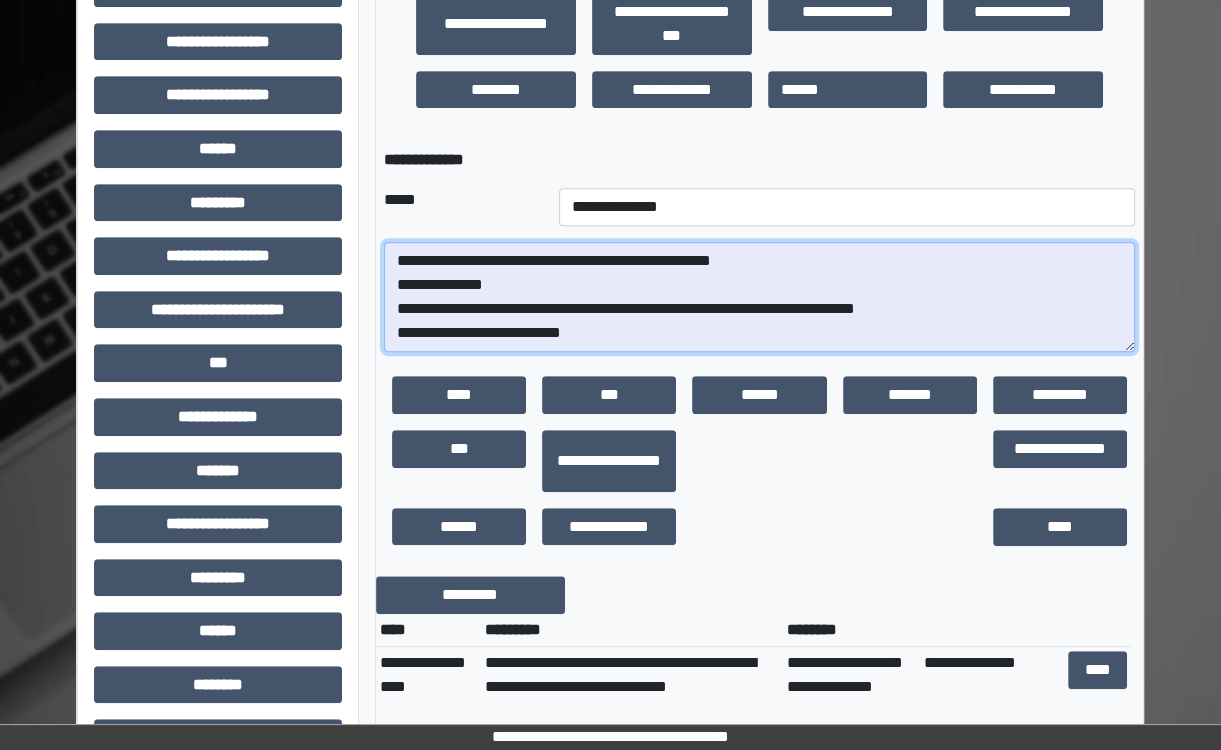 click on "**********" at bounding box center [759, 297] 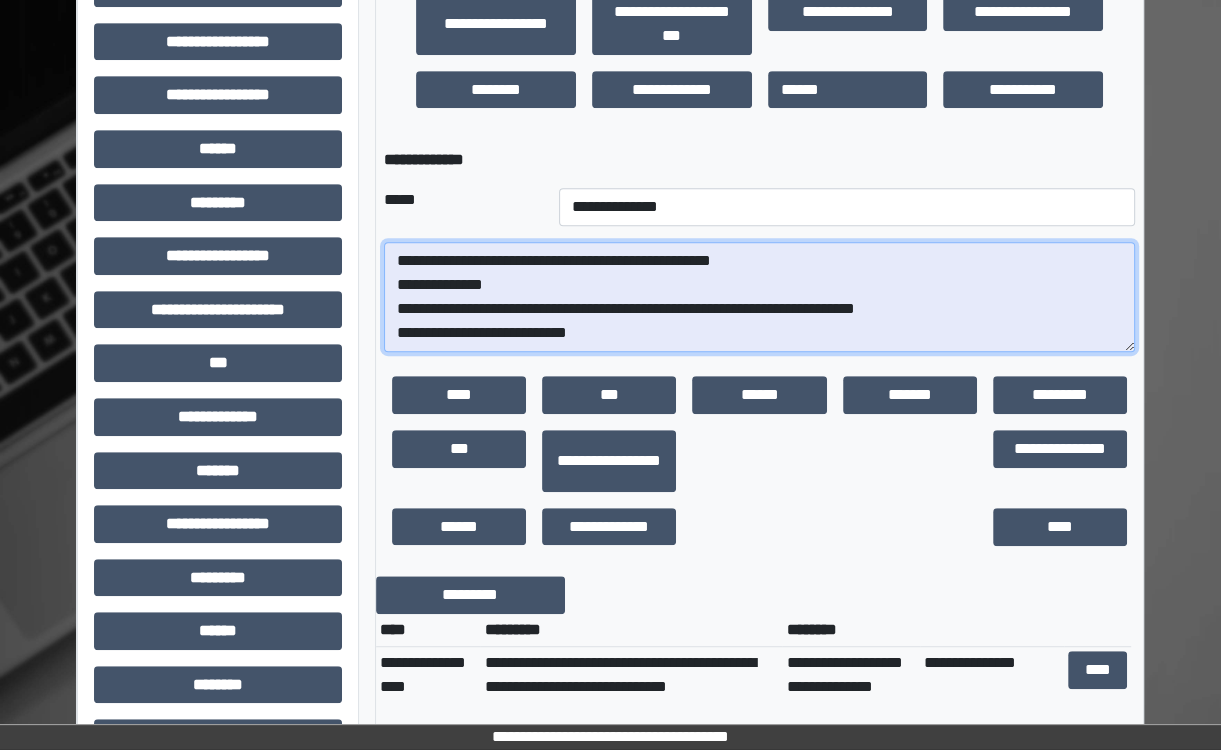 scroll, scrollTop: 16, scrollLeft: 0, axis: vertical 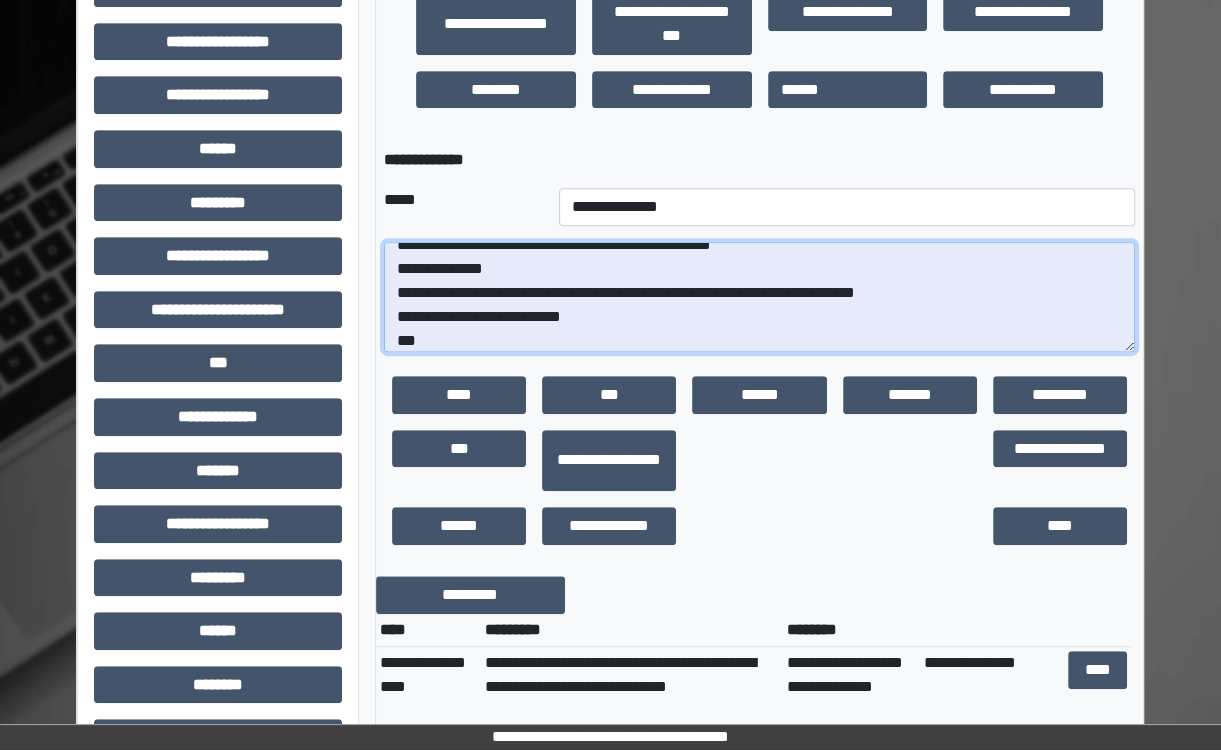 click on "**********" at bounding box center [759, 297] 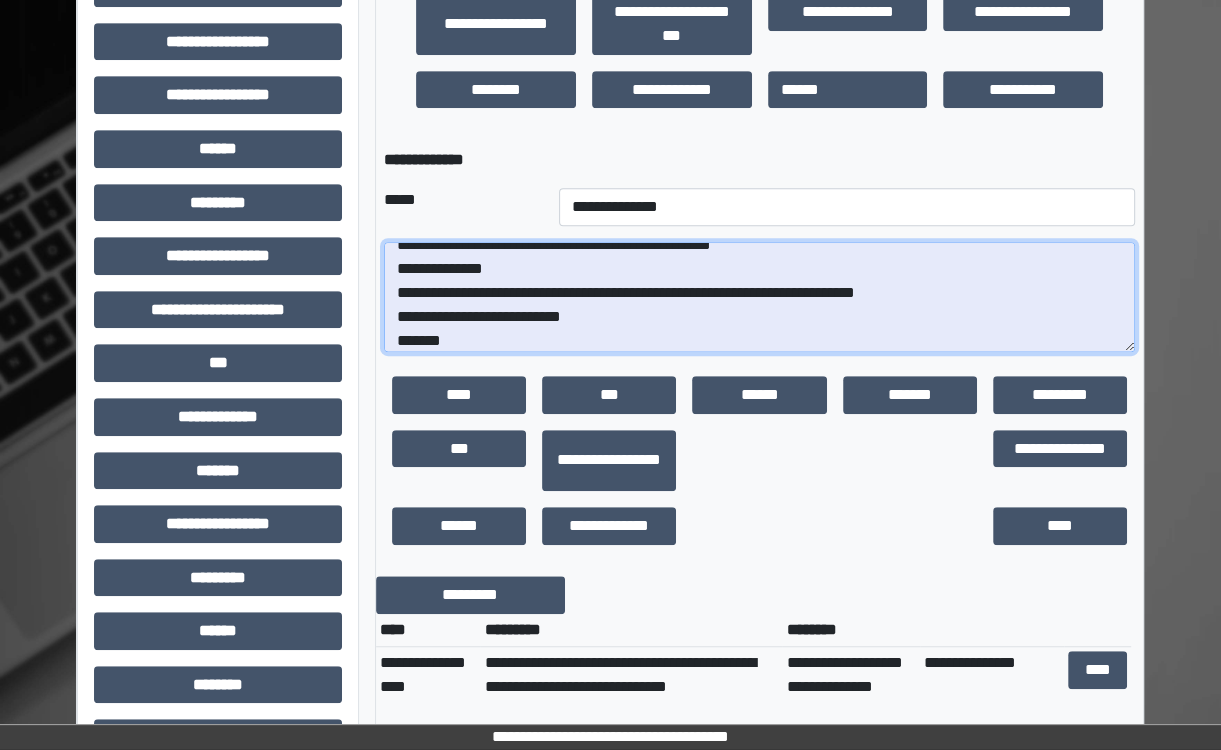 scroll, scrollTop: 24, scrollLeft: 0, axis: vertical 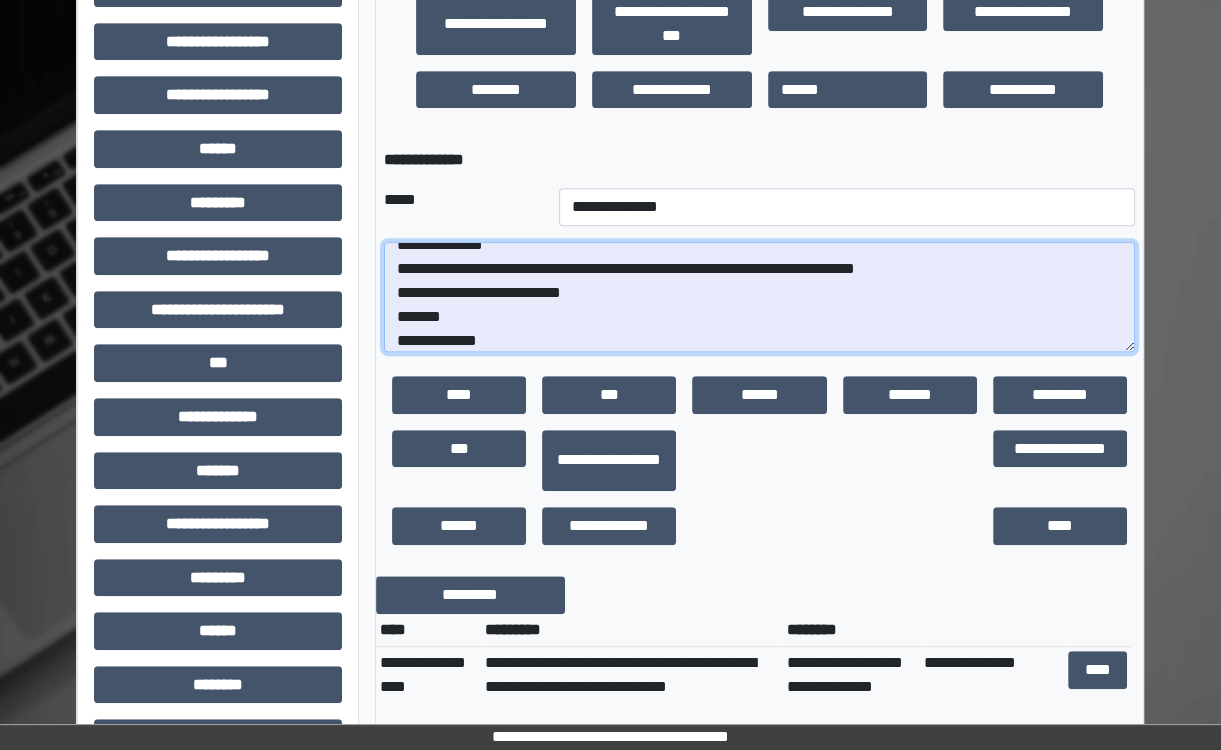 click on "**********" at bounding box center (759, 297) 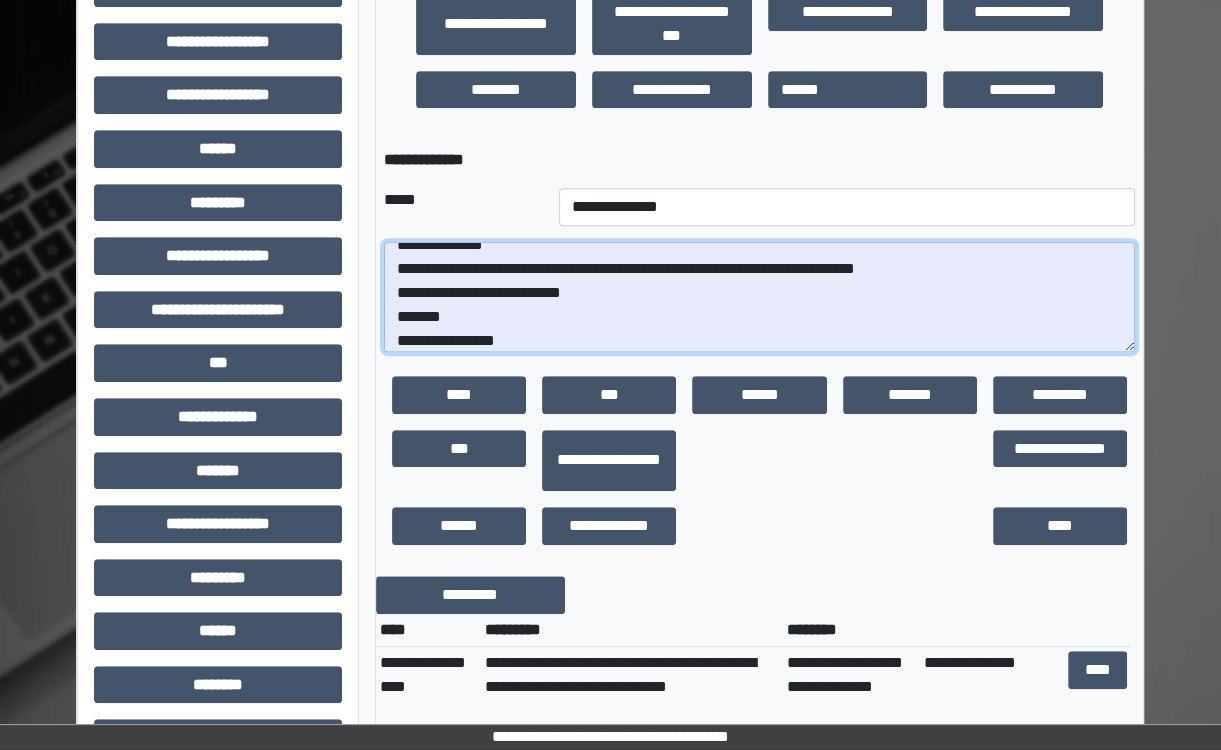 scroll, scrollTop: 48, scrollLeft: 0, axis: vertical 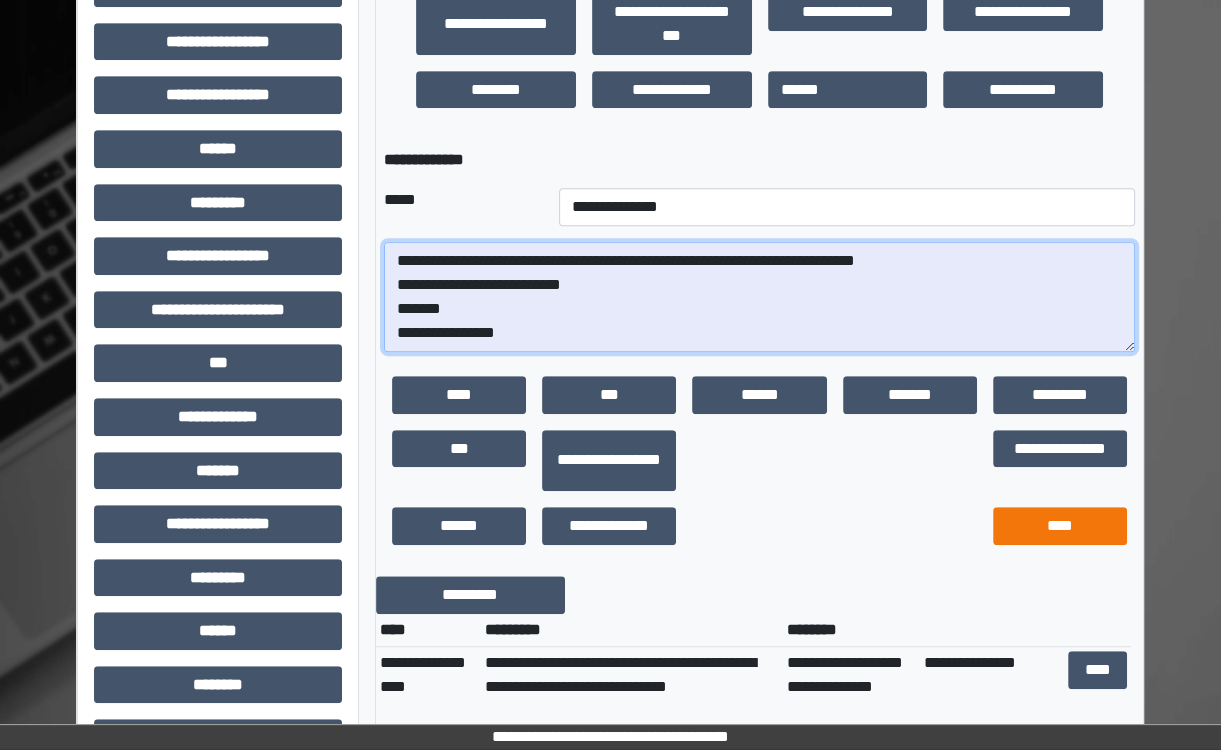 type on "**********" 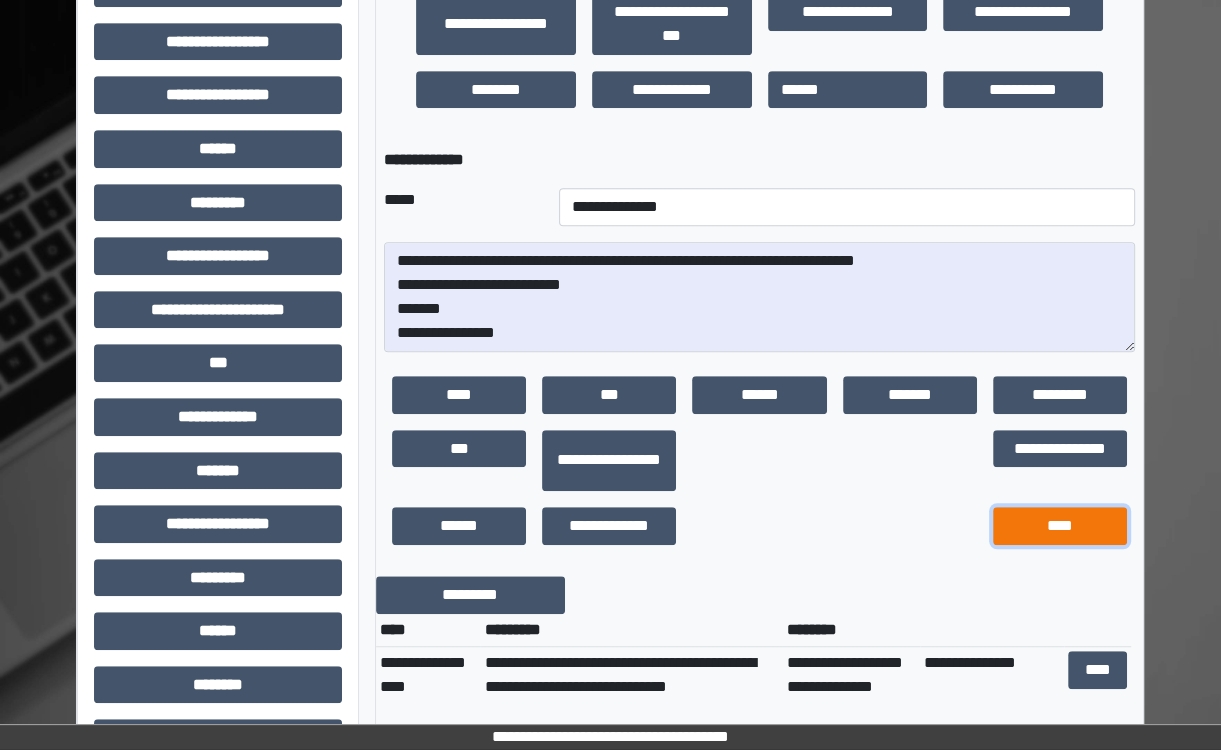 click on "****" at bounding box center (1060, 526) 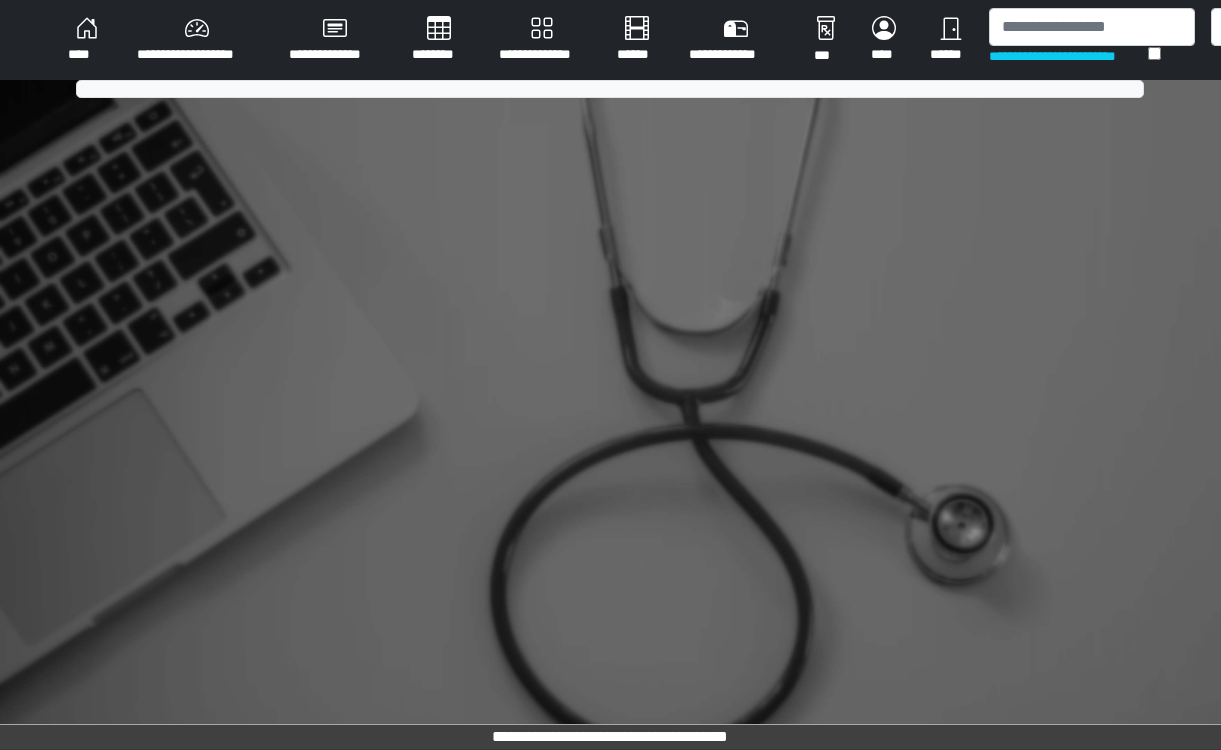 scroll, scrollTop: 0, scrollLeft: 0, axis: both 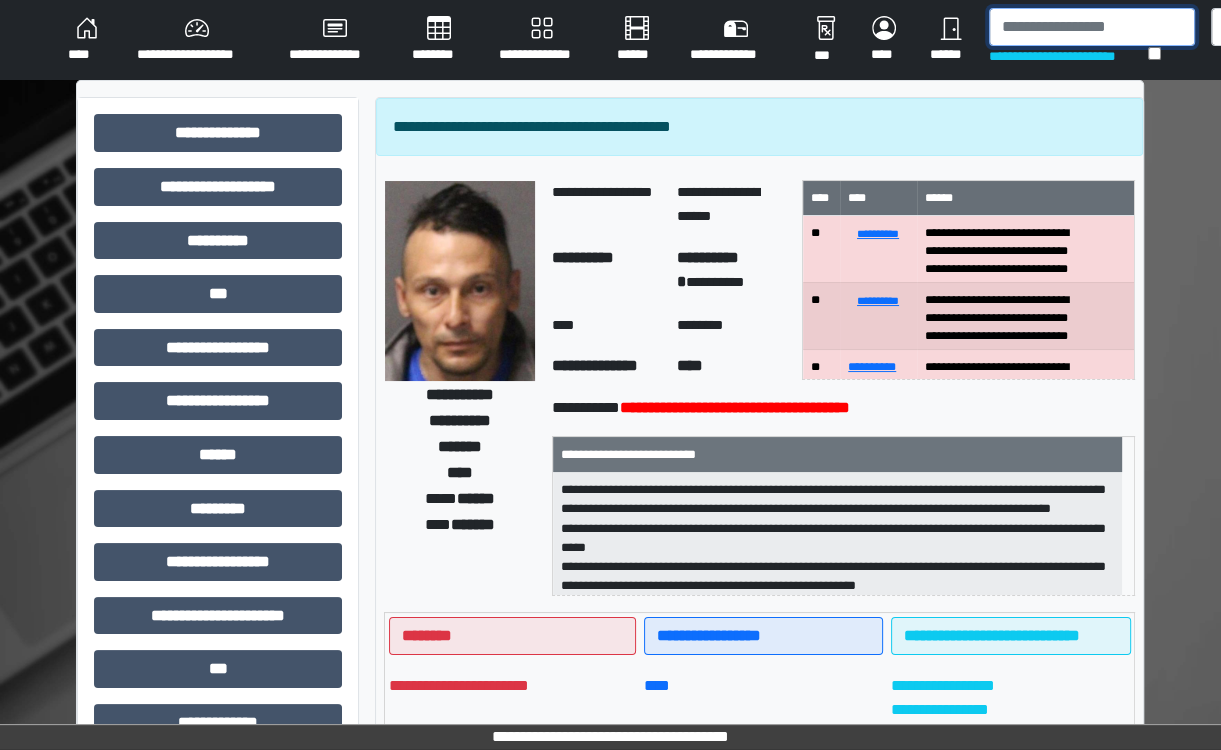 click at bounding box center [1092, 27] 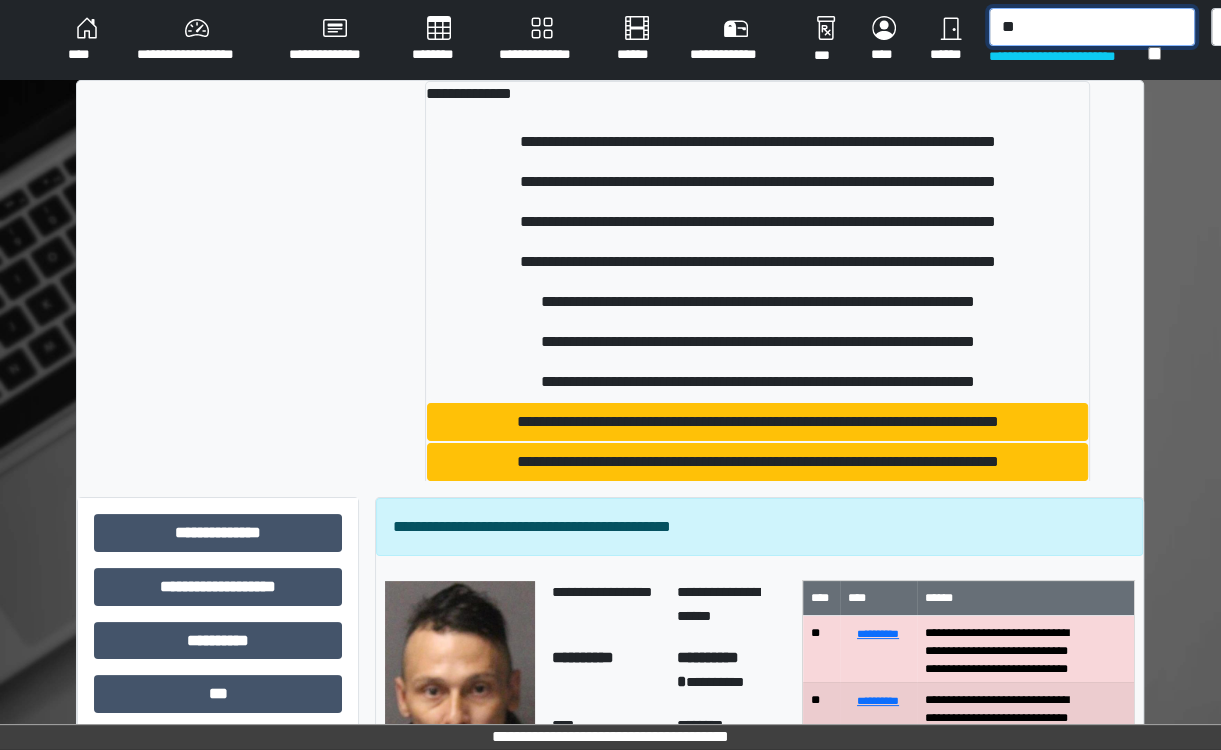 type on "*" 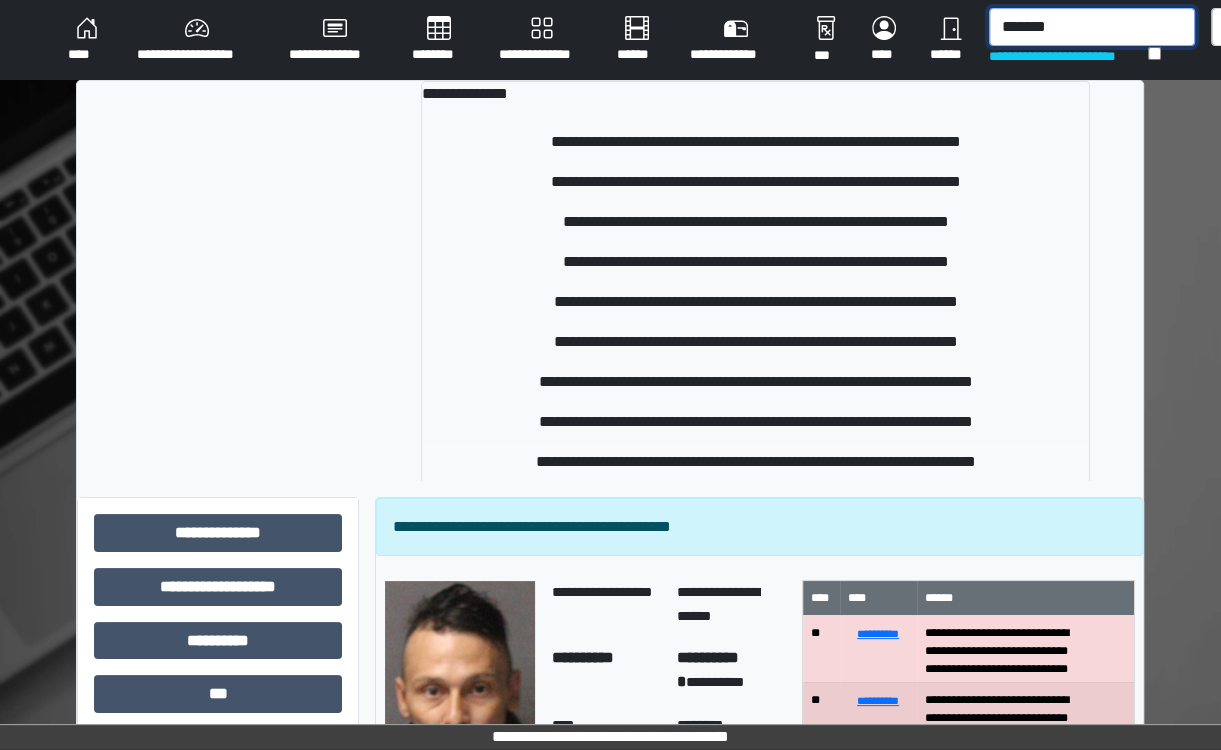 type on "*******" 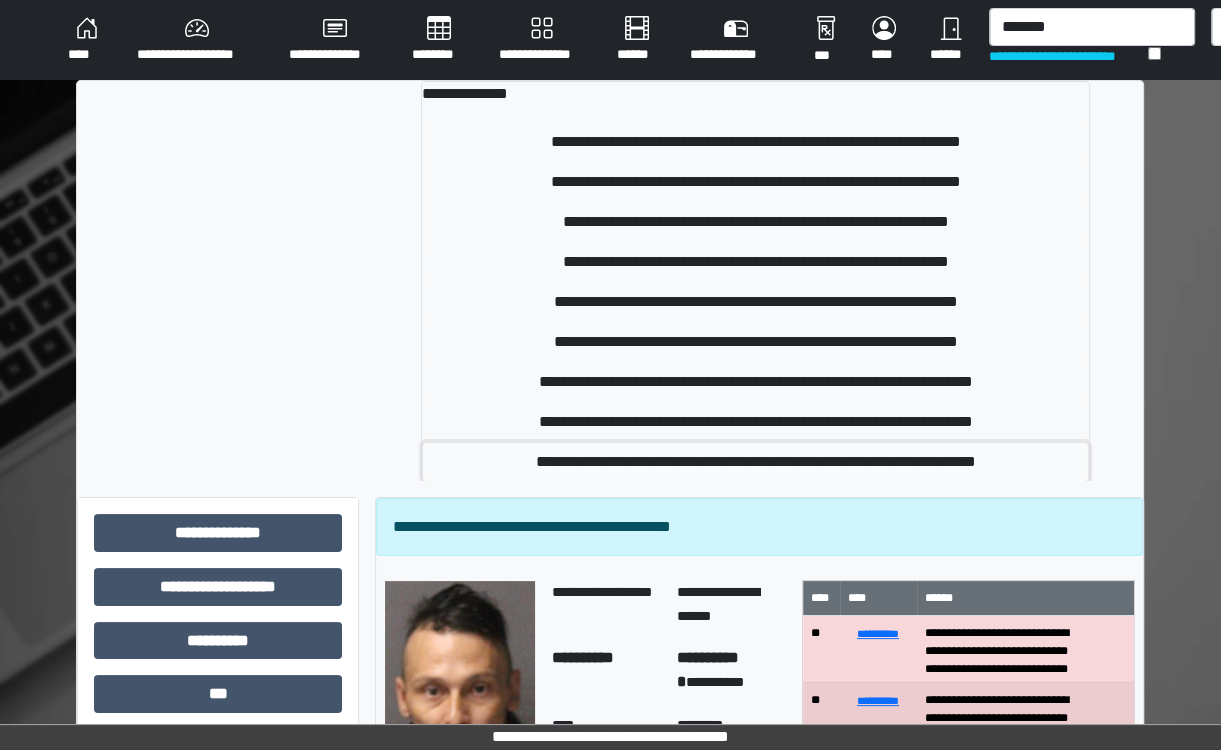click on "**********" at bounding box center (755, 462) 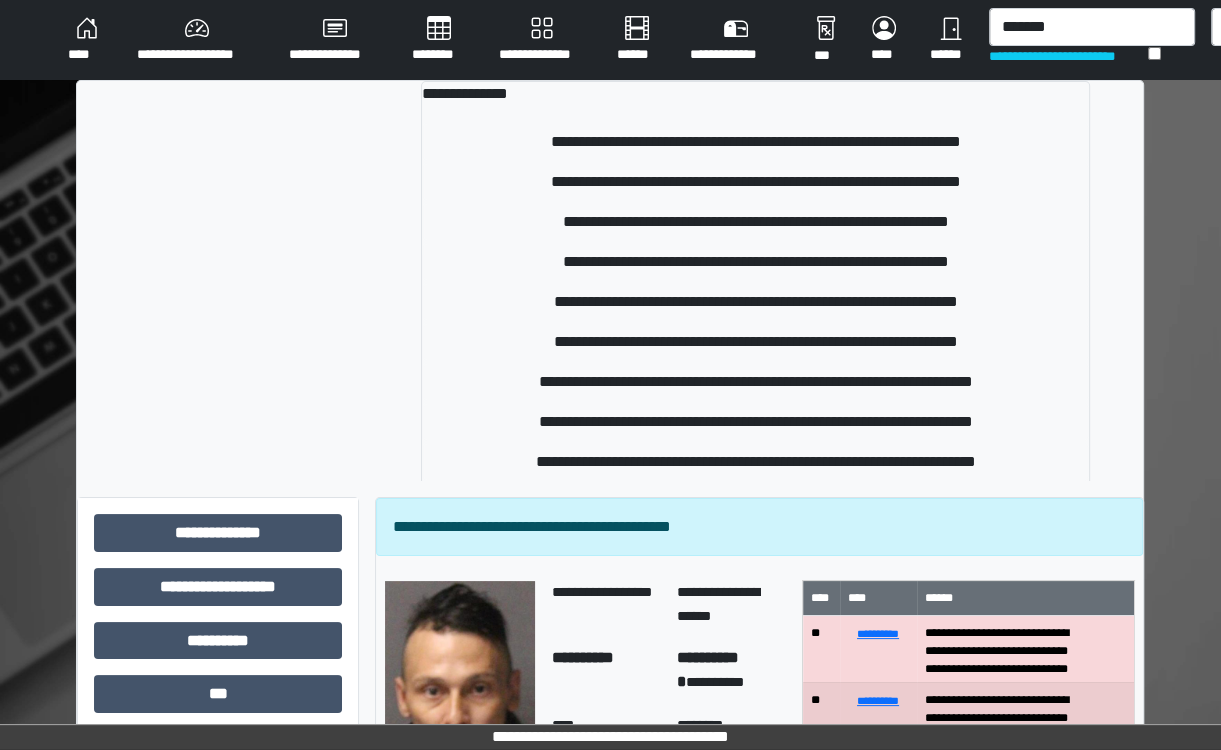 type 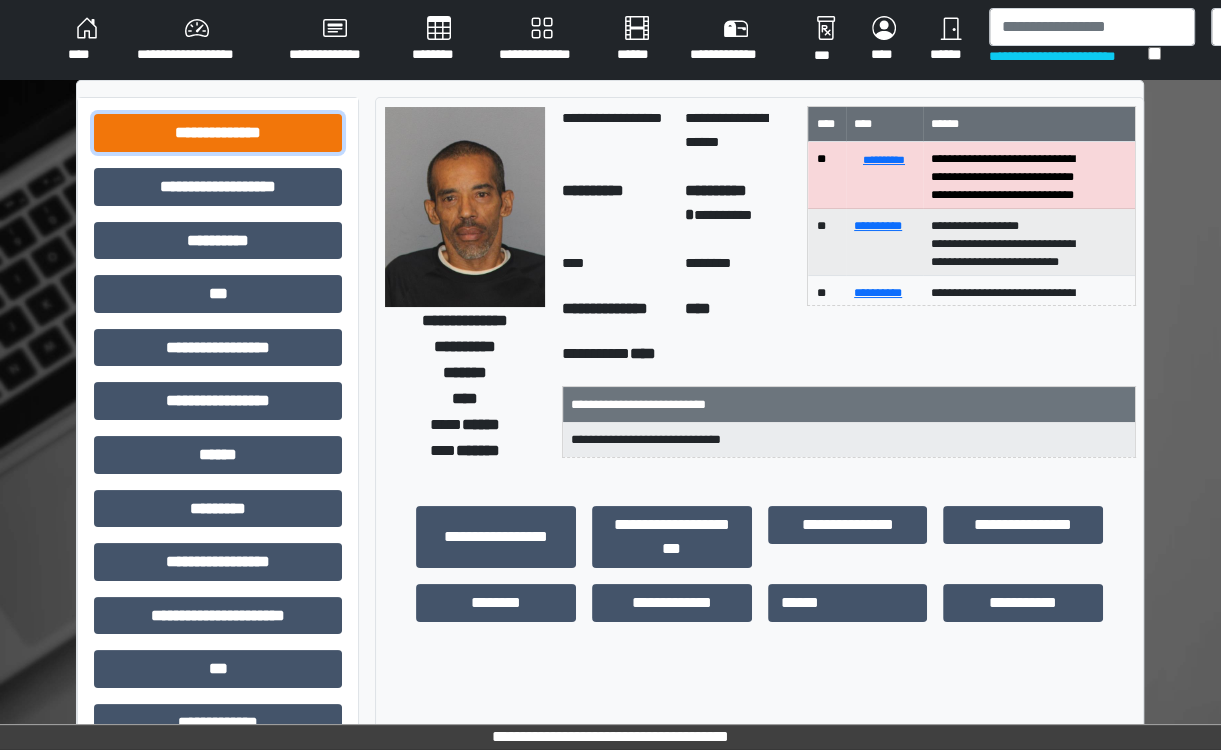 click on "**********" at bounding box center (218, 133) 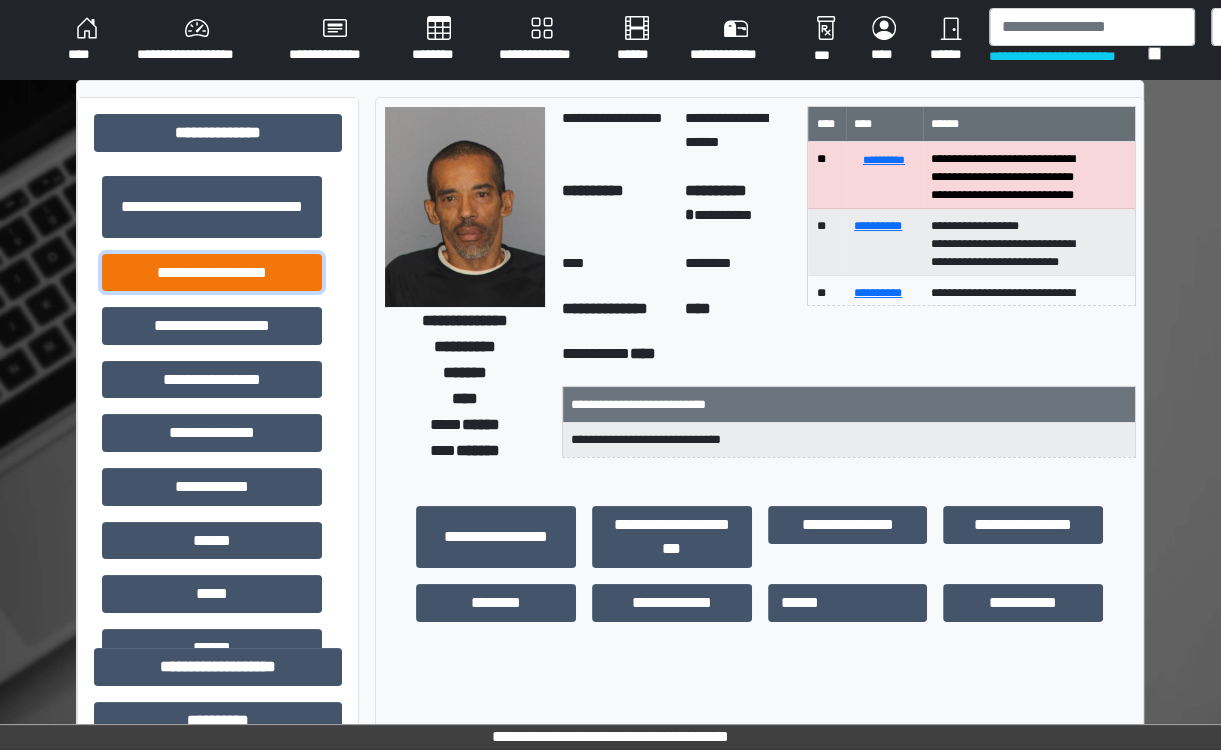 click on "**********" at bounding box center [212, 273] 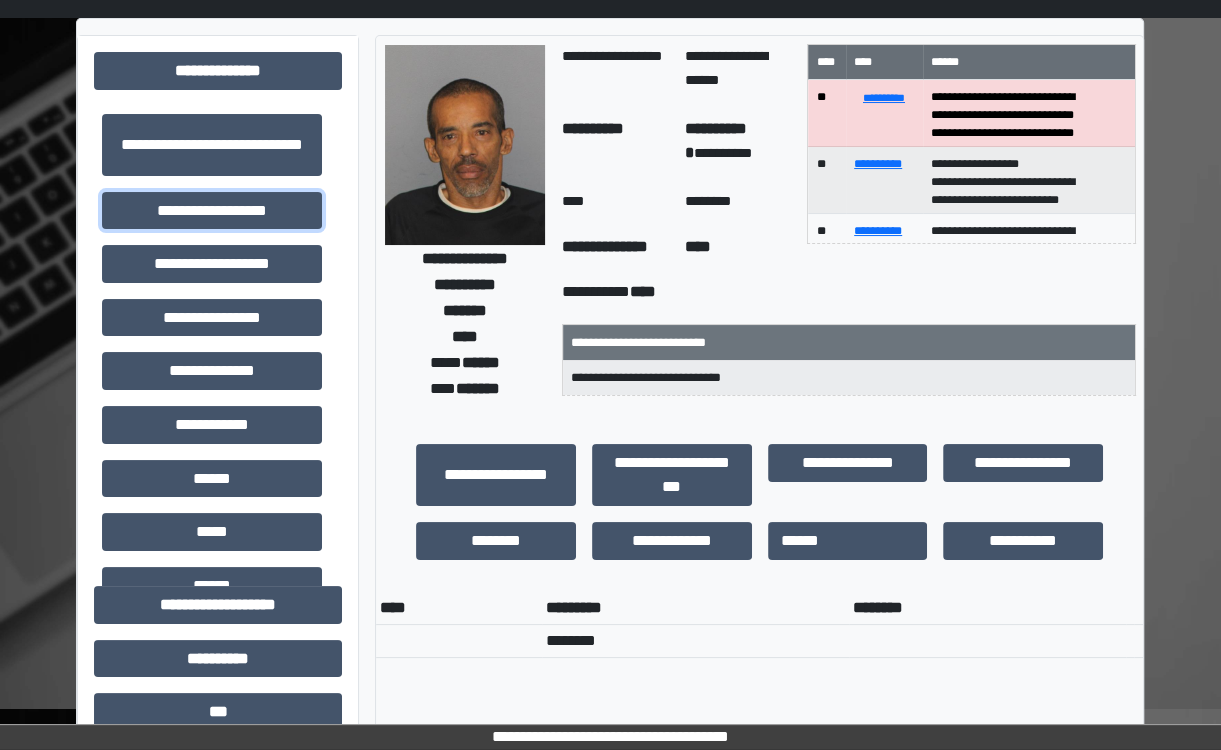 scroll, scrollTop: 52, scrollLeft: 0, axis: vertical 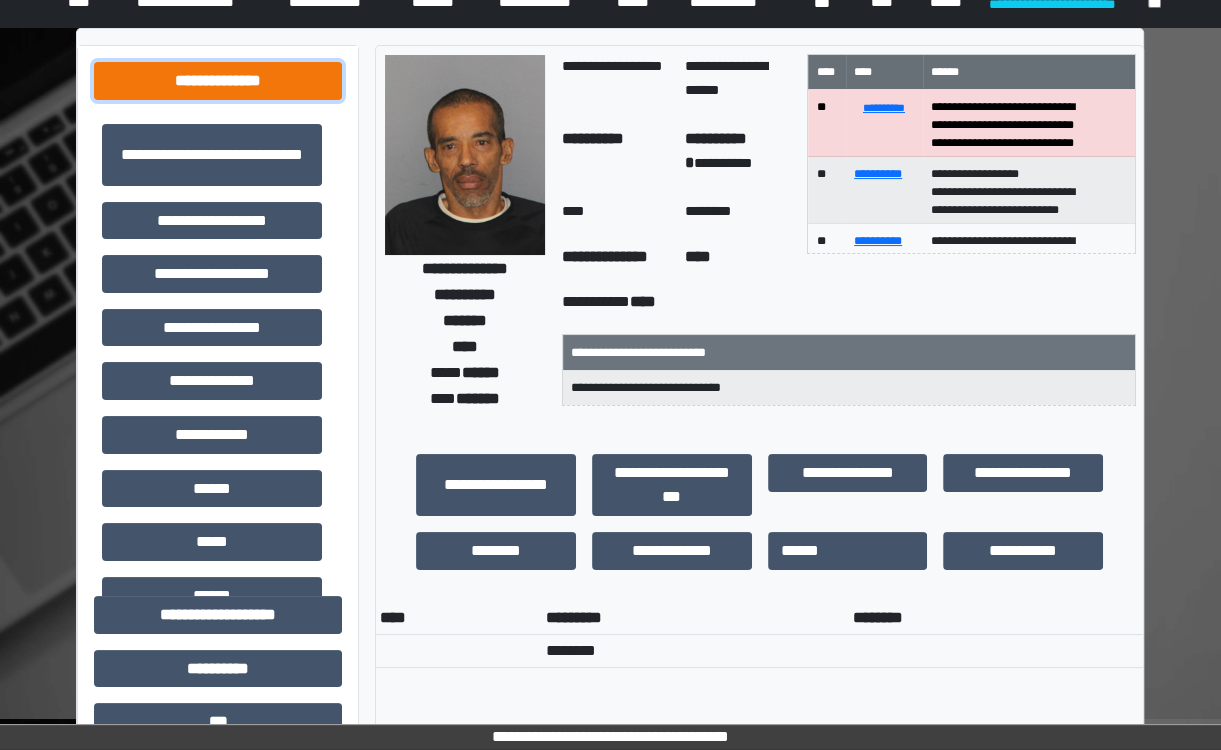 click on "**********" at bounding box center [218, 81] 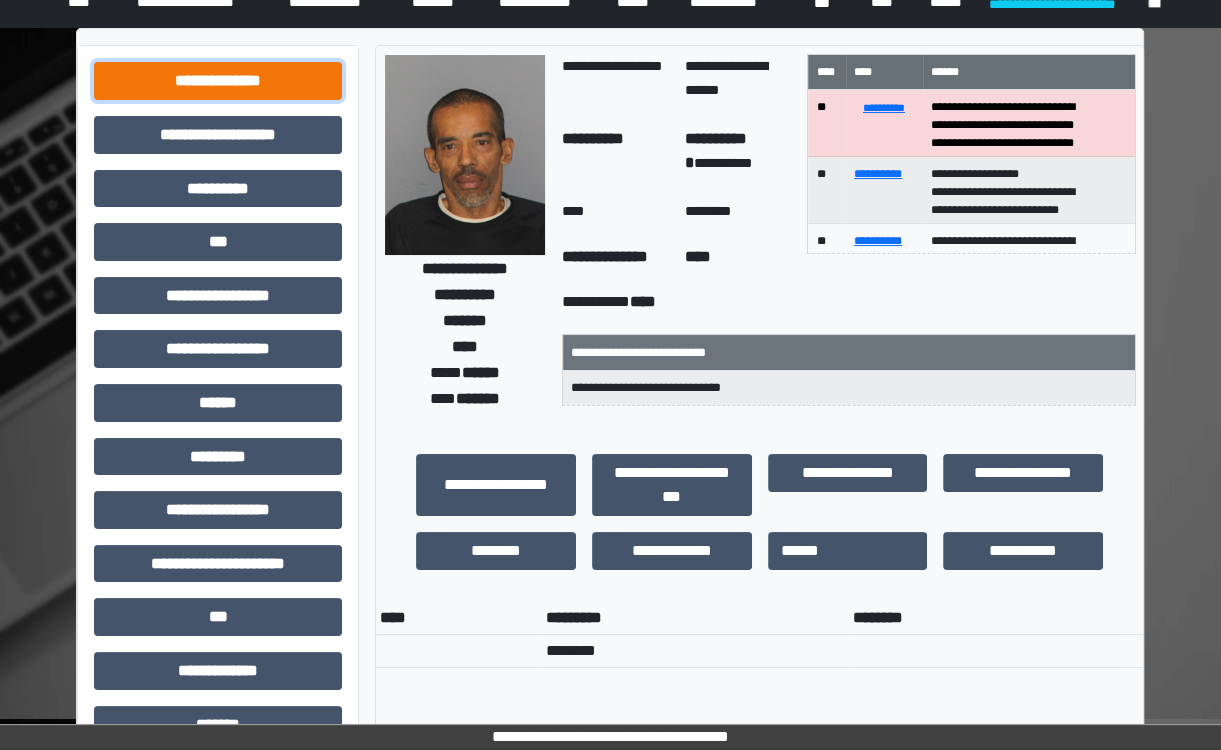 click on "**********" at bounding box center (218, 81) 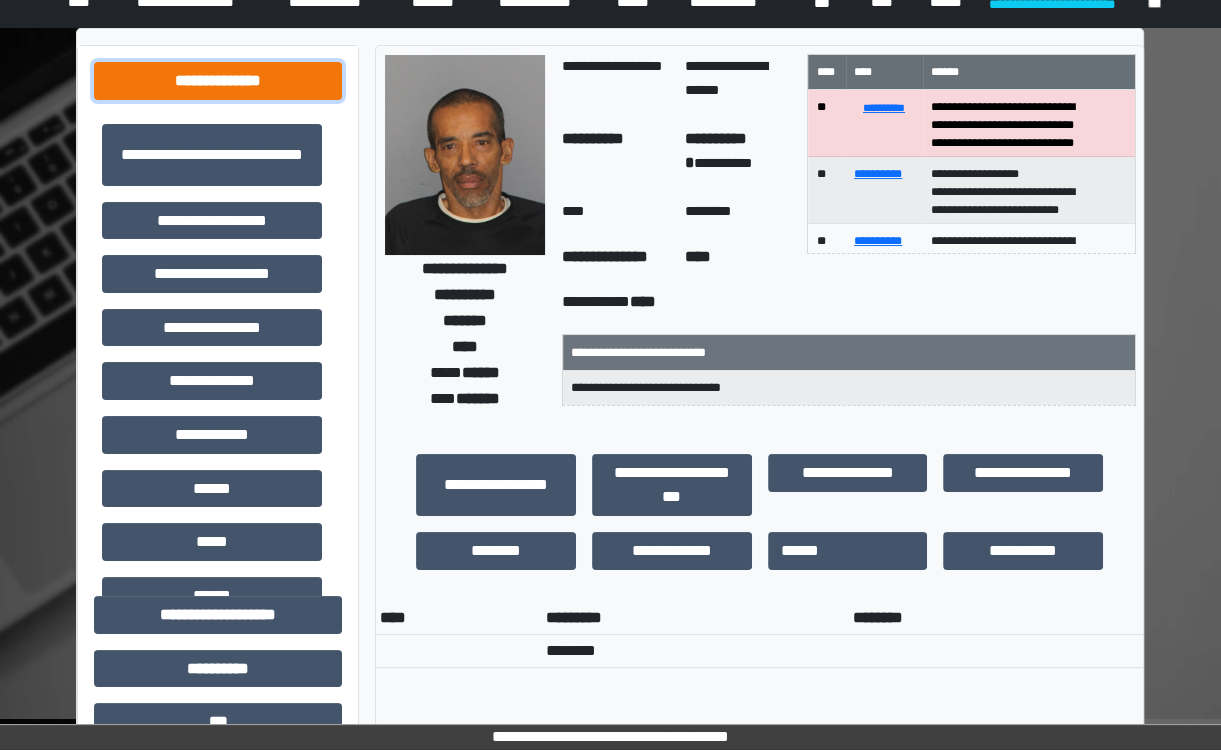 click on "**********" at bounding box center [218, 81] 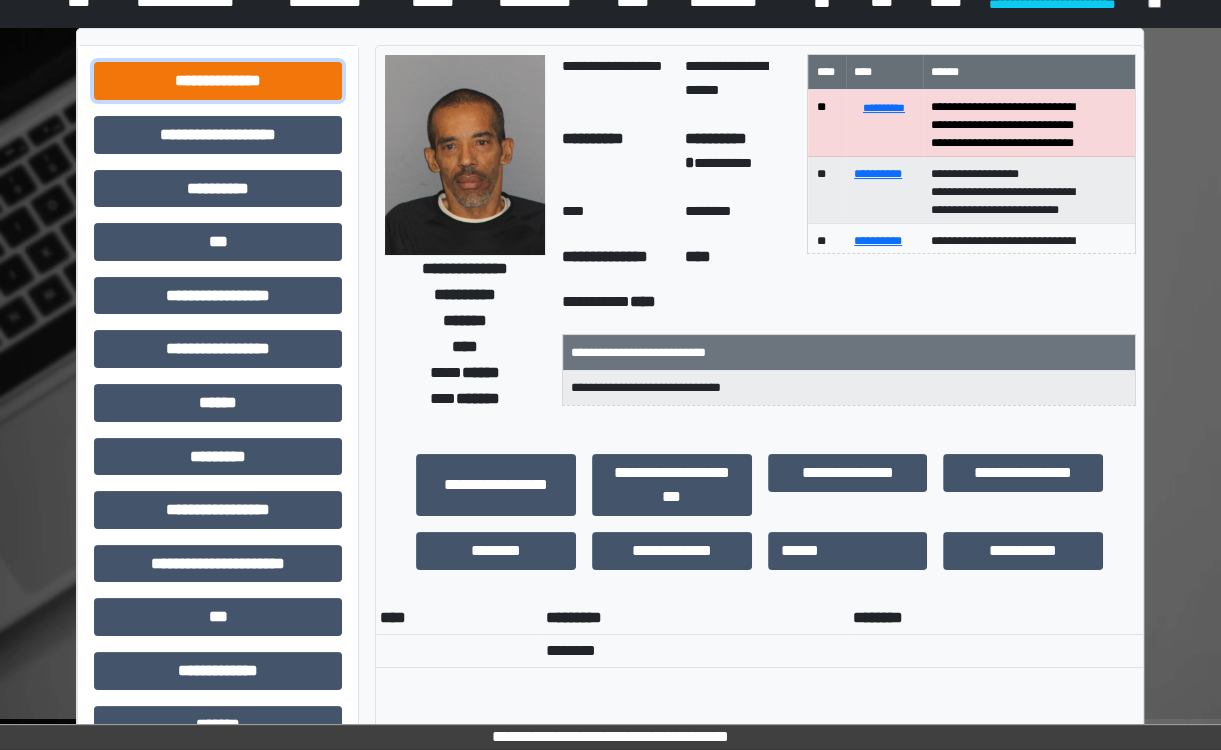 click on "**********" at bounding box center [218, 81] 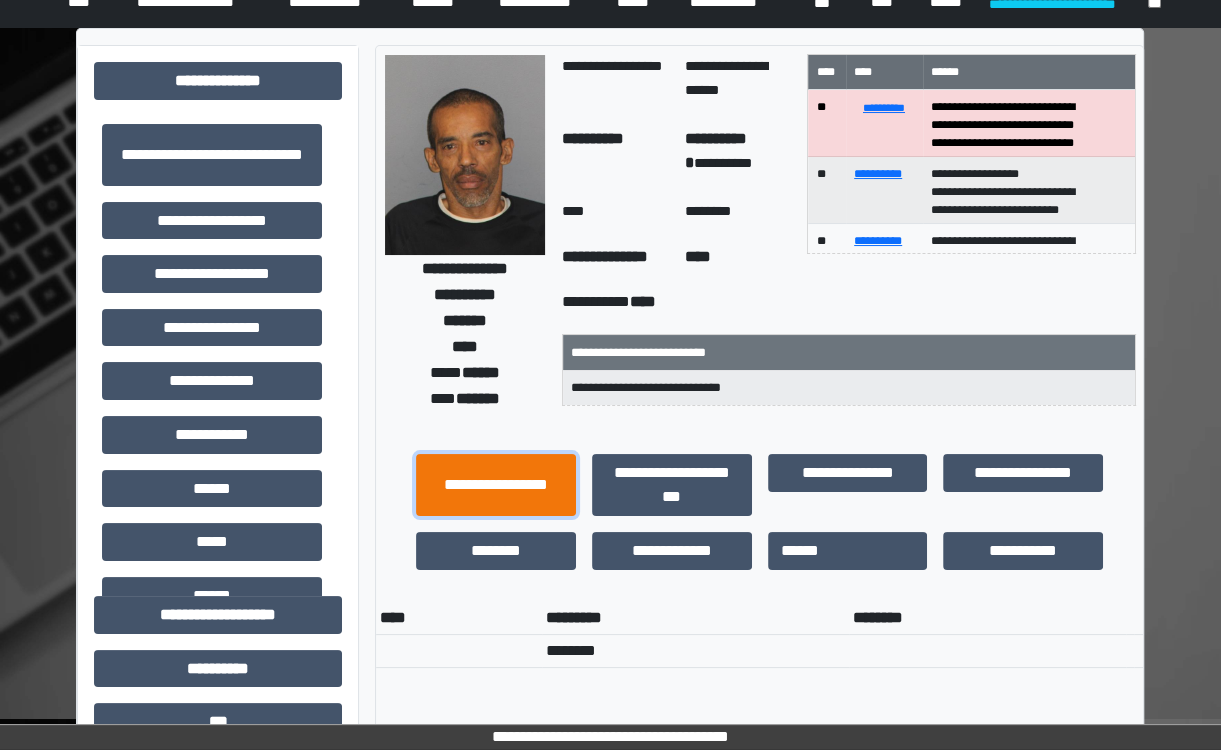 click on "**********" at bounding box center (496, 485) 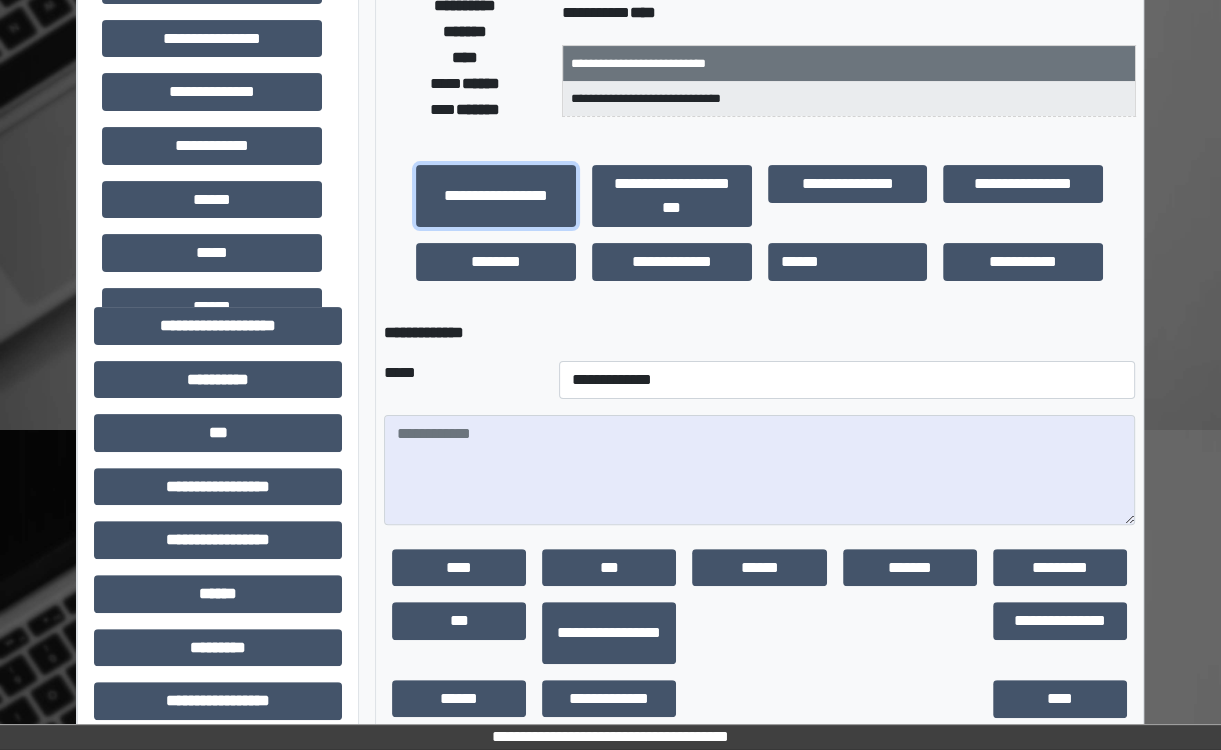 scroll, scrollTop: 388, scrollLeft: 0, axis: vertical 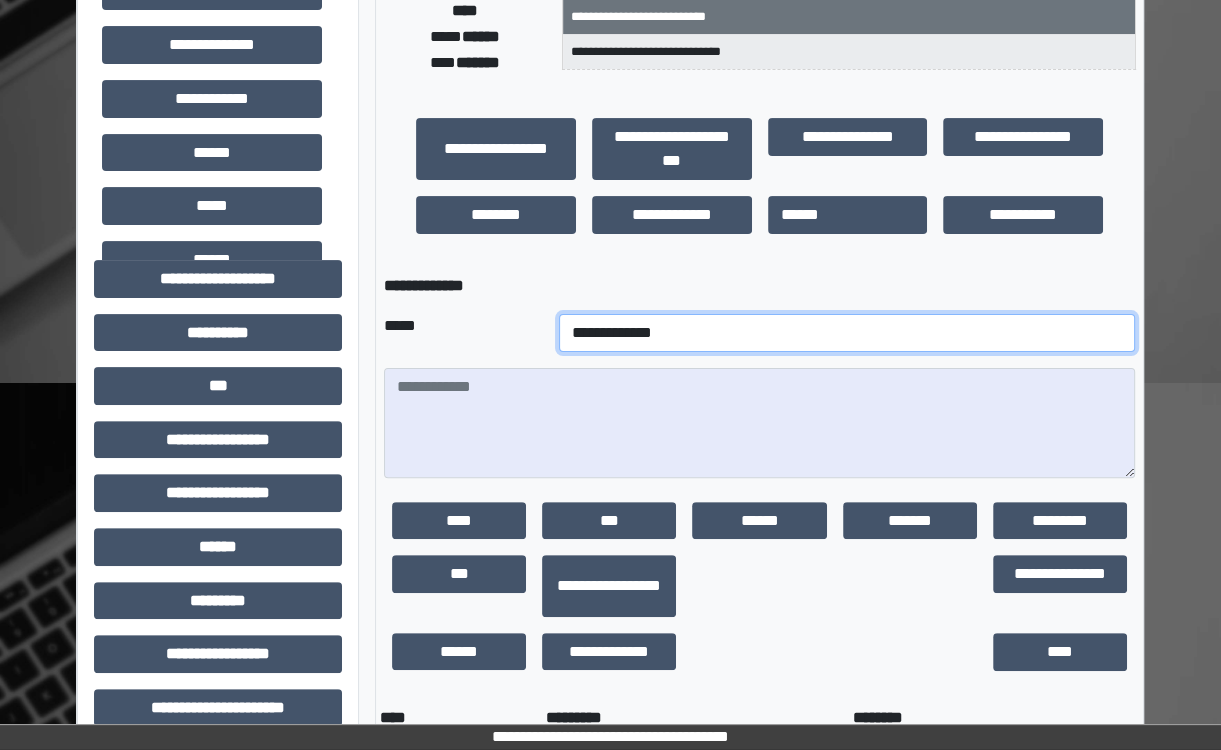 click on "**********" at bounding box center [847, 333] 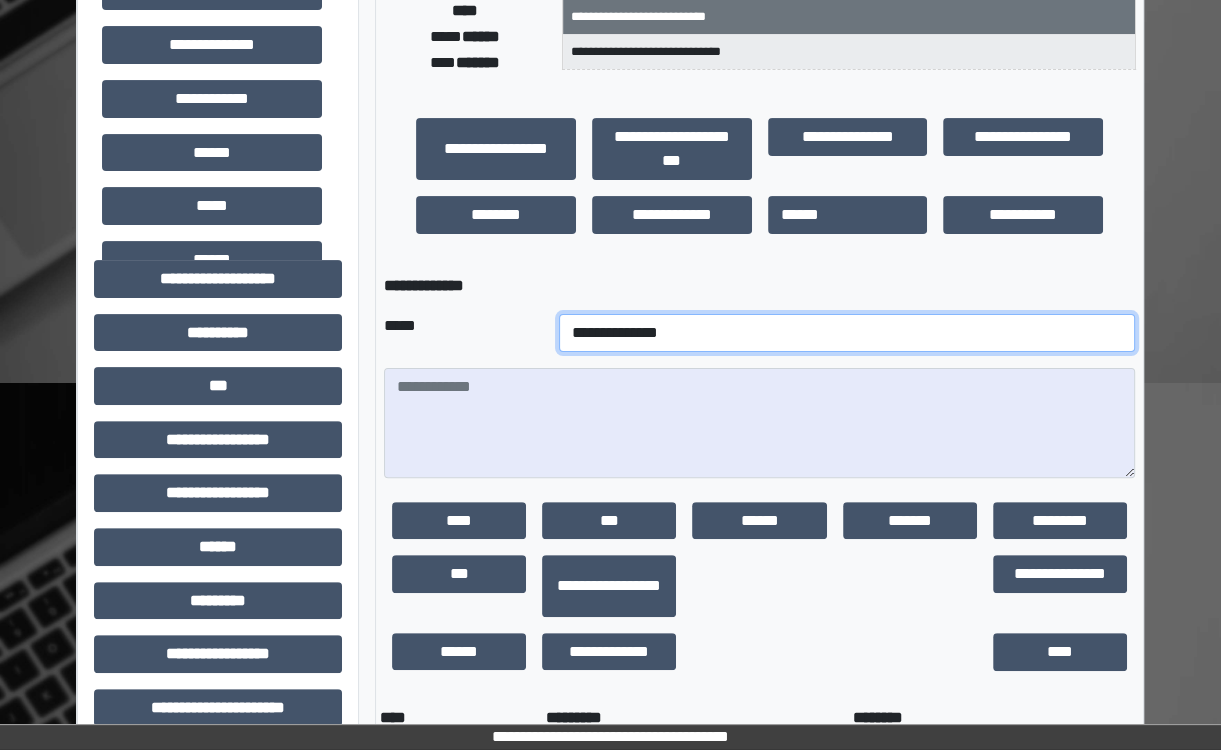 click on "**********" at bounding box center [847, 333] 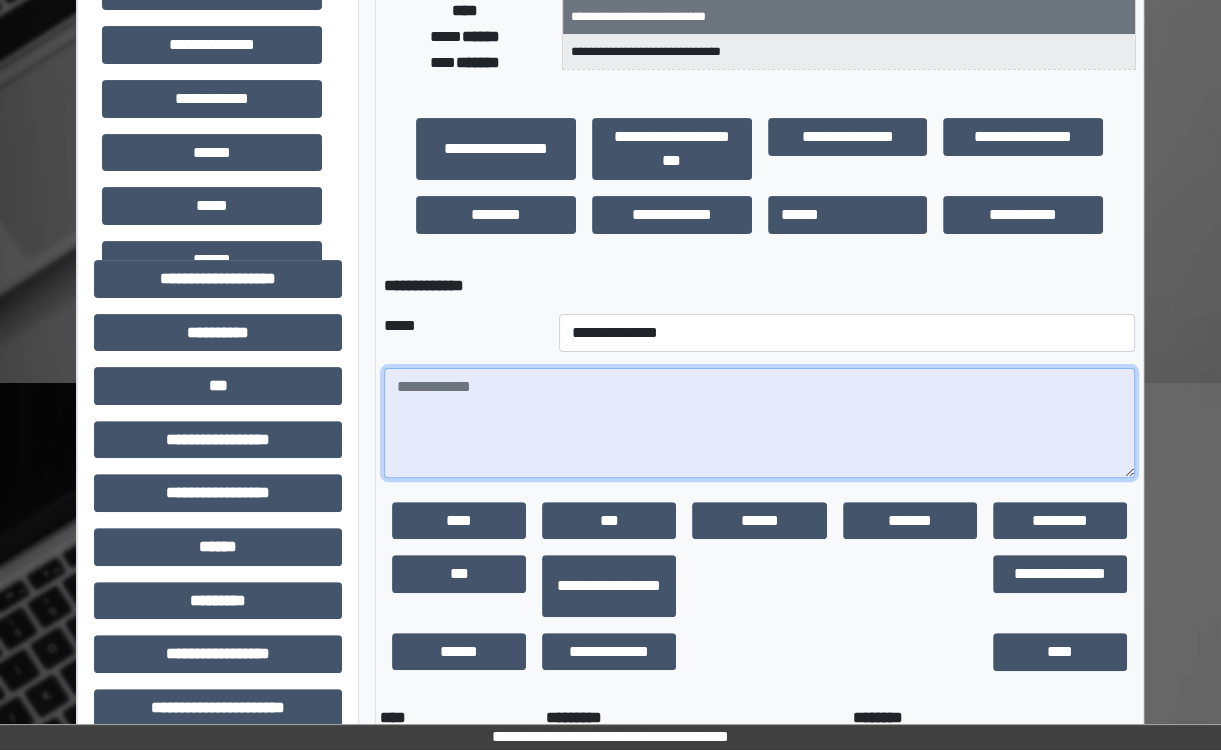 click at bounding box center (759, 423) 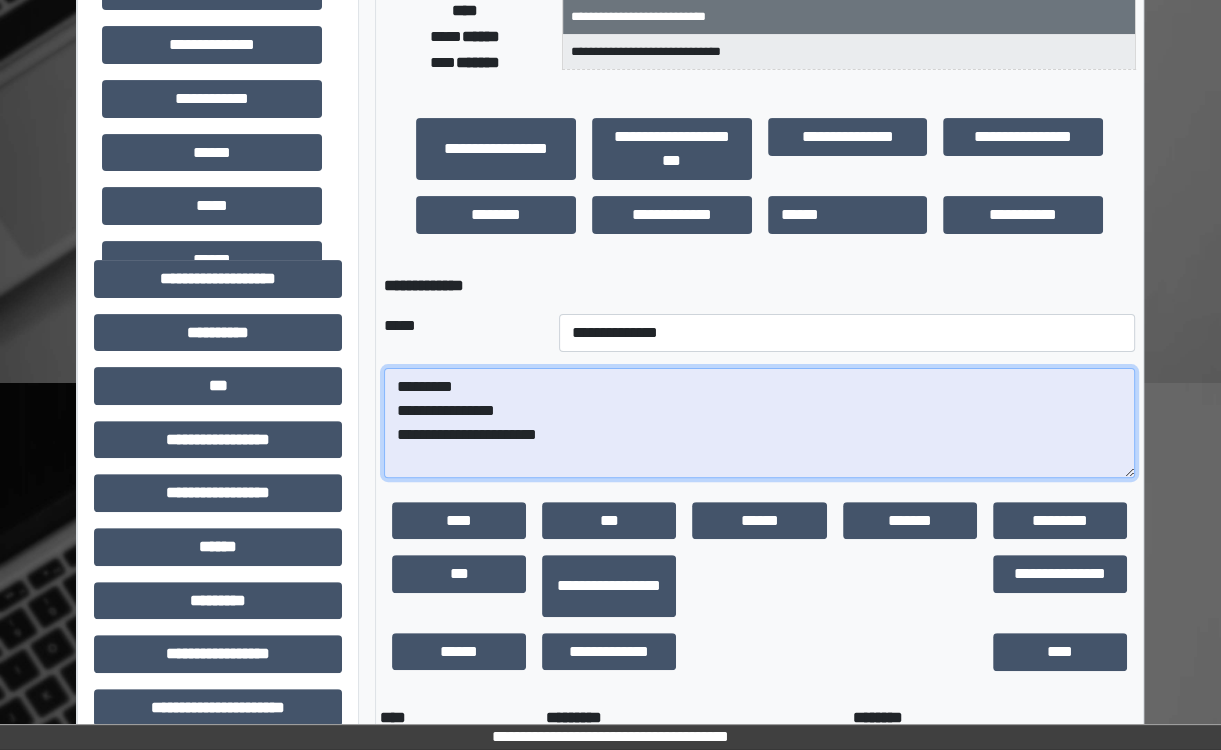 click on "**********" at bounding box center (759, 423) 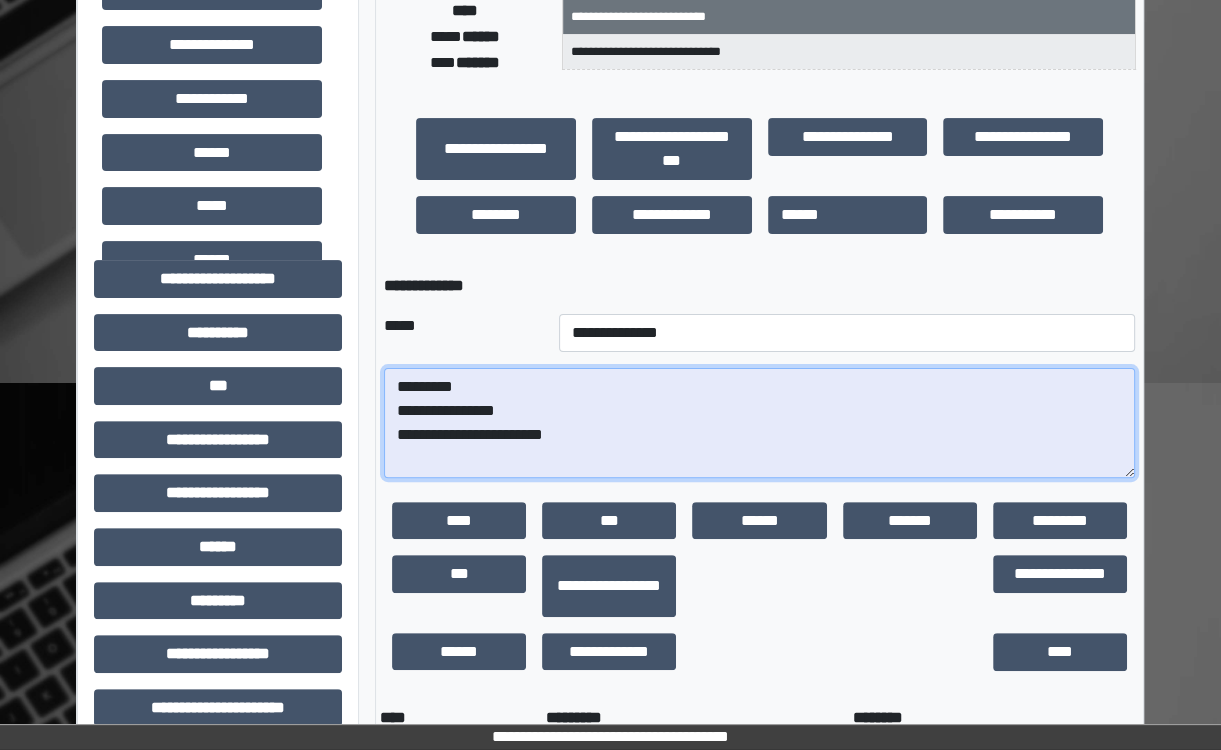 click on "**********" at bounding box center [759, 423] 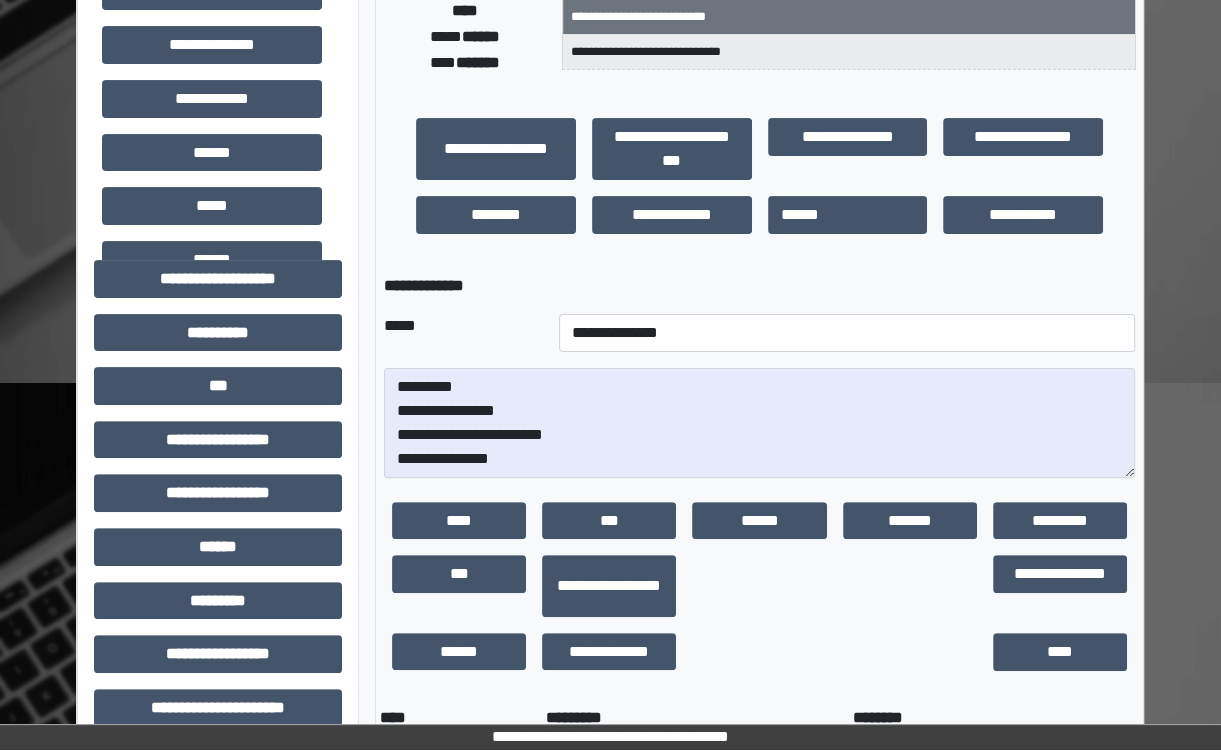 drag, startPoint x: 529, startPoint y: 516, endPoint x: 1092, endPoint y: 262, distance: 617.6447 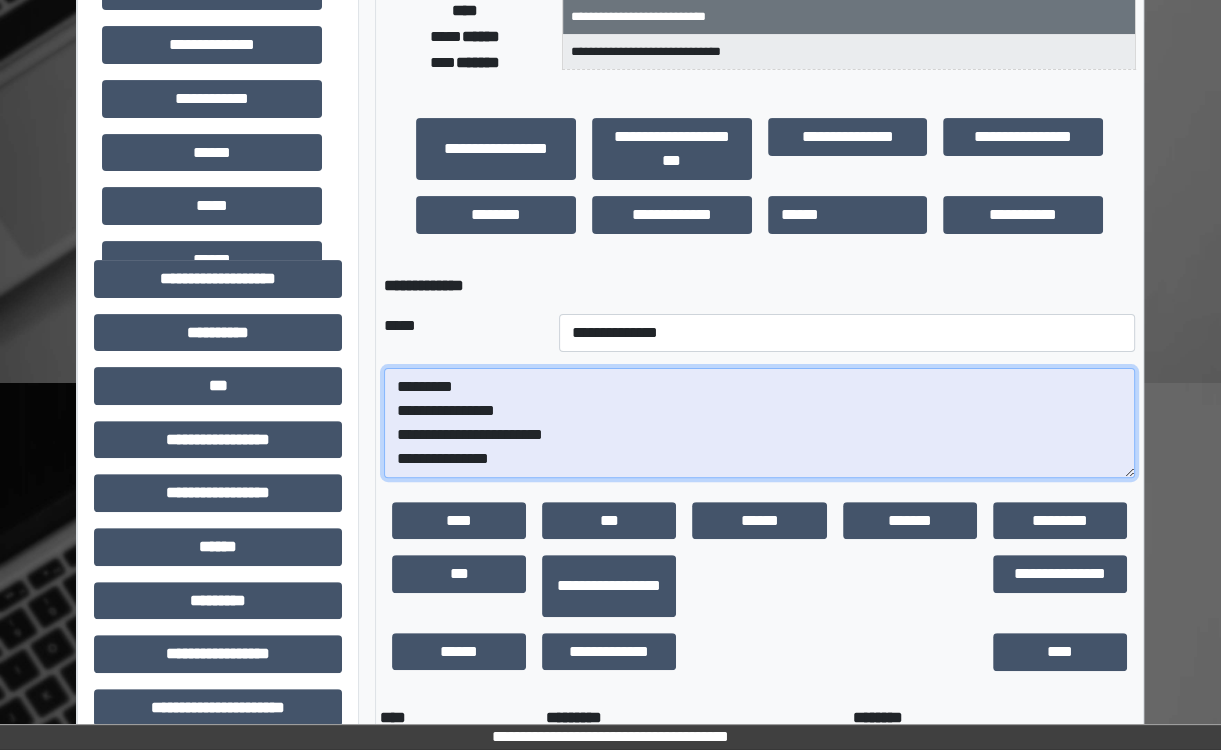 click on "**********" at bounding box center [759, 423] 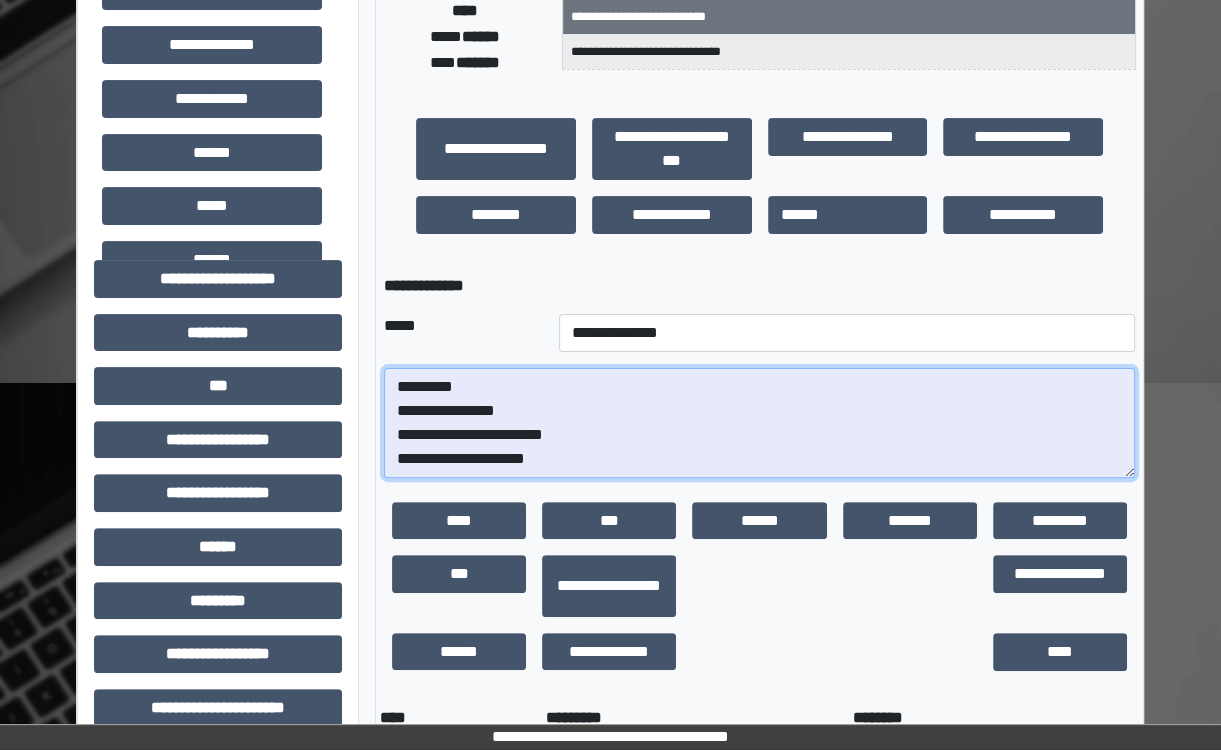 click on "**********" at bounding box center (759, 423) 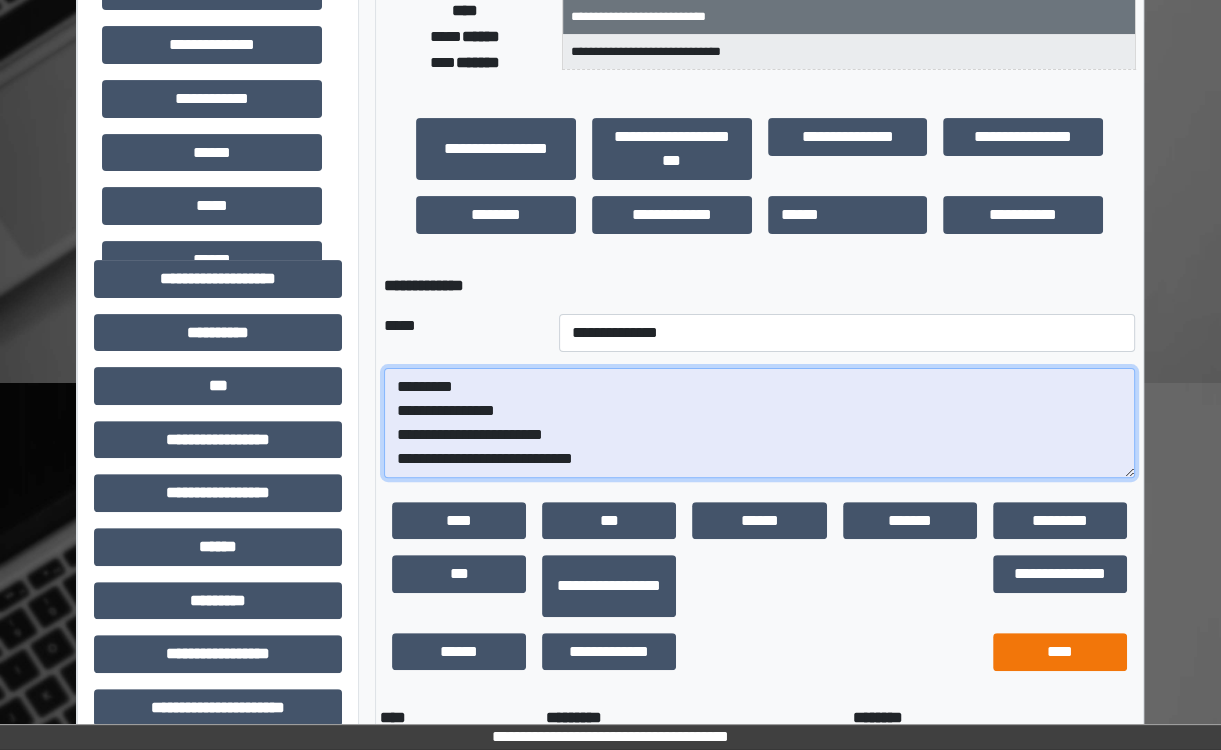 type on "**********" 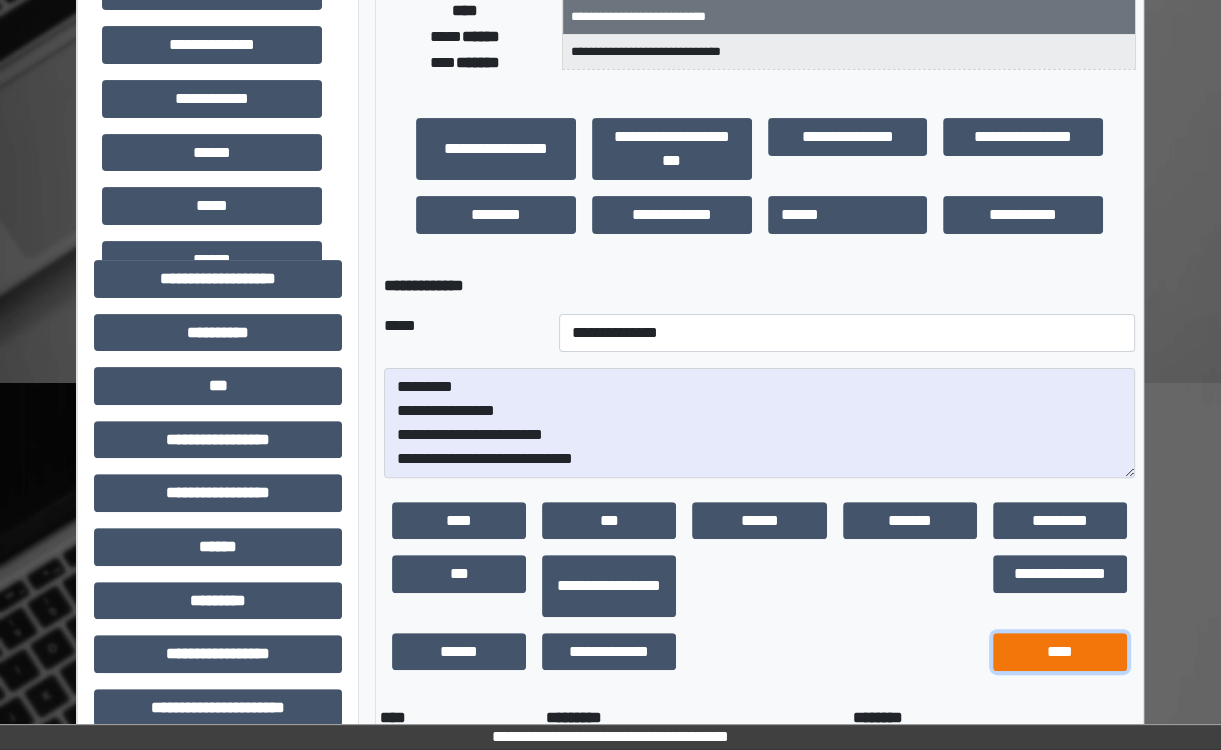 click on "****" at bounding box center [1060, 652] 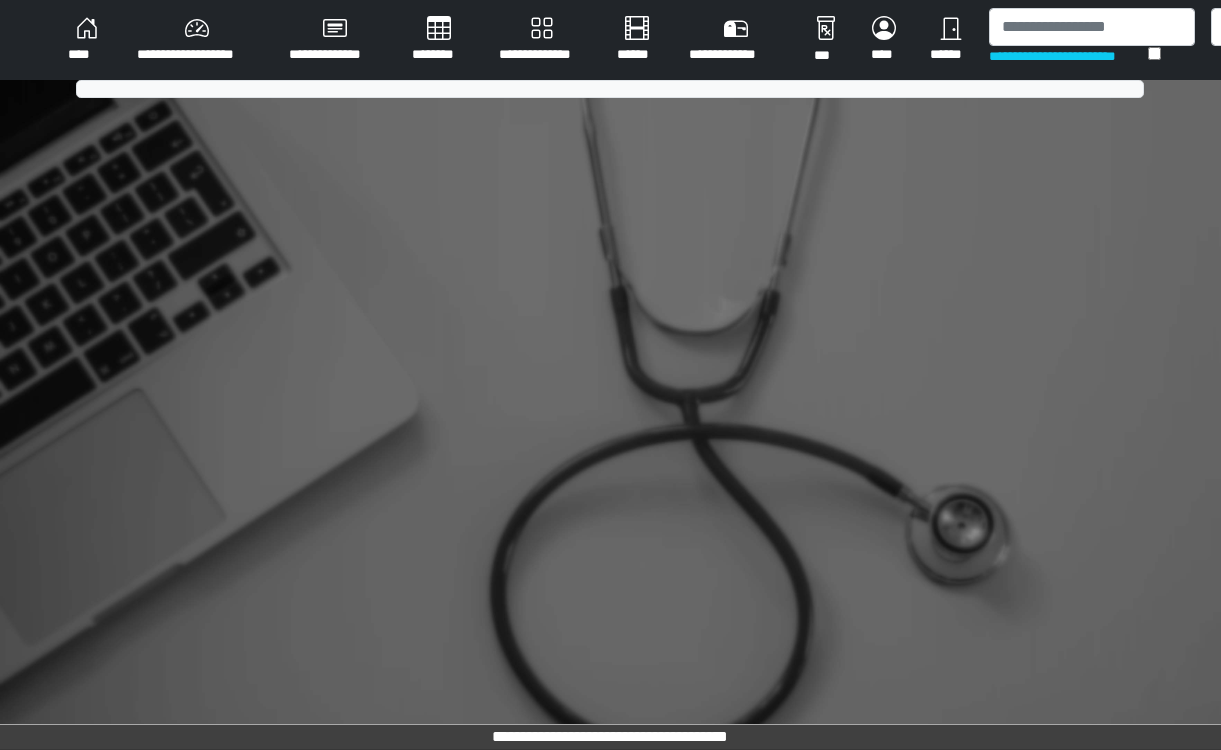 scroll, scrollTop: 0, scrollLeft: 0, axis: both 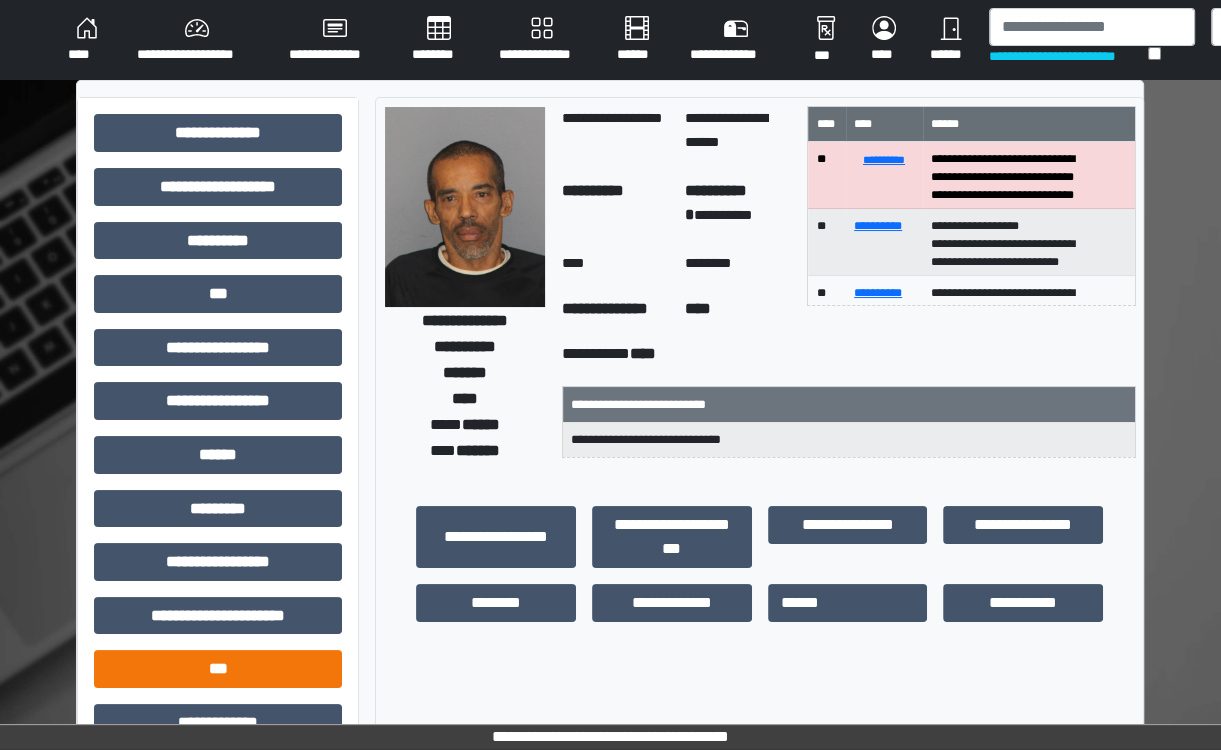 drag, startPoint x: 228, startPoint y: 663, endPoint x: 228, endPoint y: 686, distance: 23 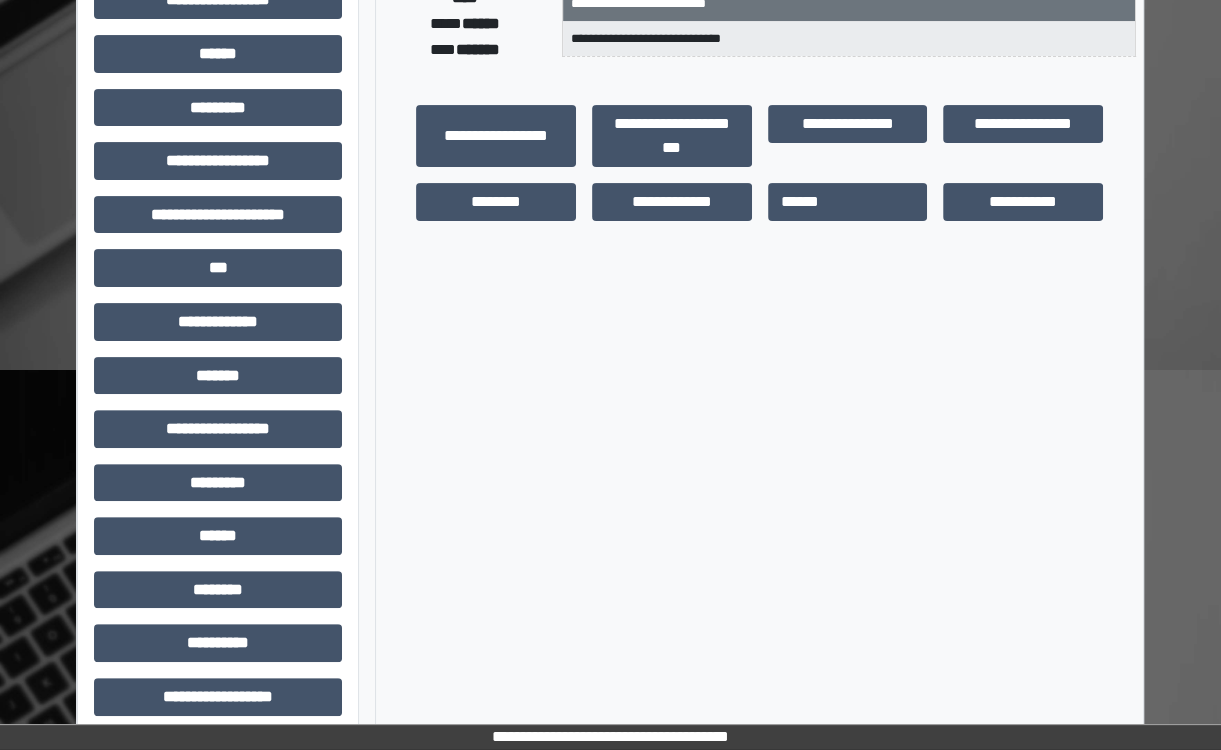 scroll, scrollTop: 416, scrollLeft: 0, axis: vertical 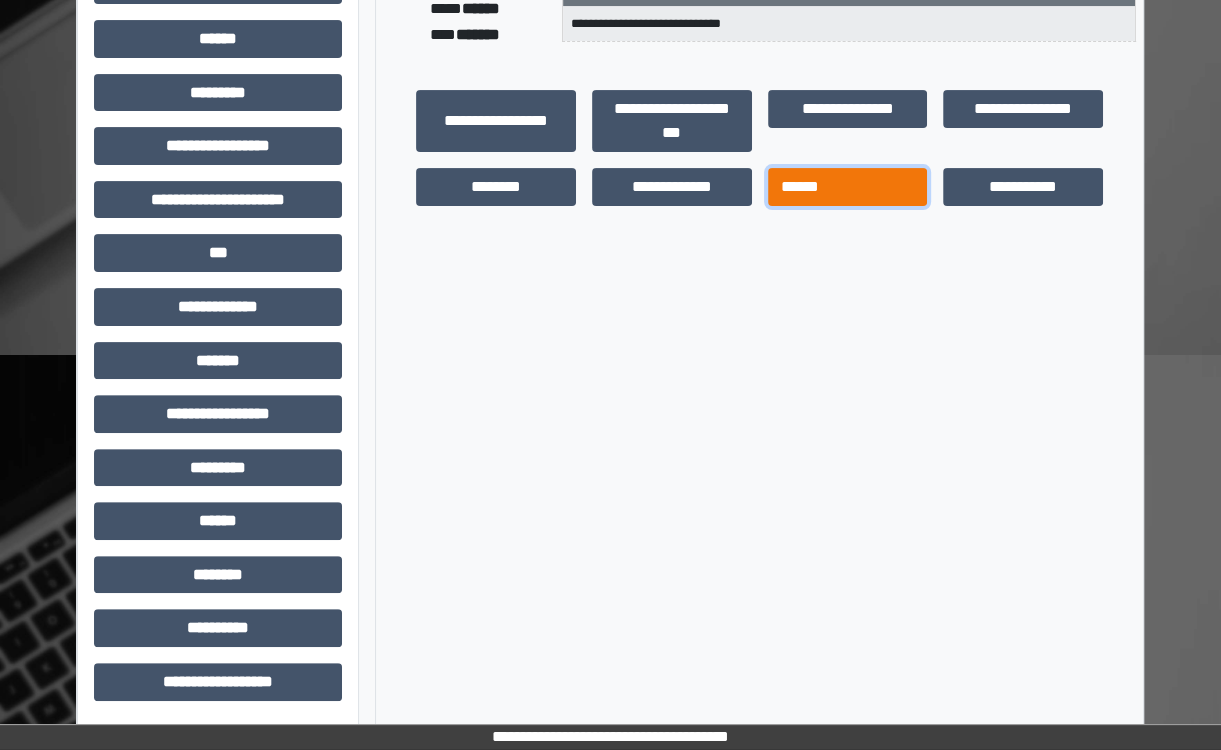 click on "******" at bounding box center (848, 187) 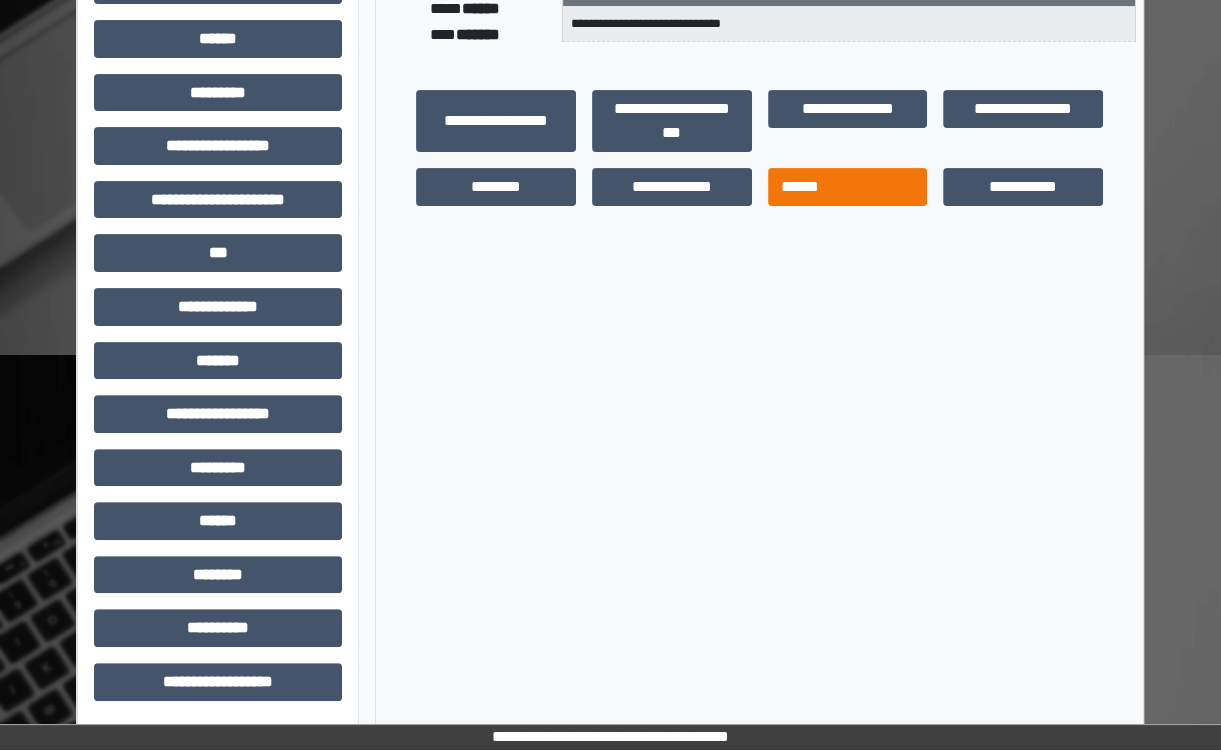 scroll, scrollTop: 404, scrollLeft: 0, axis: vertical 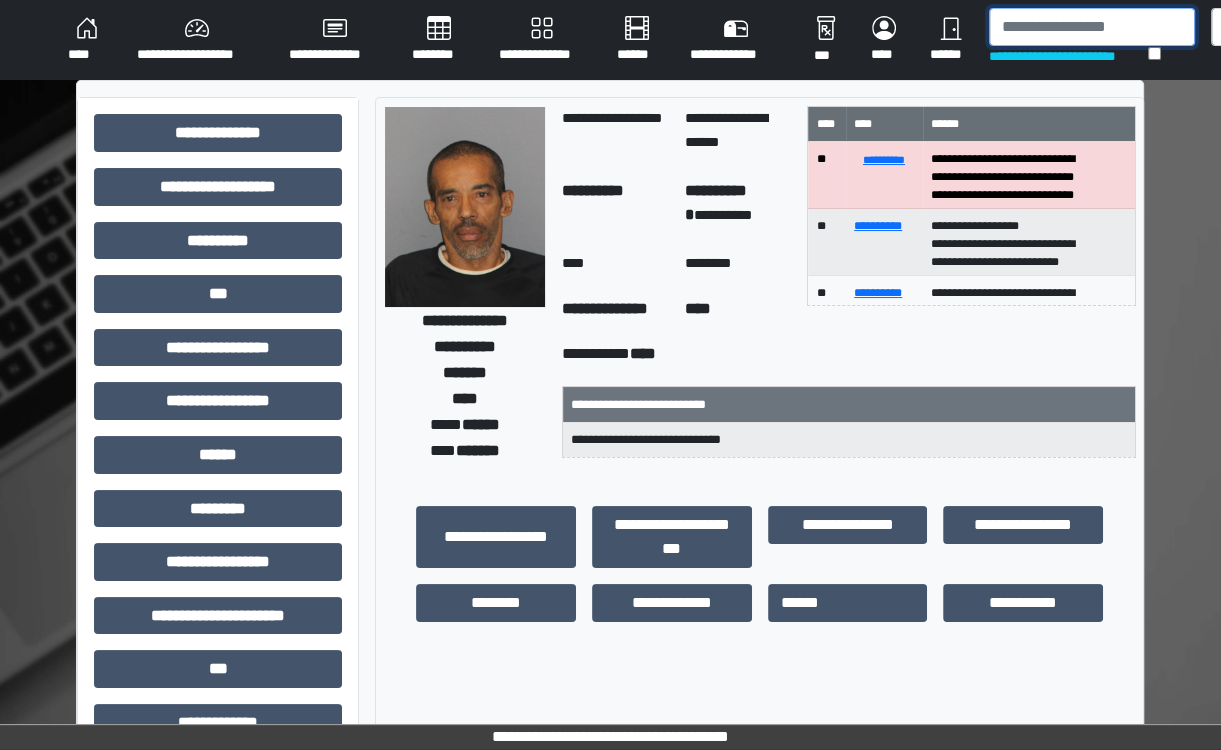 click at bounding box center [1092, 27] 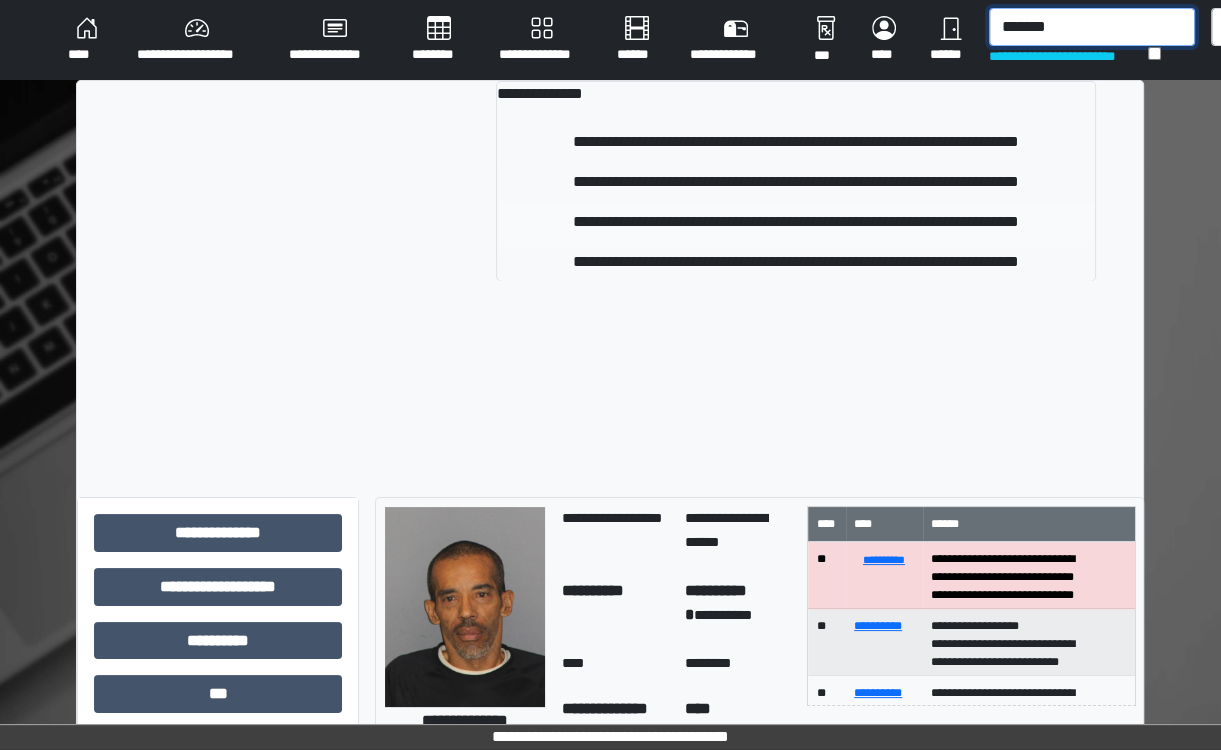 type on "*******" 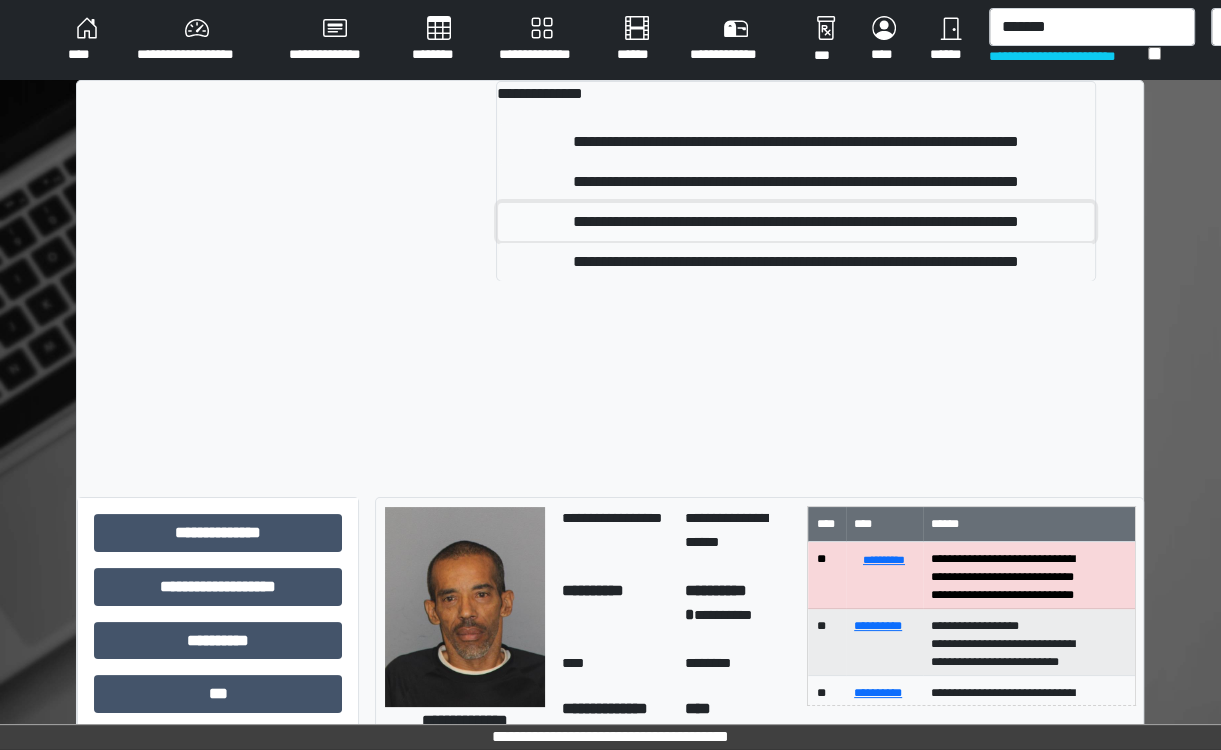 click on "**********" at bounding box center (796, 222) 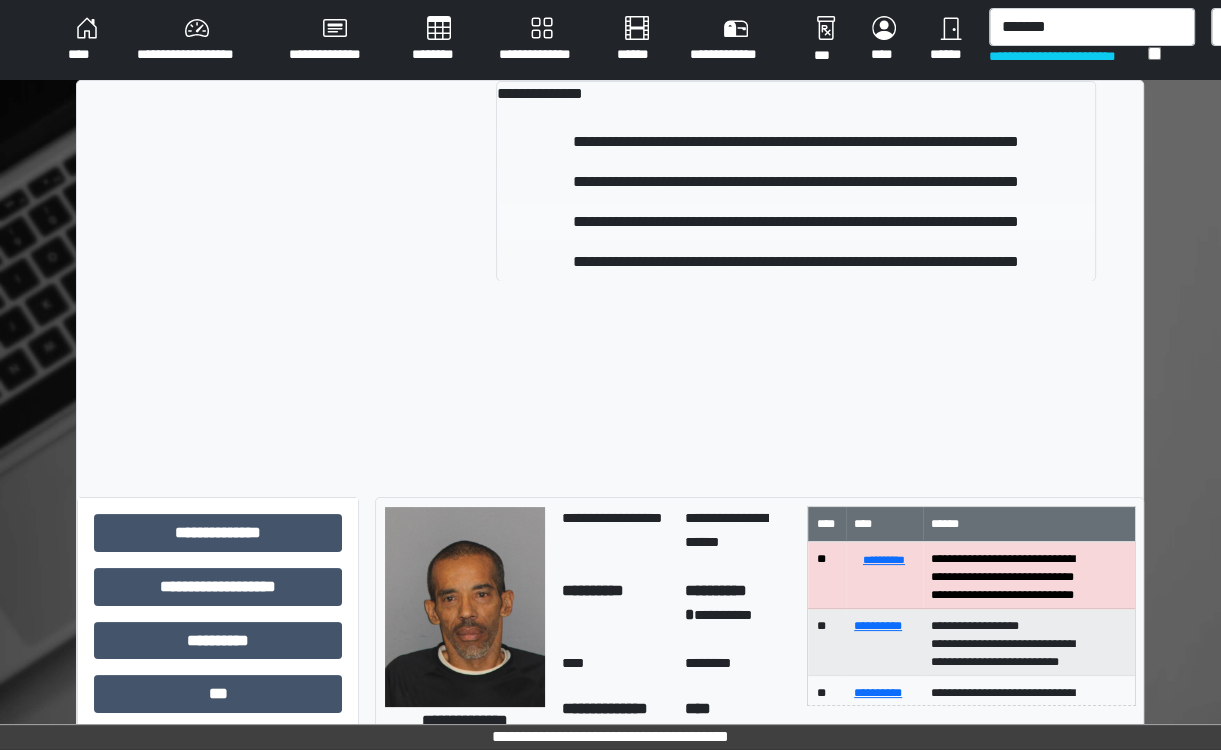 type 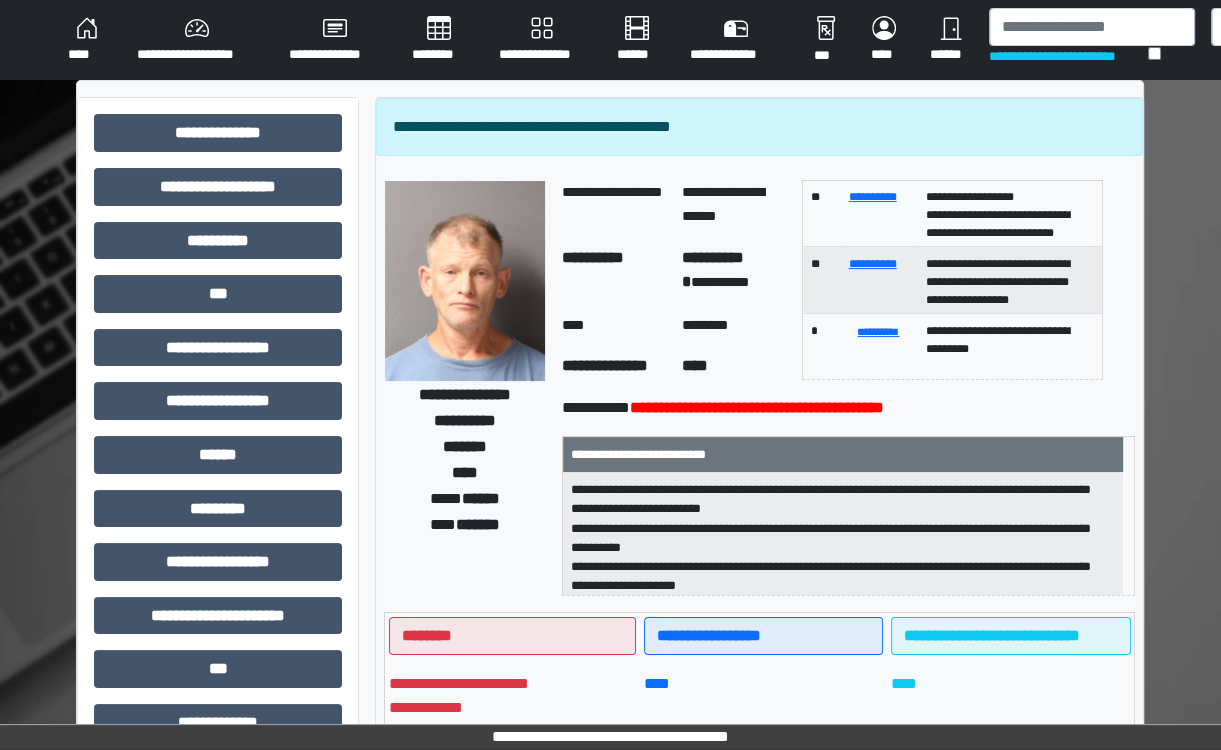 scroll, scrollTop: 186, scrollLeft: 0, axis: vertical 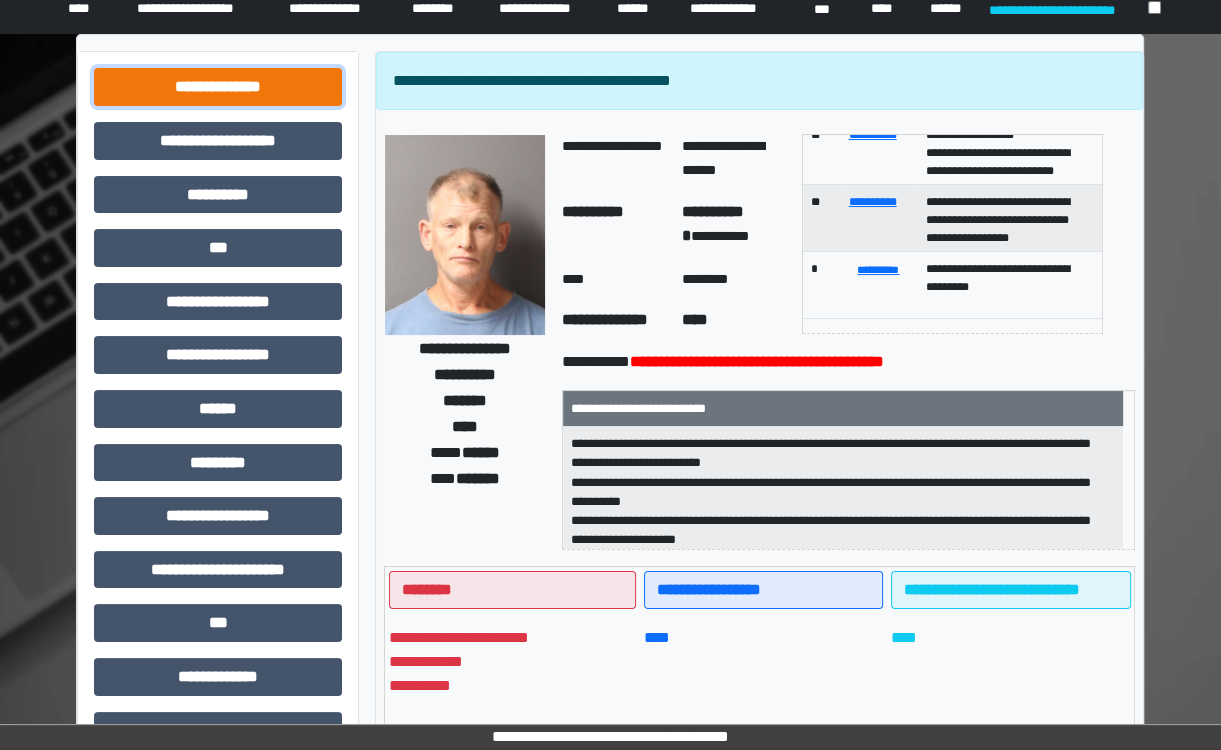 click on "**********" at bounding box center (218, 87) 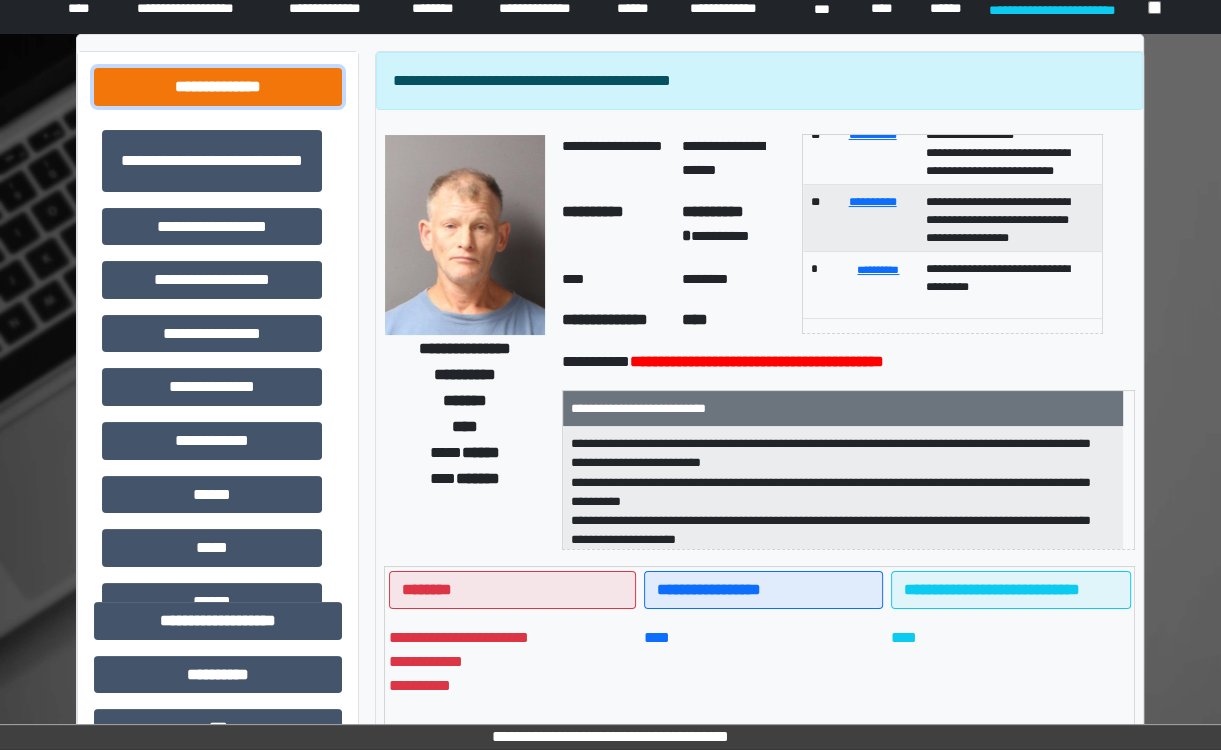 click on "**********" at bounding box center (218, 87) 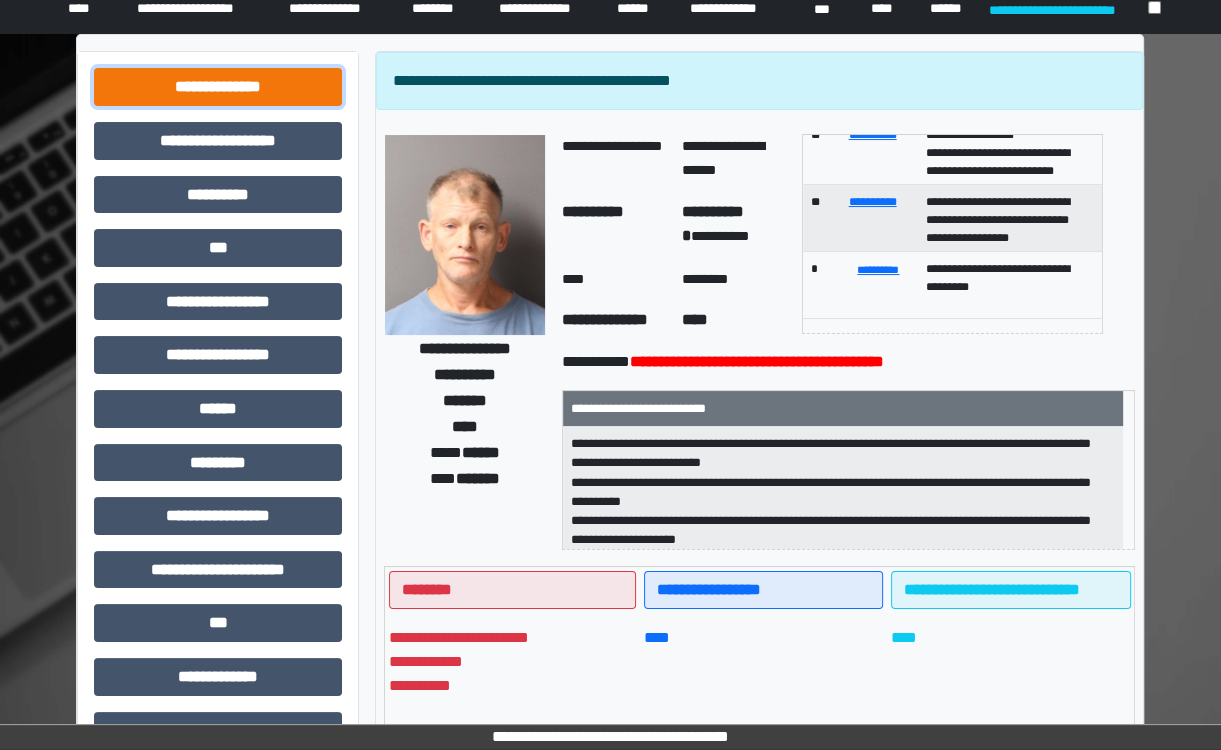 click on "**********" at bounding box center [218, 87] 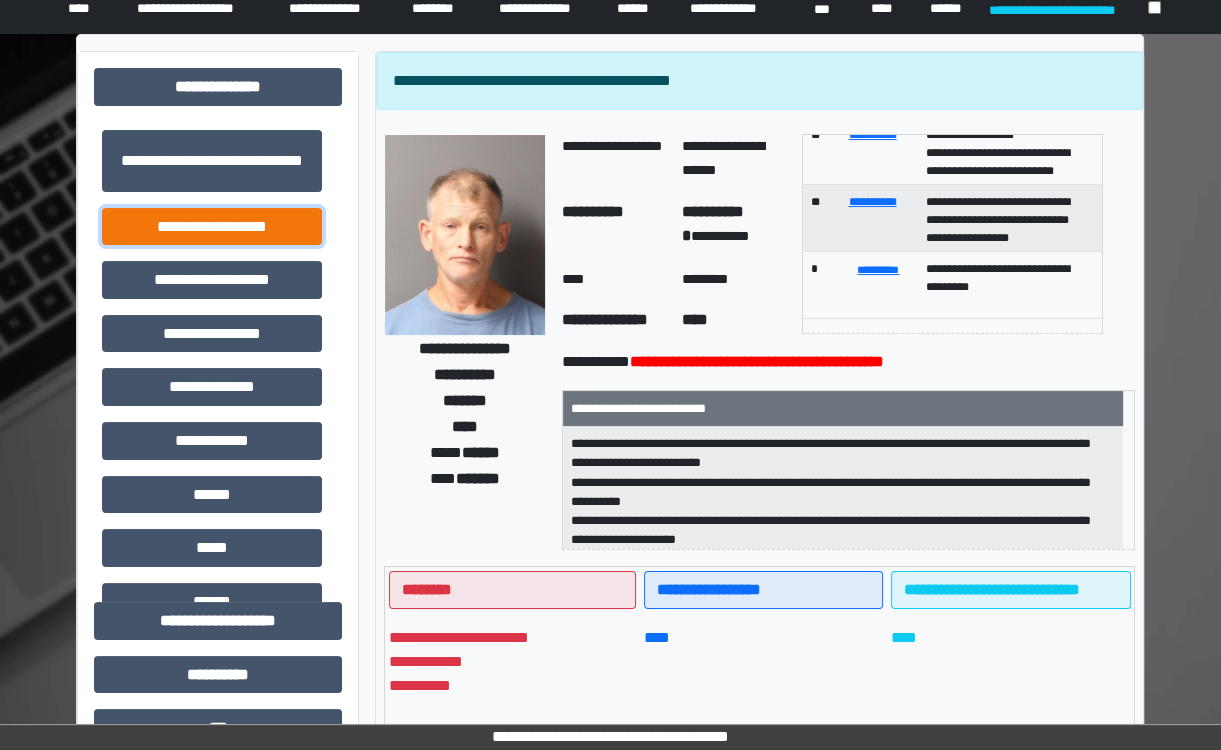 click on "**********" at bounding box center [212, 227] 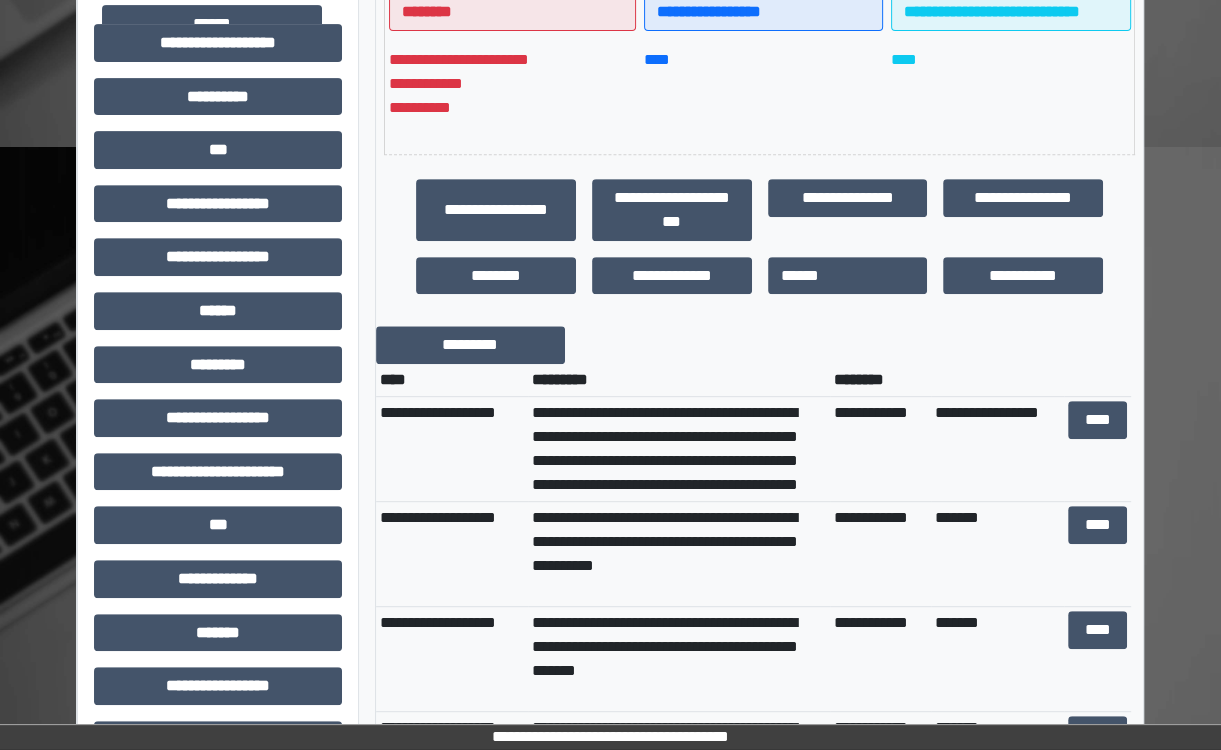 scroll, scrollTop: 632, scrollLeft: 0, axis: vertical 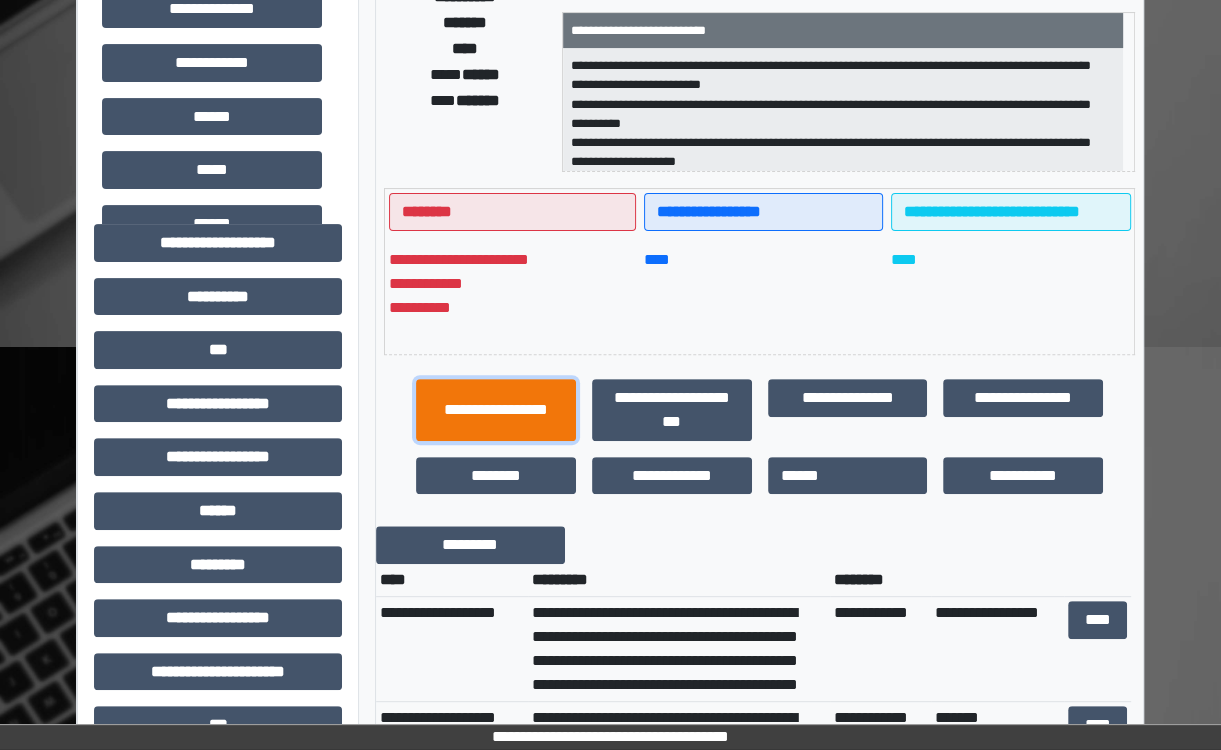 click on "**********" at bounding box center (496, 410) 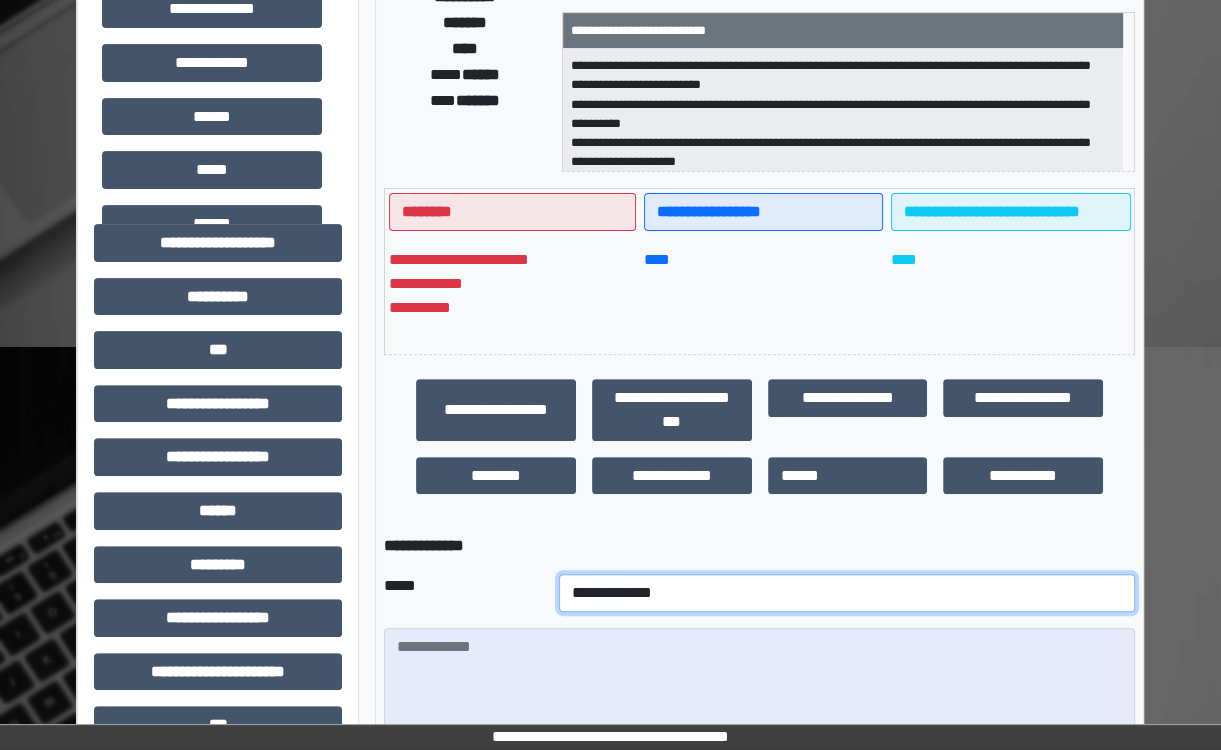 drag, startPoint x: 547, startPoint y: 600, endPoint x: 592, endPoint y: 595, distance: 45.276924 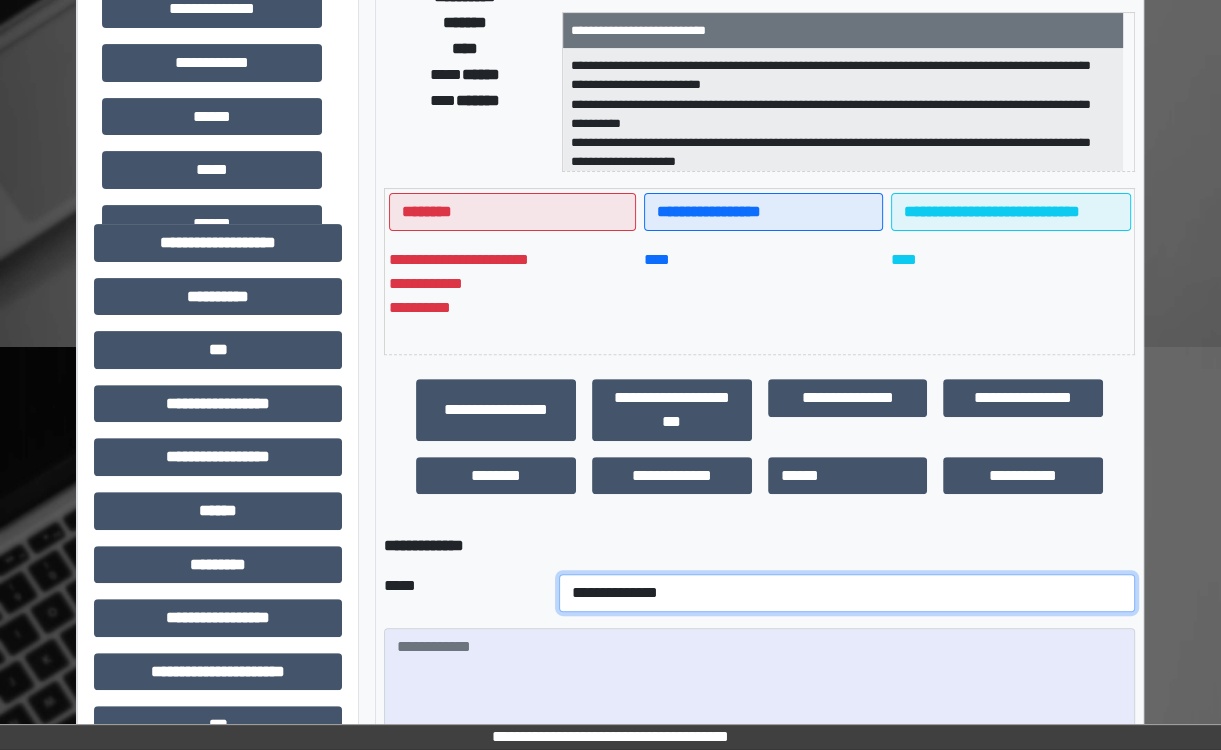 click on "**********" at bounding box center (847, 593) 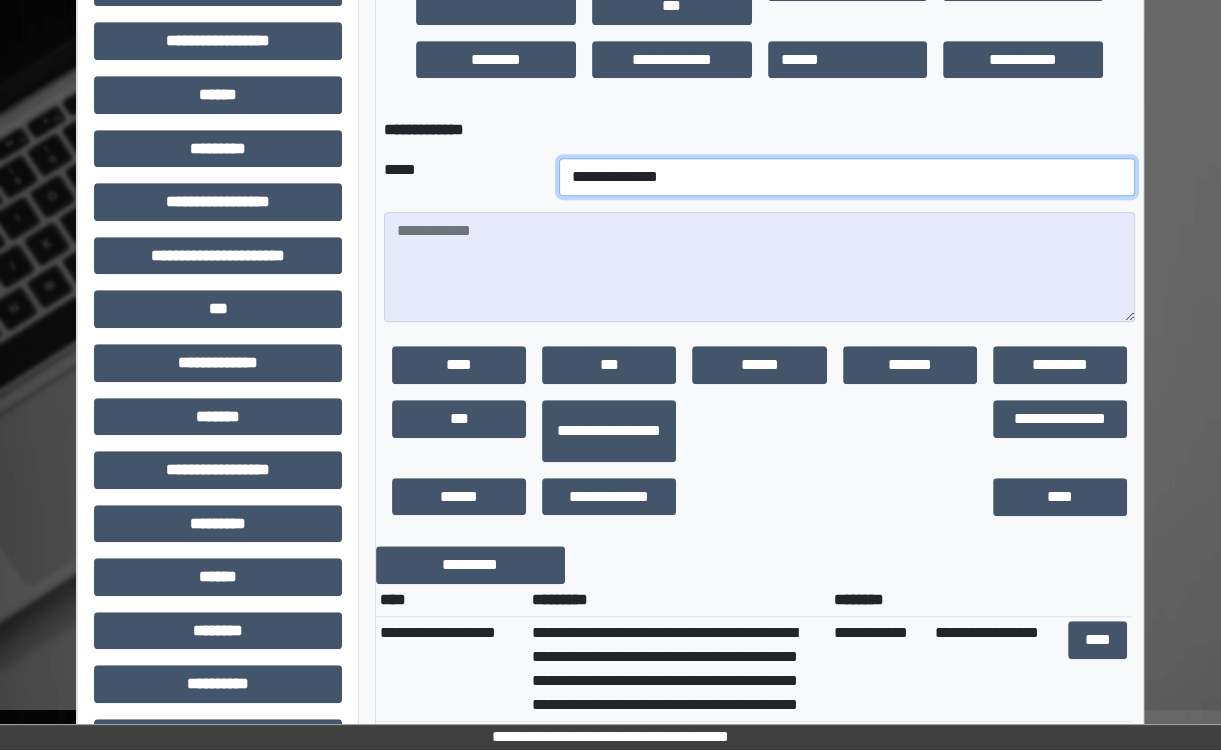 scroll, scrollTop: 893, scrollLeft: 0, axis: vertical 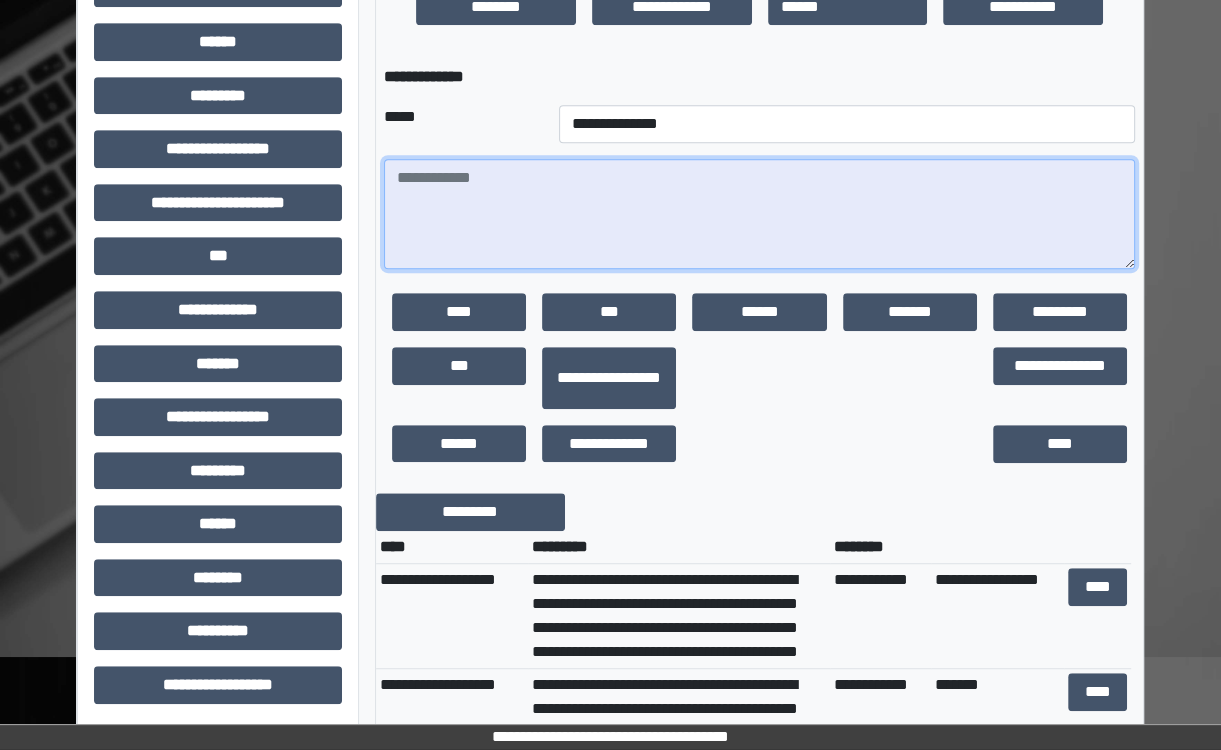click at bounding box center [759, 214] 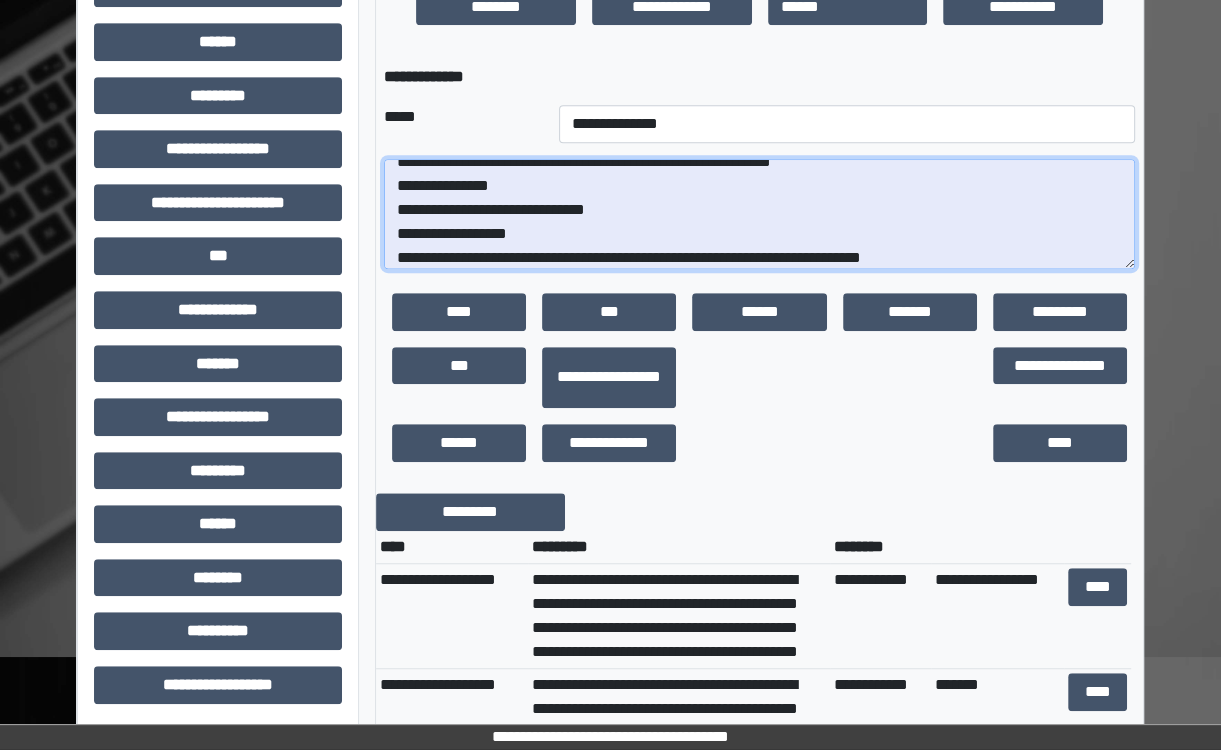 scroll, scrollTop: 40, scrollLeft: 0, axis: vertical 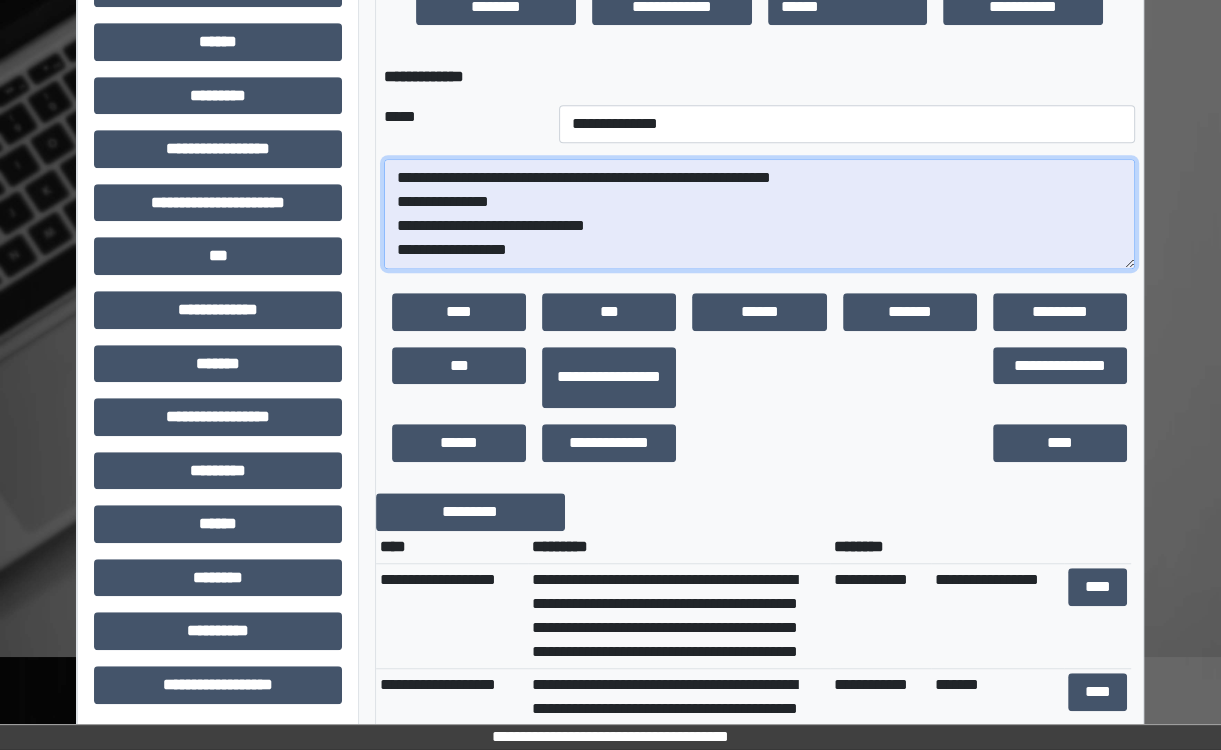 click on "**********" at bounding box center (759, 214) 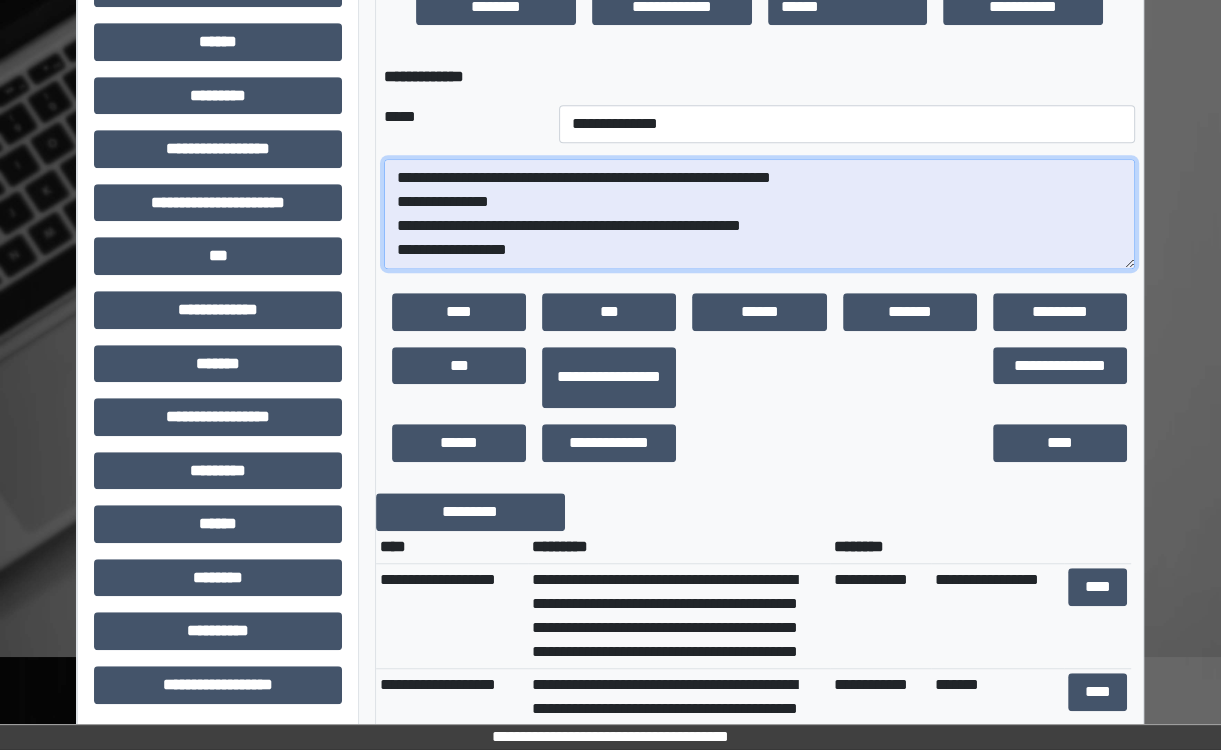 scroll, scrollTop: 48, scrollLeft: 0, axis: vertical 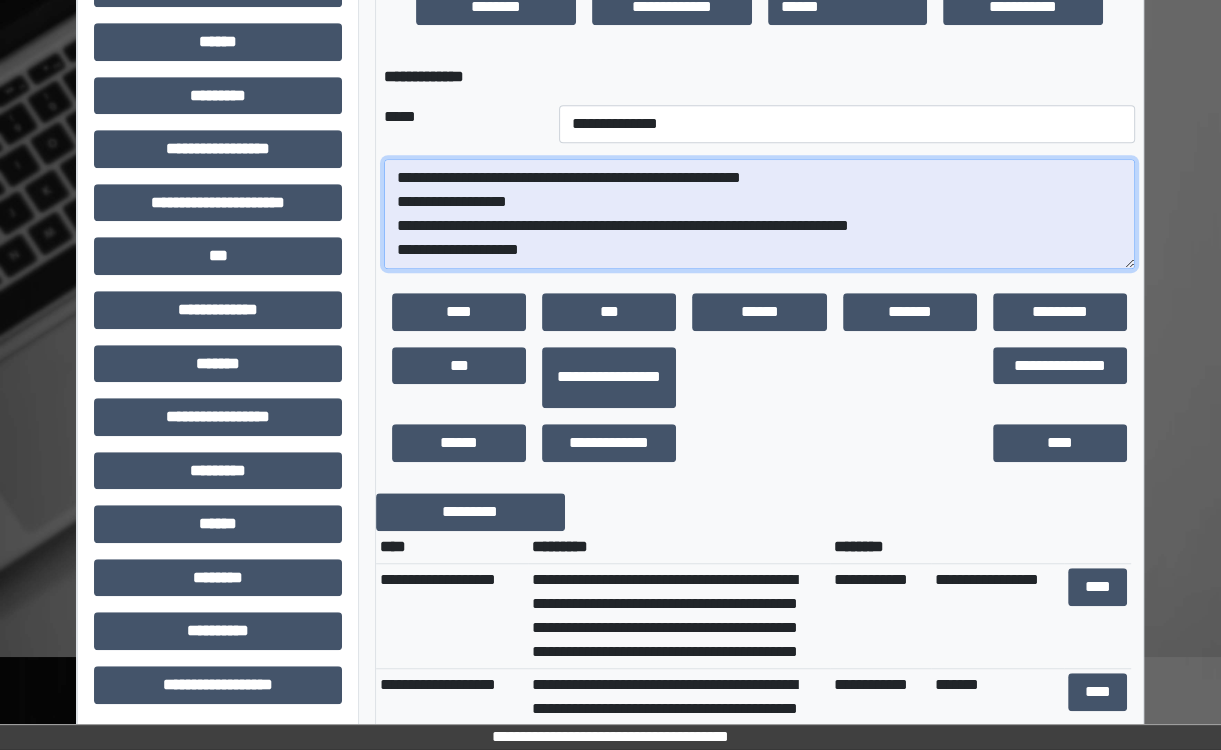 type on "**********" 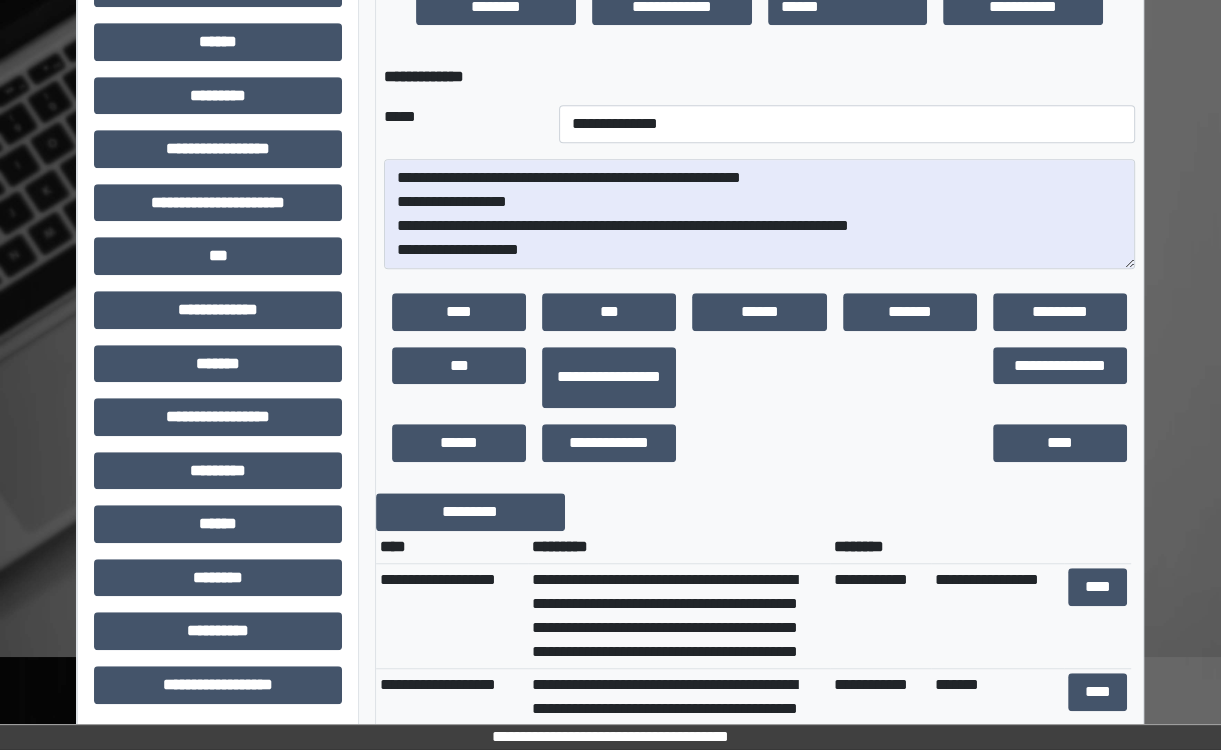drag, startPoint x: 444, startPoint y: 191, endPoint x: 932, endPoint y: 105, distance: 495.51993 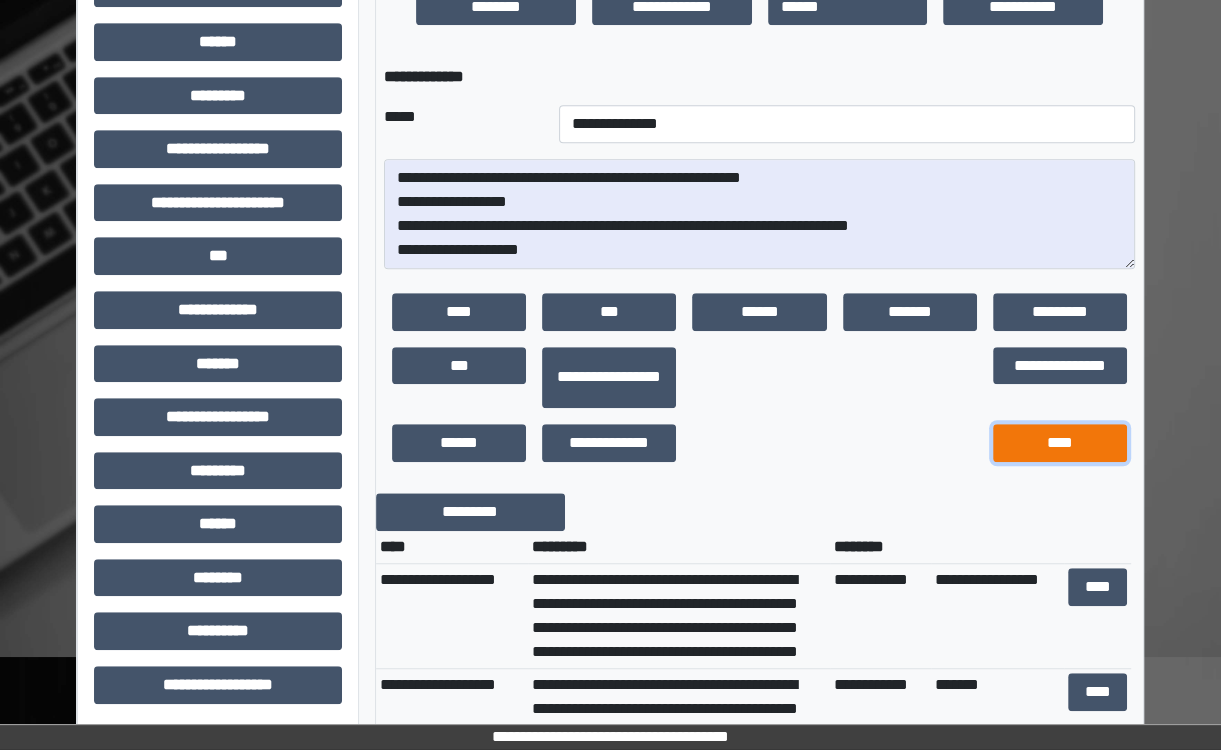 click on "****" at bounding box center (1060, 443) 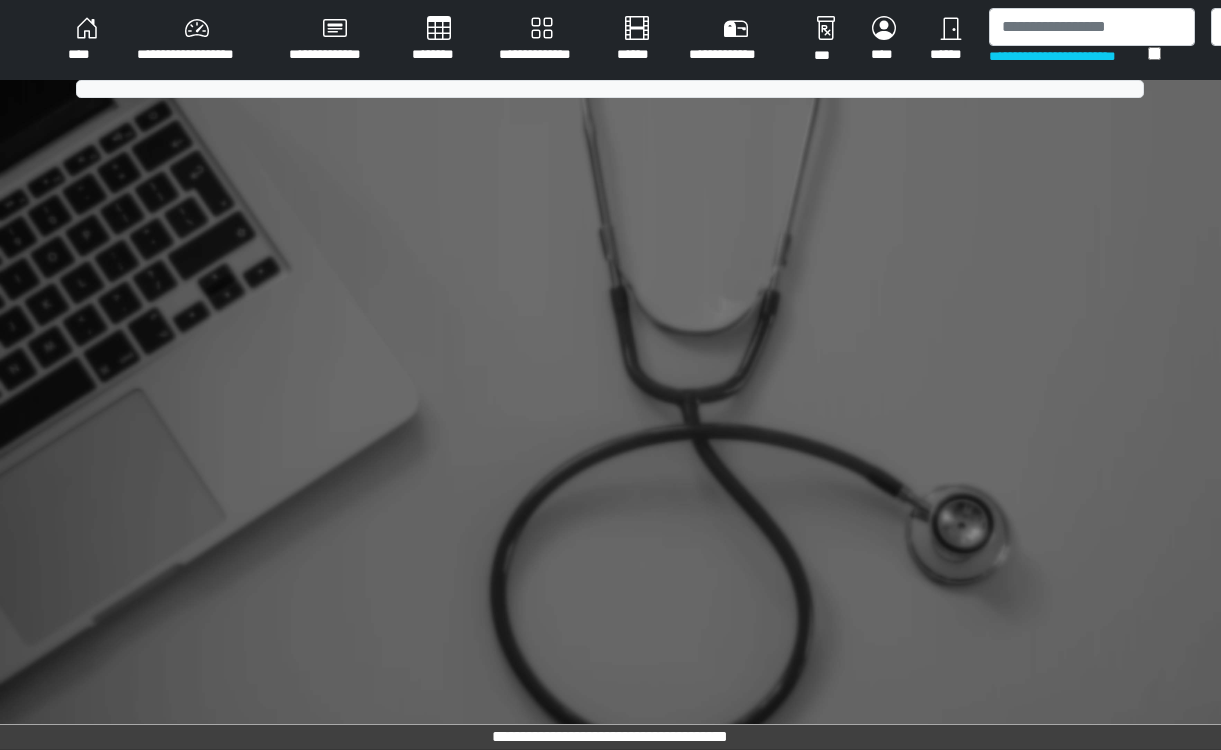 scroll, scrollTop: 0, scrollLeft: 0, axis: both 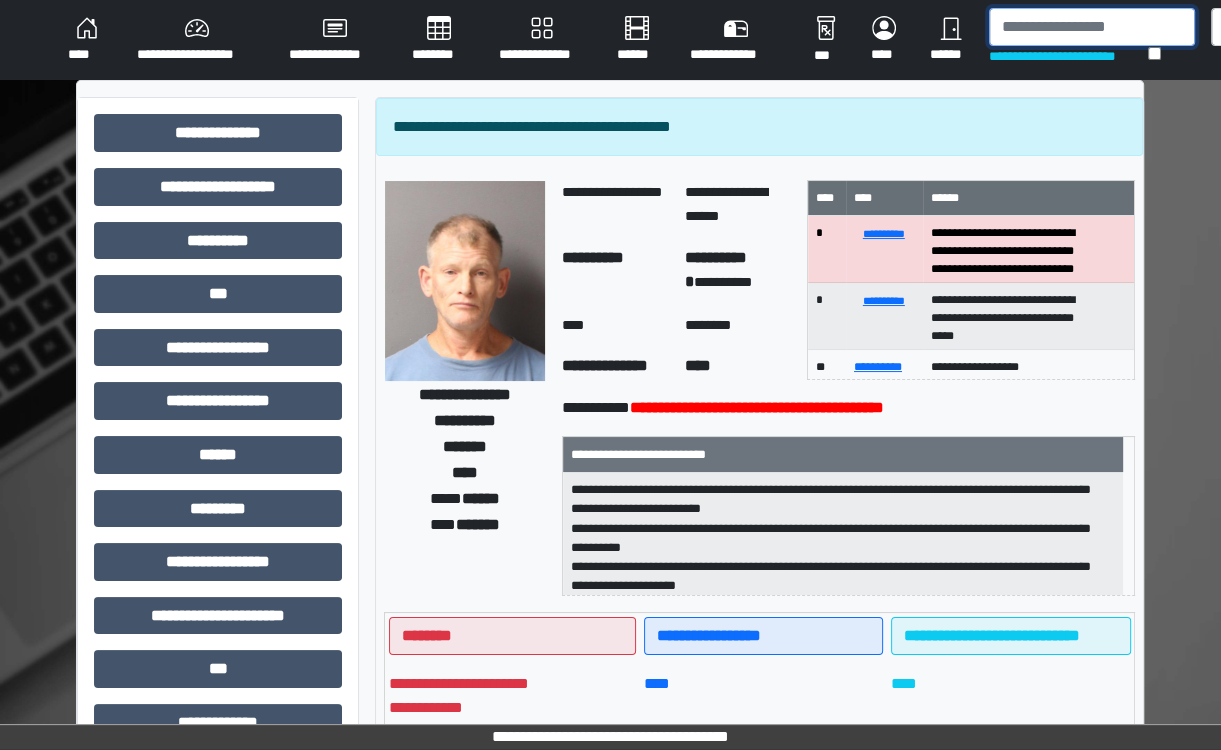 click at bounding box center (1092, 27) 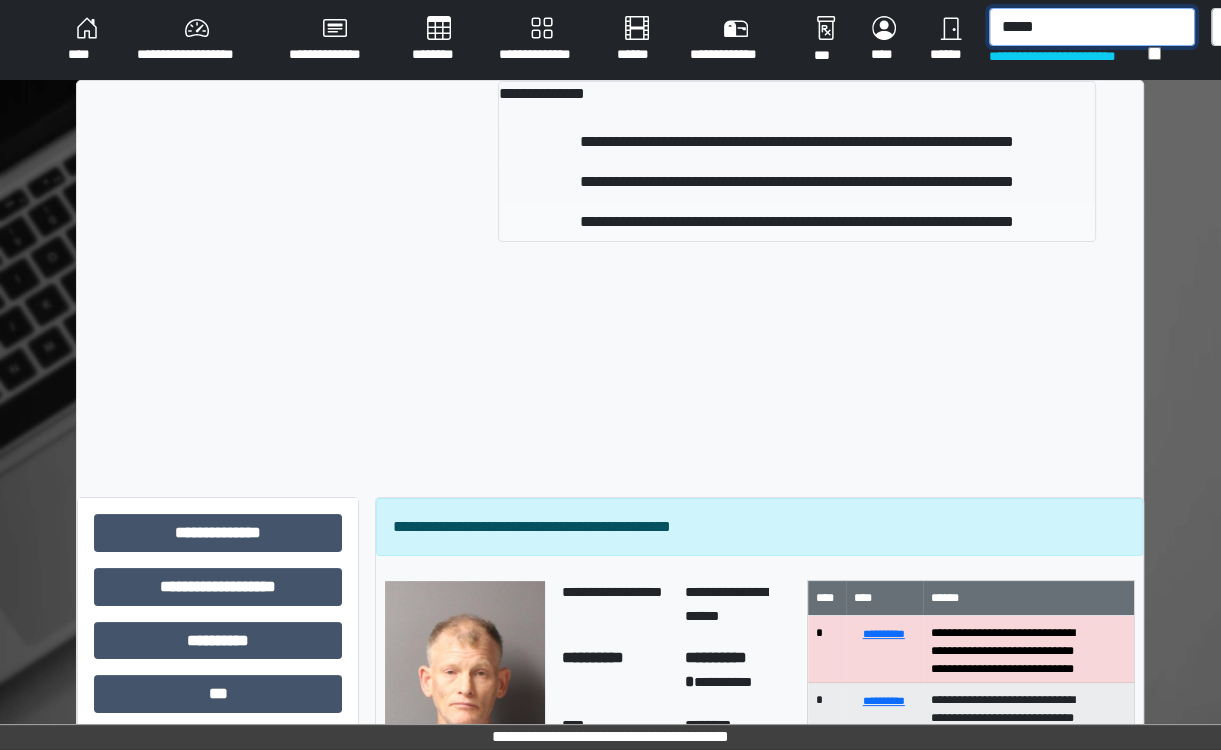 type on "*****" 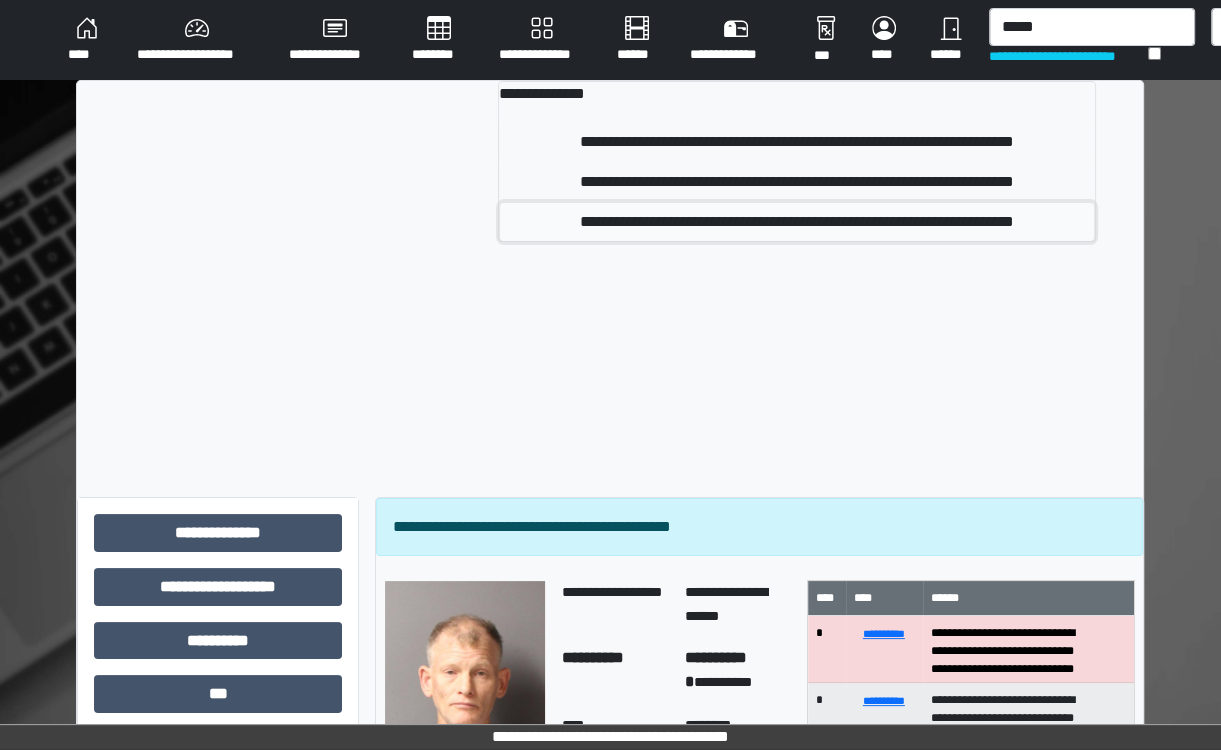 click on "**********" at bounding box center [797, 222] 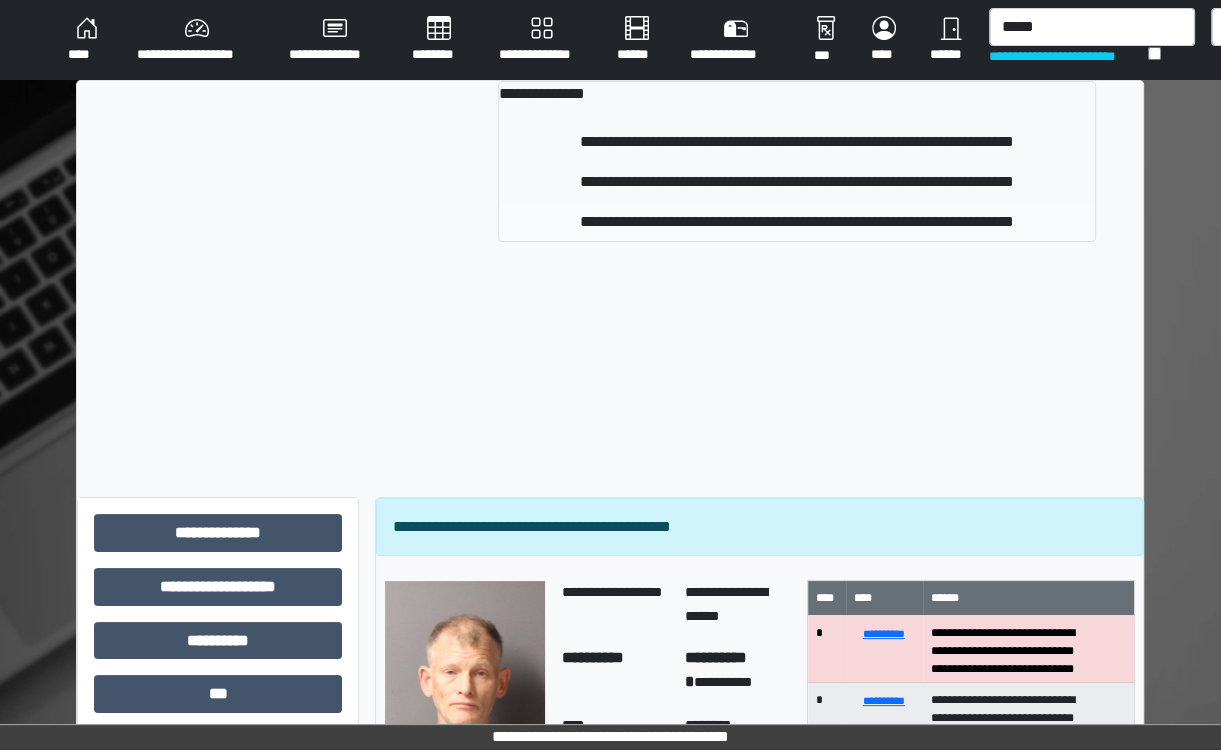 type 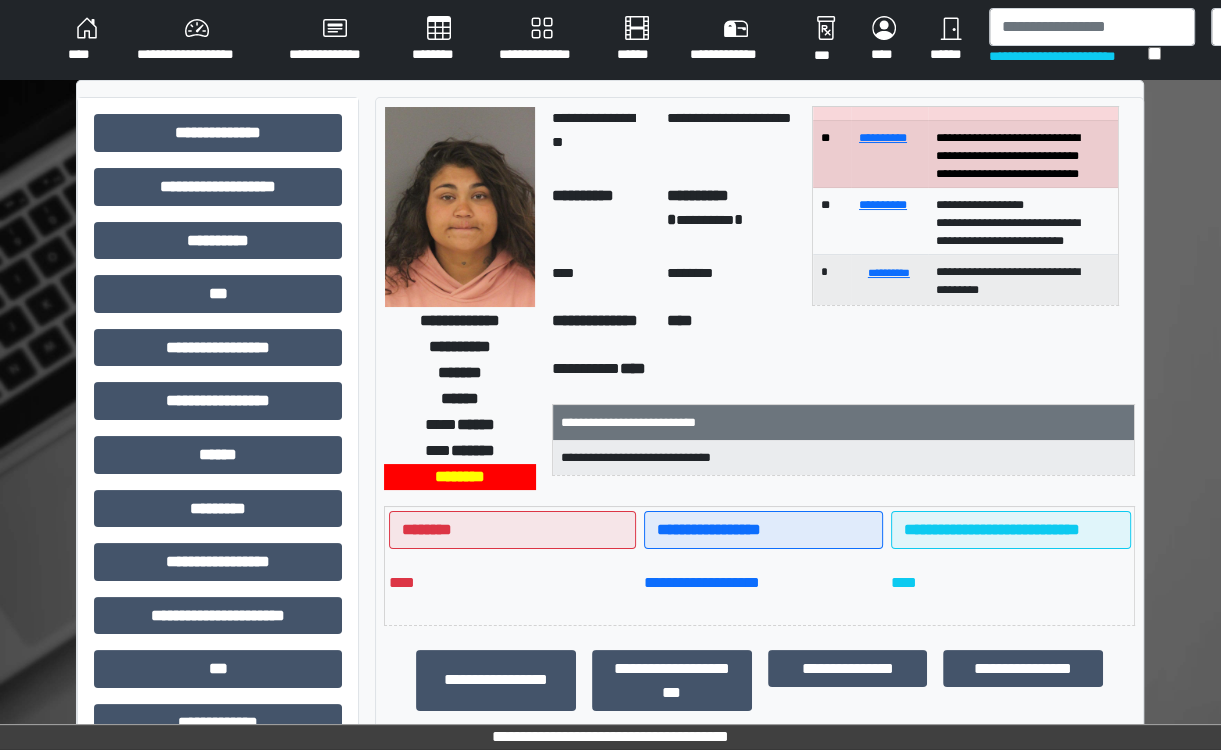 scroll, scrollTop: 96, scrollLeft: 0, axis: vertical 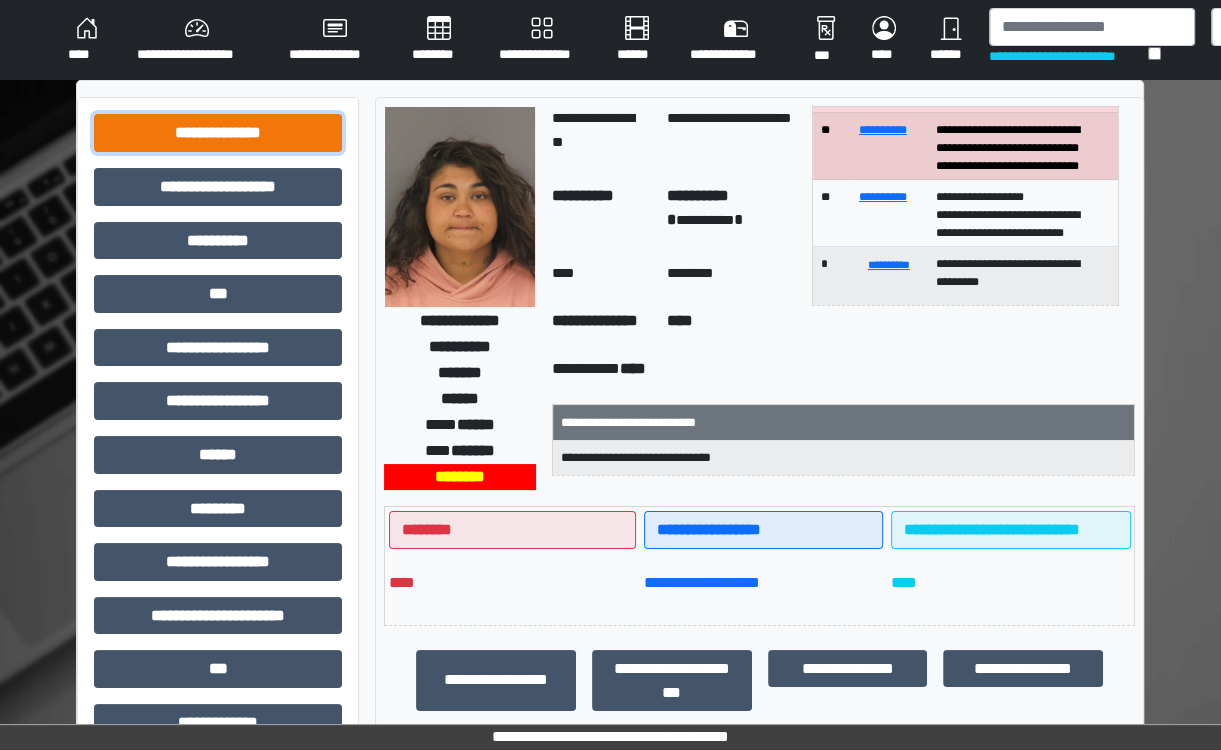click on "**********" at bounding box center (218, 133) 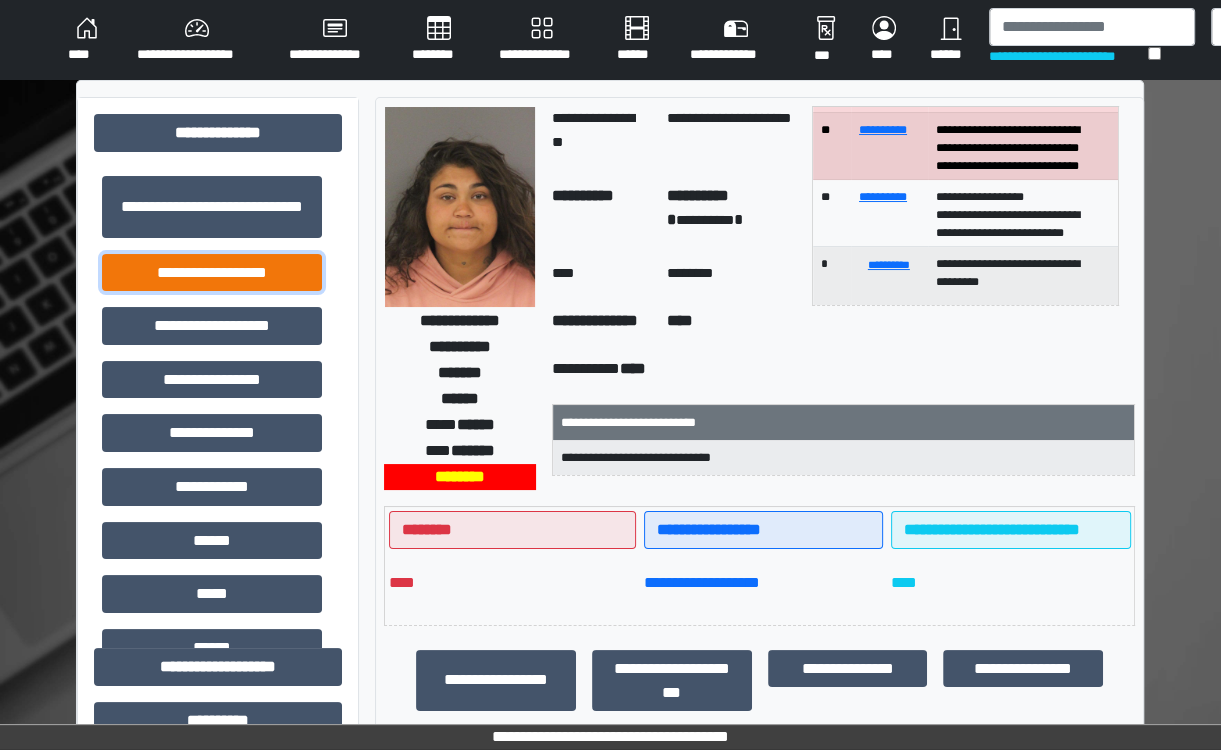 click on "**********" at bounding box center (212, 273) 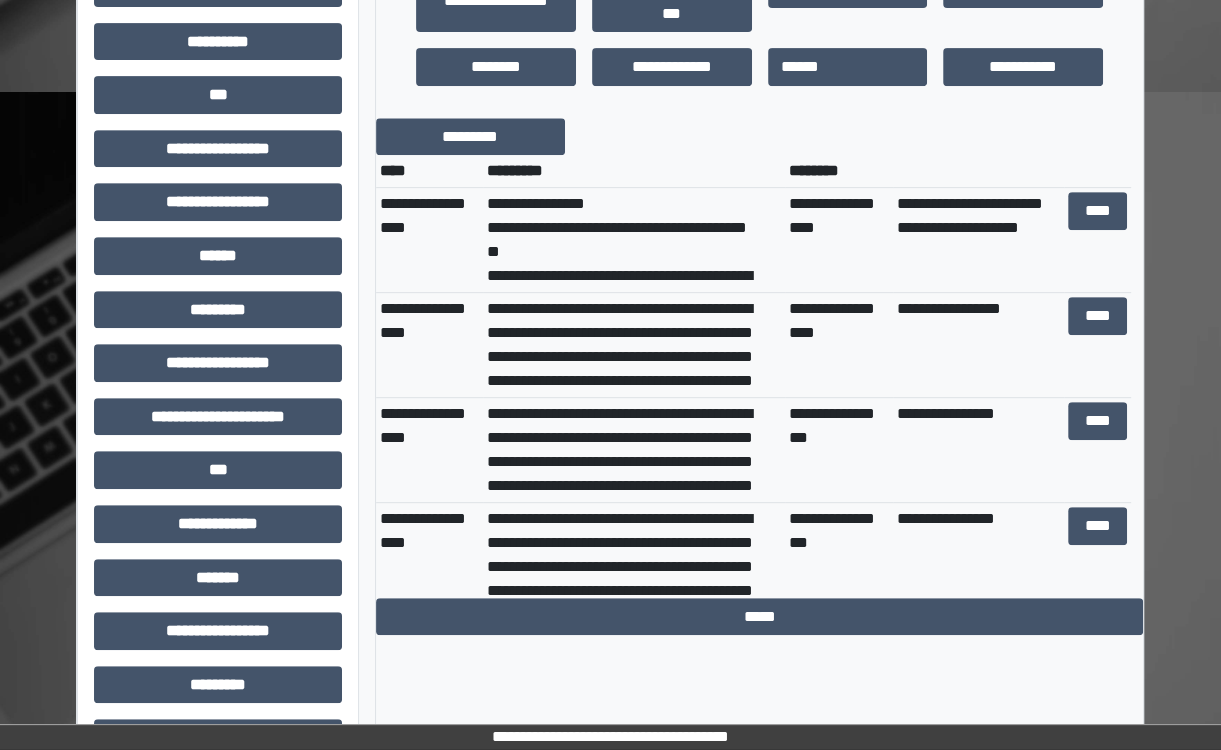 scroll, scrollTop: 695, scrollLeft: 0, axis: vertical 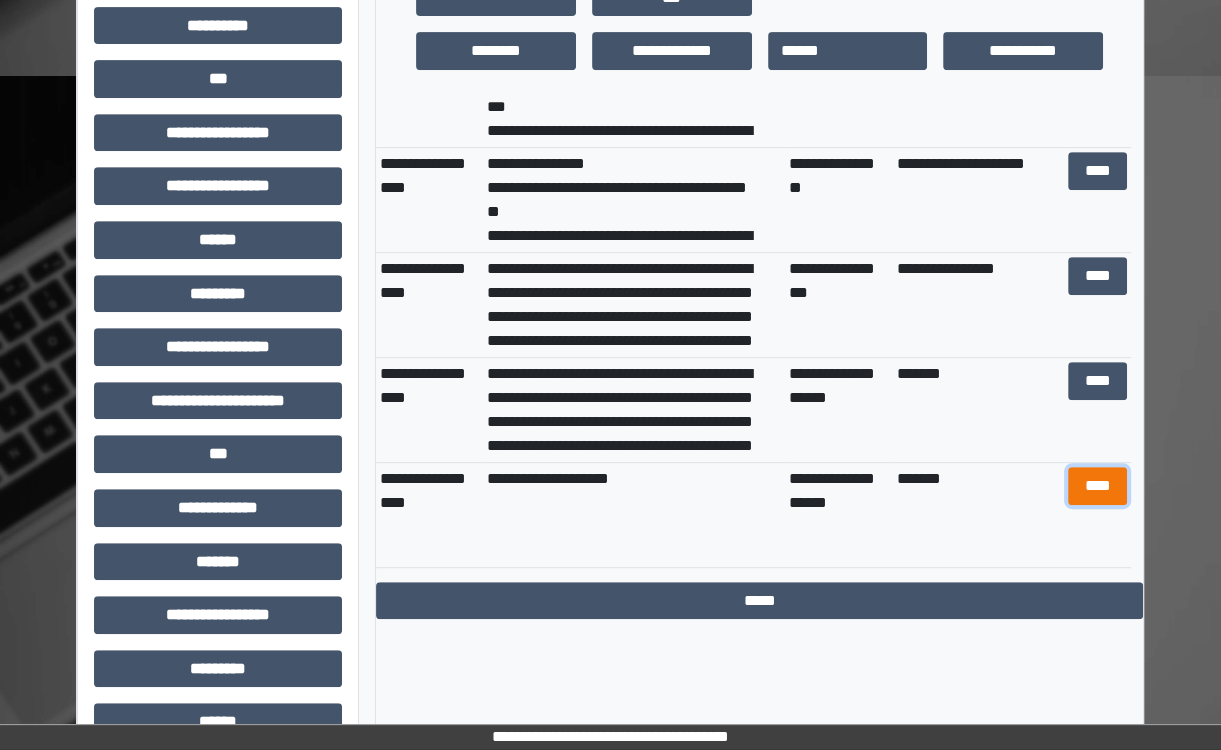 drag, startPoint x: 1105, startPoint y: 487, endPoint x: 1228, endPoint y: 485, distance: 123.01626 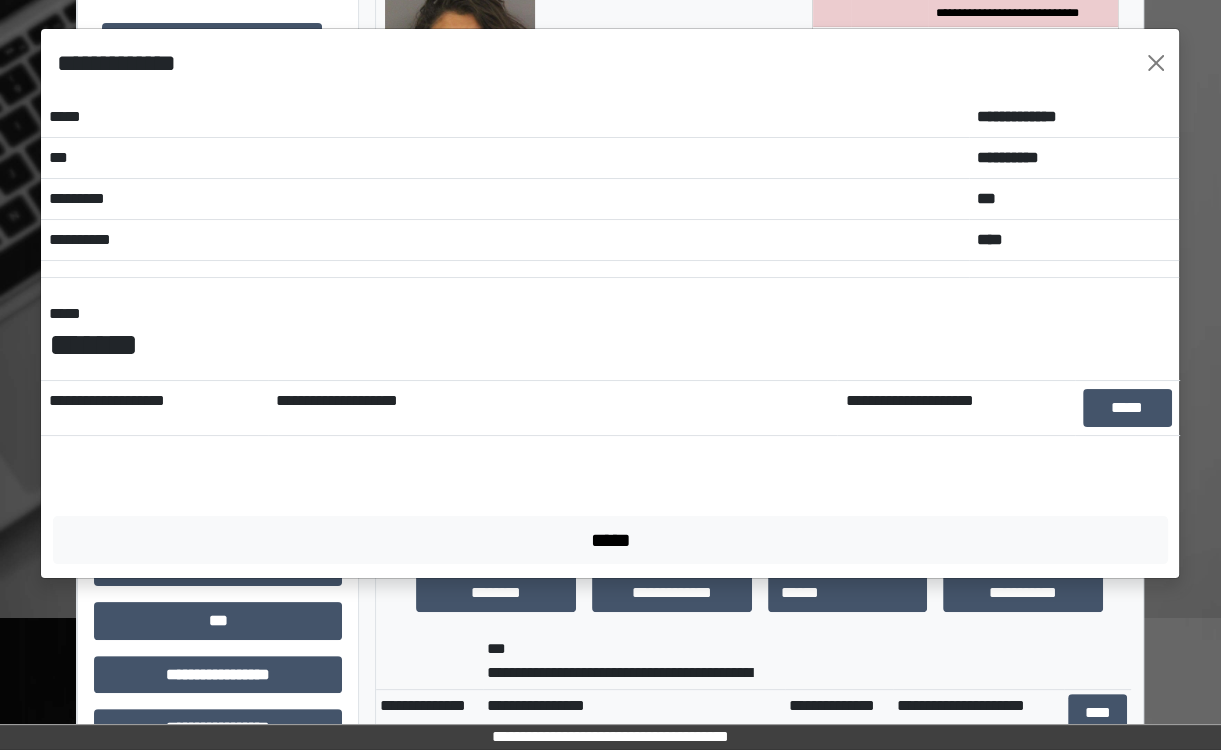 scroll, scrollTop: 140, scrollLeft: 0, axis: vertical 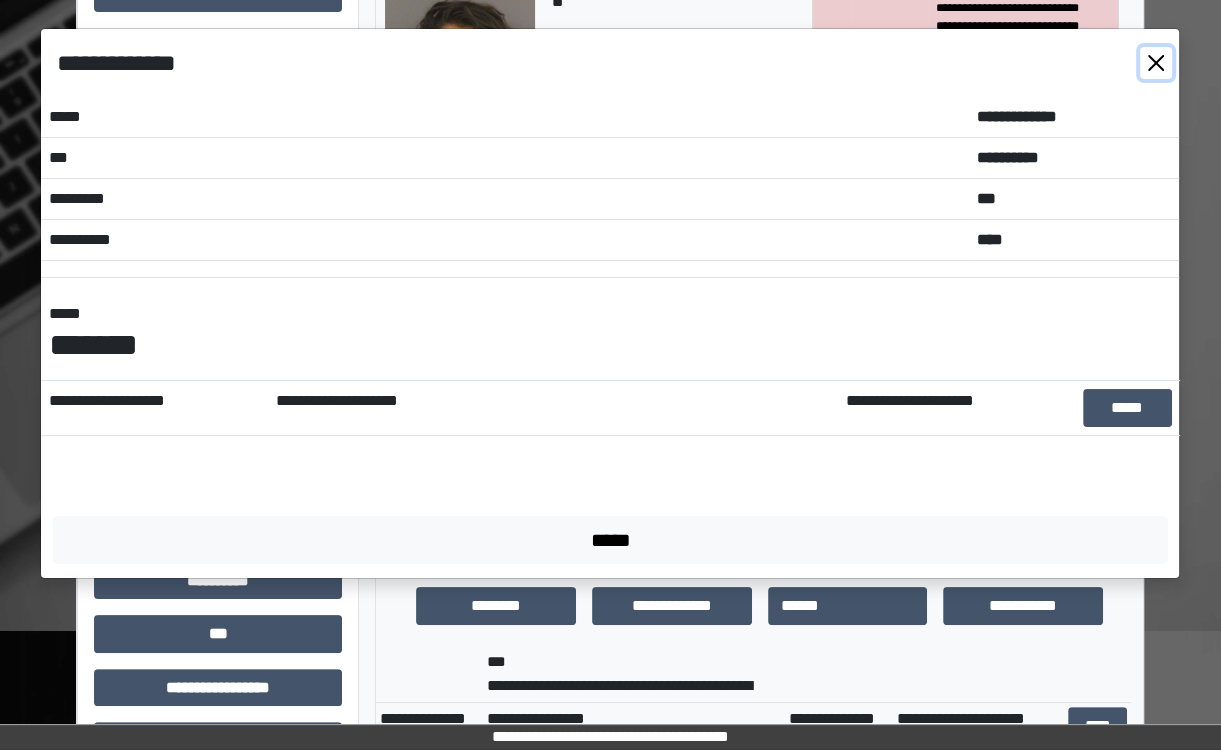 click at bounding box center [1156, 63] 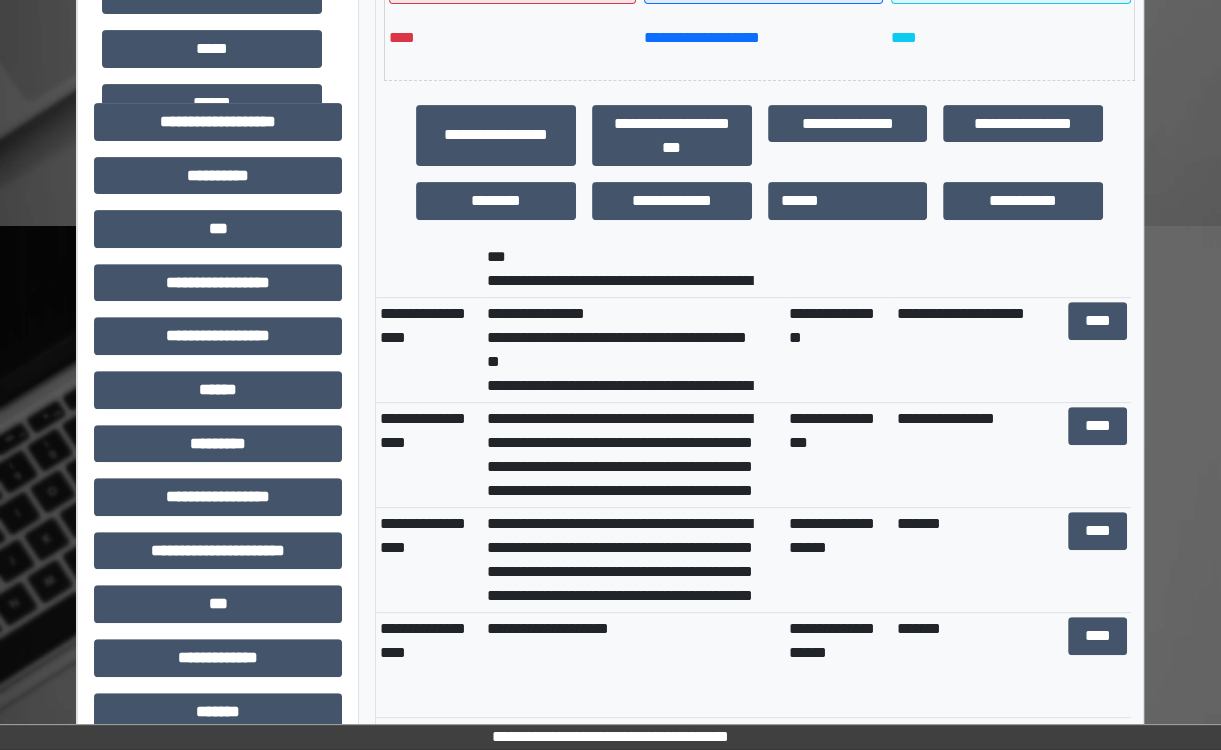 scroll, scrollTop: 544, scrollLeft: 0, axis: vertical 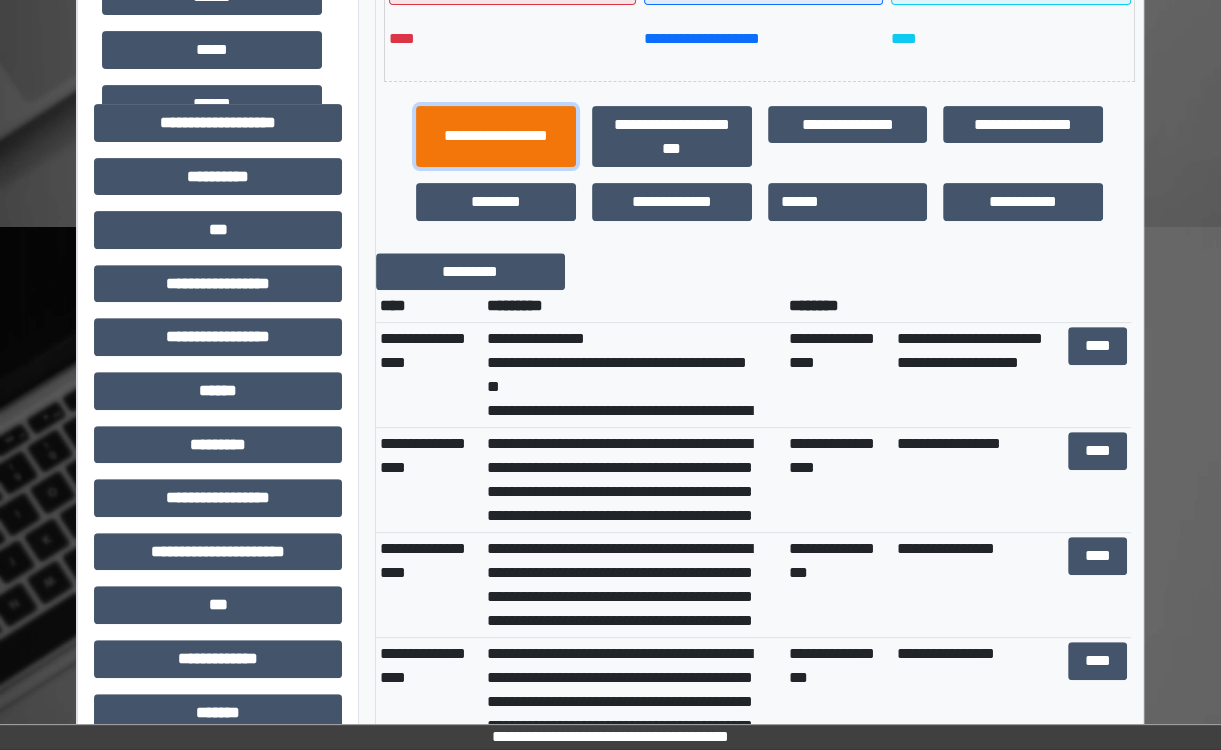 click on "**********" at bounding box center [496, 137] 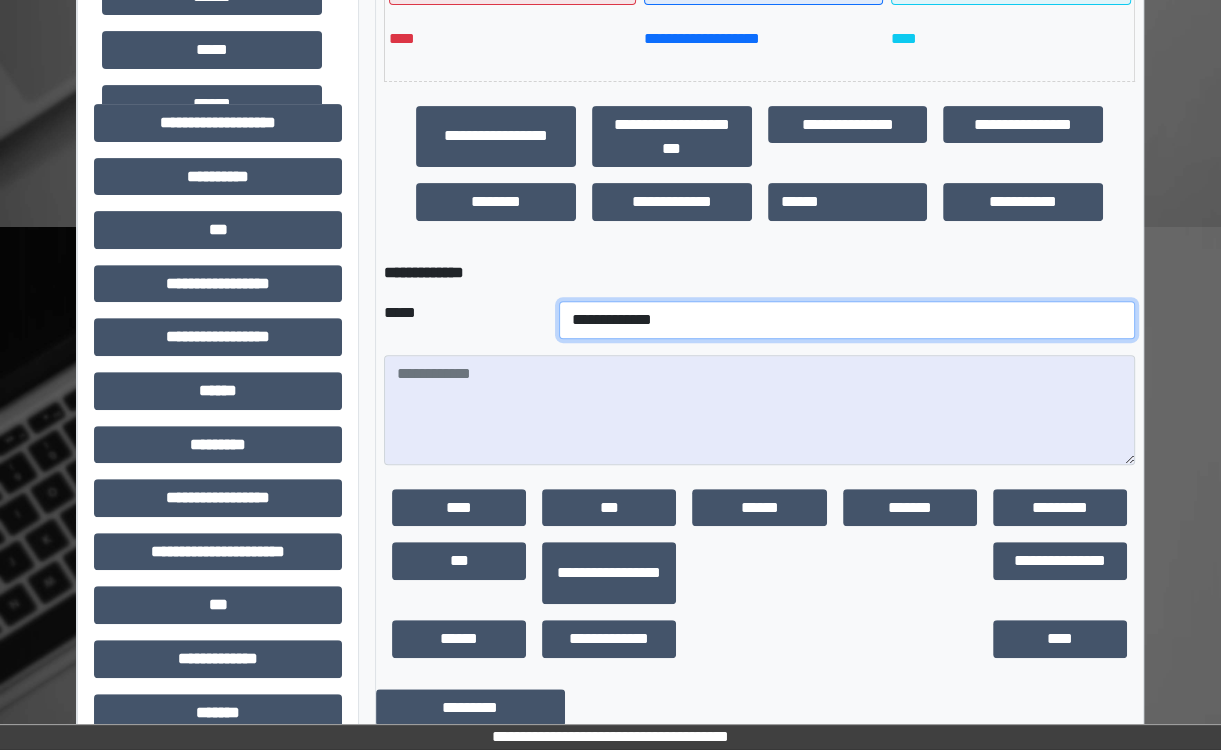 click on "**********" at bounding box center (847, 320) 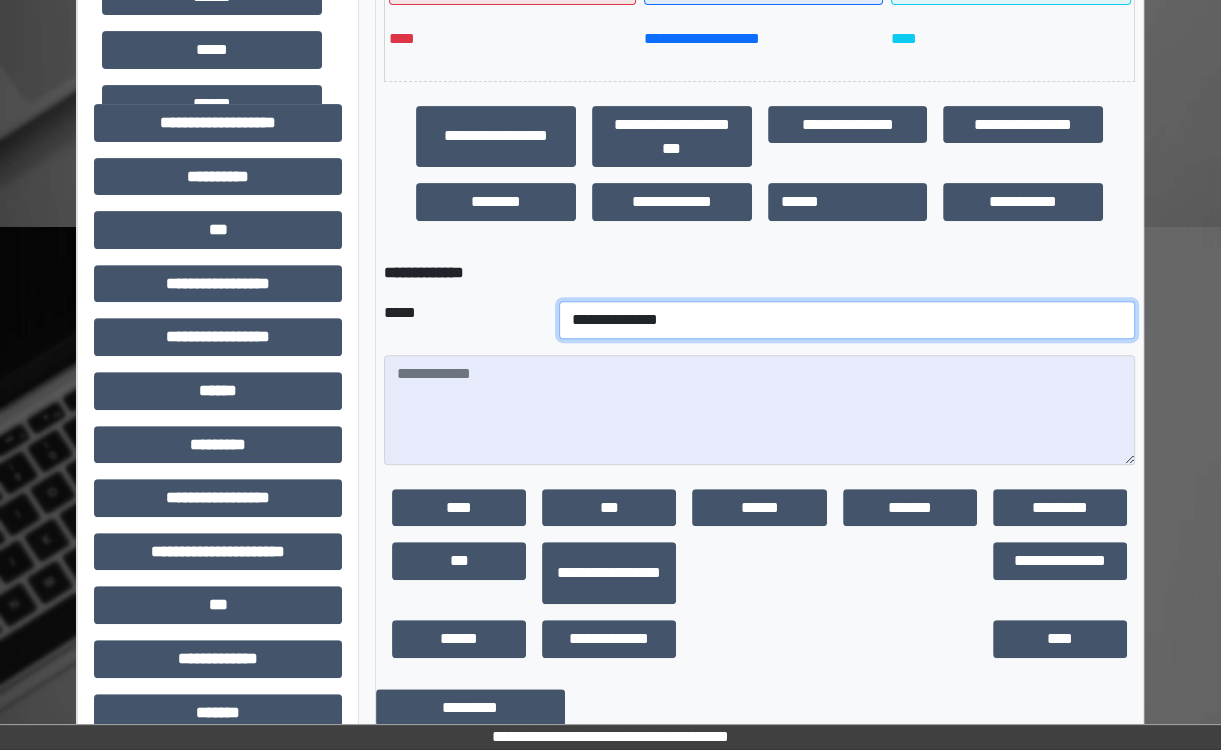 click on "**********" at bounding box center (847, 320) 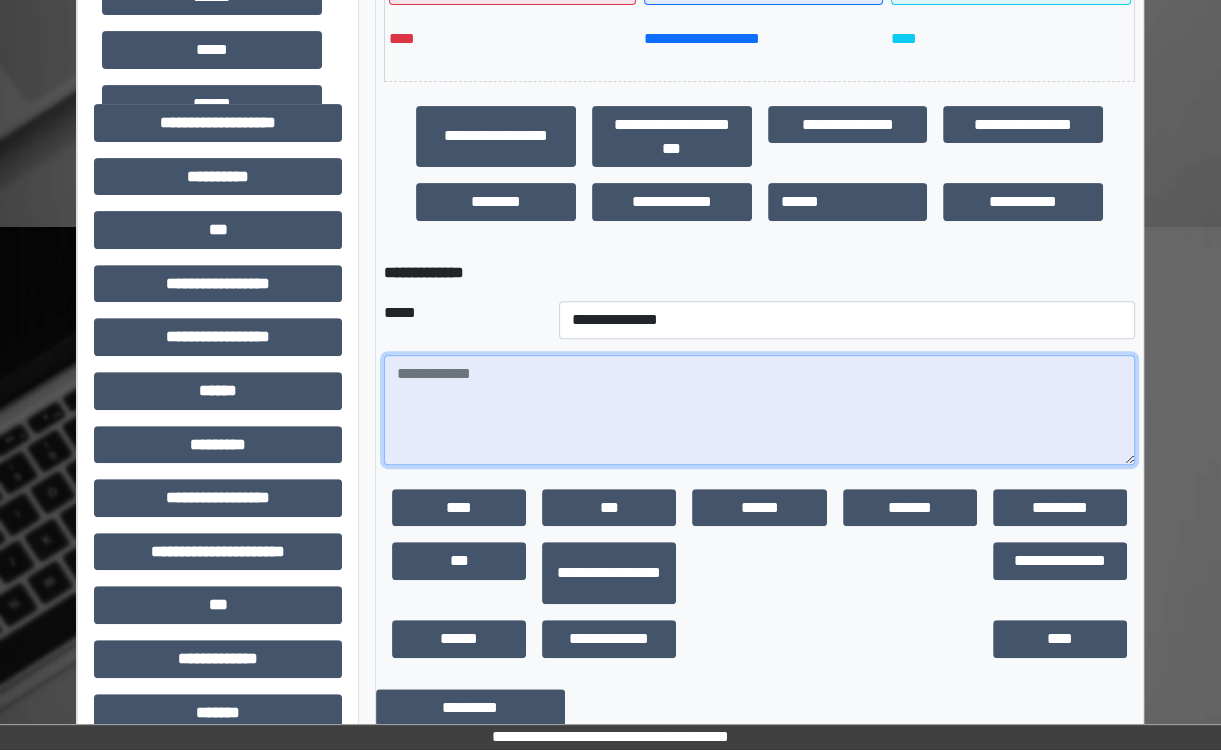 drag, startPoint x: 412, startPoint y: 376, endPoint x: 456, endPoint y: 375, distance: 44.011364 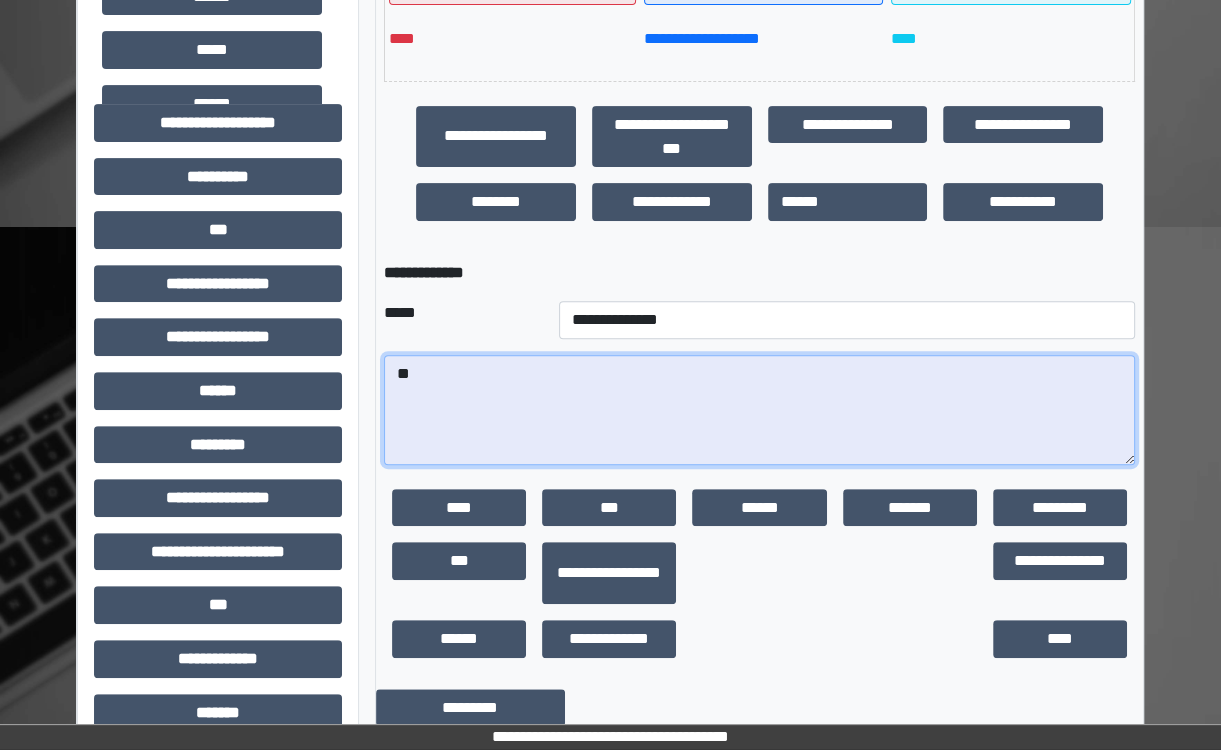 type on "*" 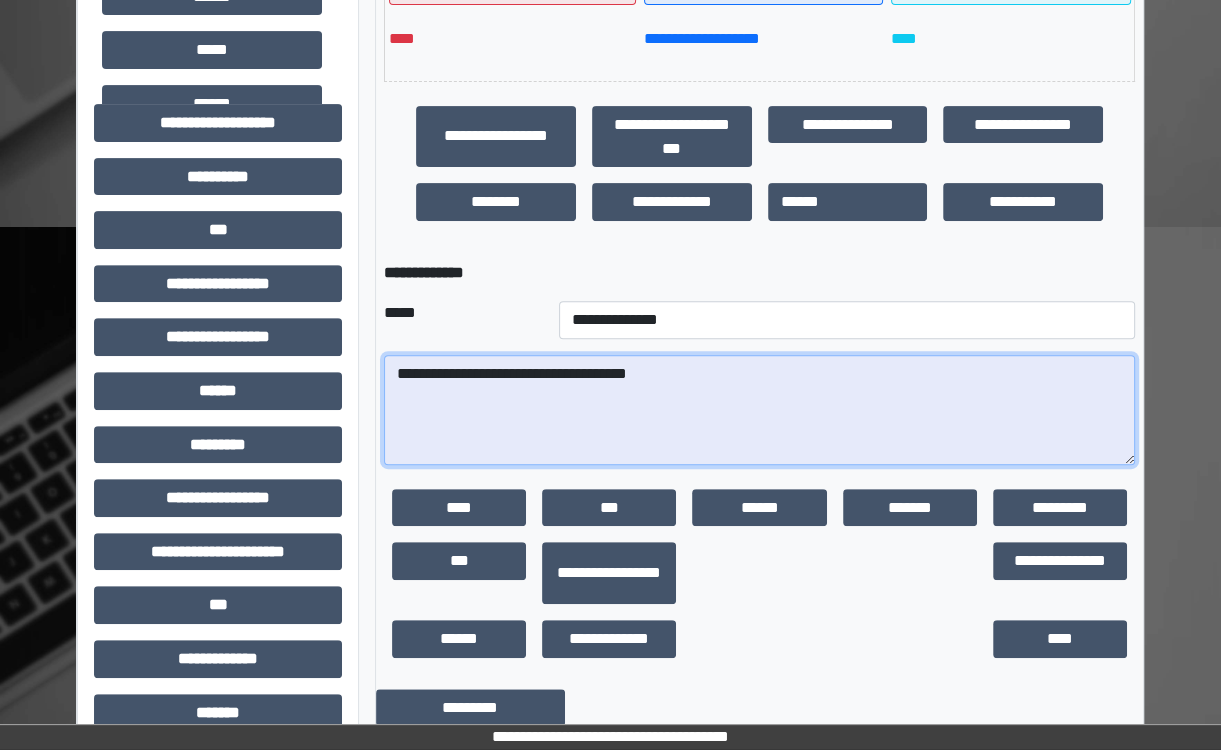 click on "**********" at bounding box center [759, 410] 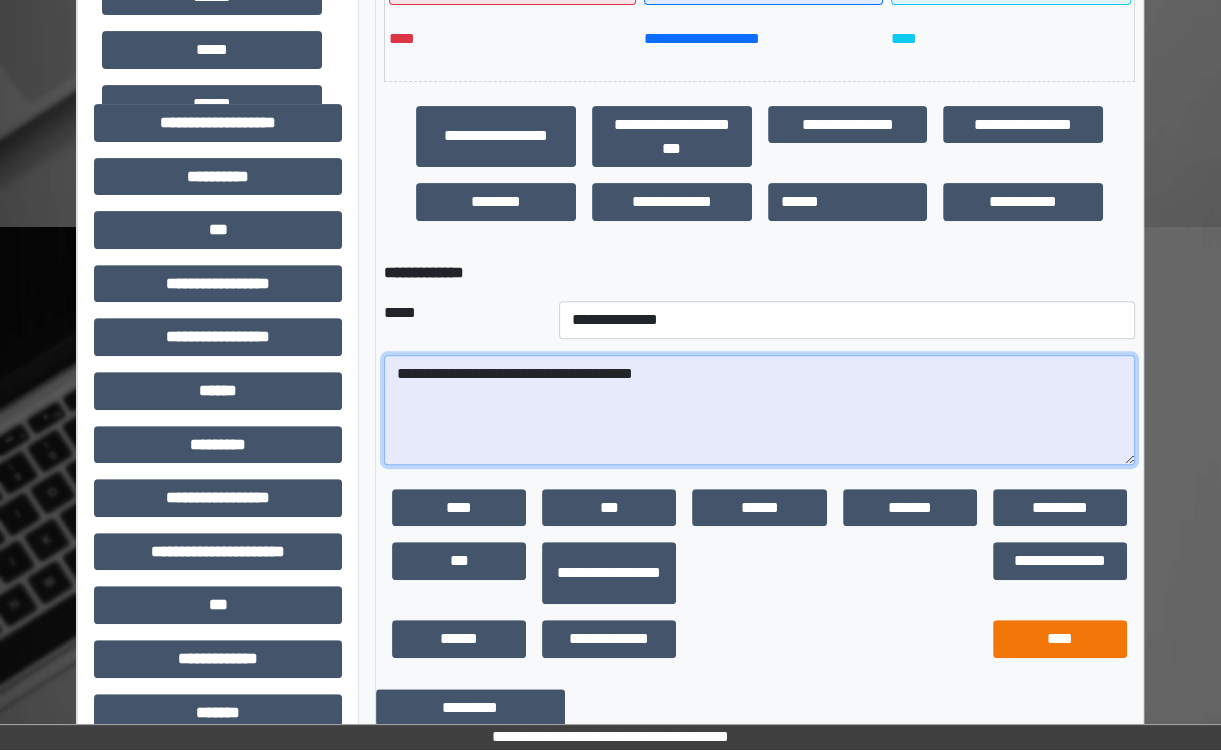 type on "**********" 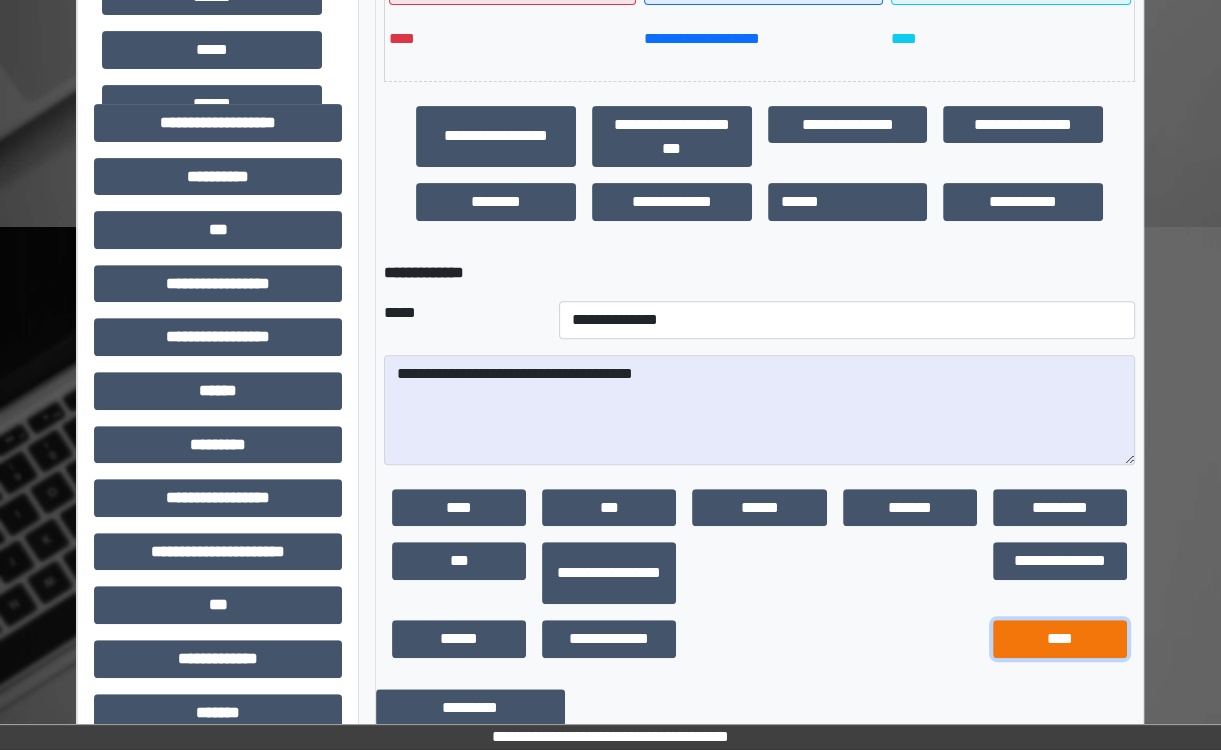 drag, startPoint x: 1101, startPoint y: 652, endPoint x: 1192, endPoint y: 635, distance: 92.574295 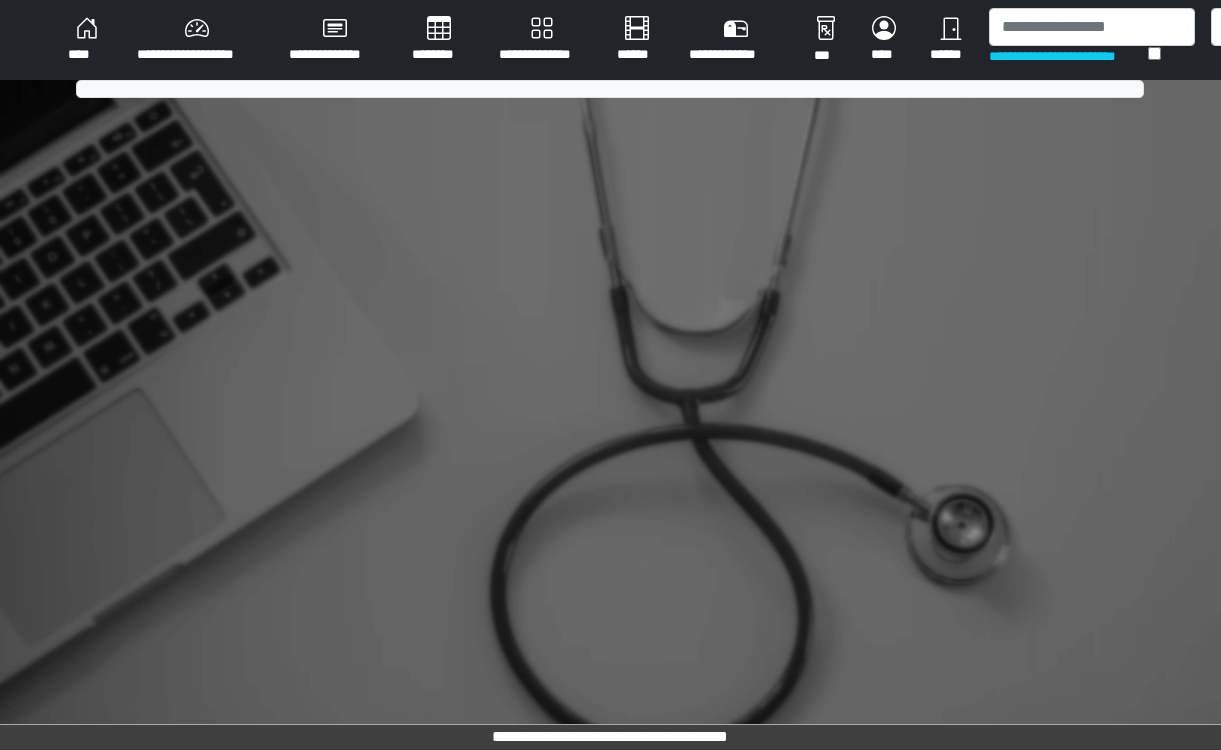 scroll, scrollTop: 0, scrollLeft: 0, axis: both 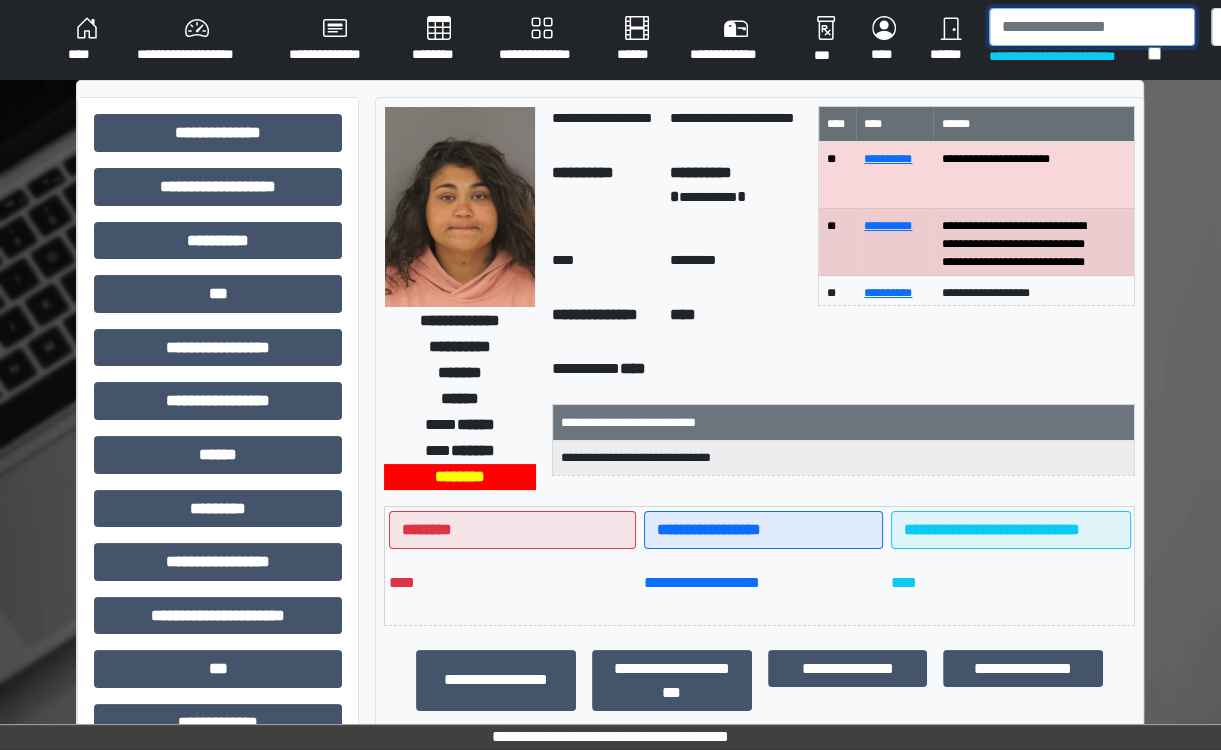 drag, startPoint x: 1048, startPoint y: 30, endPoint x: 1220, endPoint y: 30, distance: 172 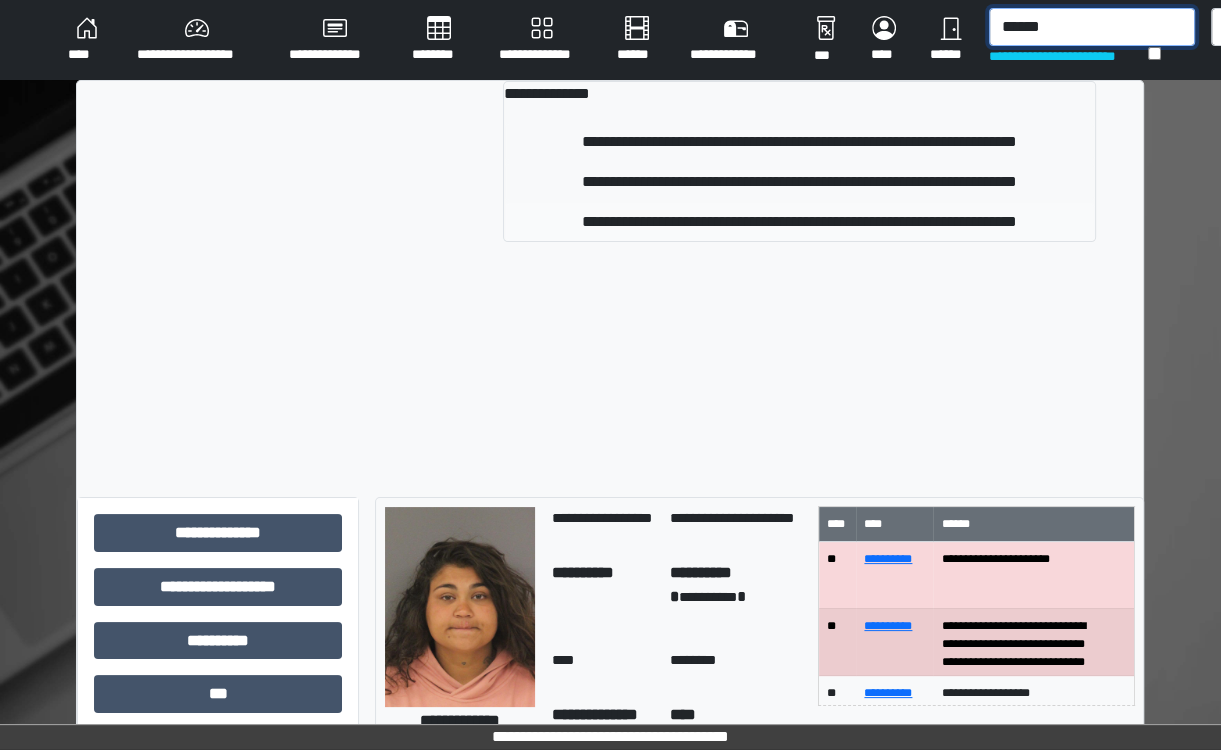type on "******" 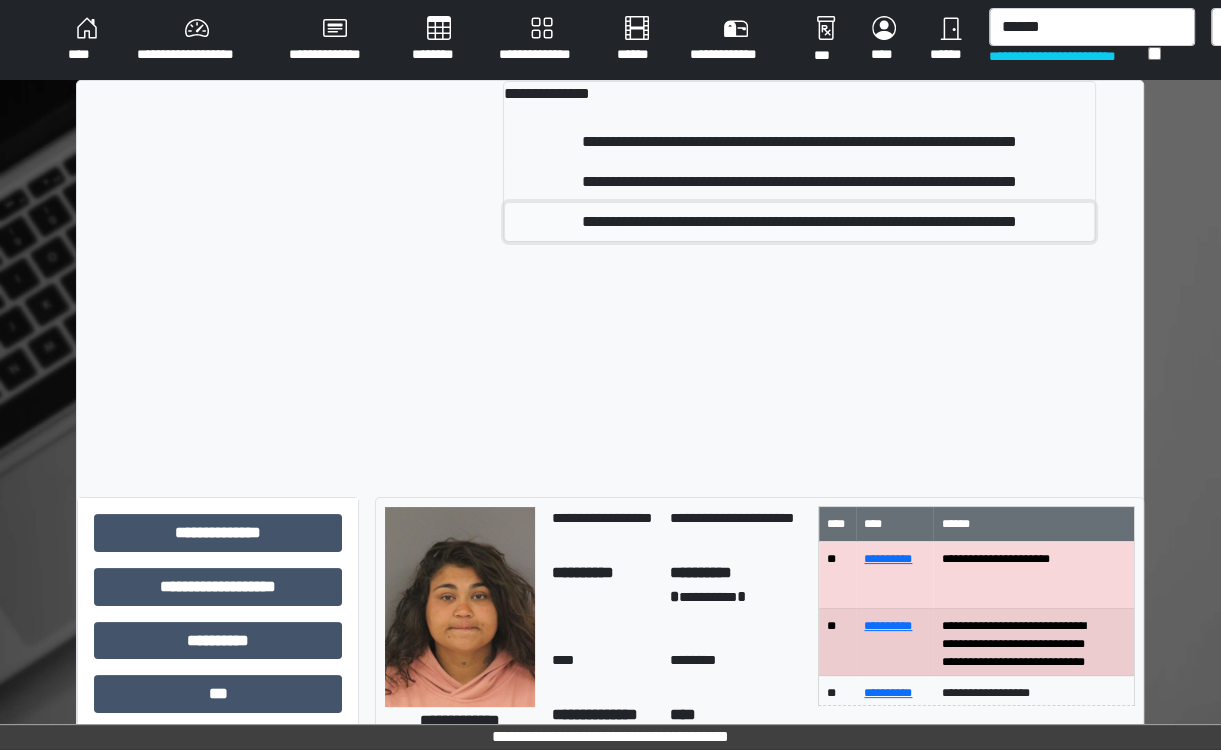 click on "**********" at bounding box center [799, 222] 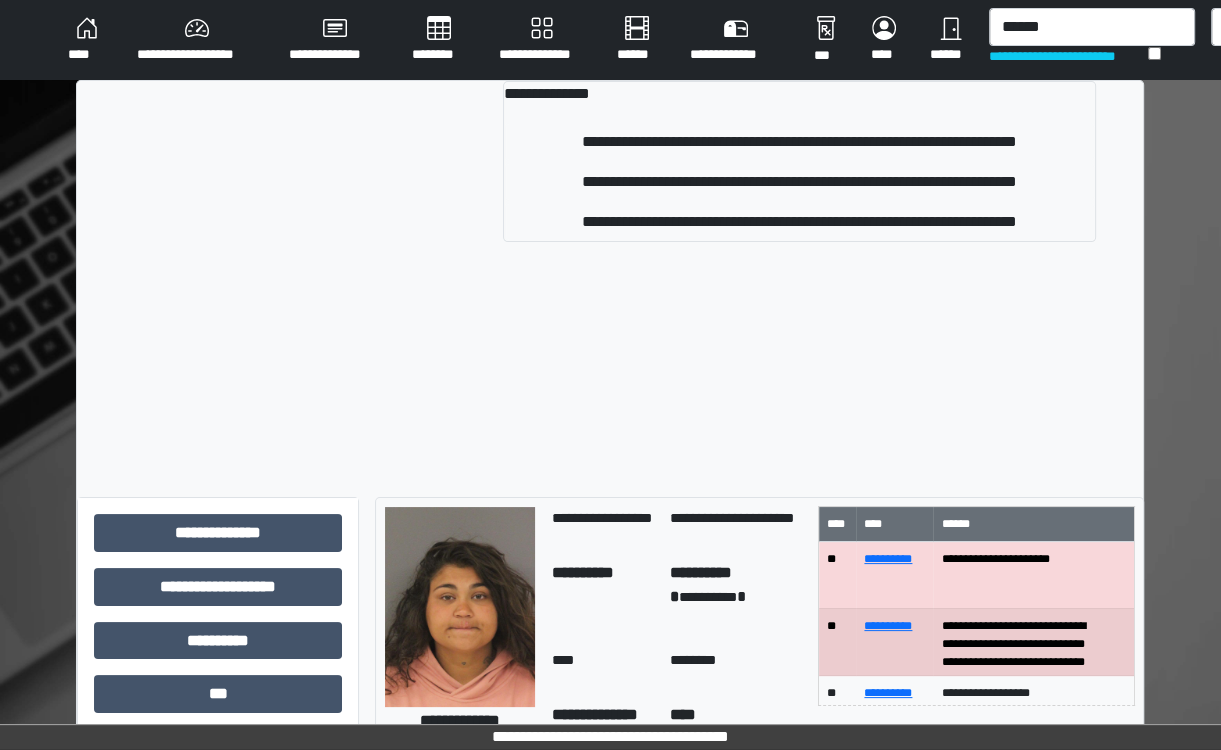 type 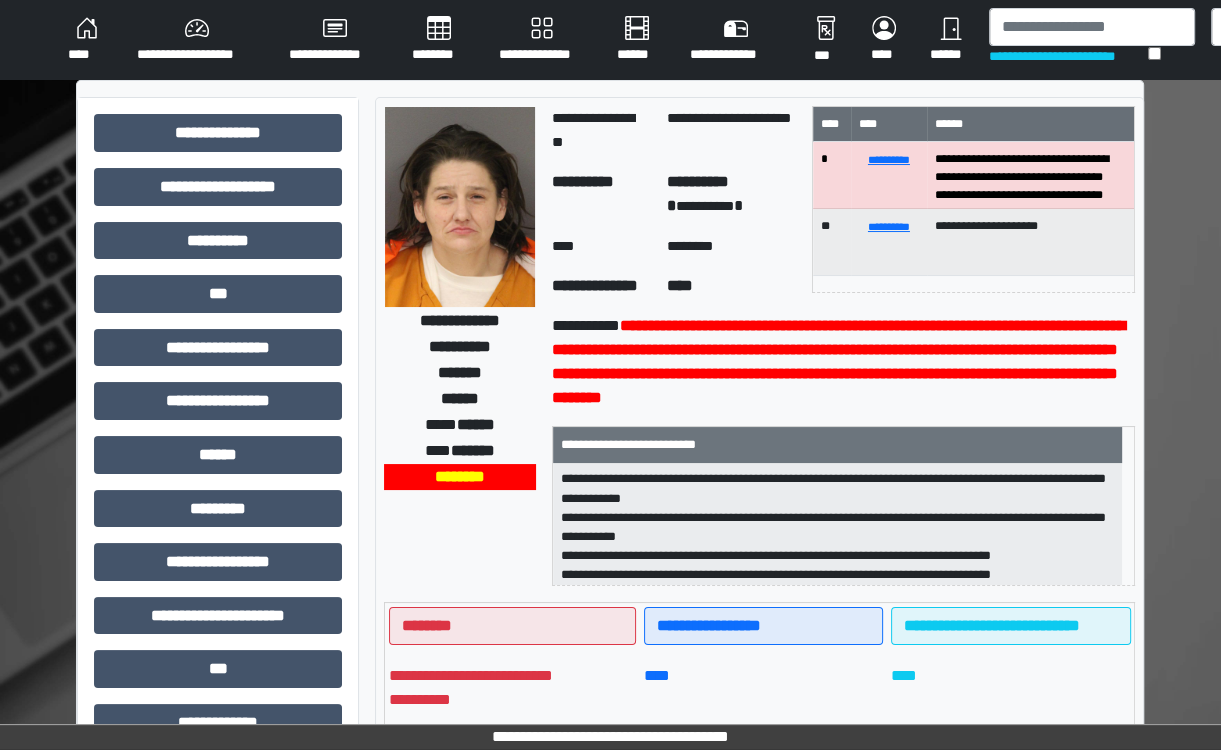scroll, scrollTop: 83, scrollLeft: 0, axis: vertical 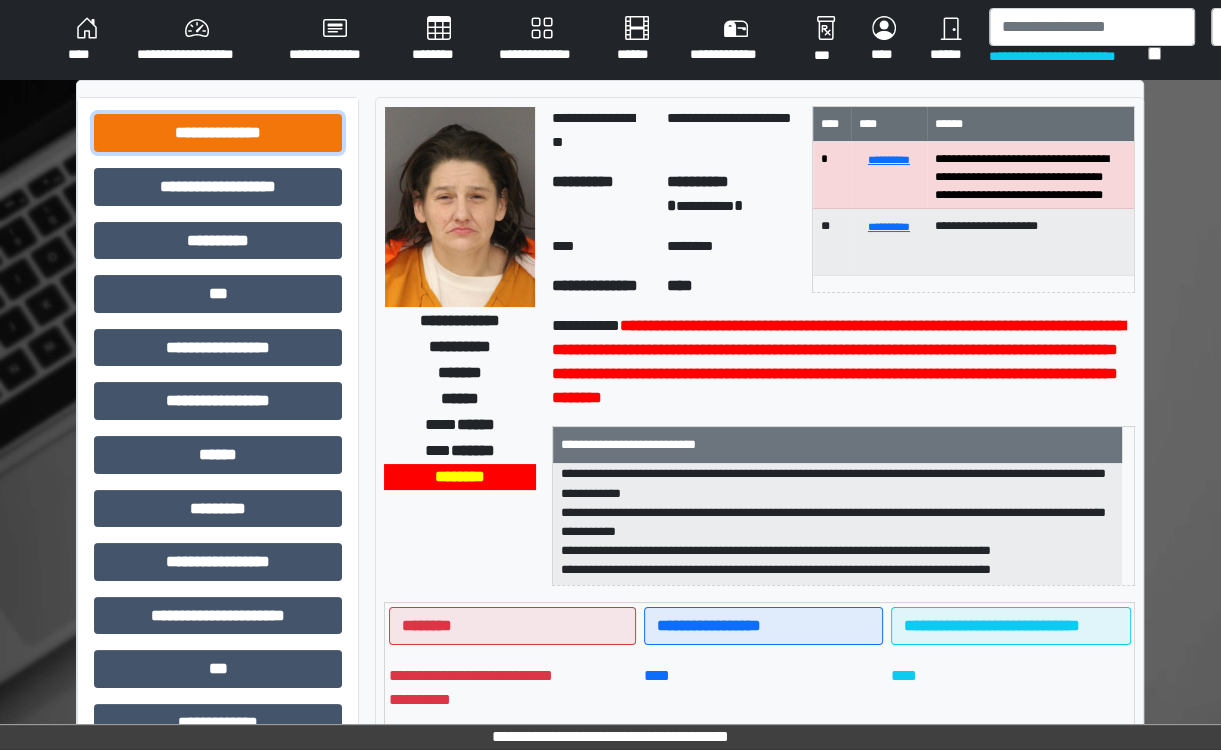 click on "**********" at bounding box center (218, 133) 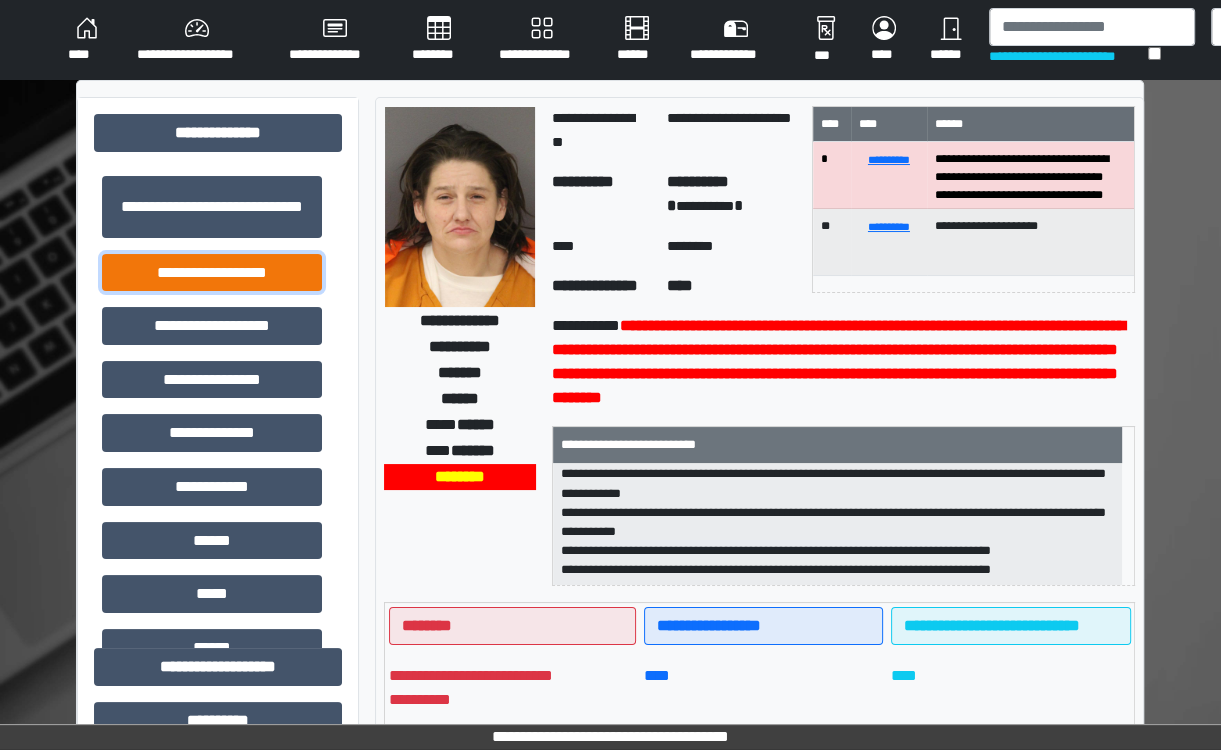 click on "**********" at bounding box center (212, 273) 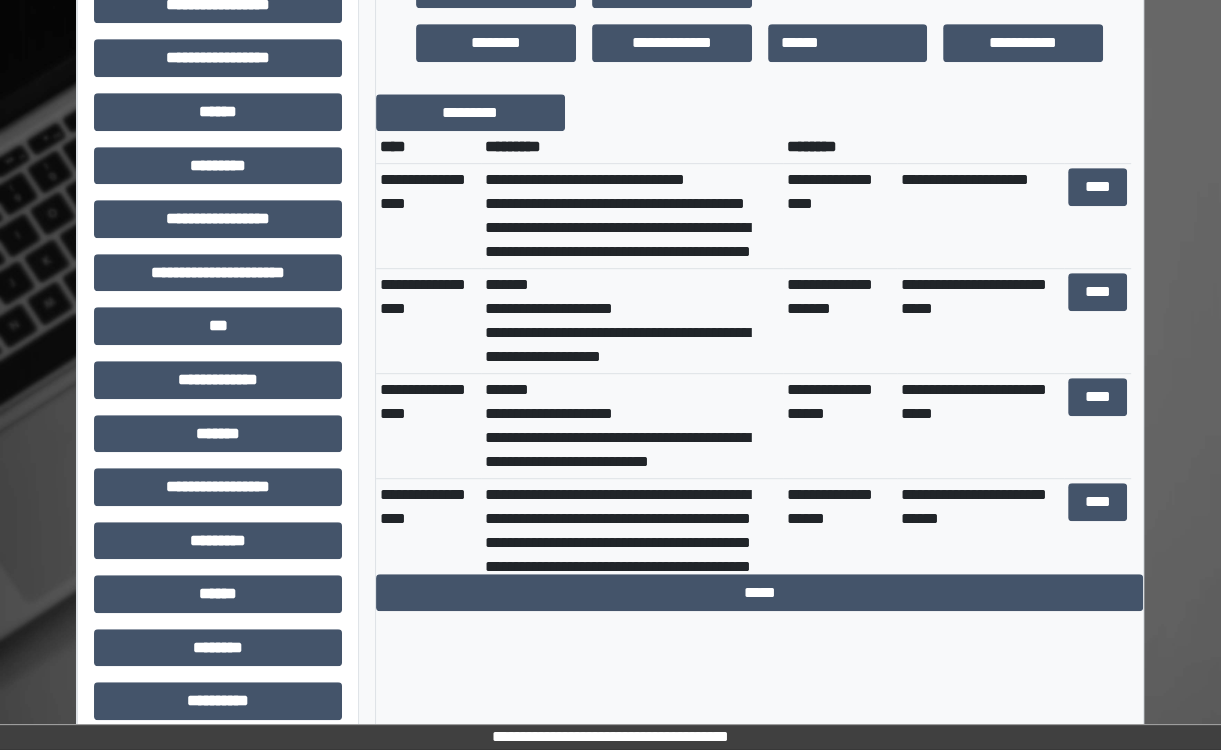 scroll, scrollTop: 830, scrollLeft: 0, axis: vertical 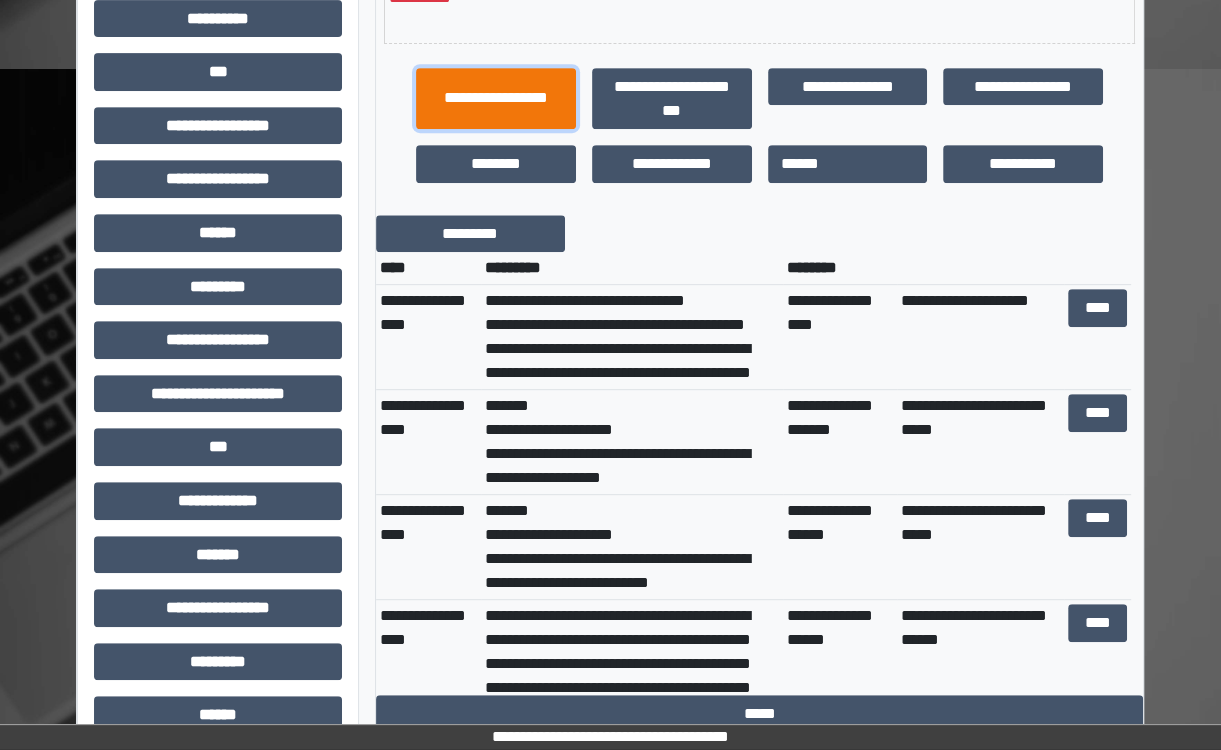 click on "**********" at bounding box center (496, 99) 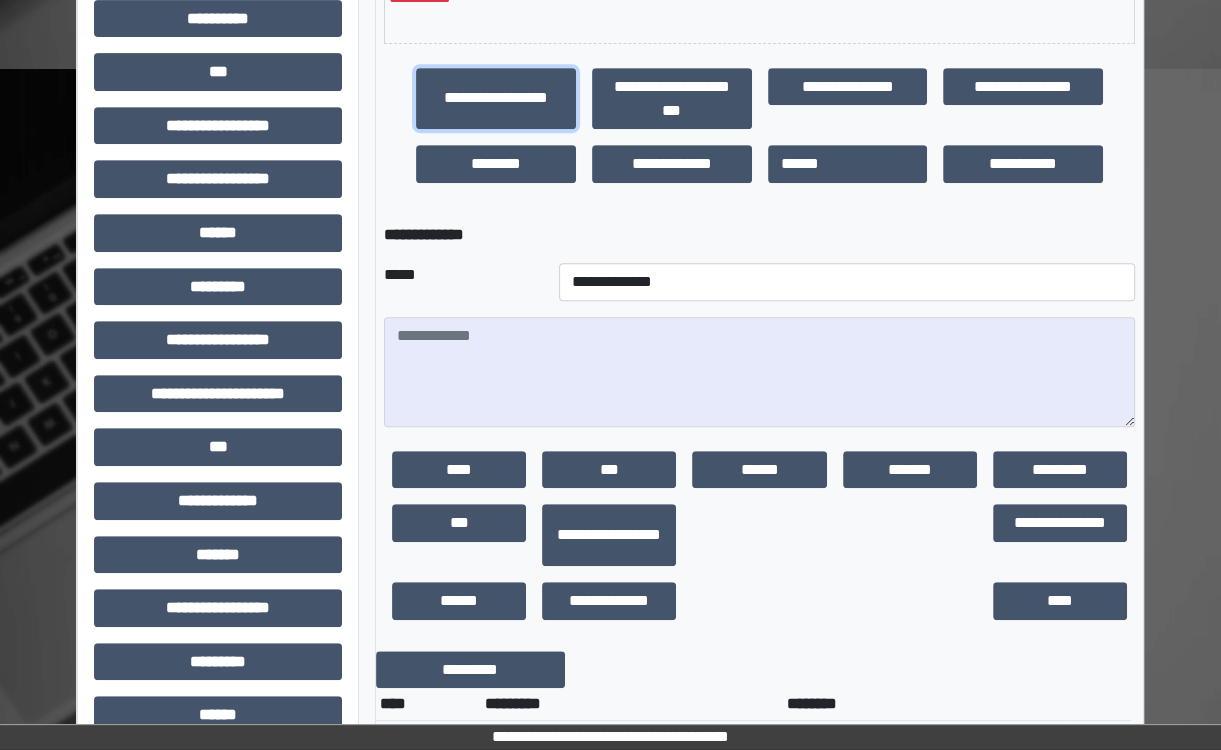 type 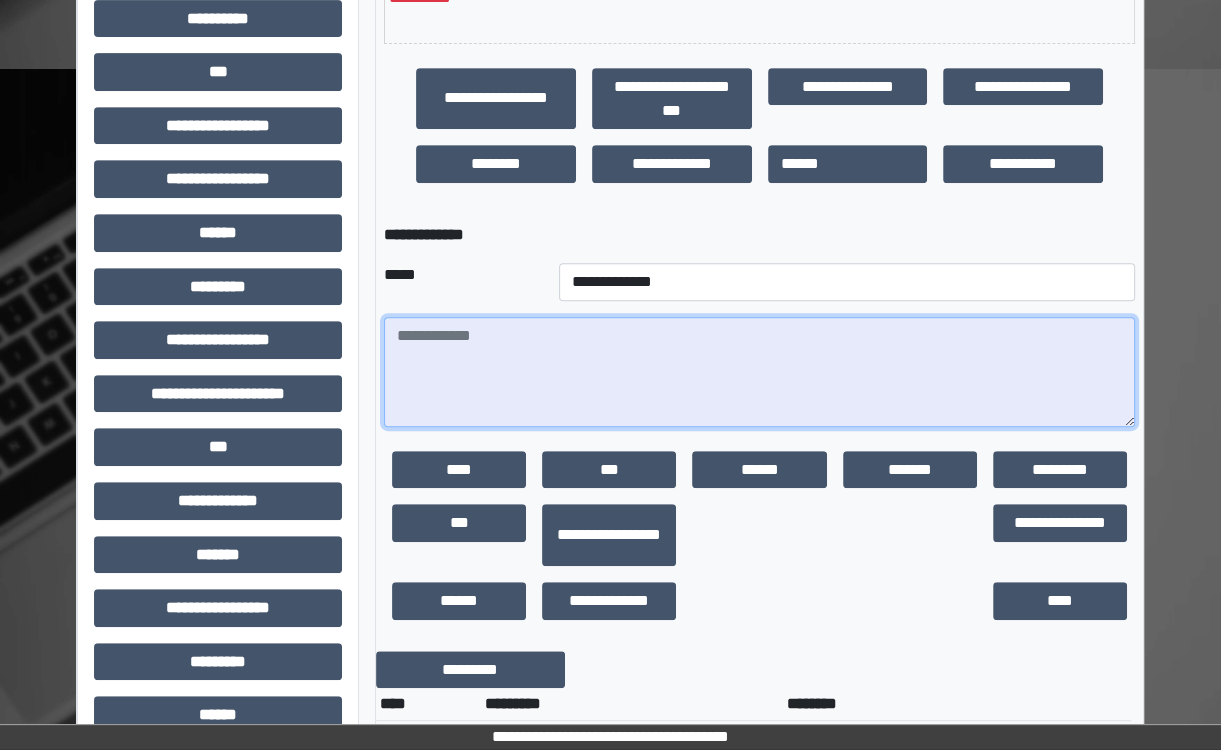 click at bounding box center (759, 372) 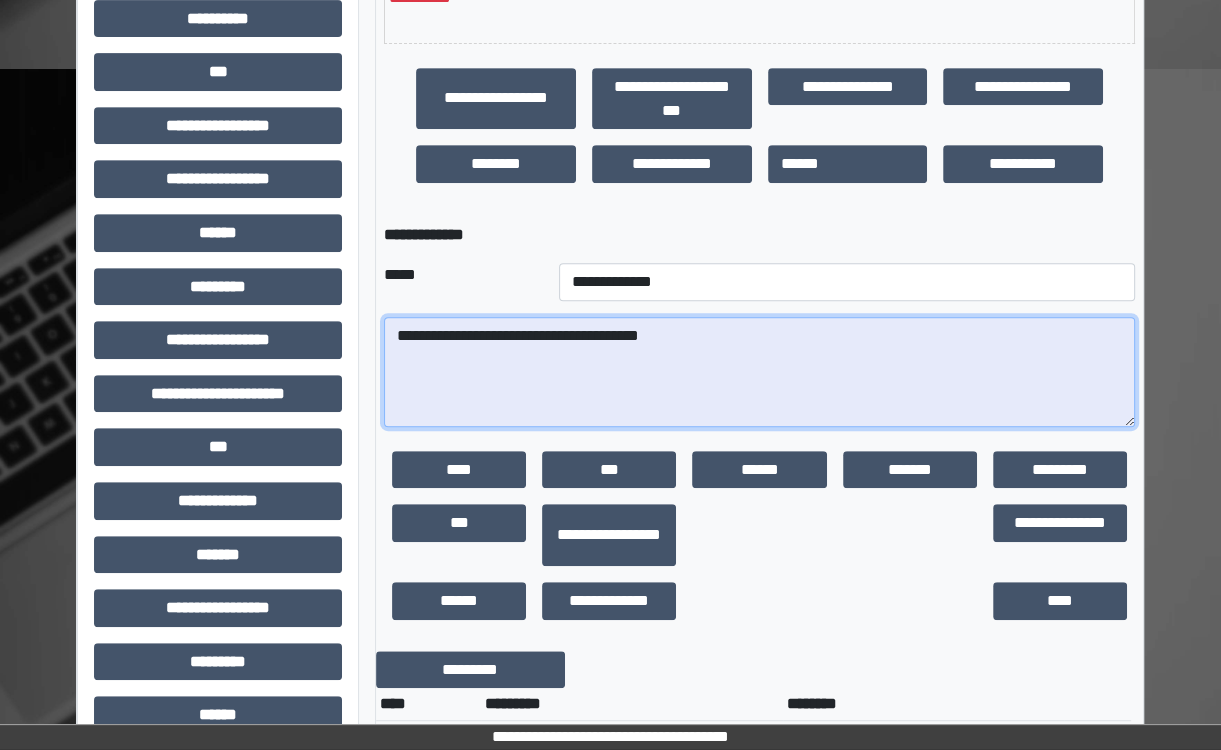 click on "**********" at bounding box center [759, 372] 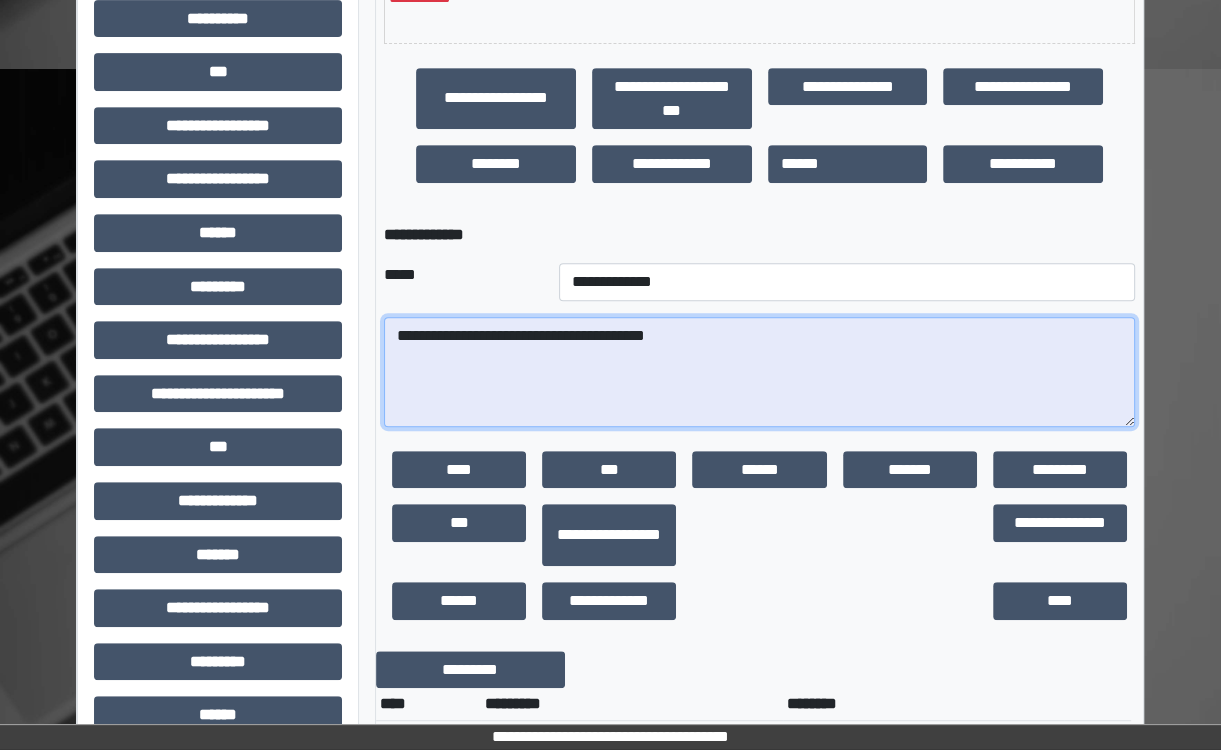 click on "**********" at bounding box center [759, 372] 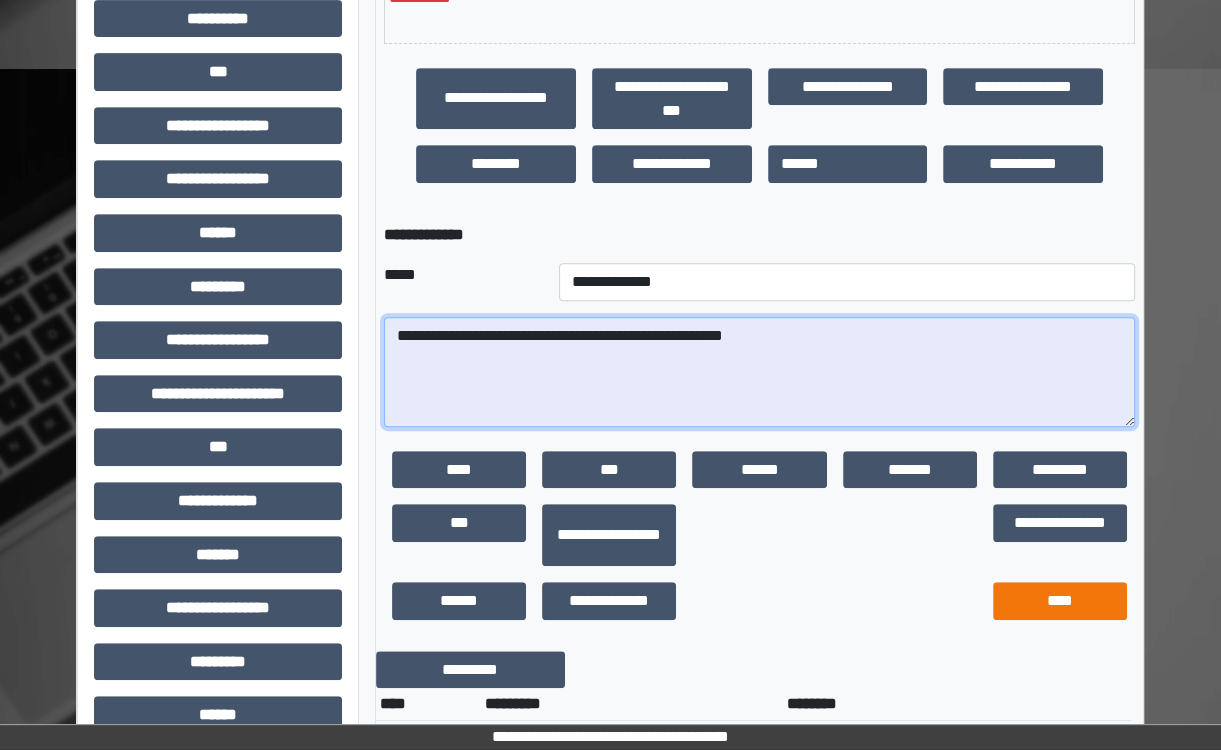 type on "**********" 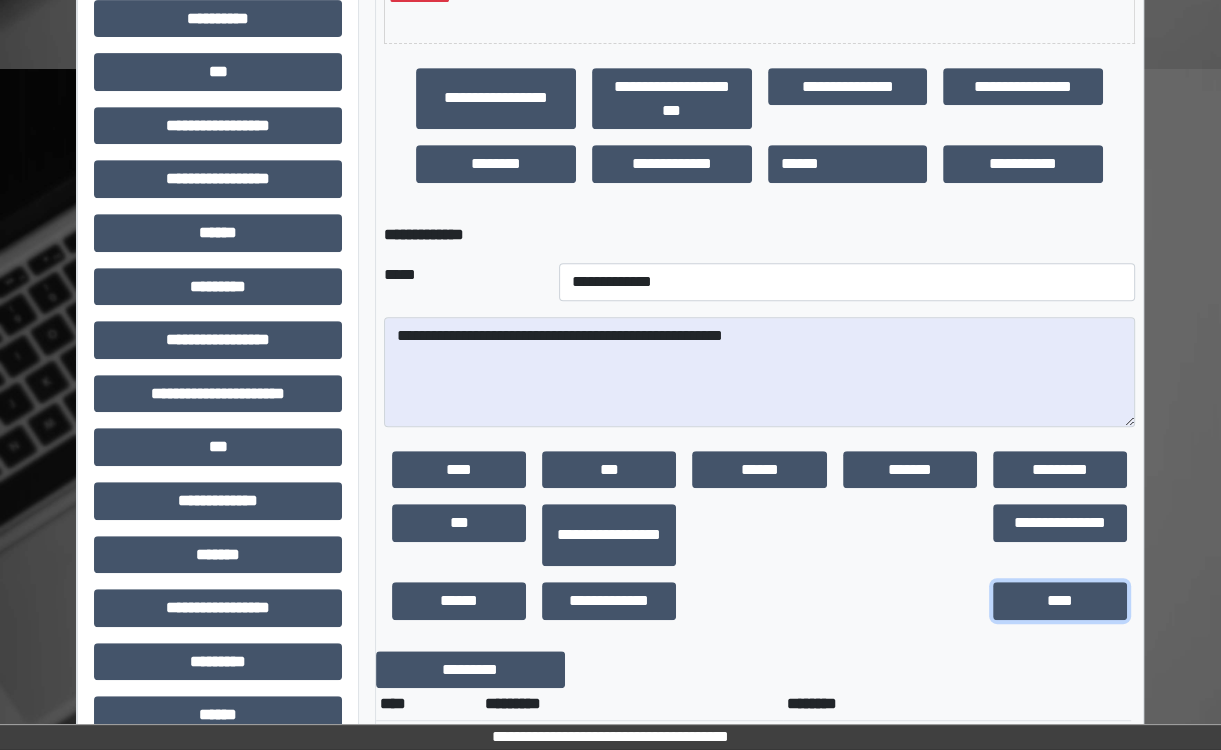 drag, startPoint x: 1056, startPoint y: 653, endPoint x: 1168, endPoint y: 583, distance: 132.07573 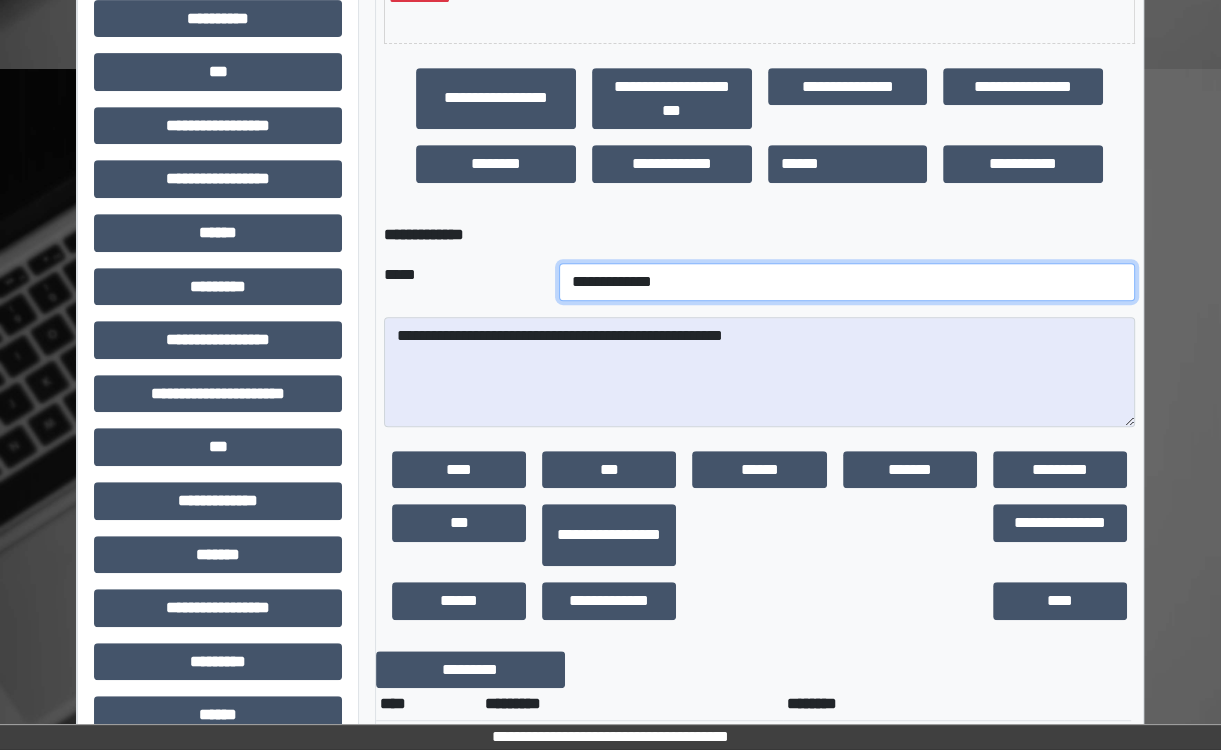 click on "**********" at bounding box center [847, 282] 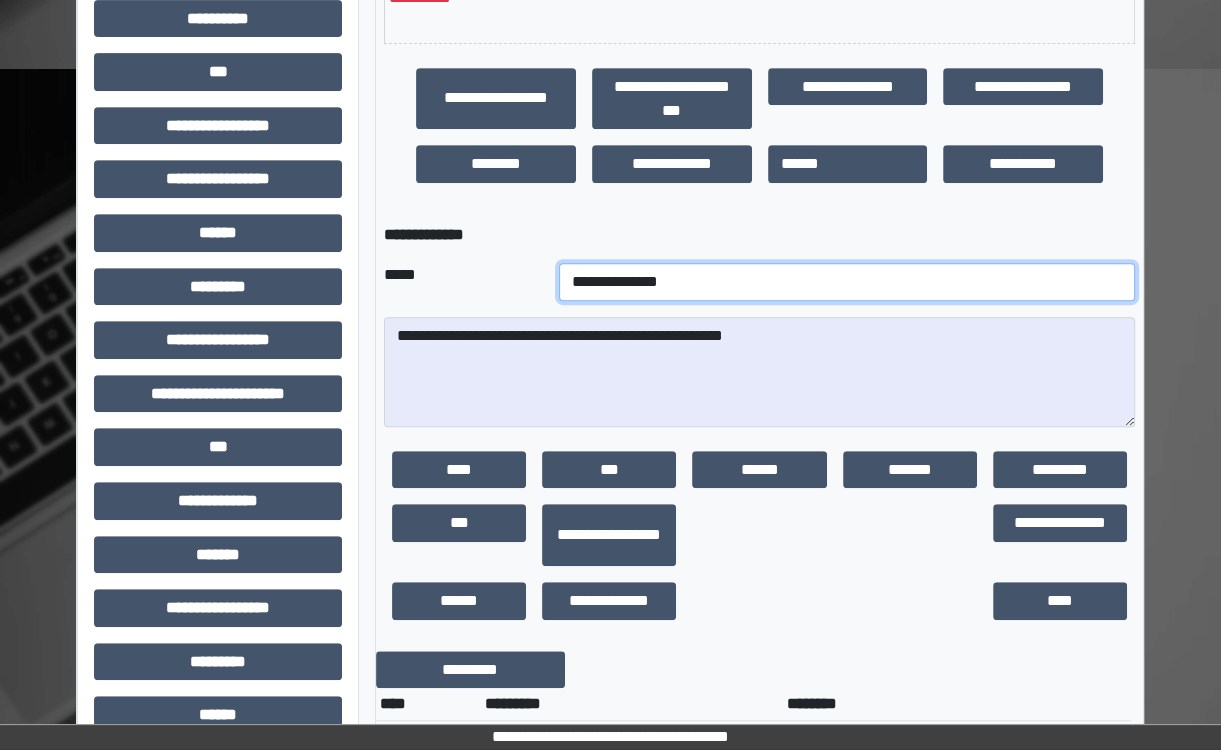 click on "**********" at bounding box center [847, 282] 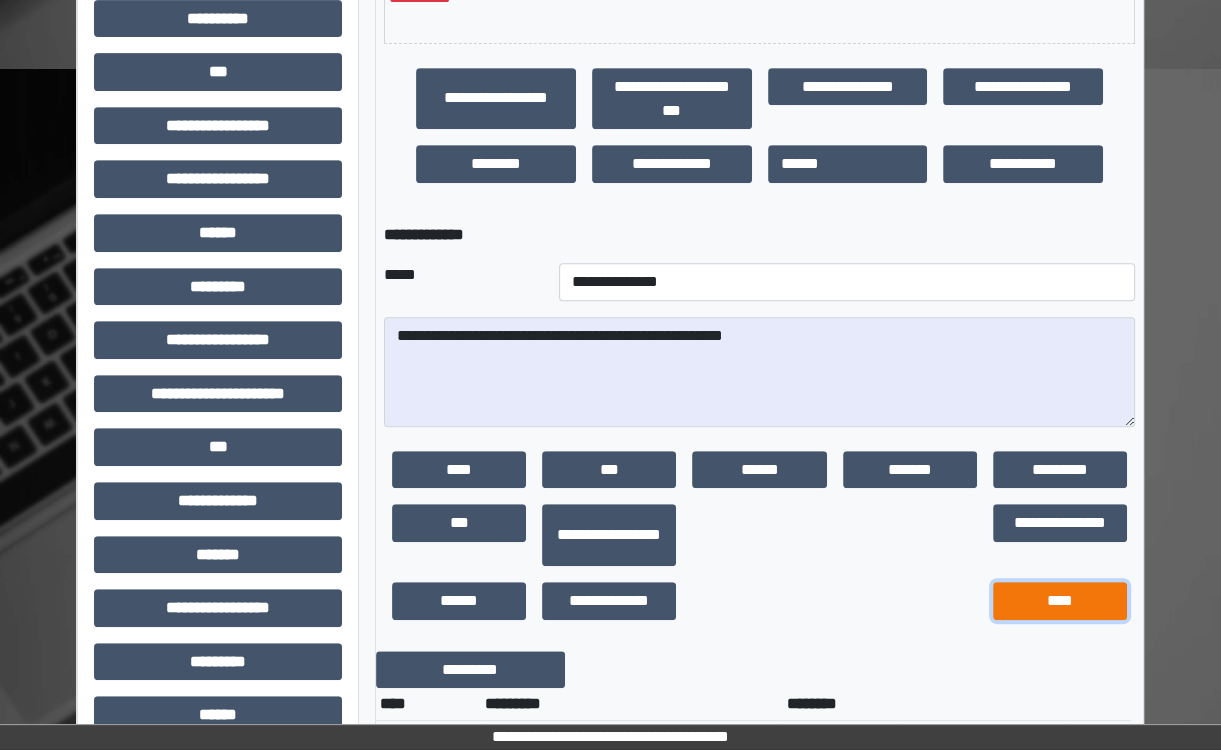 click on "****" at bounding box center [1060, 601] 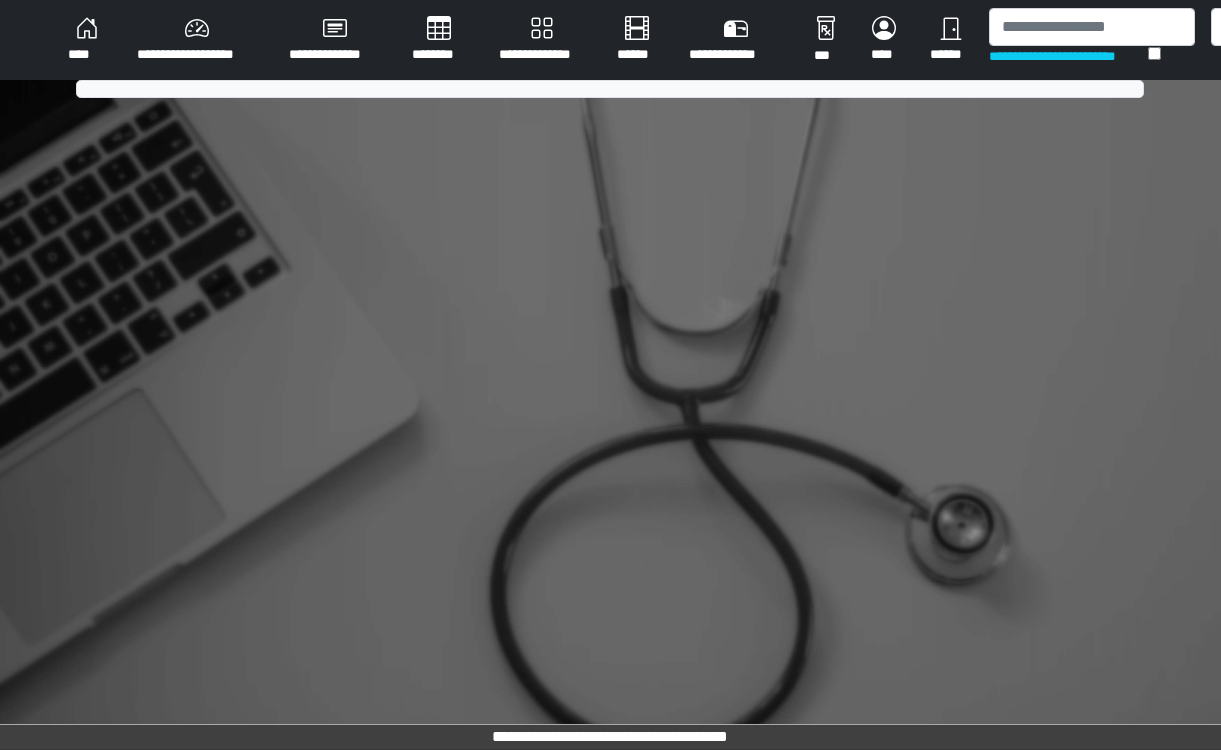 scroll, scrollTop: 0, scrollLeft: 0, axis: both 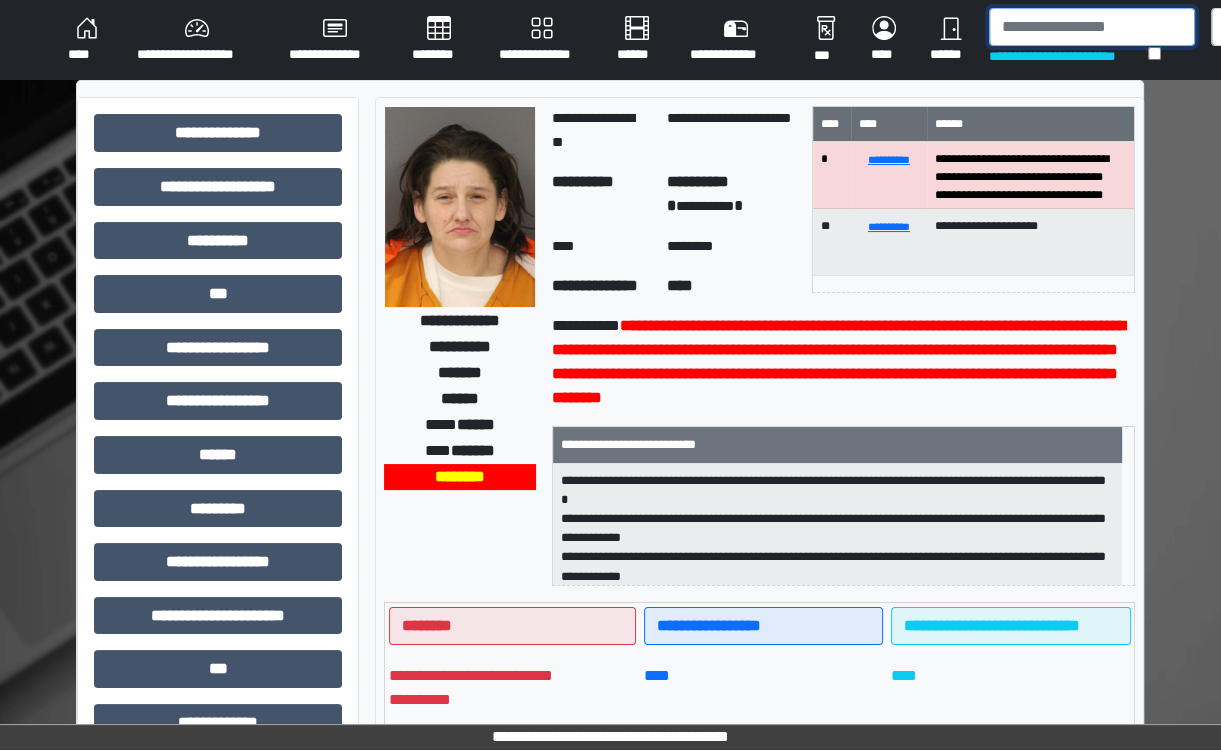 drag, startPoint x: 1026, startPoint y: 28, endPoint x: 1184, endPoint y: 24, distance: 158.05063 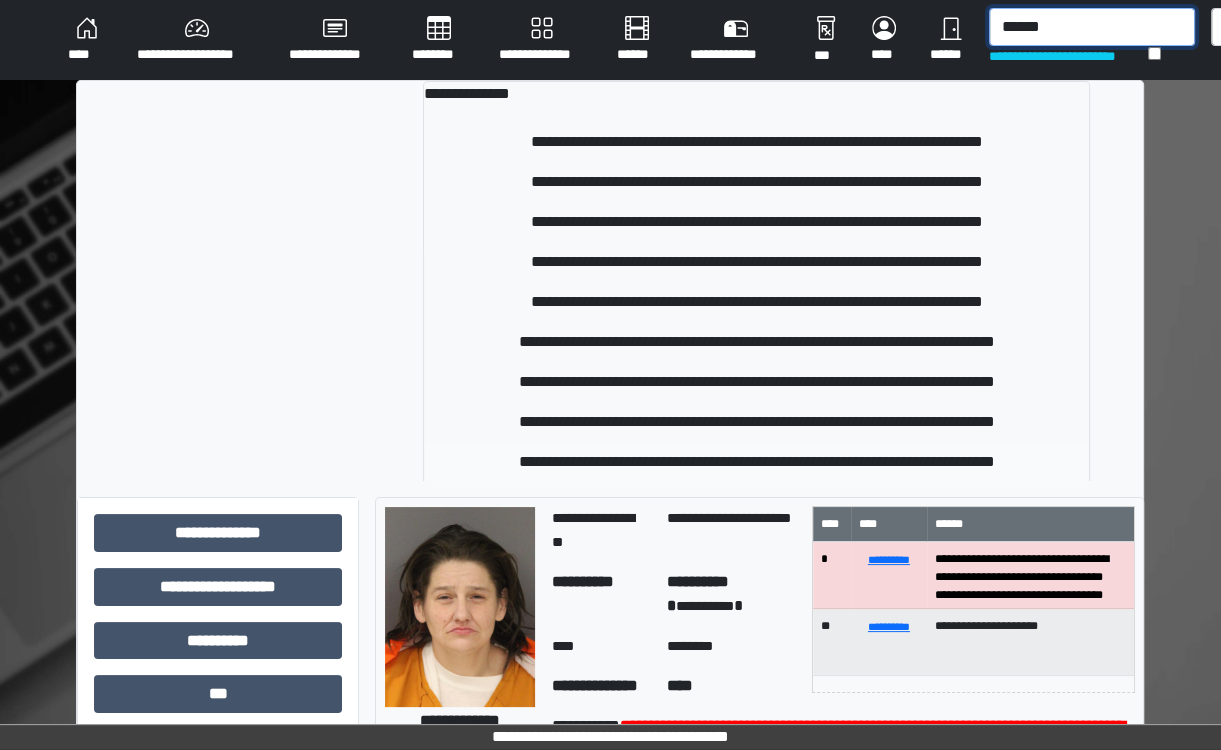 type on "******" 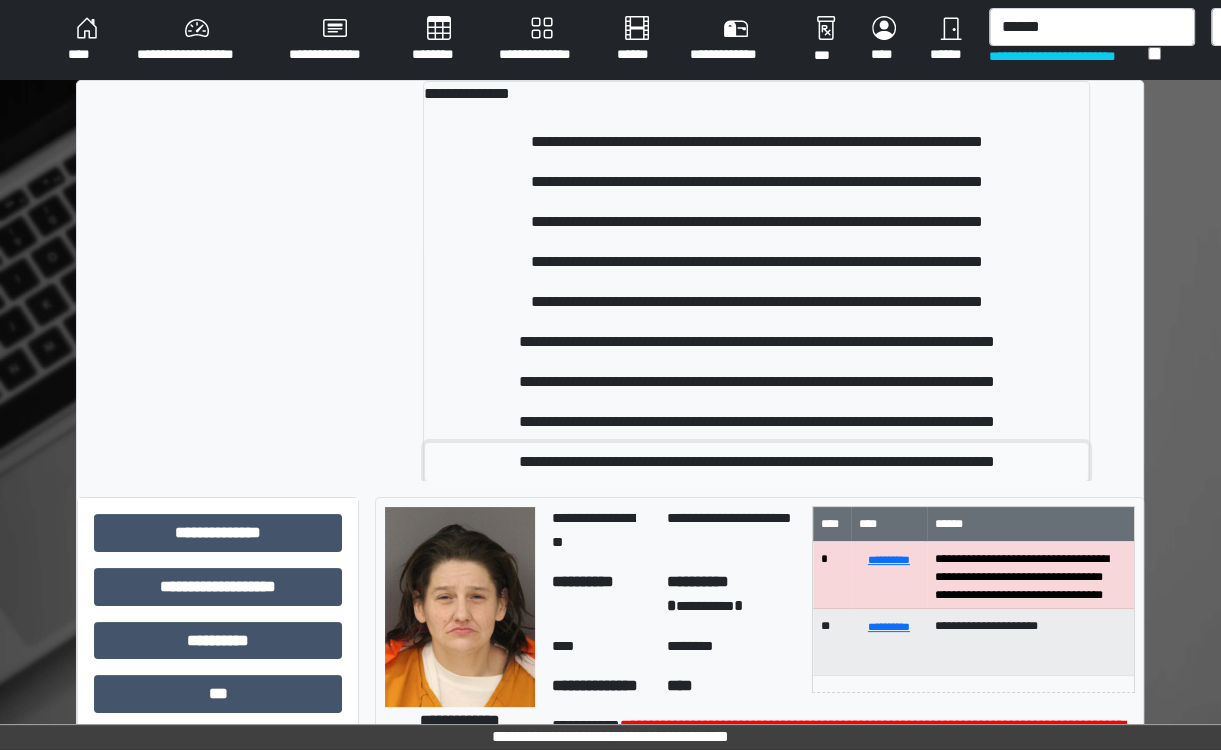 click on "**********" at bounding box center [756, 462] 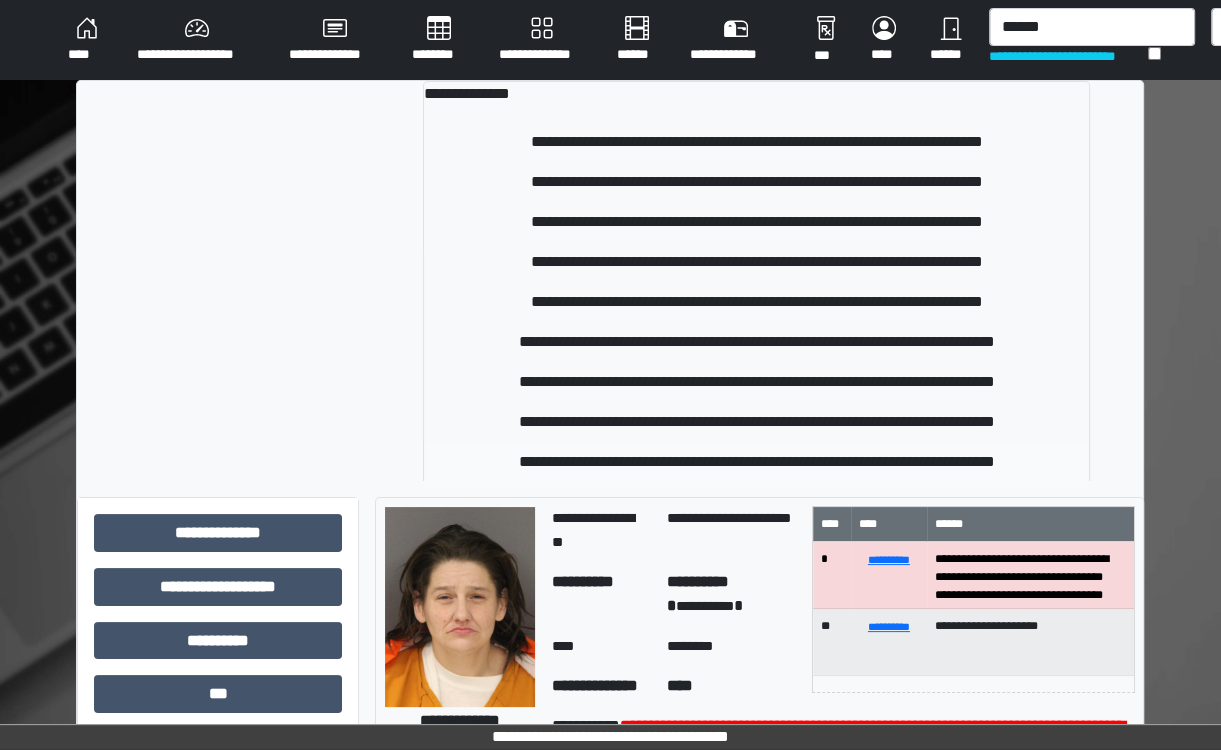 type 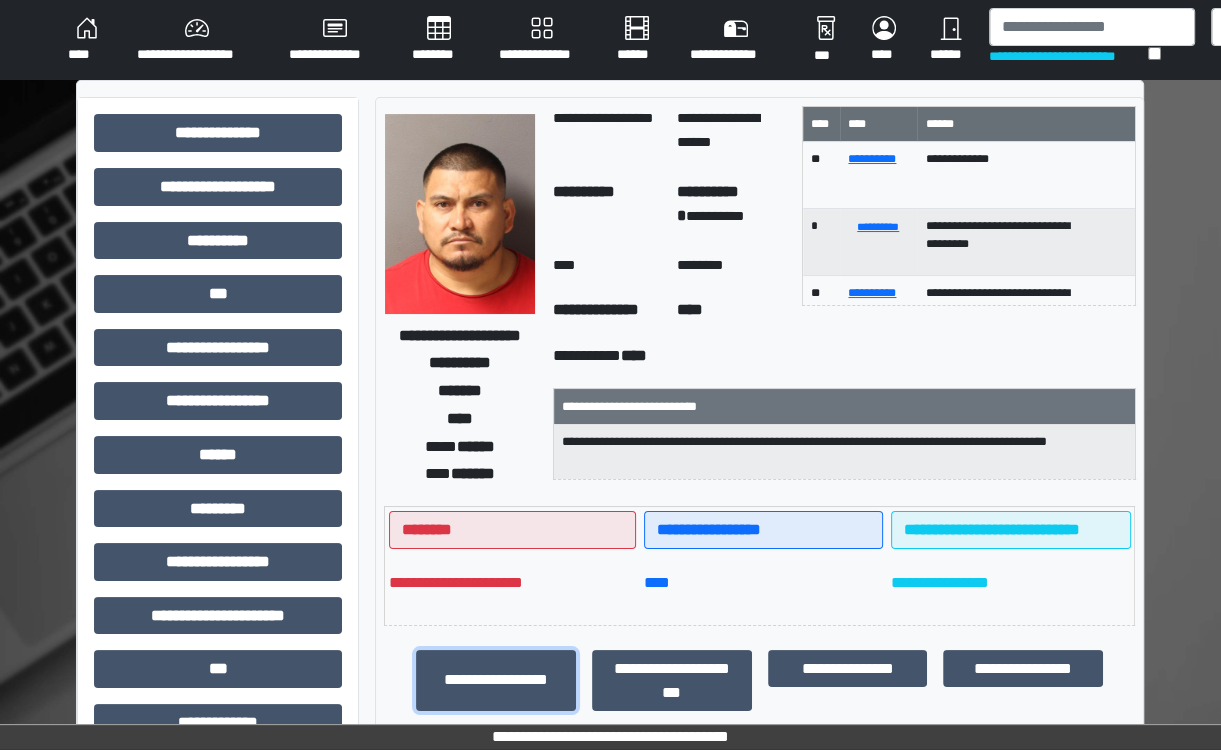 drag, startPoint x: 496, startPoint y: 676, endPoint x: 735, endPoint y: 572, distance: 260.64728 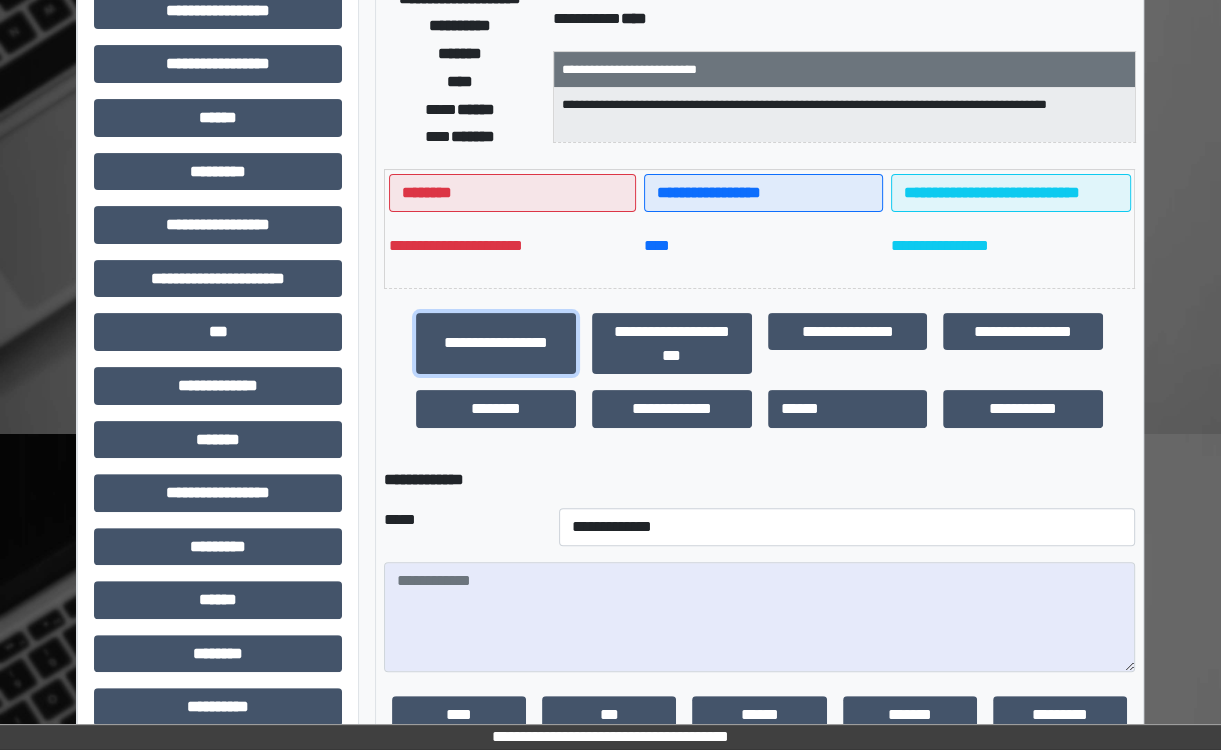 scroll, scrollTop: 516, scrollLeft: 0, axis: vertical 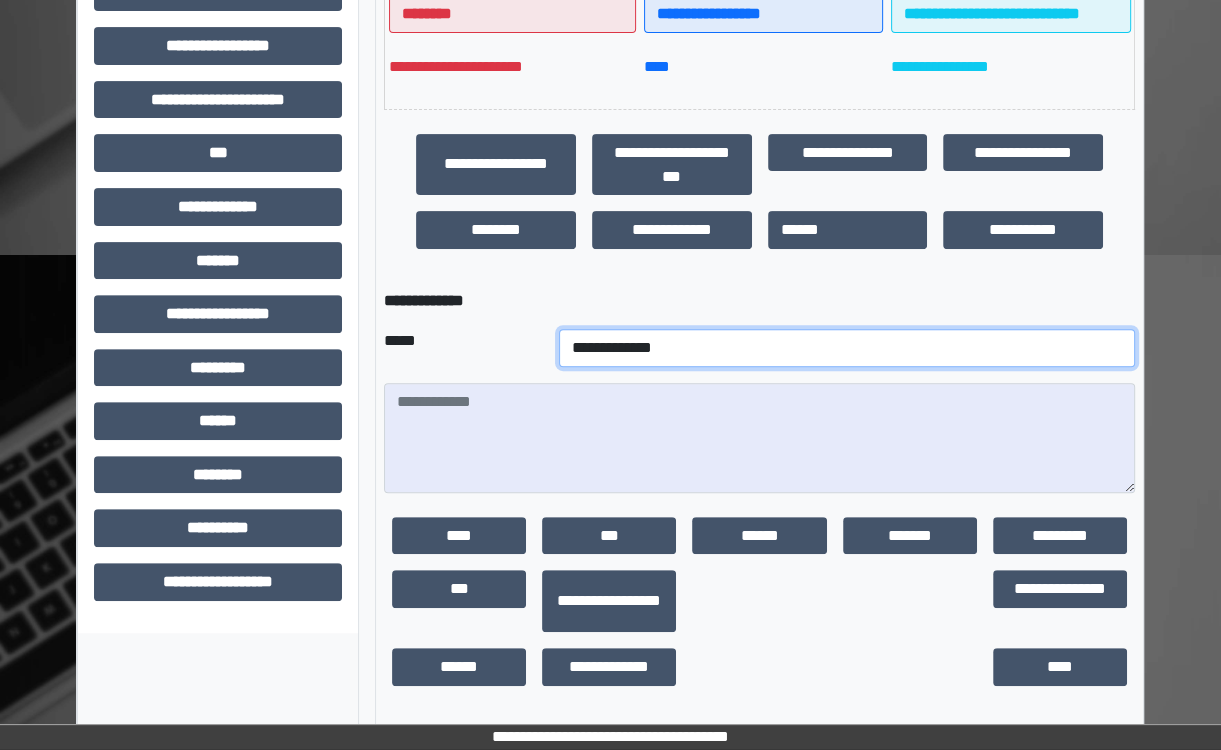 drag, startPoint x: 512, startPoint y: 345, endPoint x: 524, endPoint y: 344, distance: 12.0415945 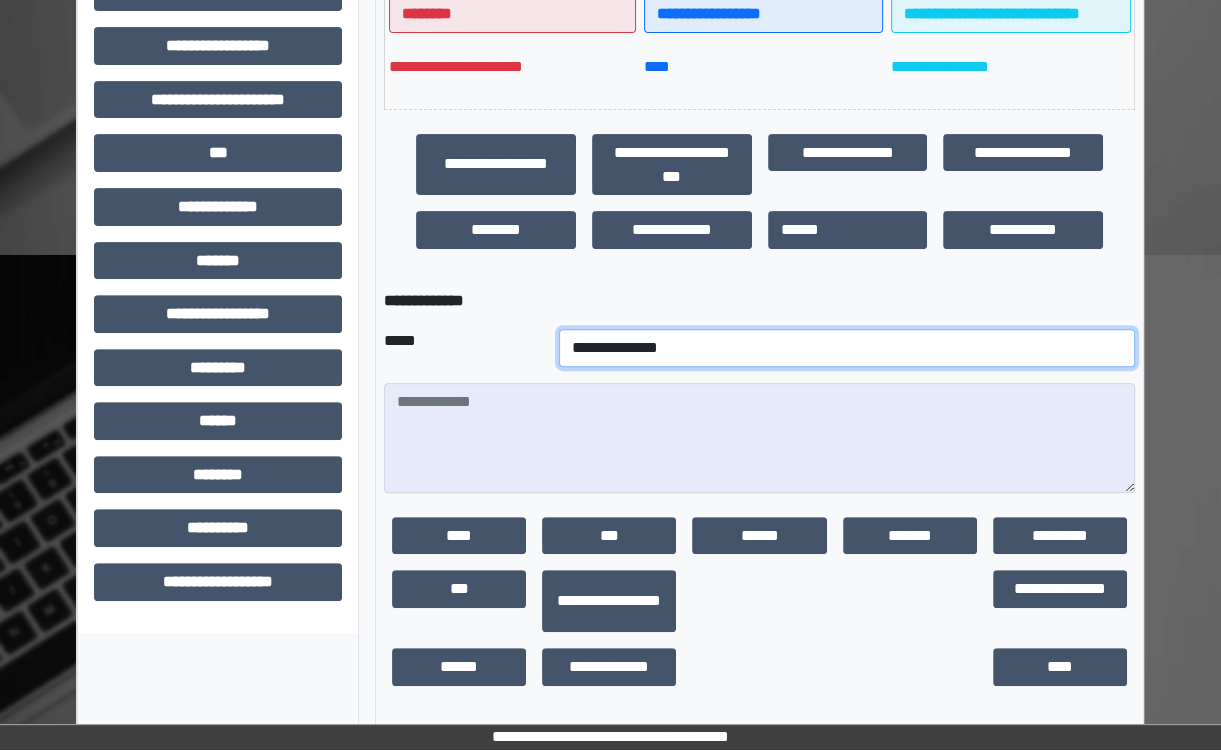 click on "**********" at bounding box center (847, 348) 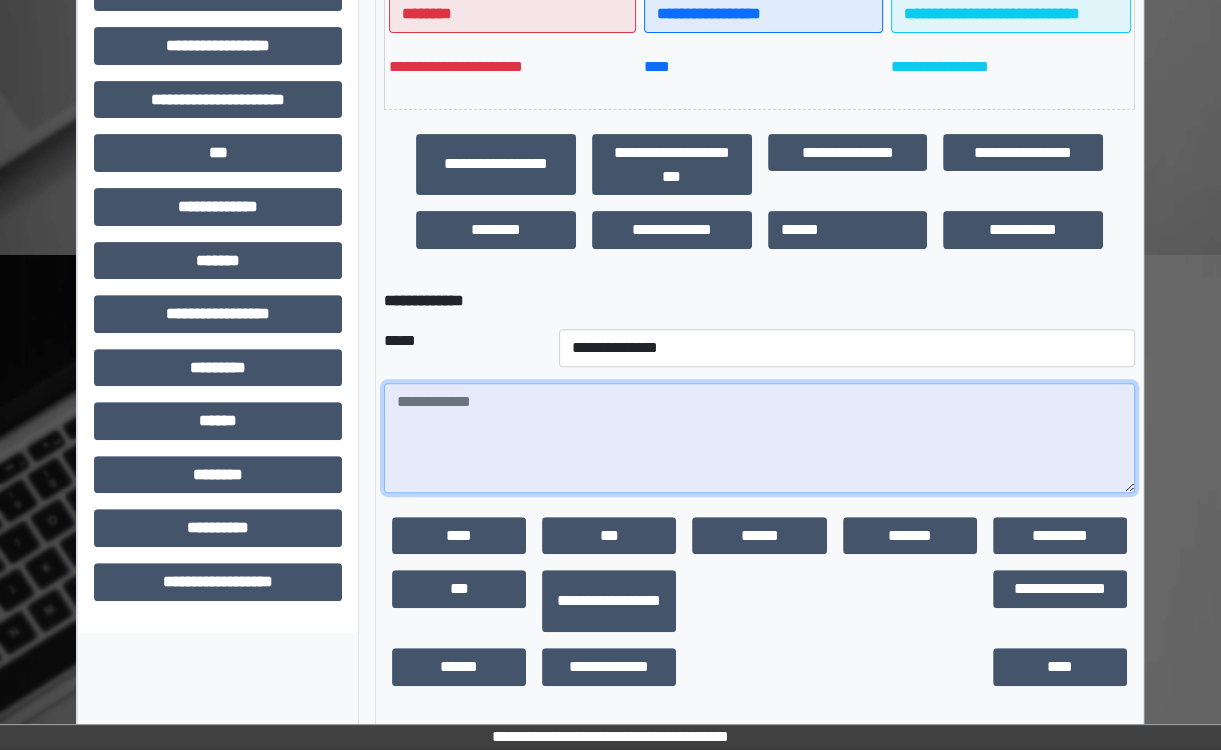 drag, startPoint x: 432, startPoint y: 438, endPoint x: 464, endPoint y: 439, distance: 32.01562 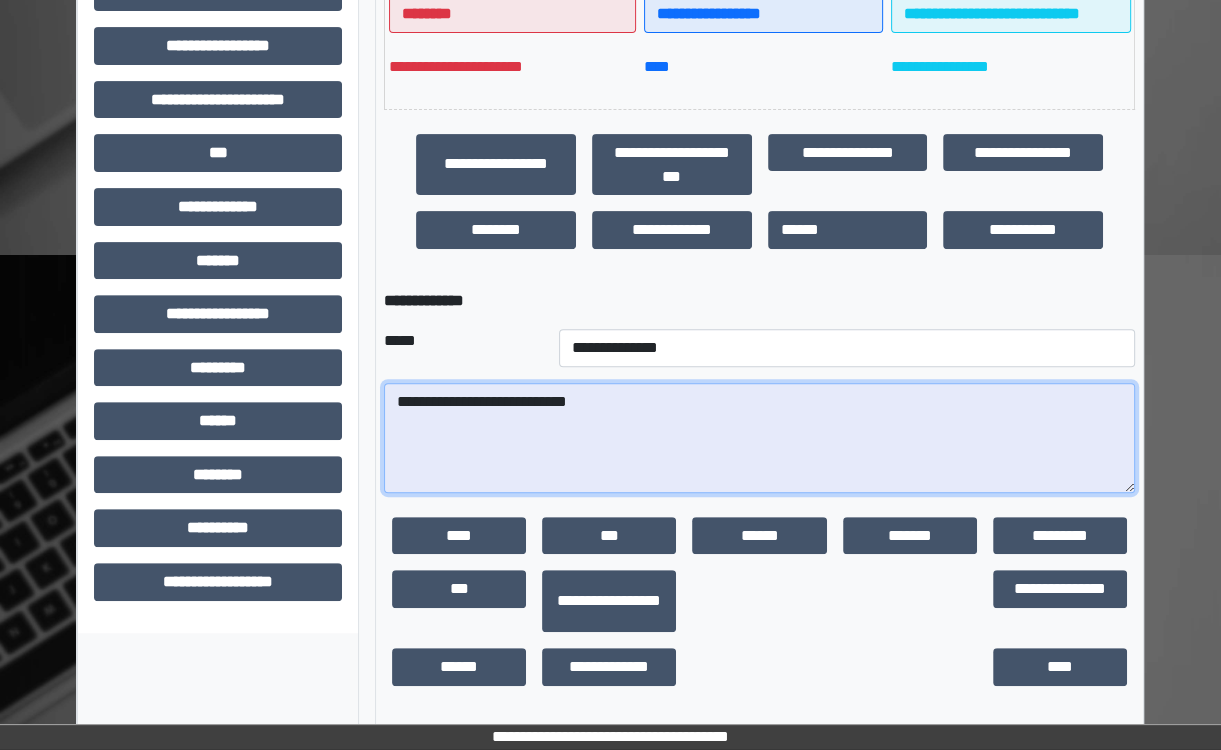 click on "**********" at bounding box center [759, 438] 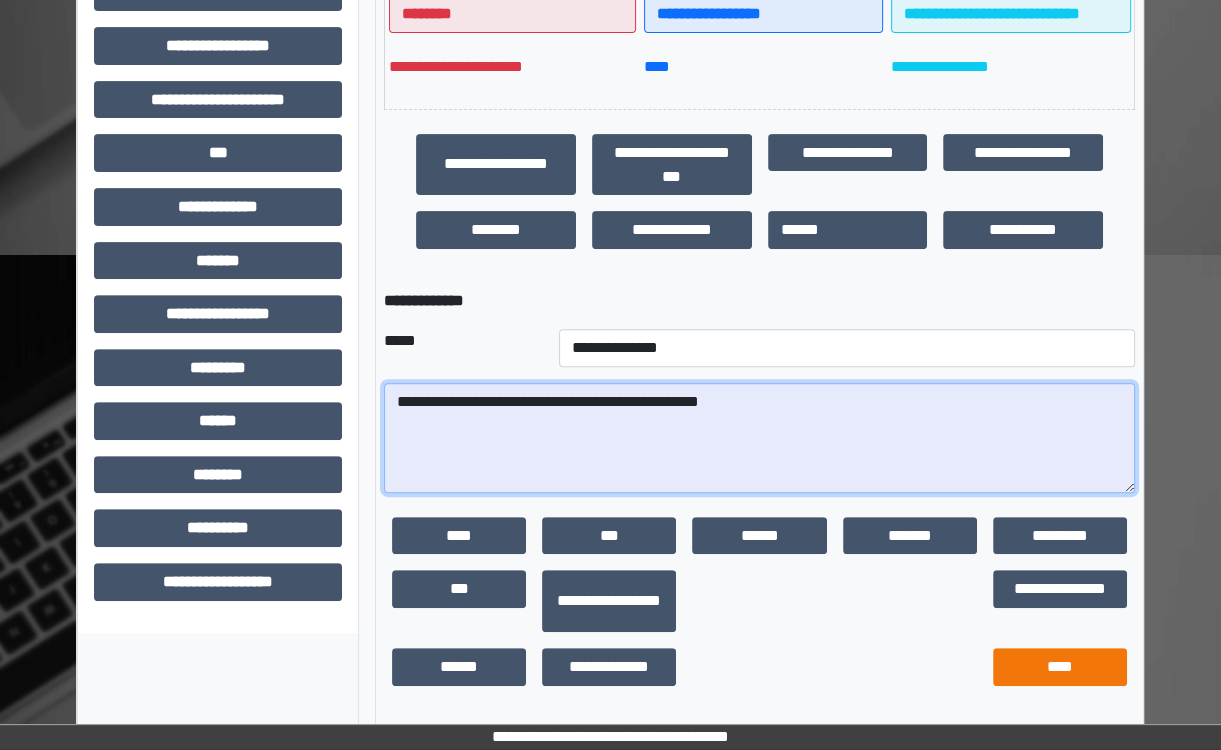 type on "**********" 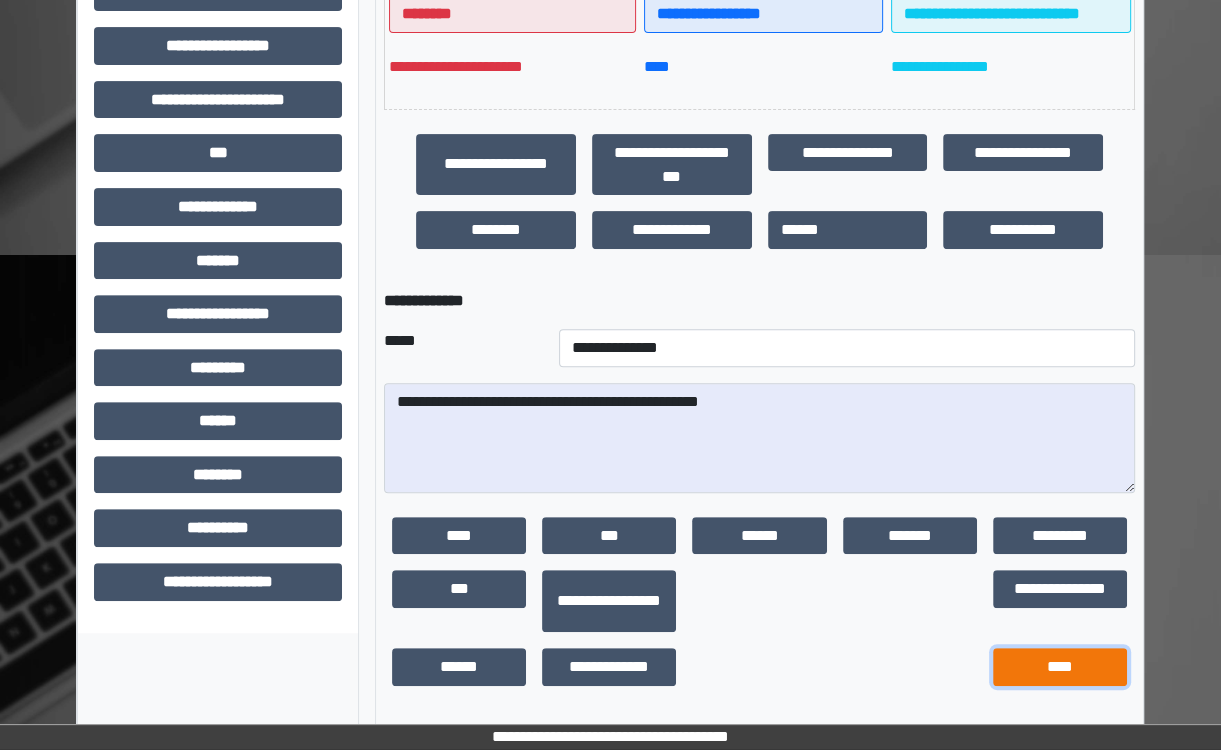 click on "****" at bounding box center [1060, 667] 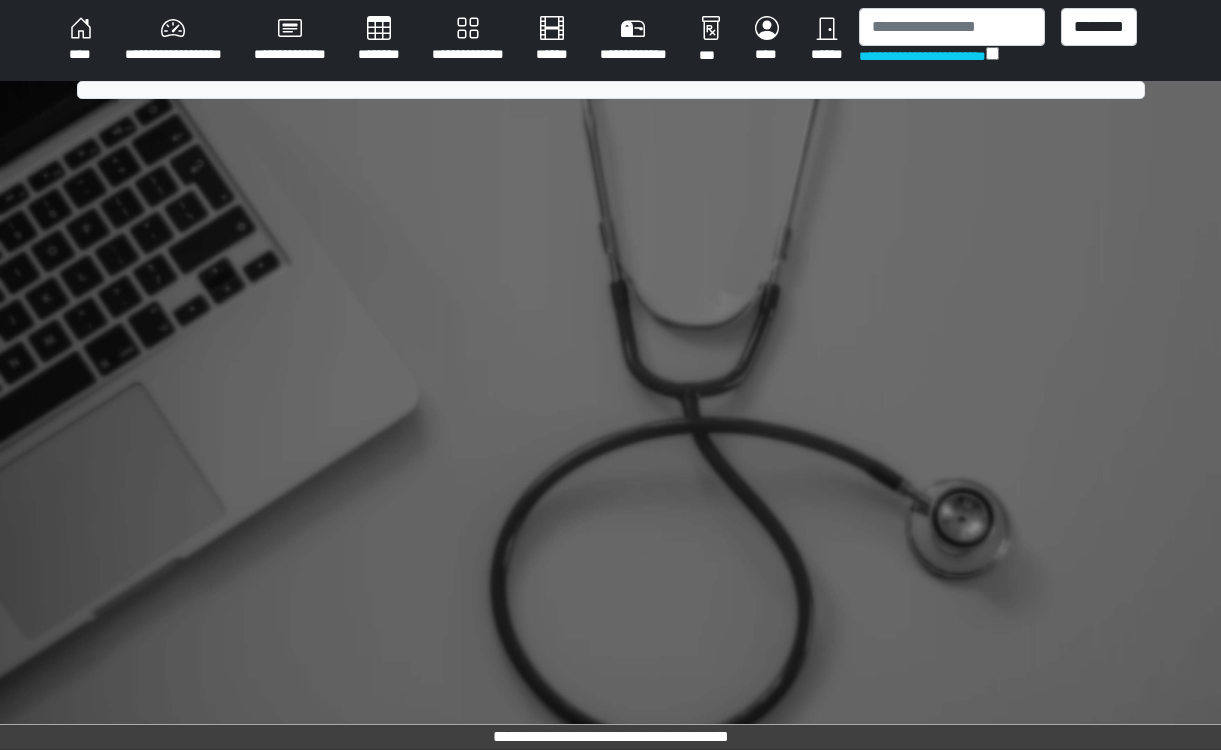 scroll, scrollTop: 0, scrollLeft: 0, axis: both 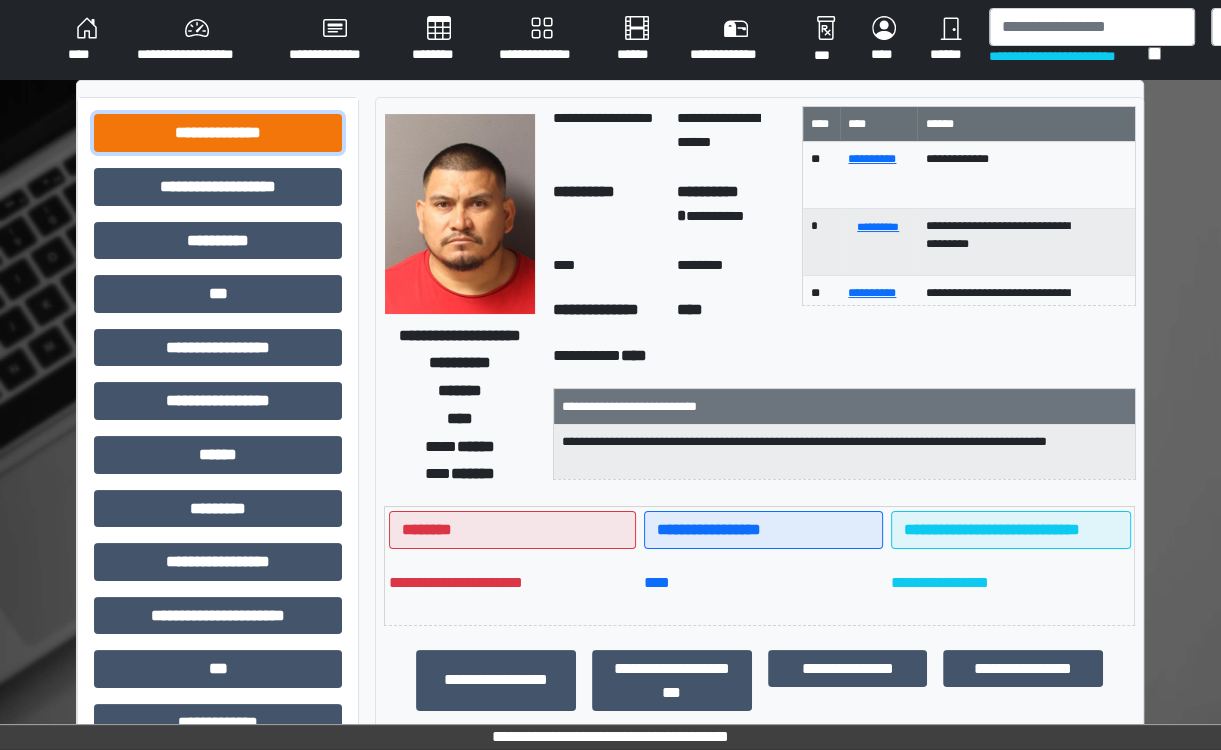 click on "**********" at bounding box center (218, 133) 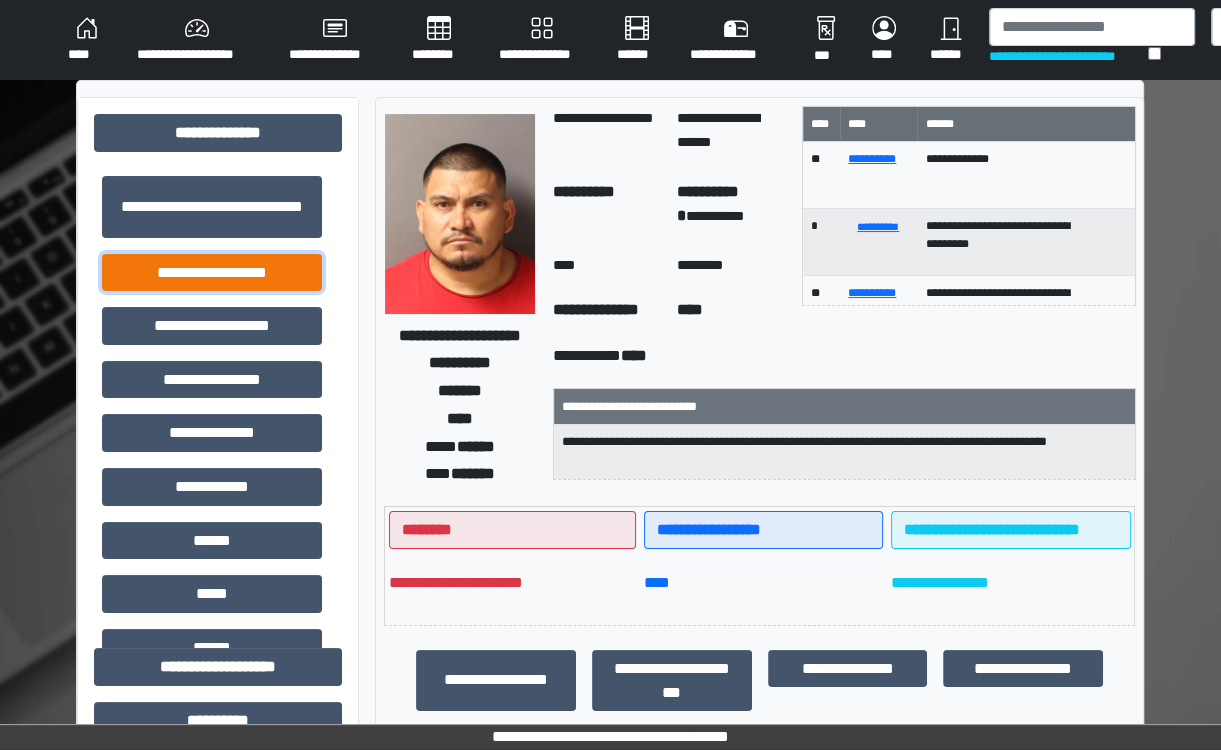 click on "**********" at bounding box center (212, 273) 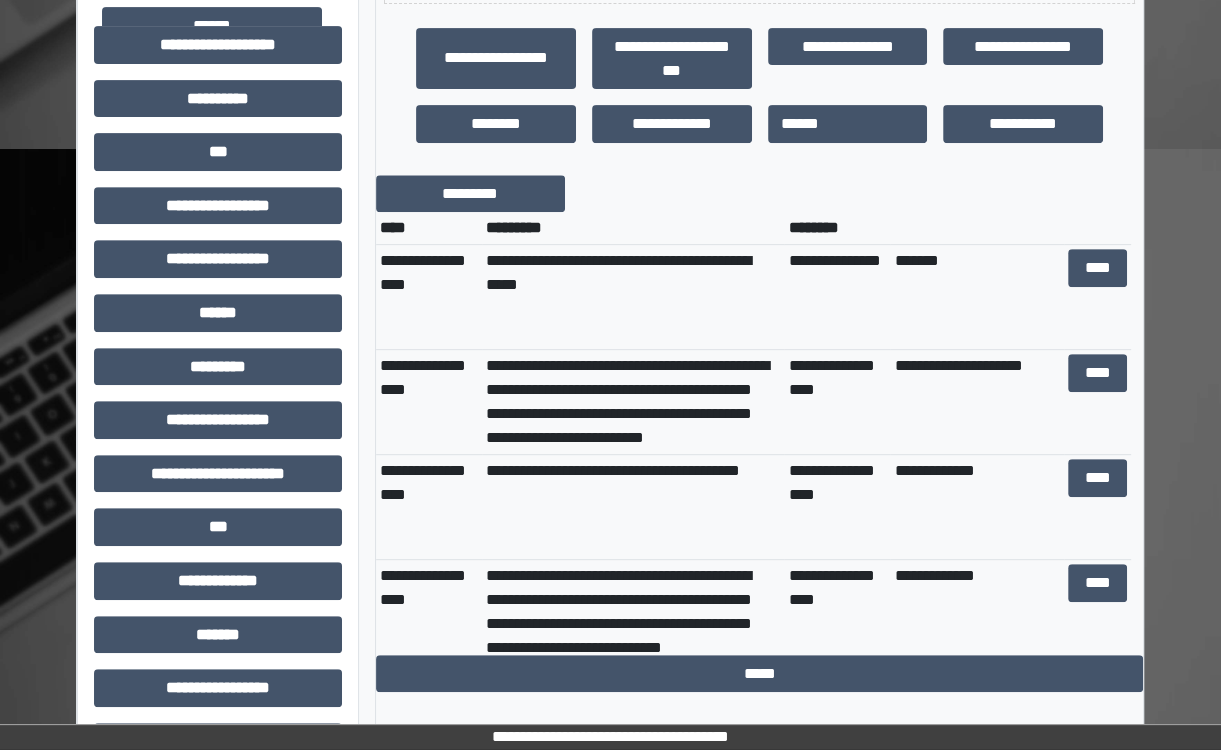 scroll, scrollTop: 629, scrollLeft: 0, axis: vertical 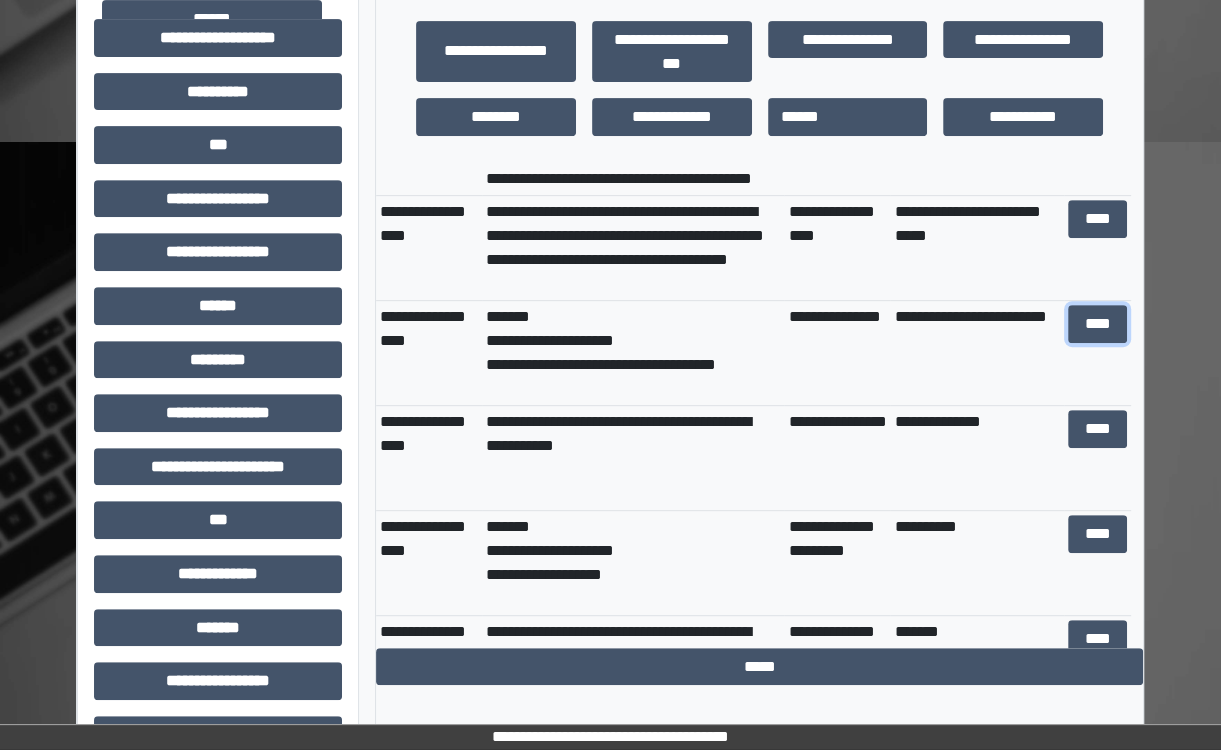 click on "****" at bounding box center [1097, 324] 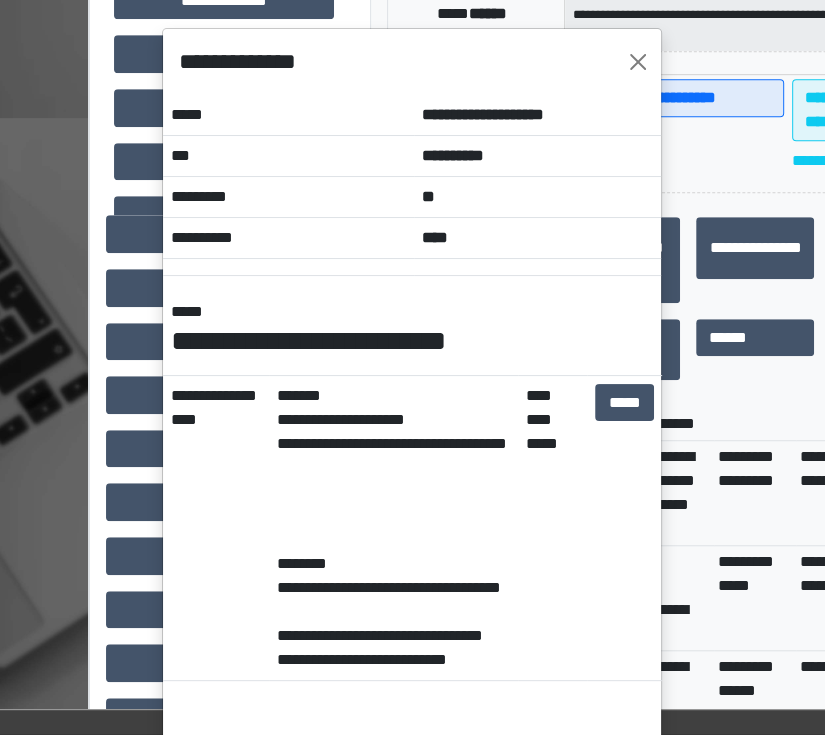 click on "**********" at bounding box center [412, 62] 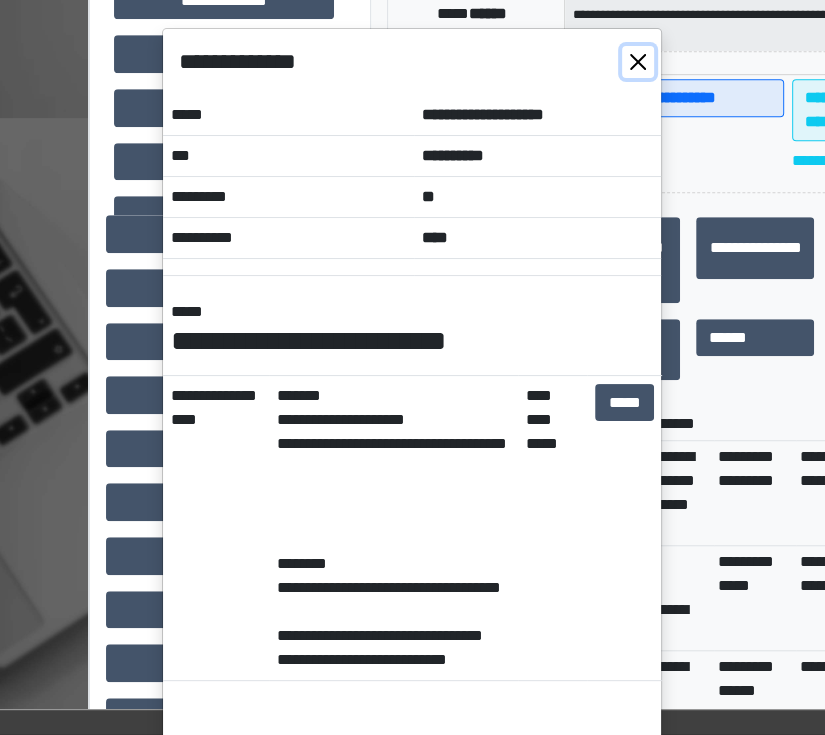 drag, startPoint x: 636, startPoint y: 58, endPoint x: 818, endPoint y: 113, distance: 190.1289 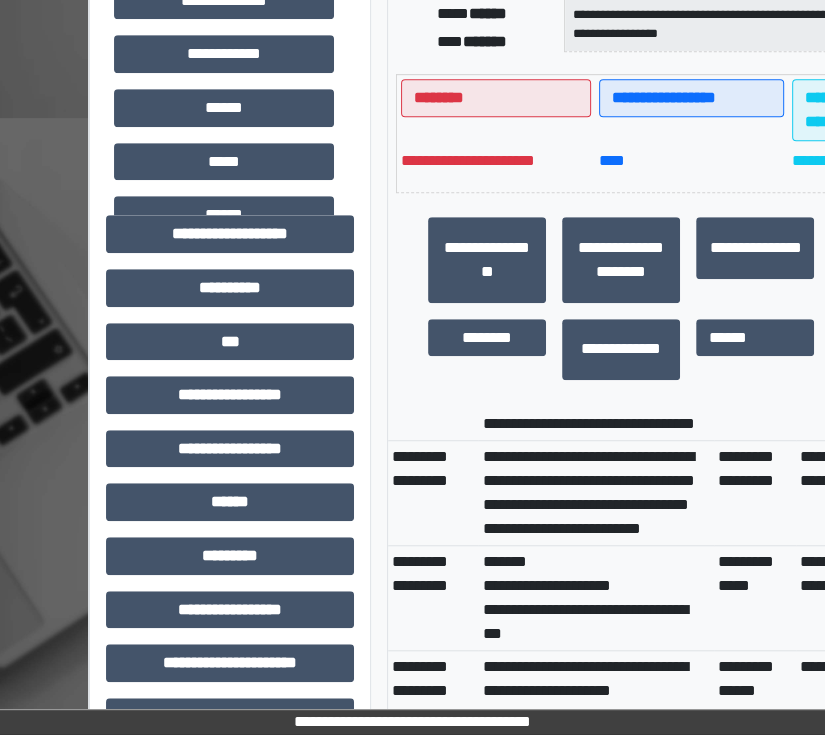 scroll, scrollTop: 621, scrollLeft: 0, axis: vertical 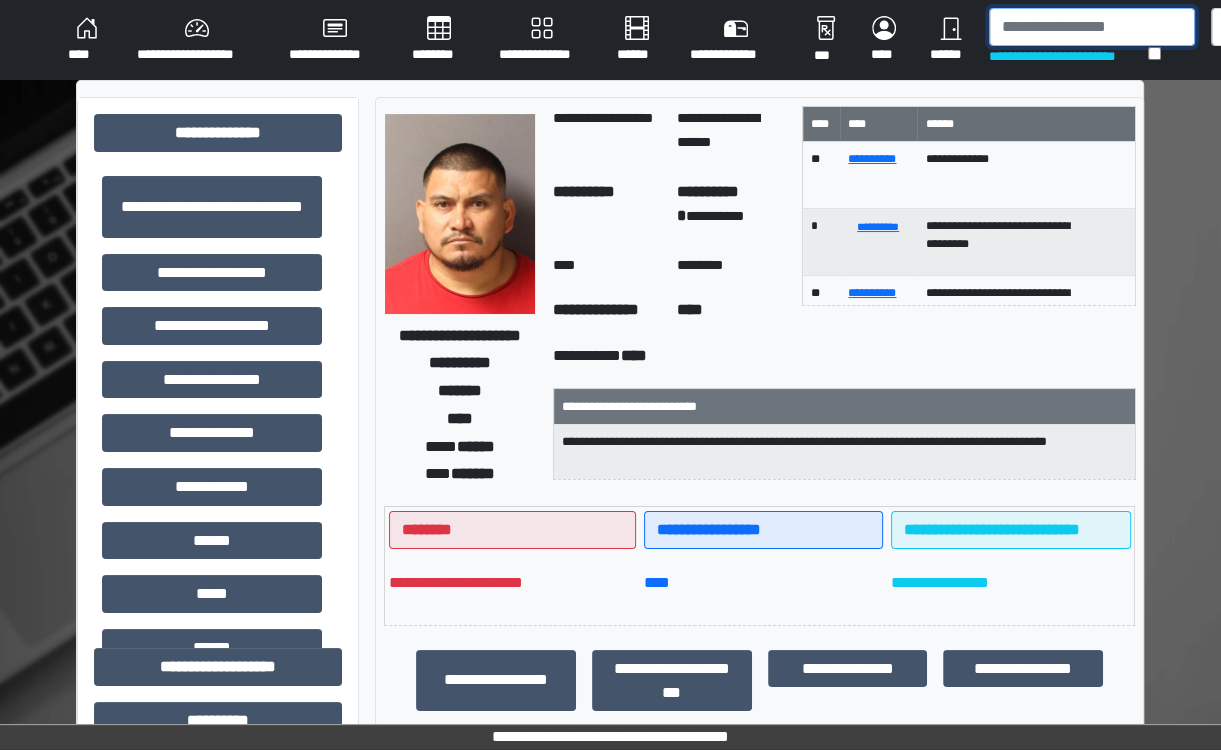 click at bounding box center (1092, 27) 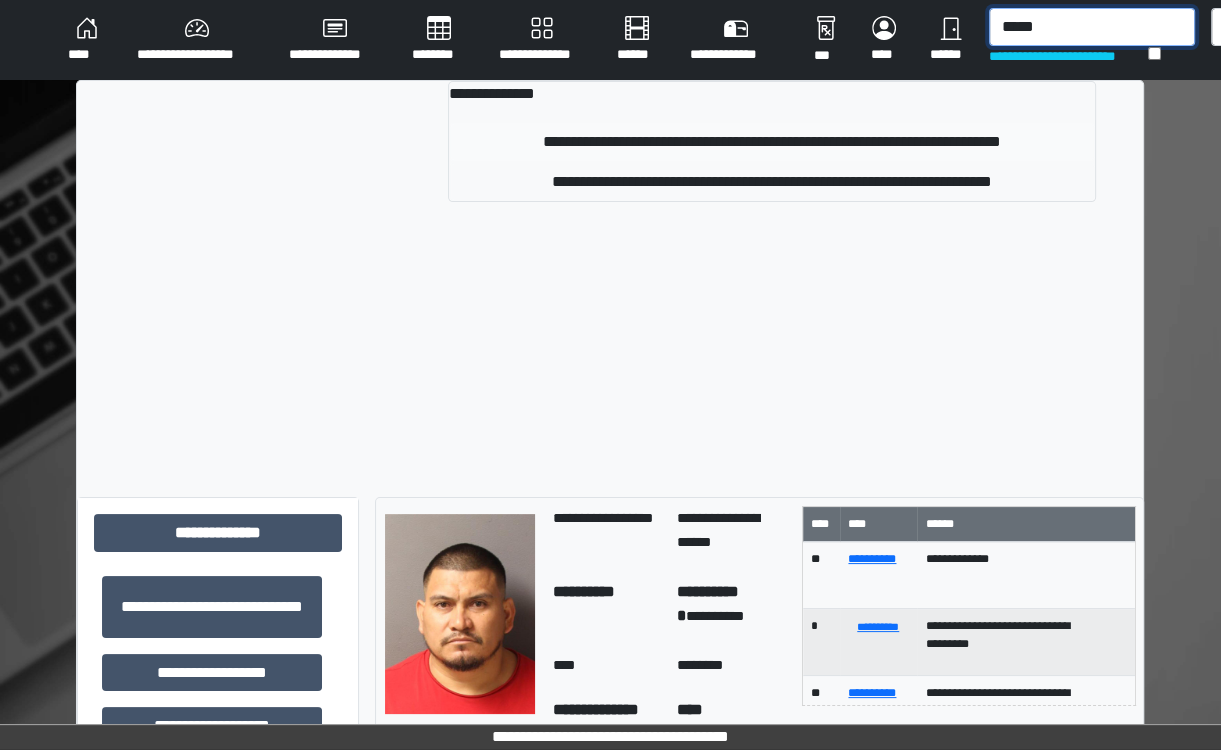 type on "*****" 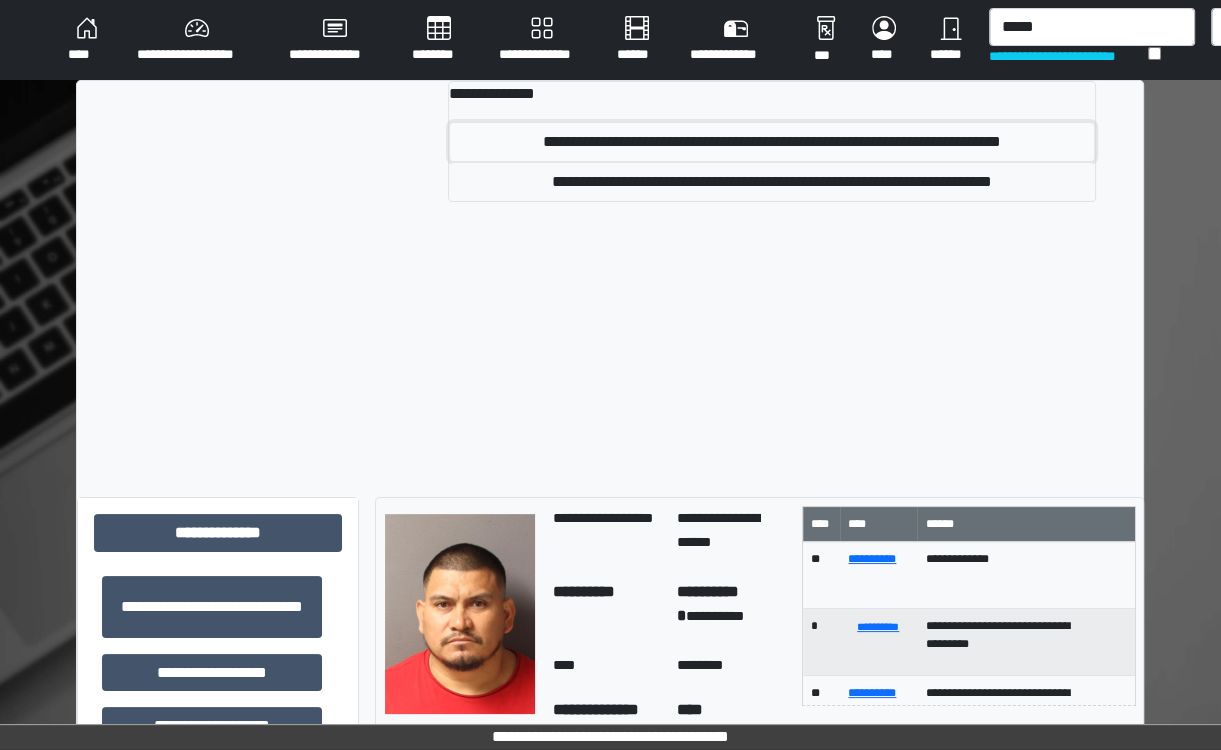 click on "**********" at bounding box center [772, 142] 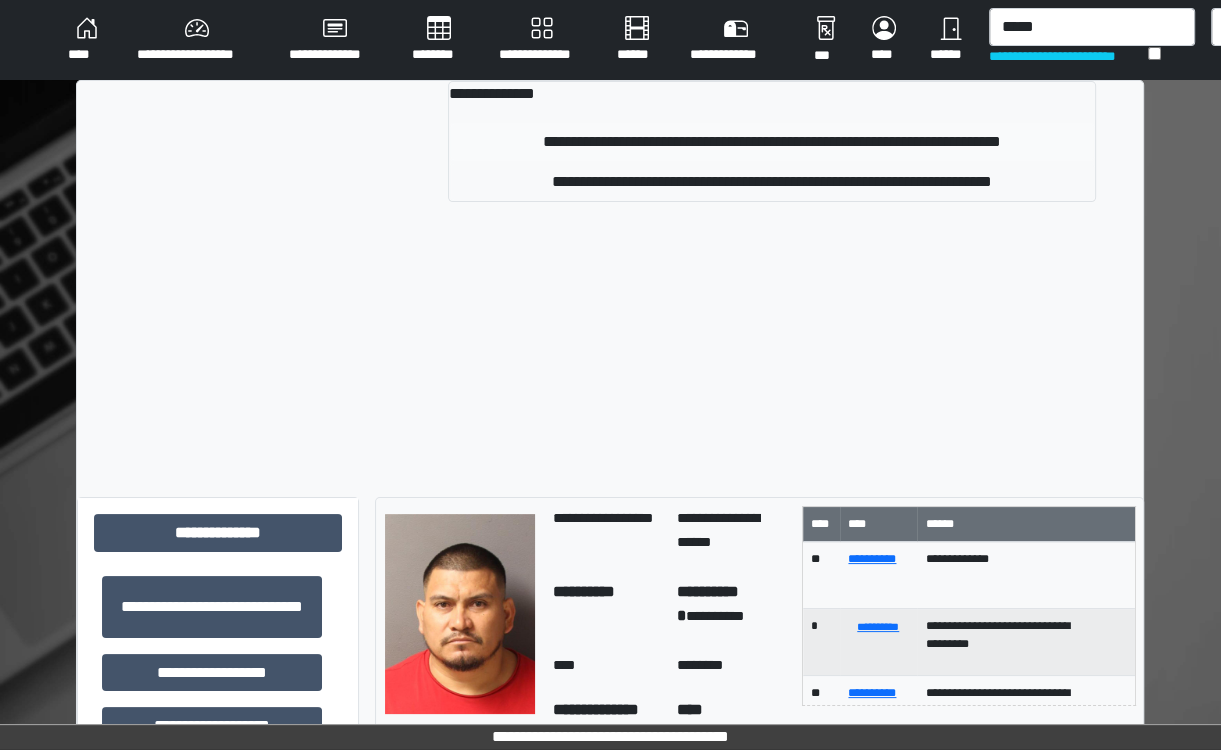 type 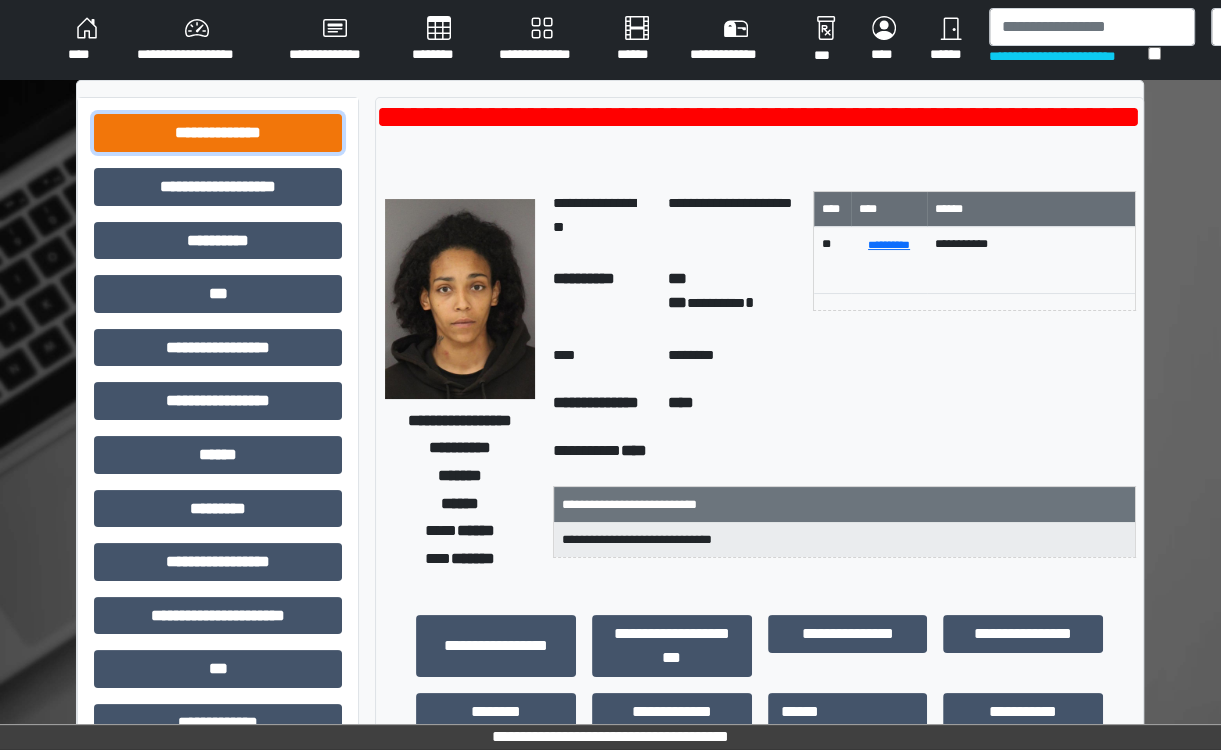 click on "**********" at bounding box center [218, 133] 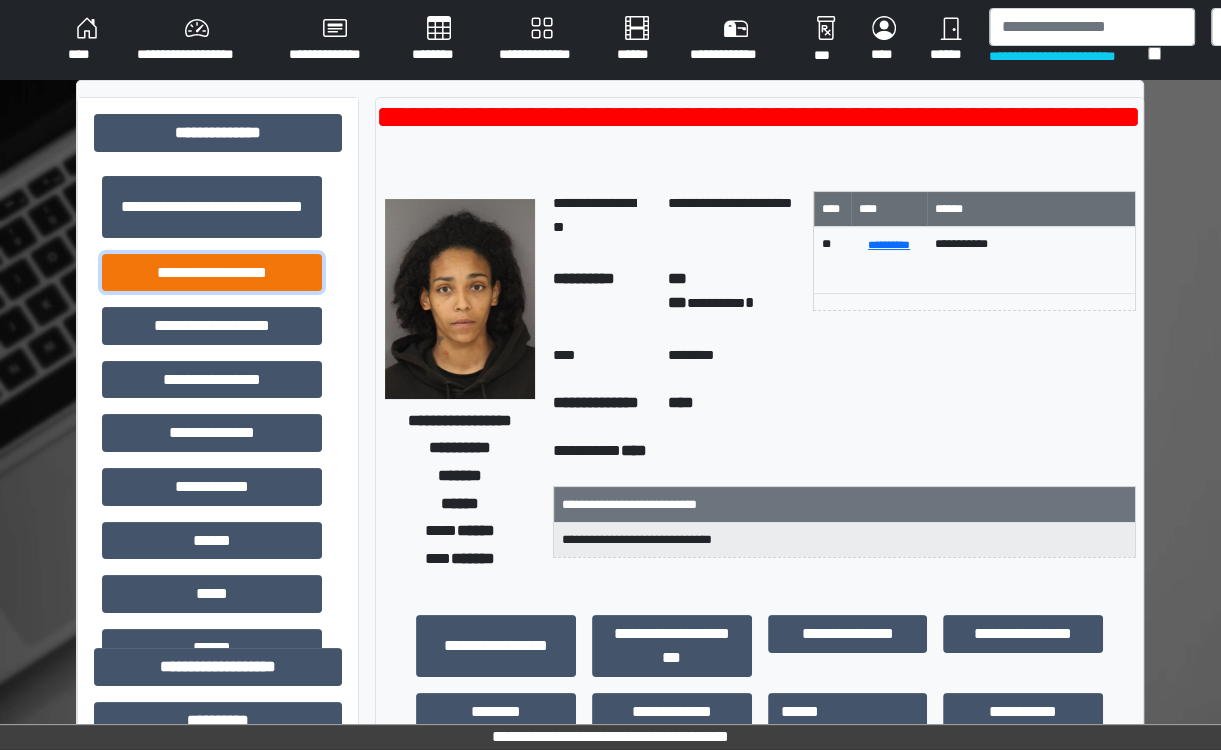 click on "**********" at bounding box center (212, 273) 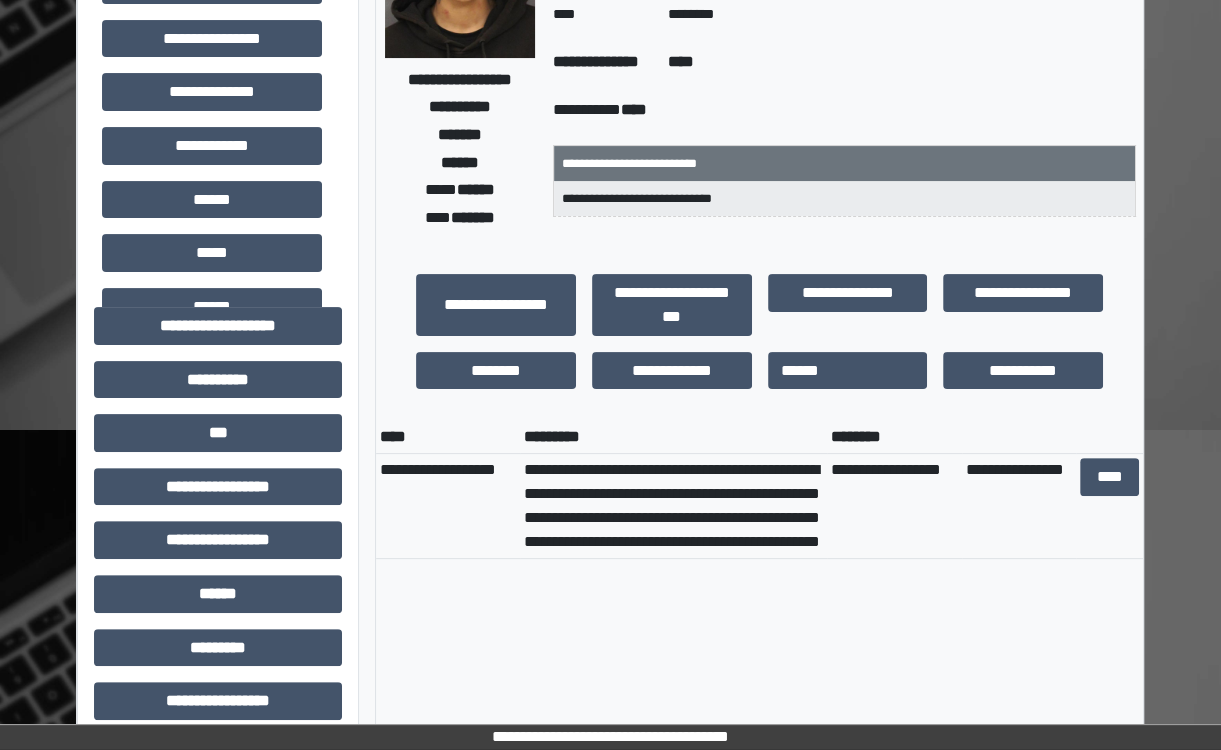 scroll, scrollTop: 344, scrollLeft: 0, axis: vertical 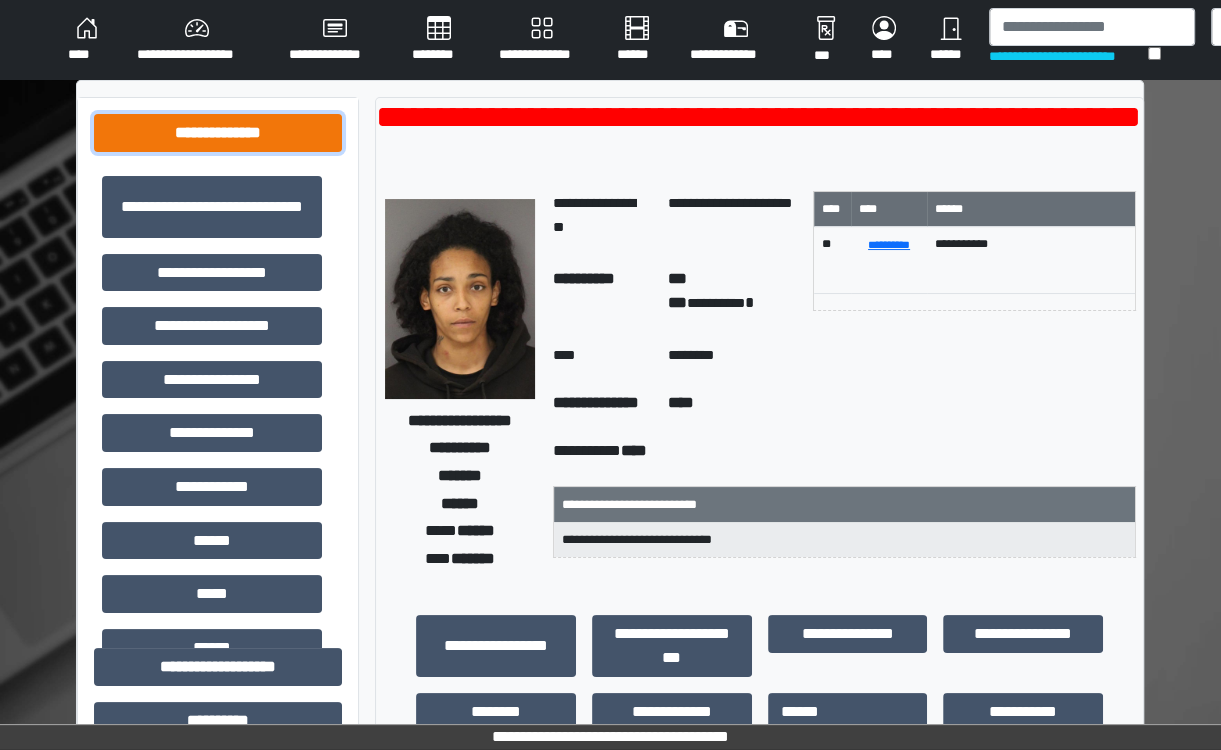 click on "**********" at bounding box center [218, 133] 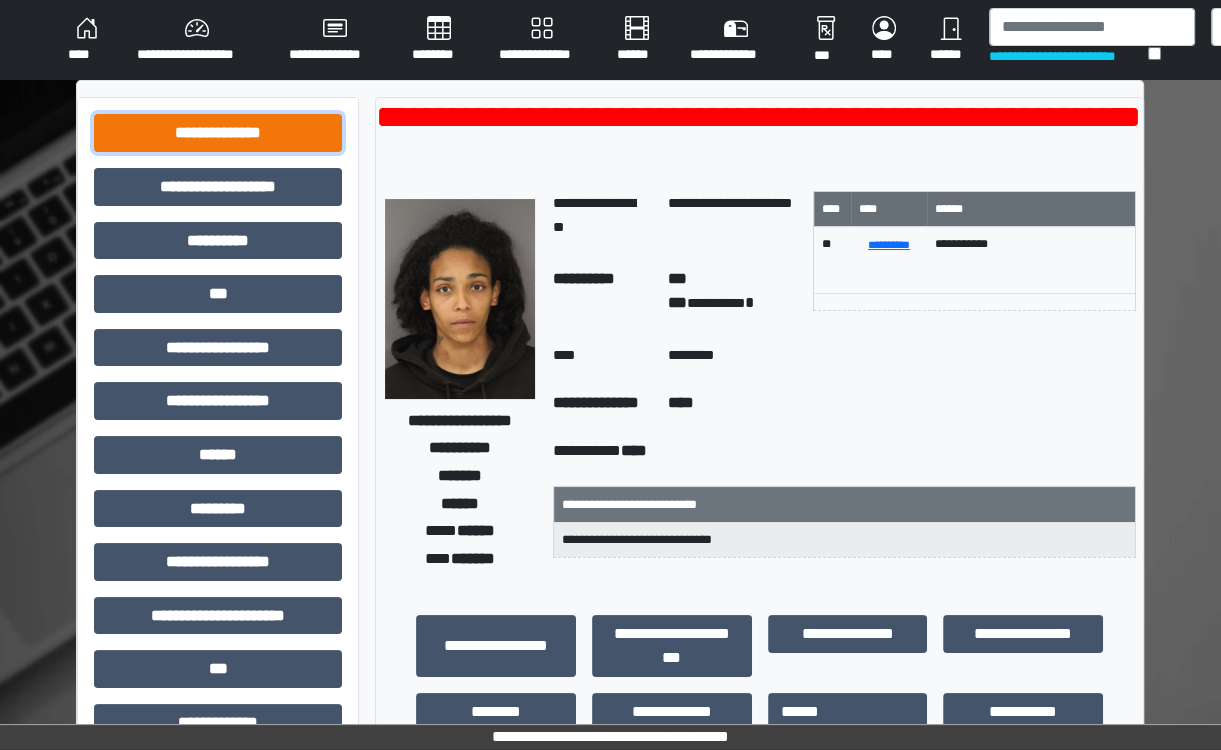 click on "**********" at bounding box center (218, 133) 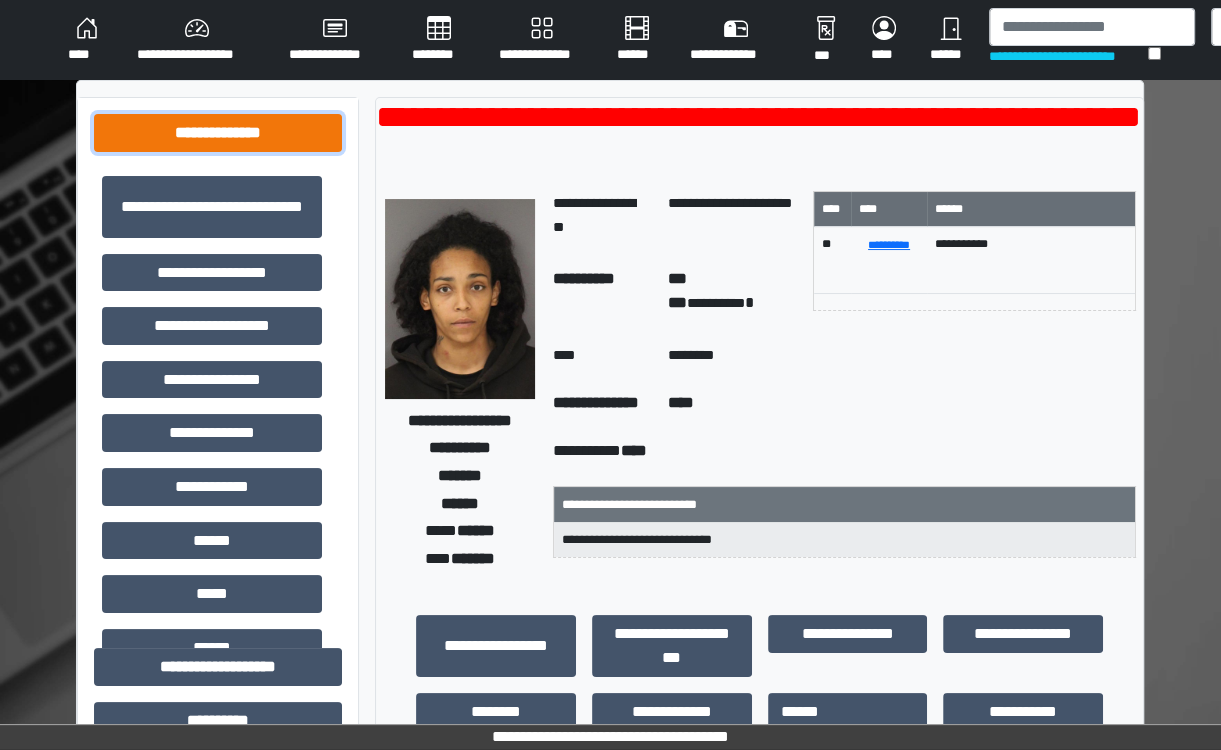 click on "**********" at bounding box center (218, 133) 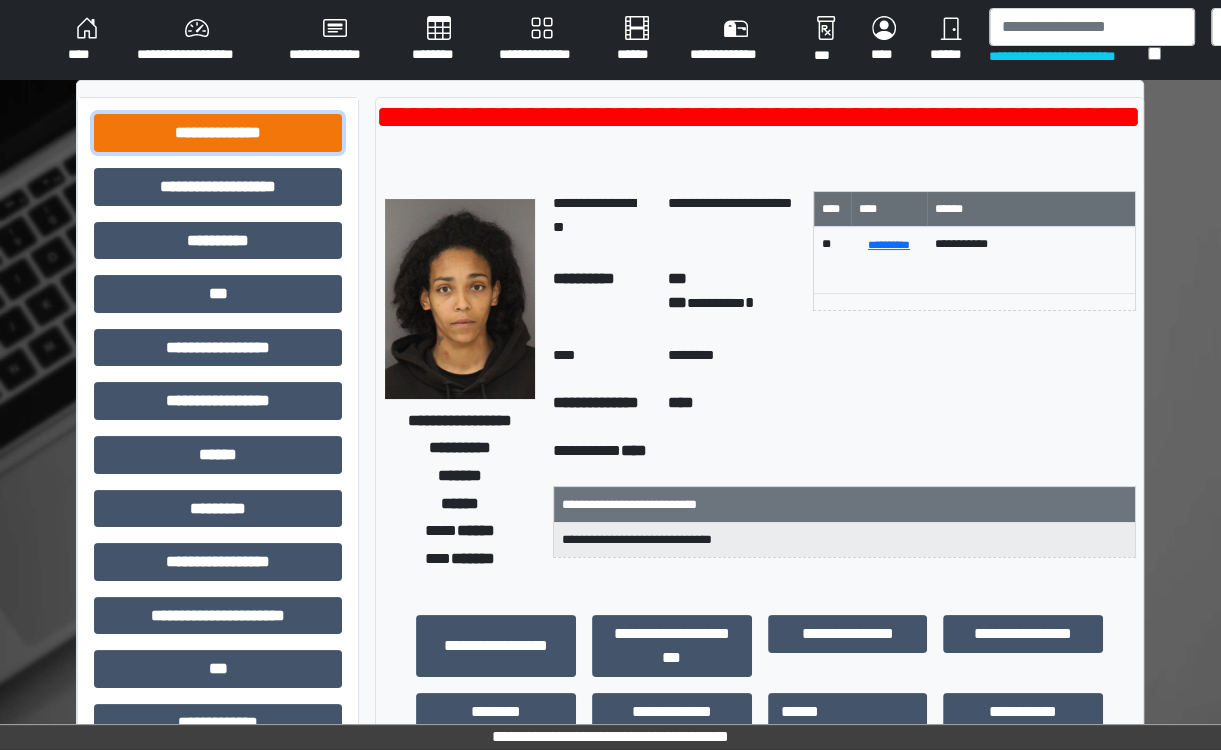 click on "**********" at bounding box center [218, 133] 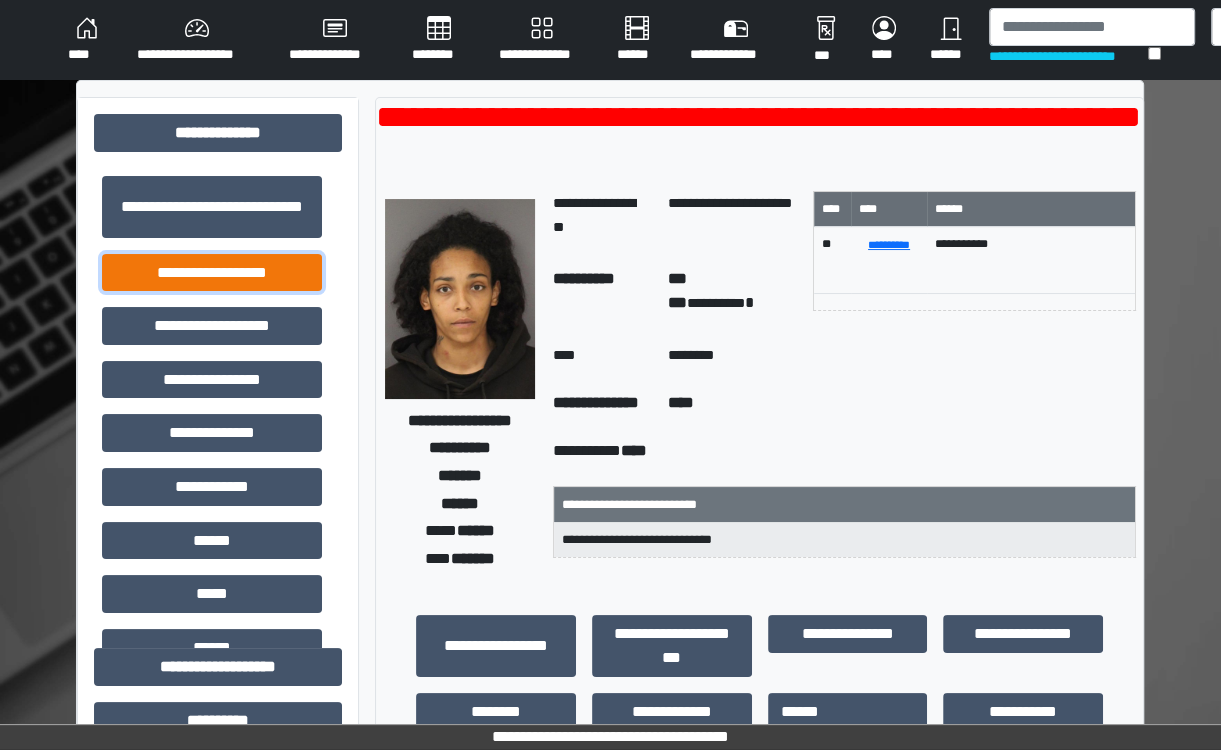 click on "**********" at bounding box center (212, 273) 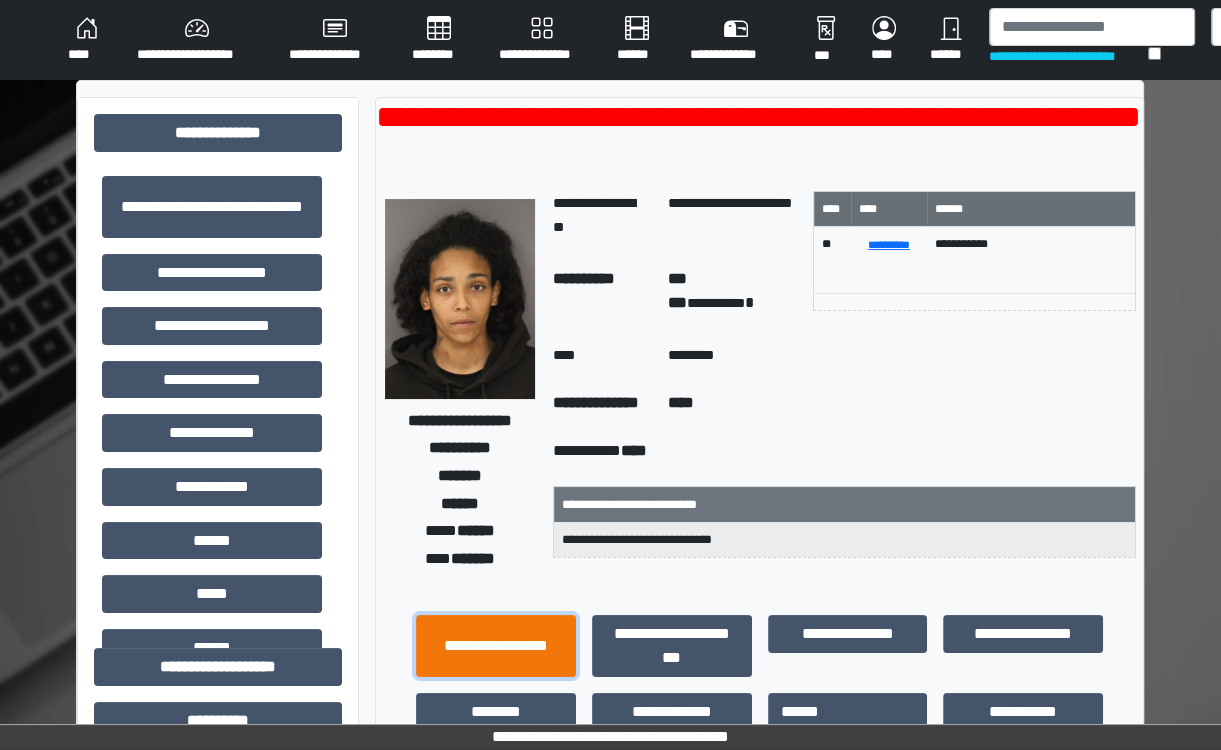 click on "**********" at bounding box center (496, 646) 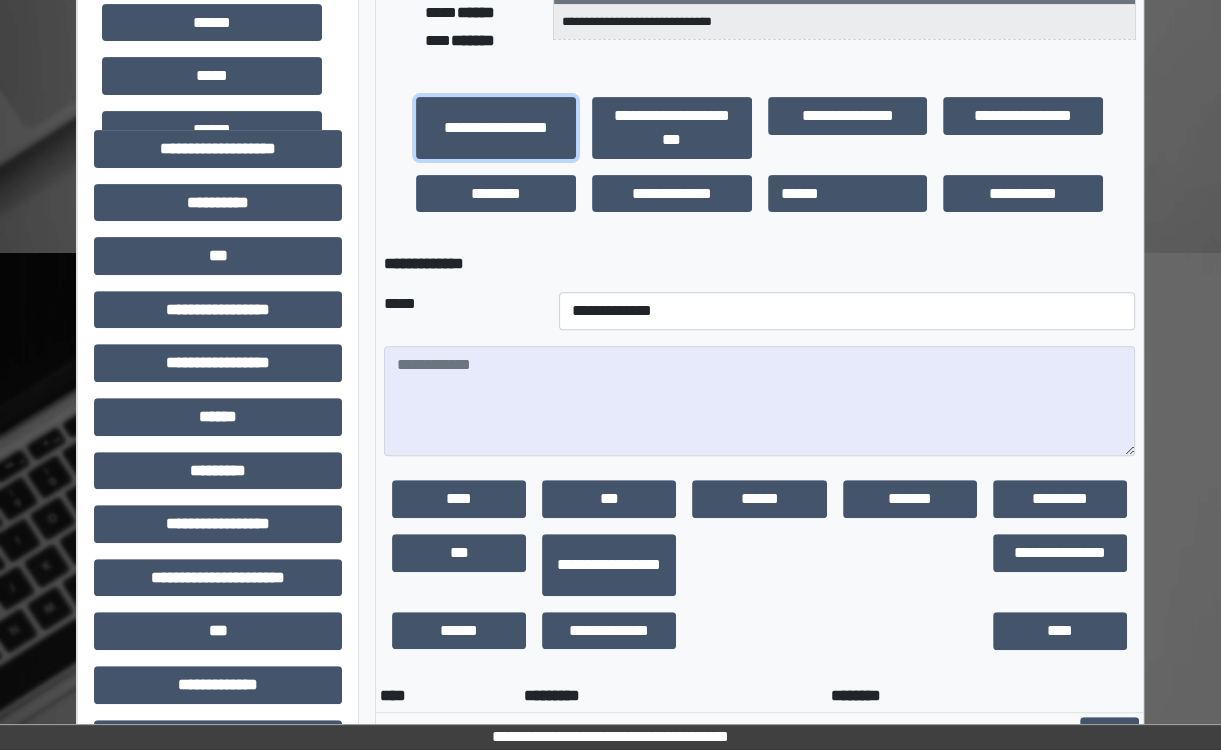 scroll, scrollTop: 528, scrollLeft: 0, axis: vertical 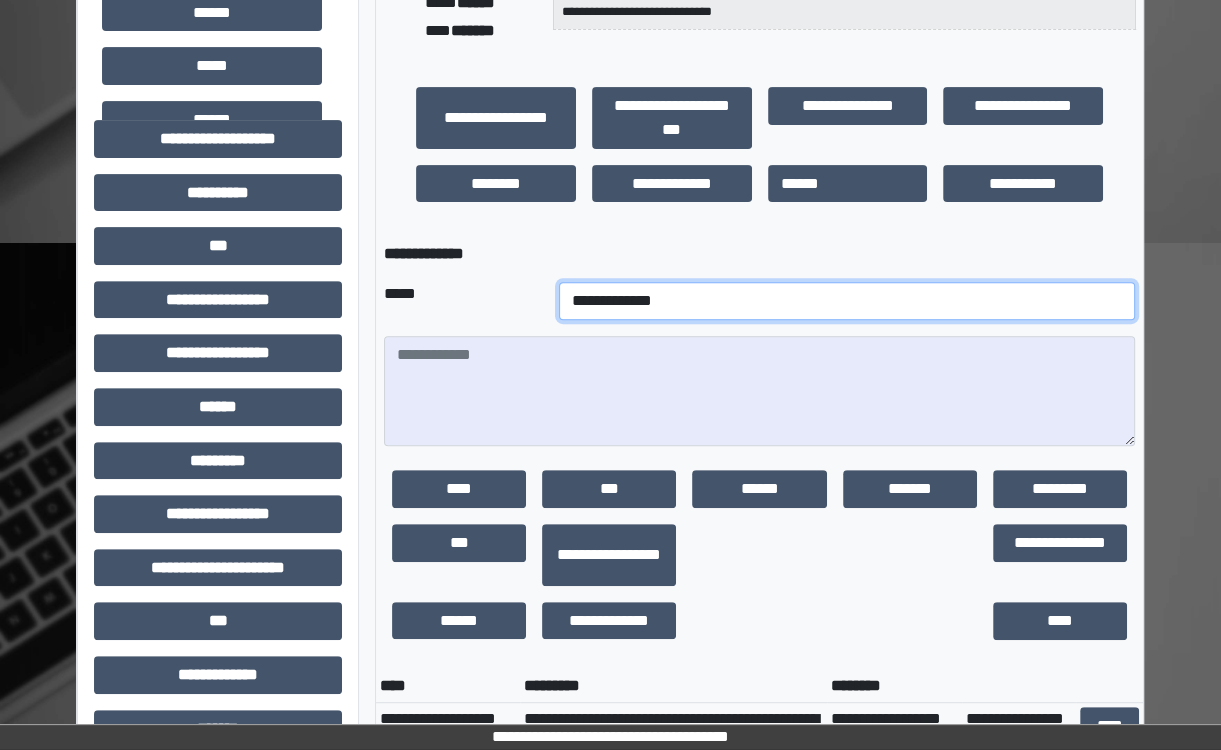 drag, startPoint x: 567, startPoint y: 297, endPoint x: 592, endPoint y: 318, distance: 32.649654 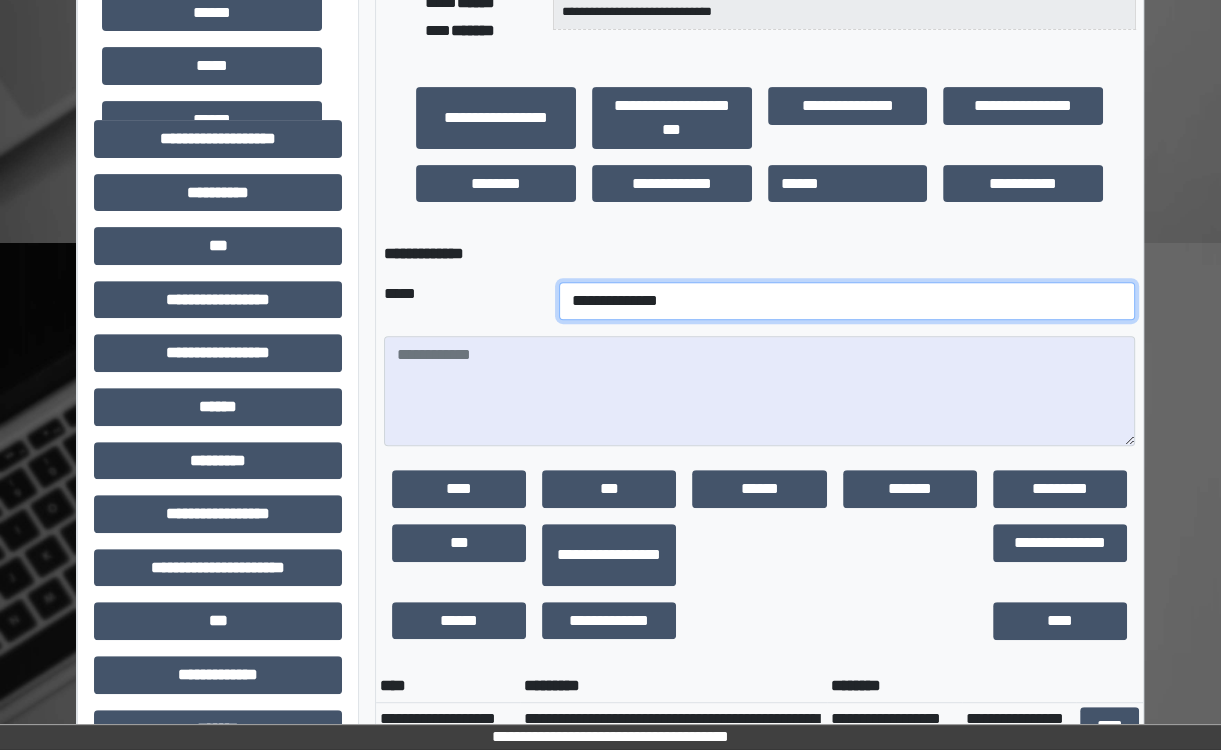click on "**********" at bounding box center (847, 301) 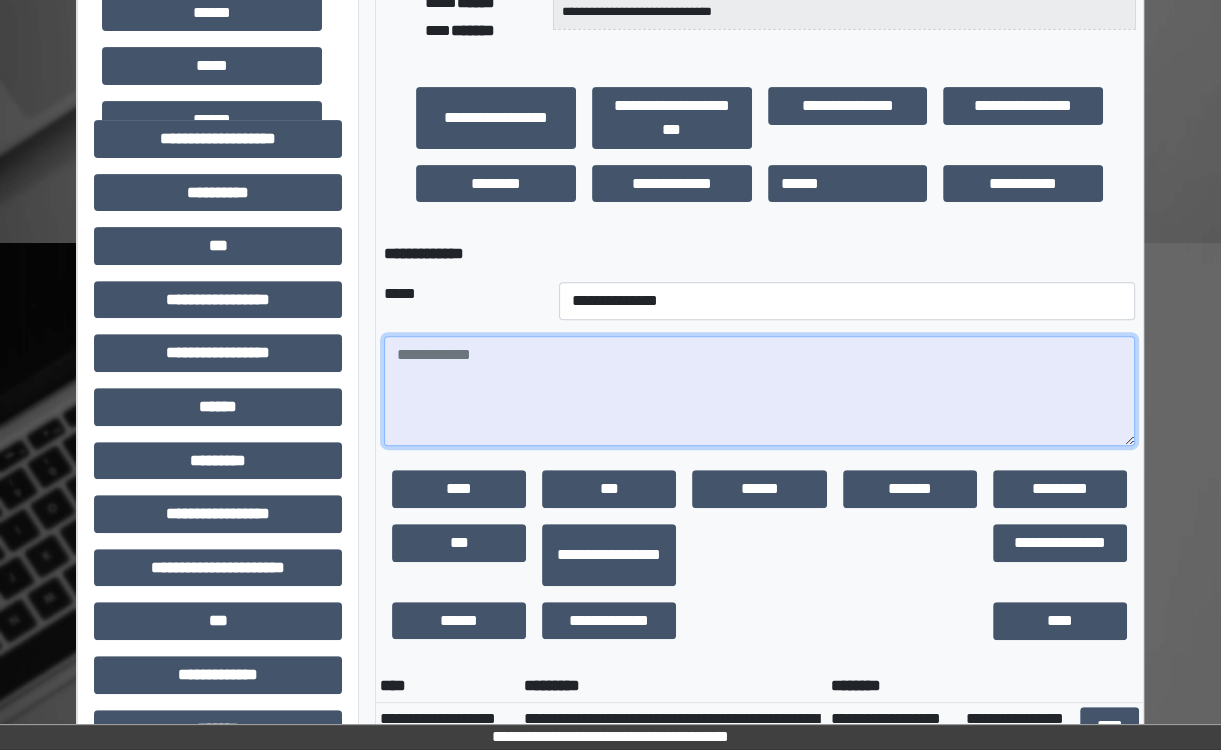 click at bounding box center [759, 391] 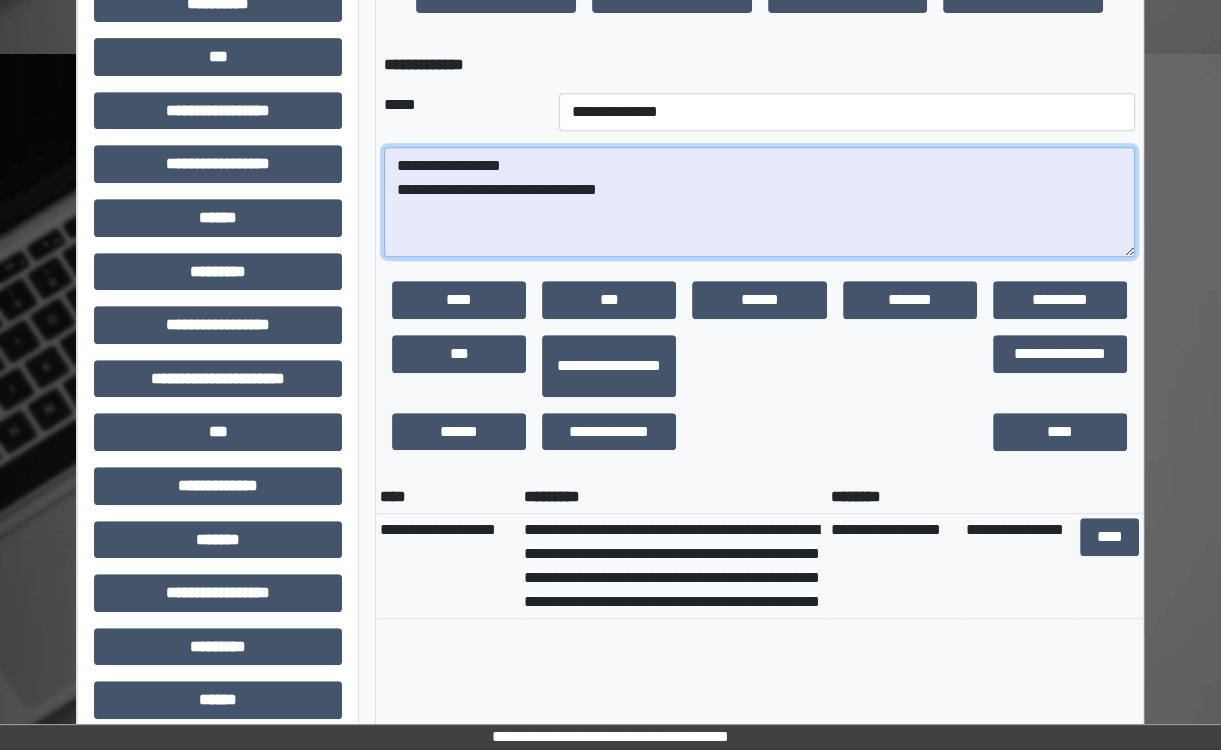 scroll, scrollTop: 524, scrollLeft: 0, axis: vertical 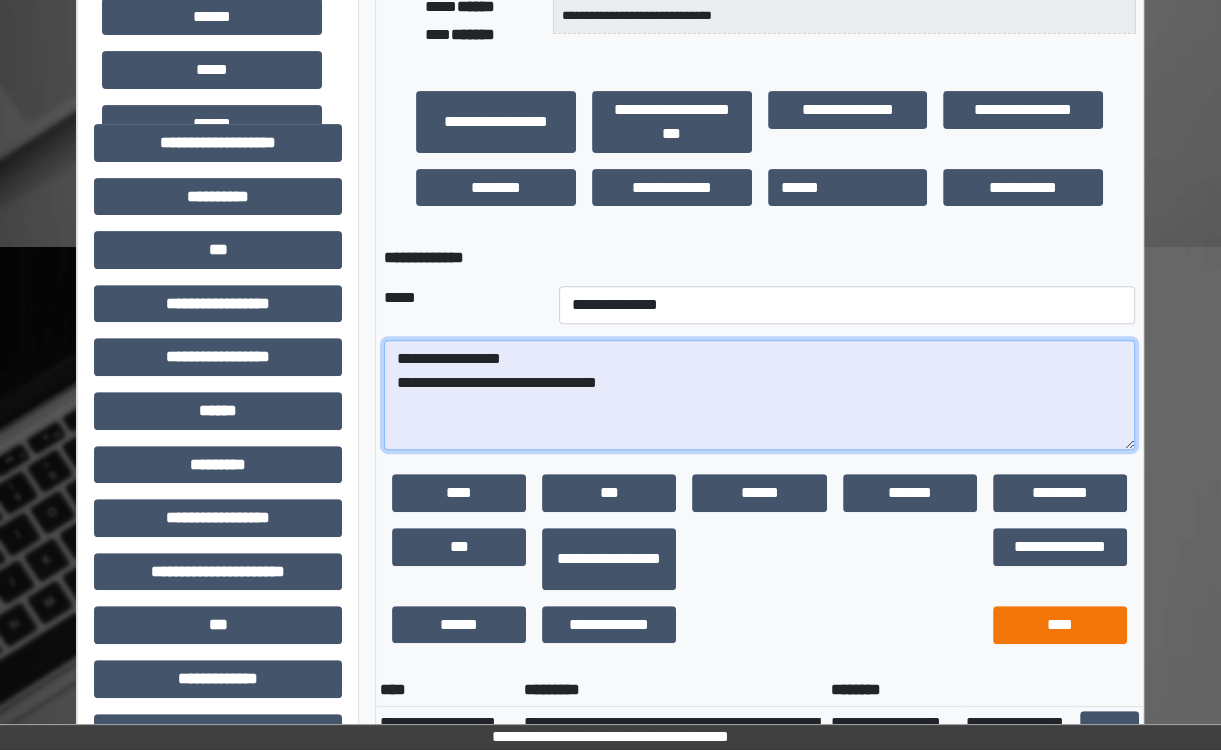type on "**********" 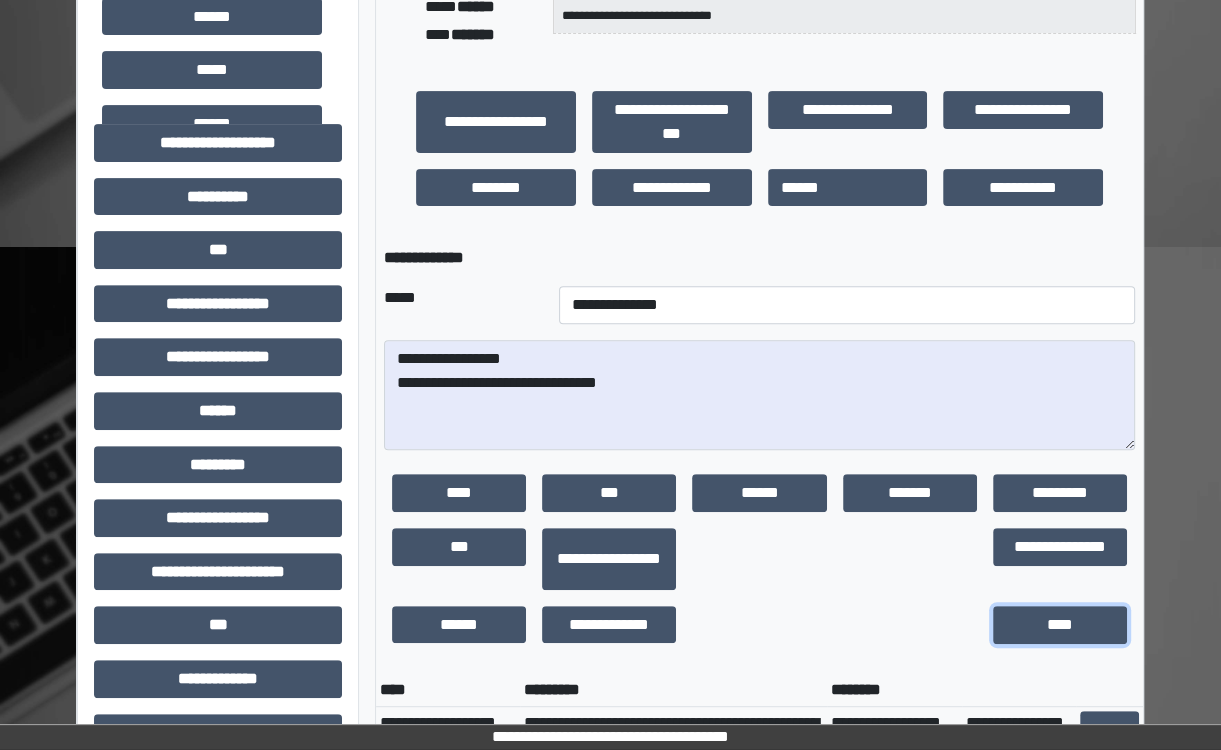 drag, startPoint x: 1060, startPoint y: 625, endPoint x: 1231, endPoint y: 580, distance: 176.82195 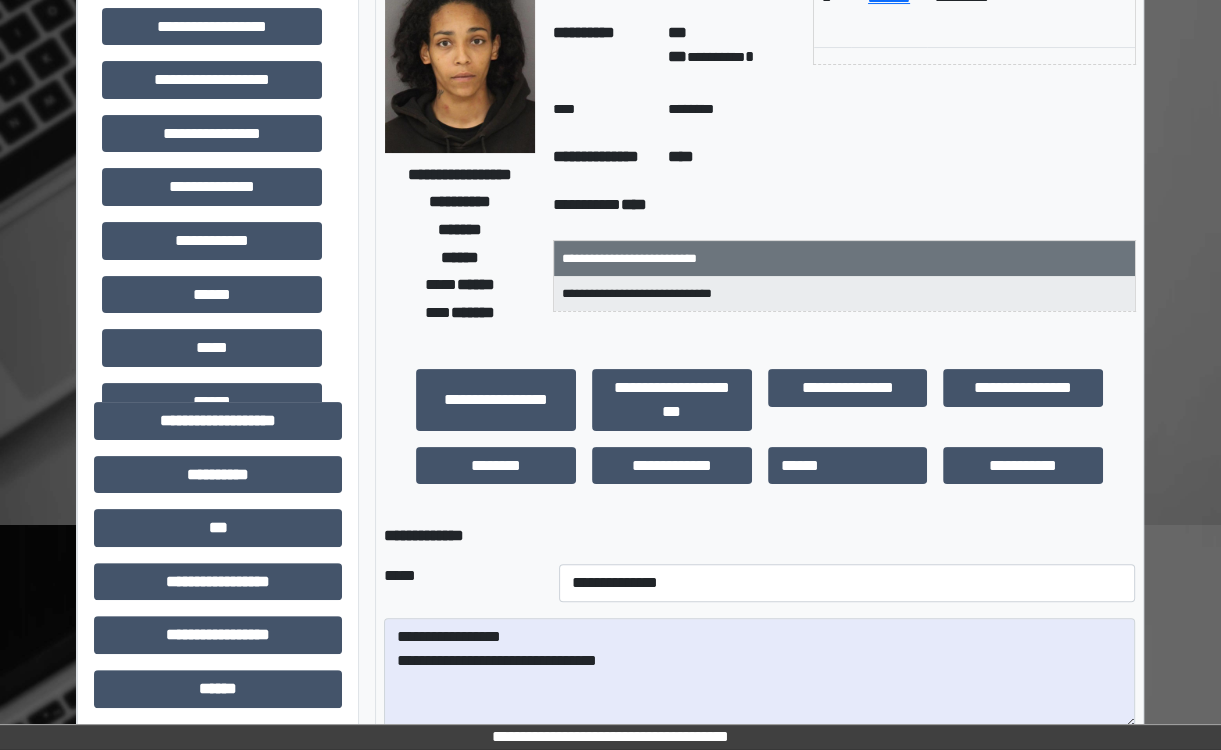 scroll, scrollTop: 0, scrollLeft: 0, axis: both 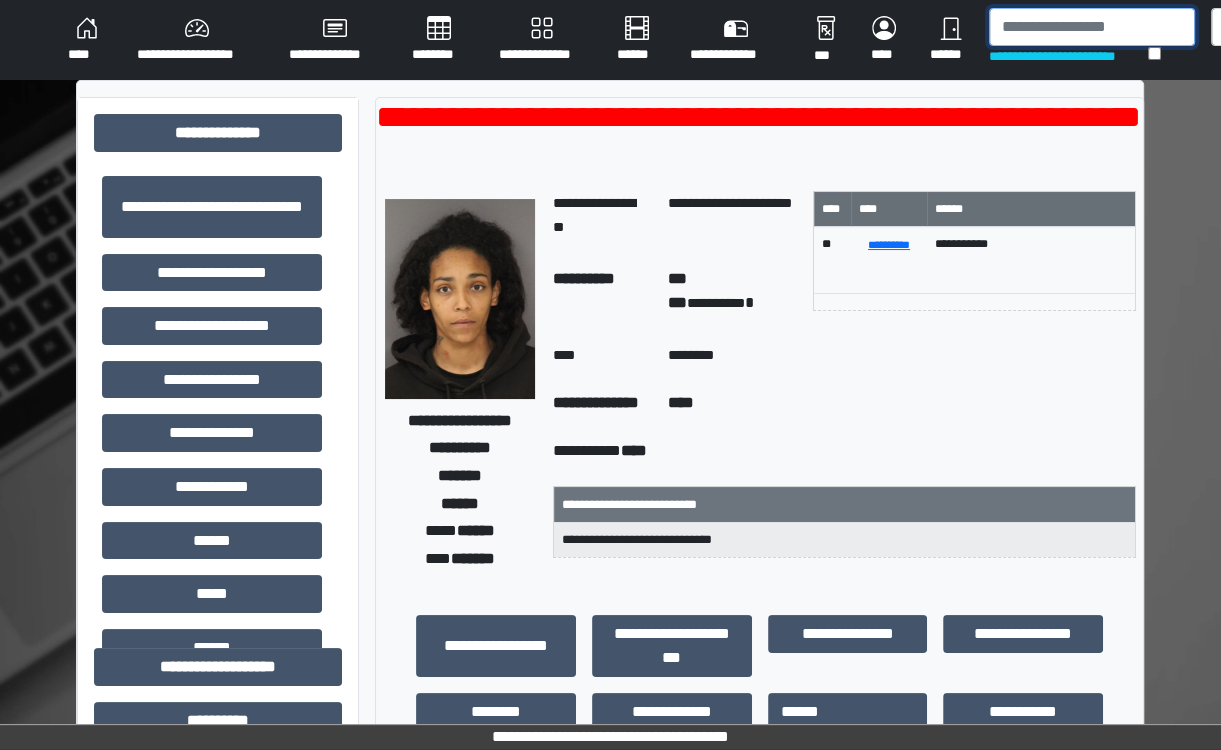 click at bounding box center [1092, 27] 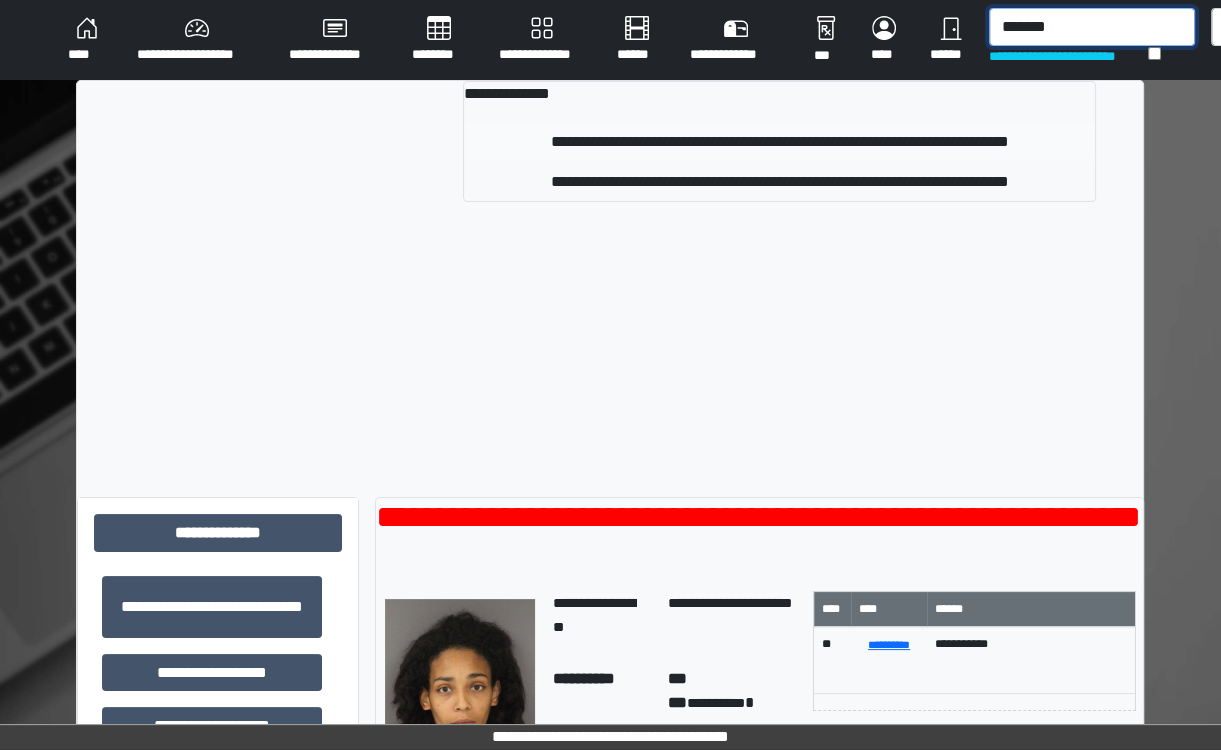 type on "*******" 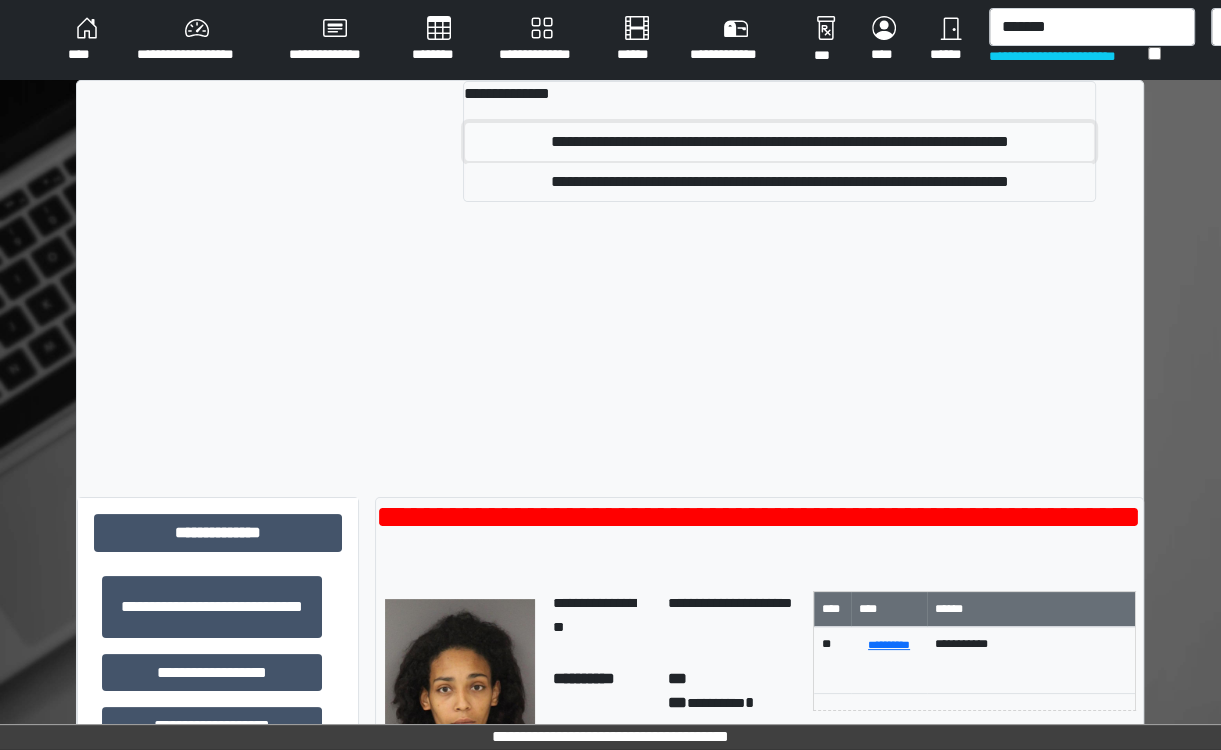 click on "**********" at bounding box center (779, 142) 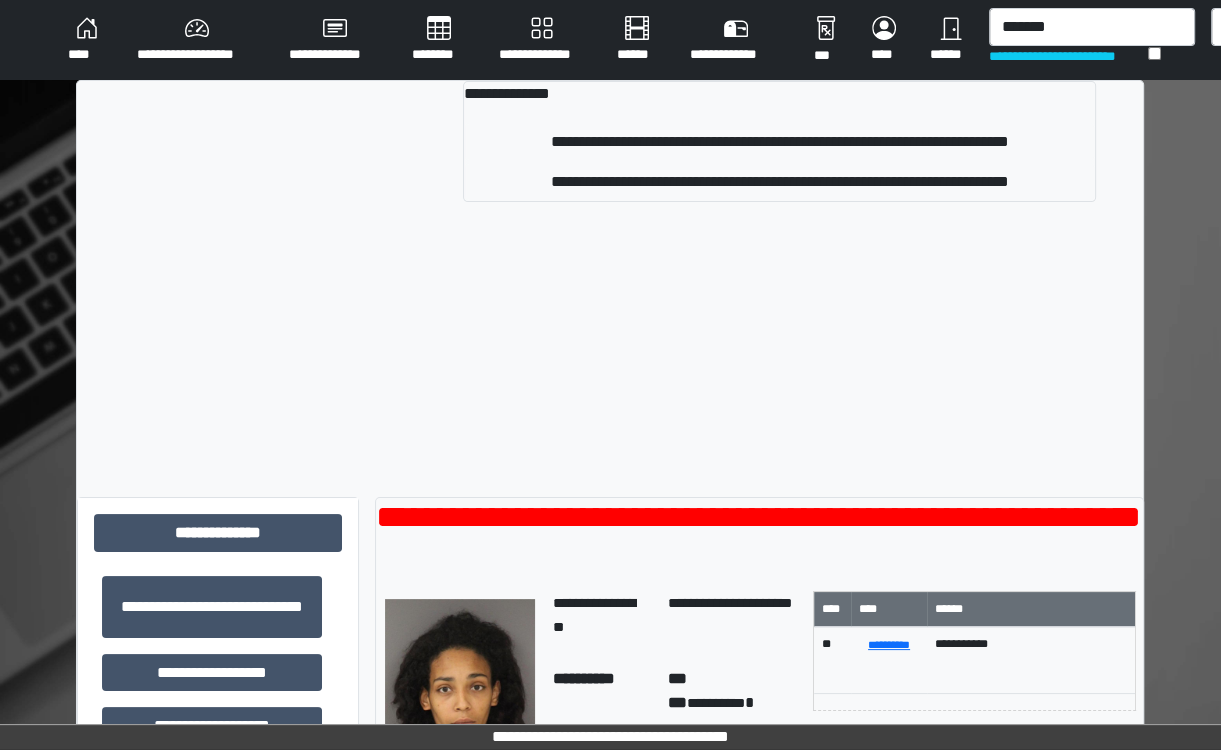 type 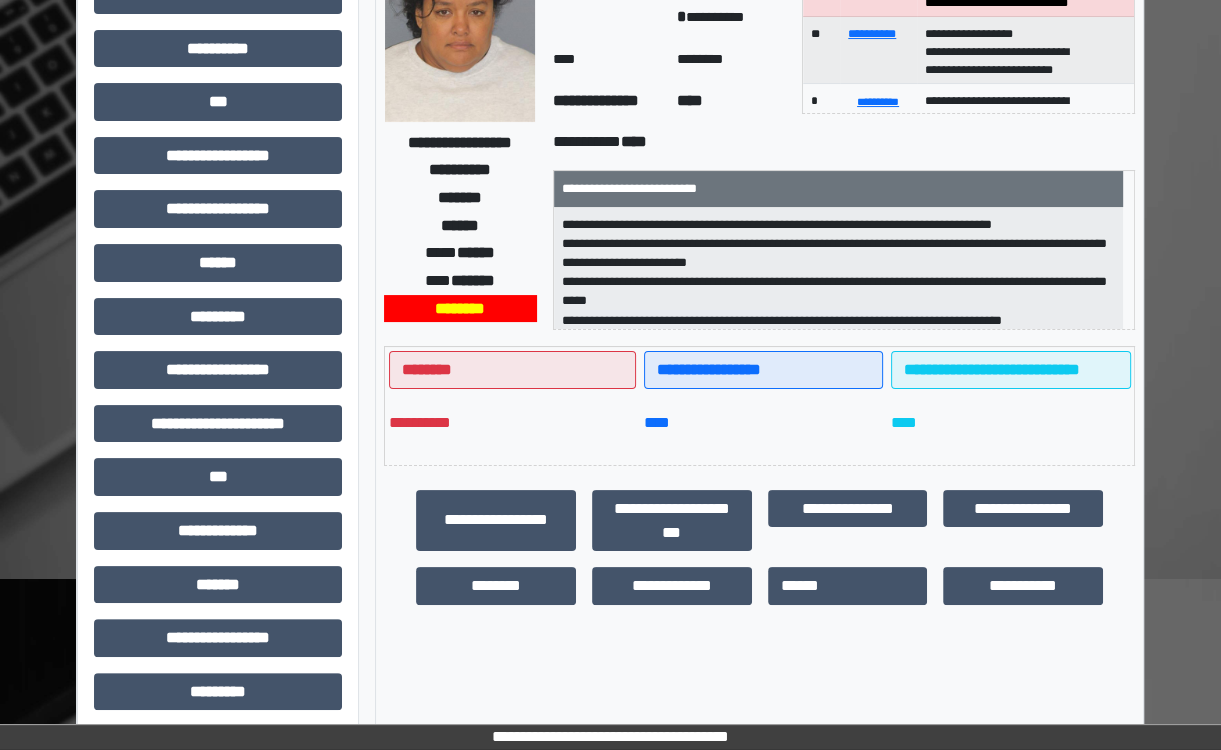scroll, scrollTop: 196, scrollLeft: 0, axis: vertical 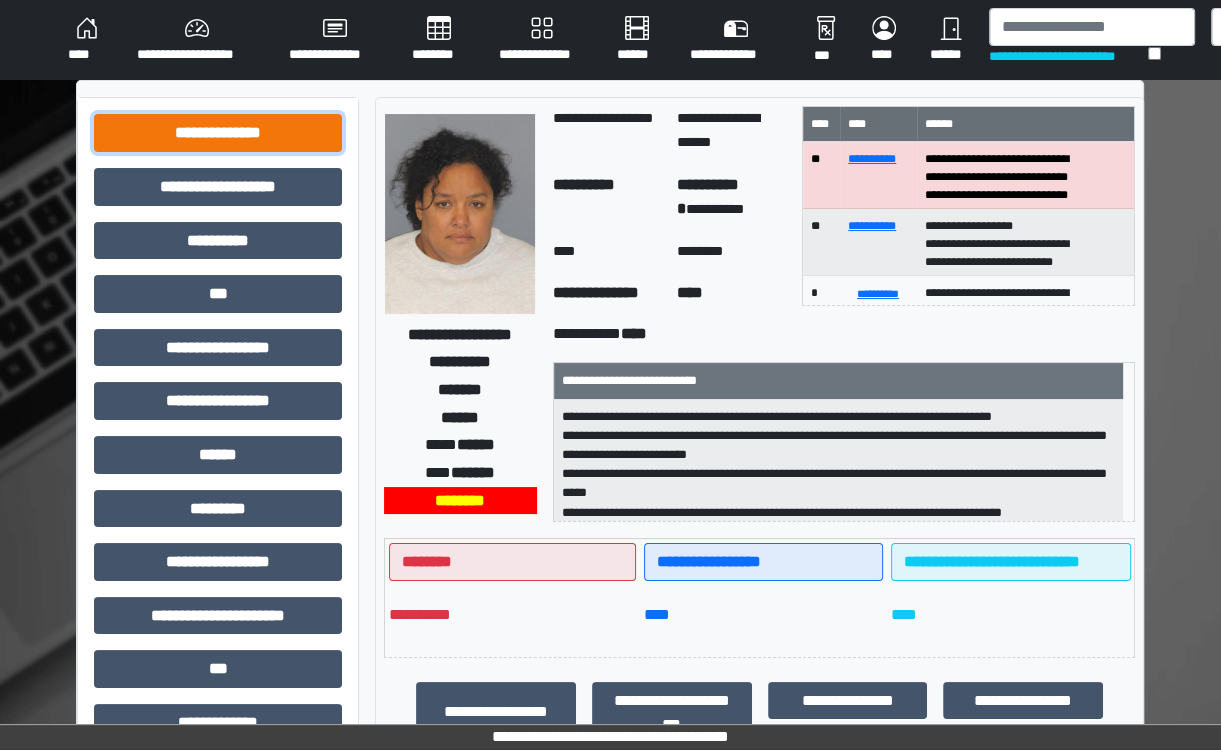 click on "**********" at bounding box center [218, 133] 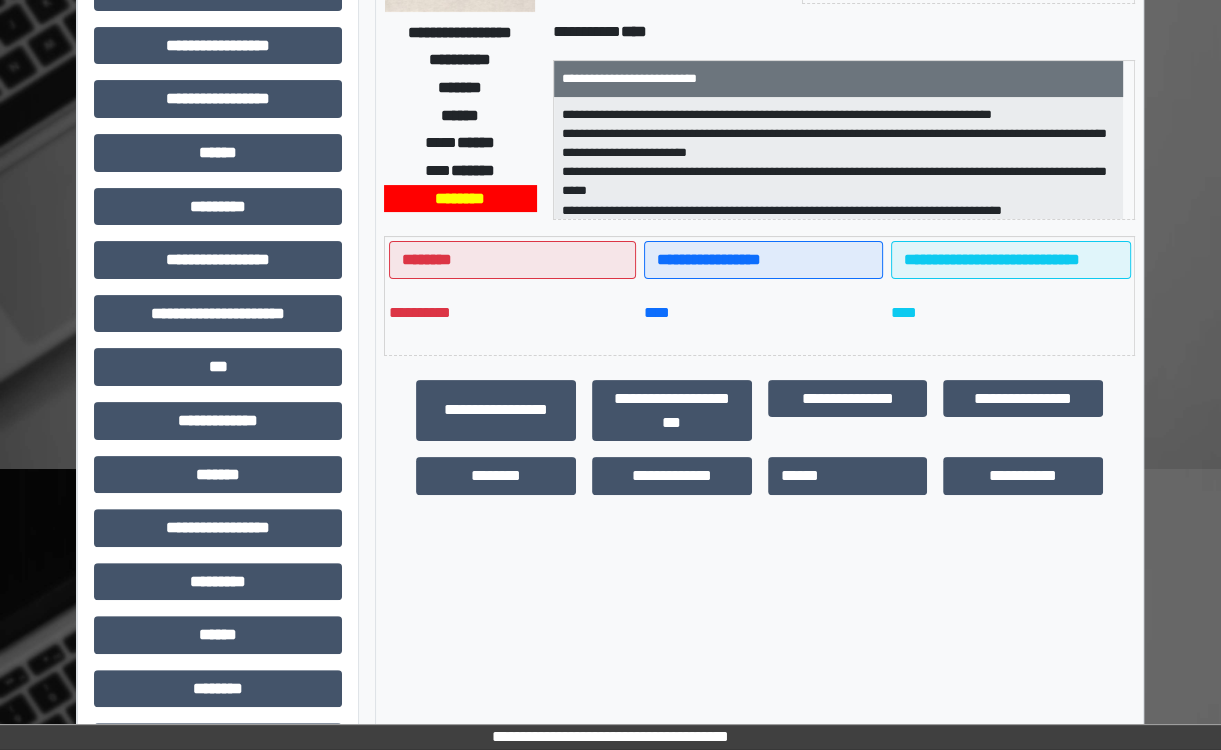 scroll, scrollTop: 334, scrollLeft: 0, axis: vertical 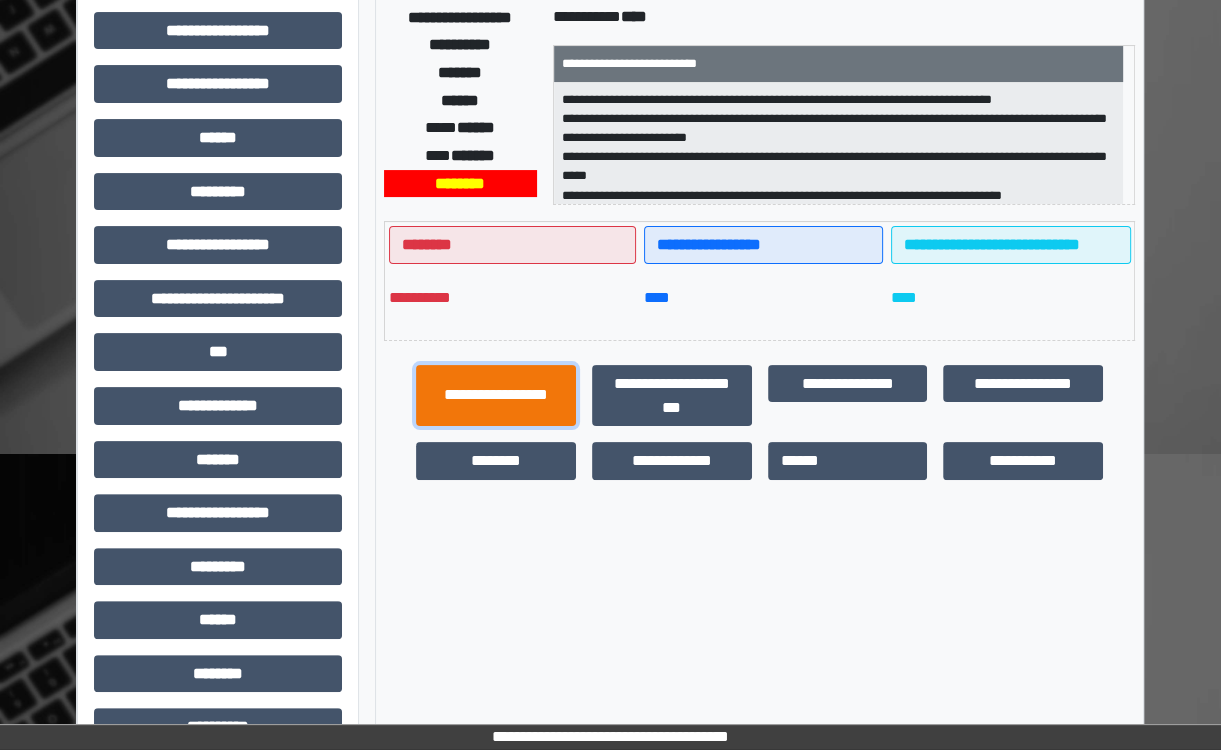 drag, startPoint x: 489, startPoint y: 420, endPoint x: 504, endPoint y: 428, distance: 17 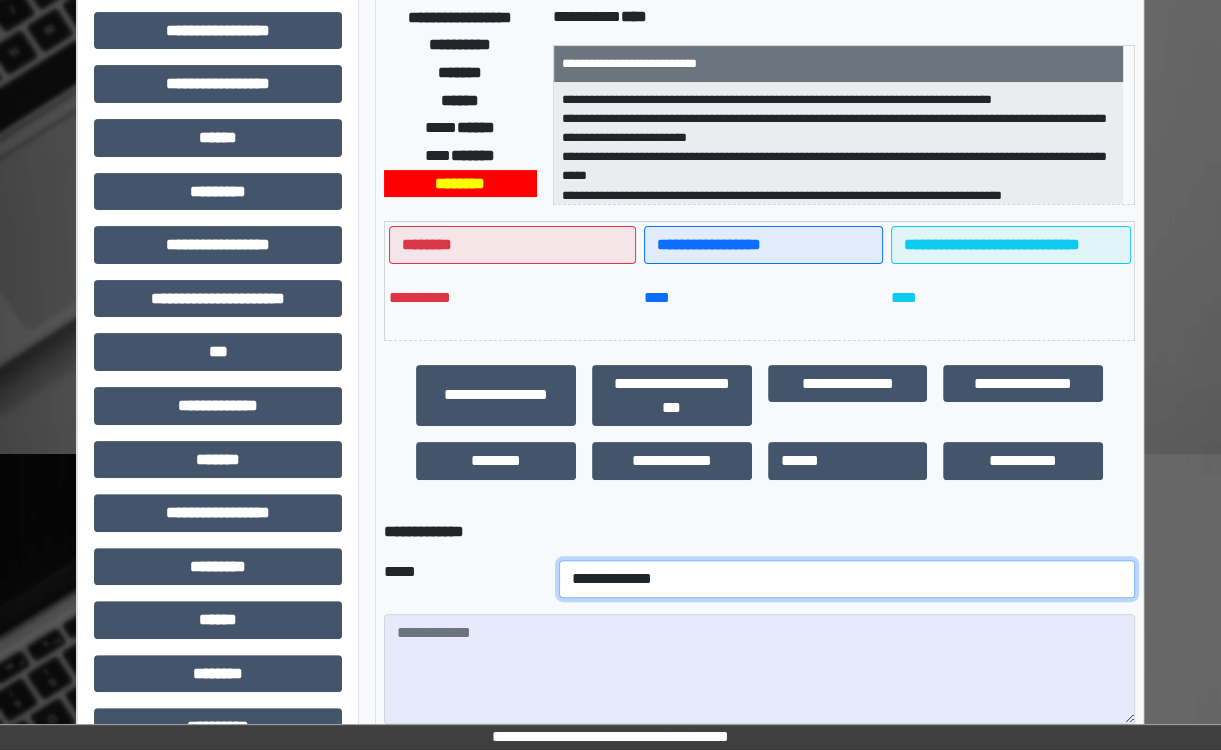 drag, startPoint x: 579, startPoint y: 588, endPoint x: 756, endPoint y: 594, distance: 177.10167 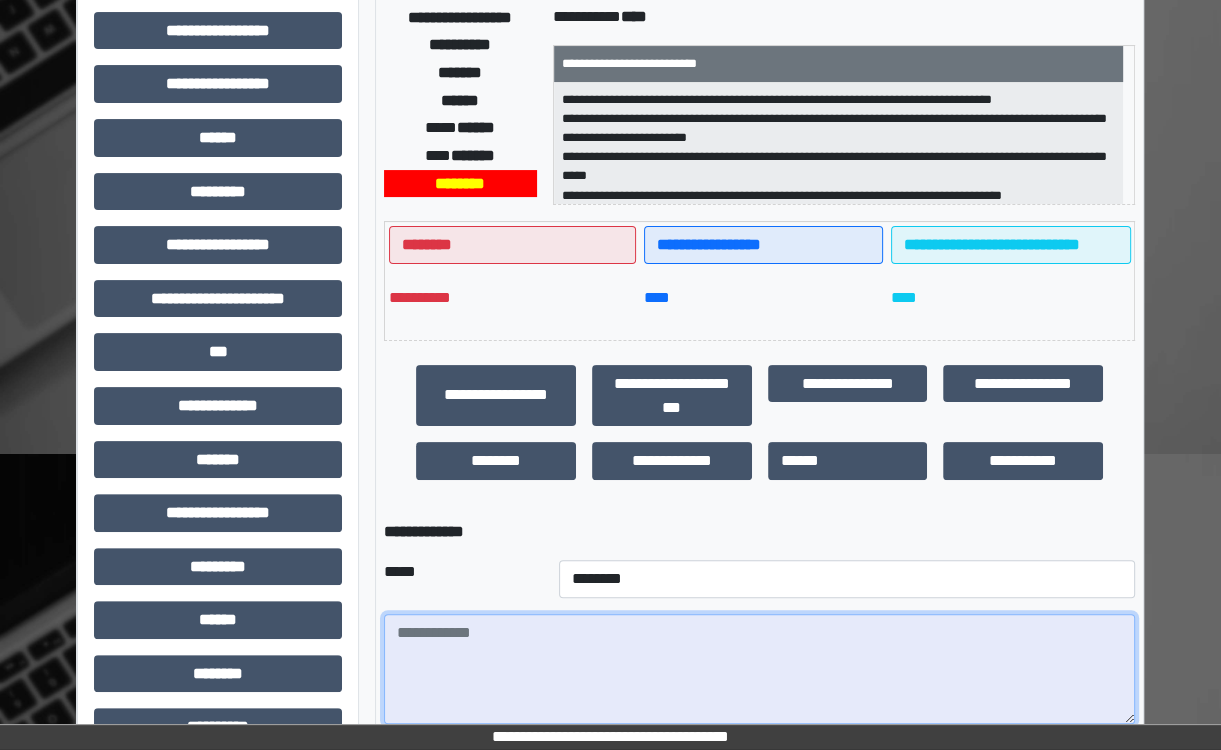 click at bounding box center (759, 669) 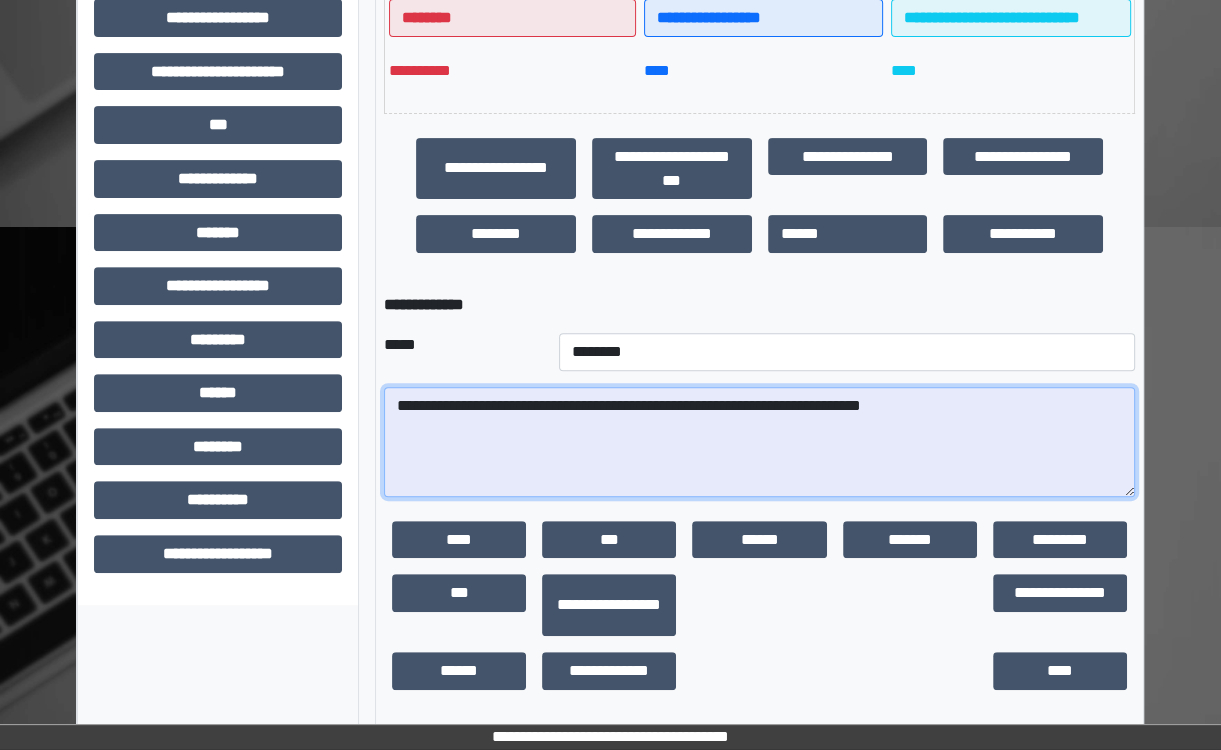 scroll, scrollTop: 564, scrollLeft: 0, axis: vertical 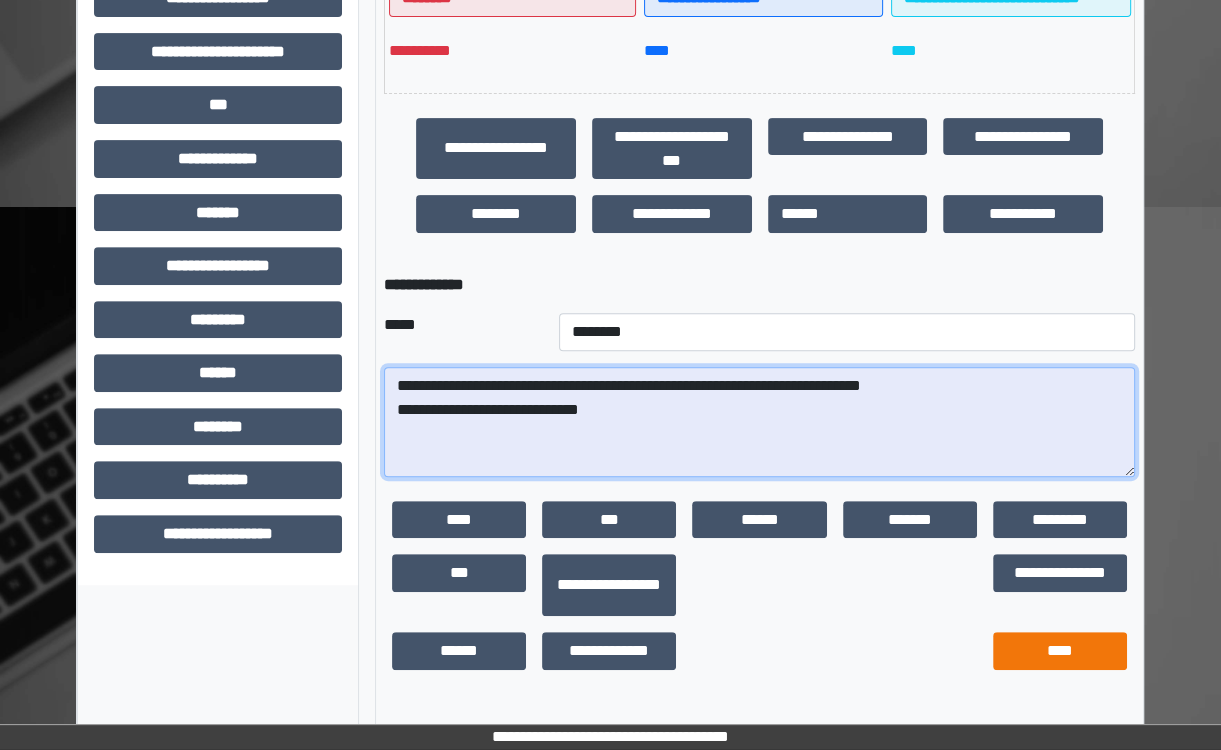 type on "**********" 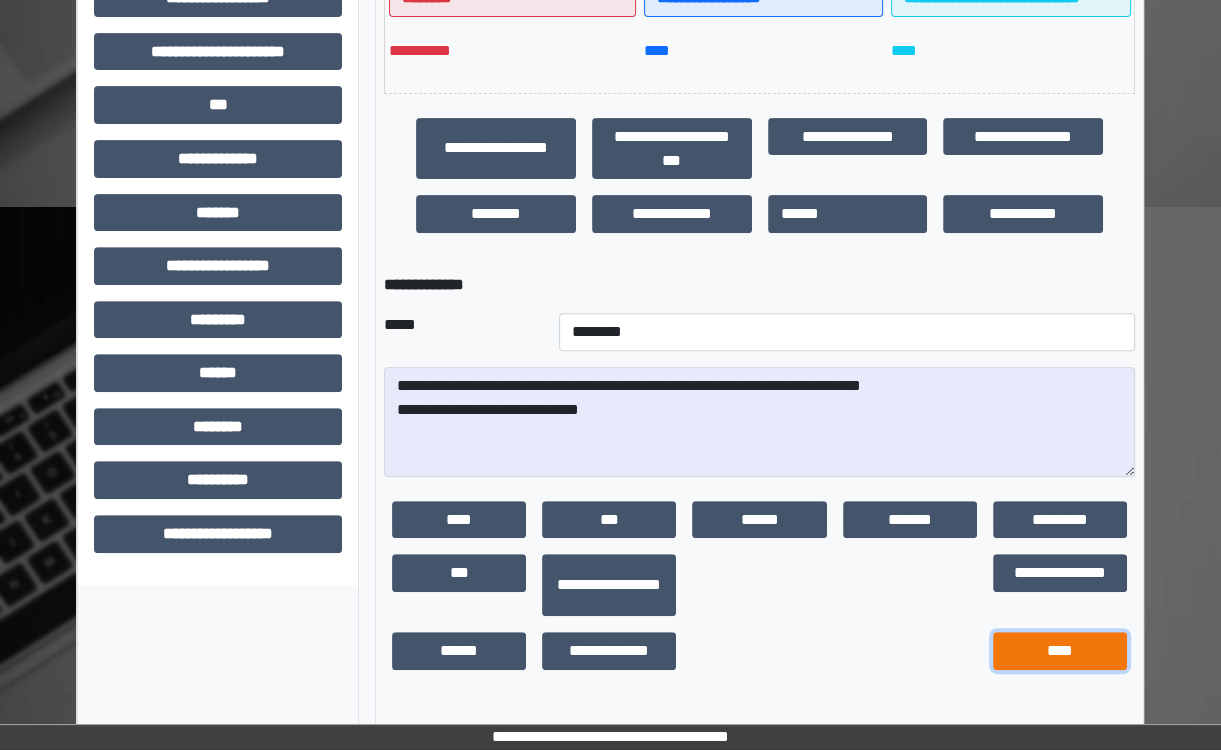 click on "****" at bounding box center [1060, 651] 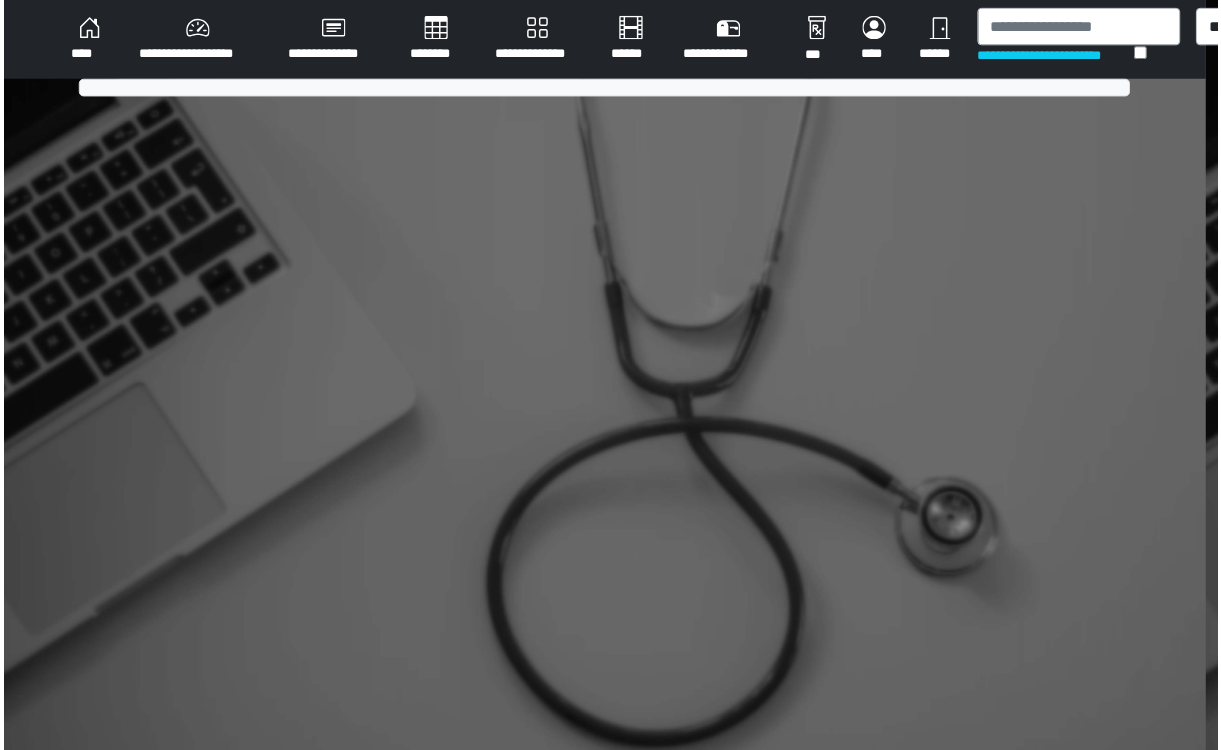 scroll, scrollTop: 0, scrollLeft: 0, axis: both 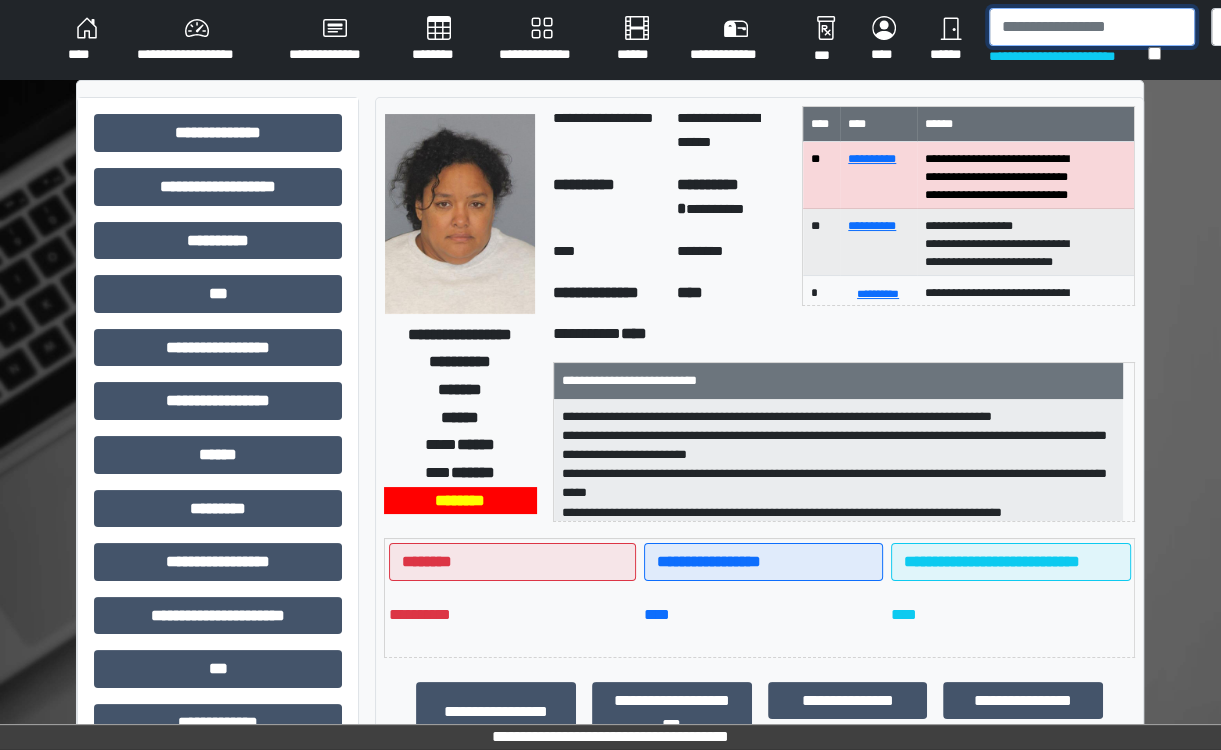 drag, startPoint x: 1035, startPoint y: 29, endPoint x: 1045, endPoint y: 30, distance: 10.049875 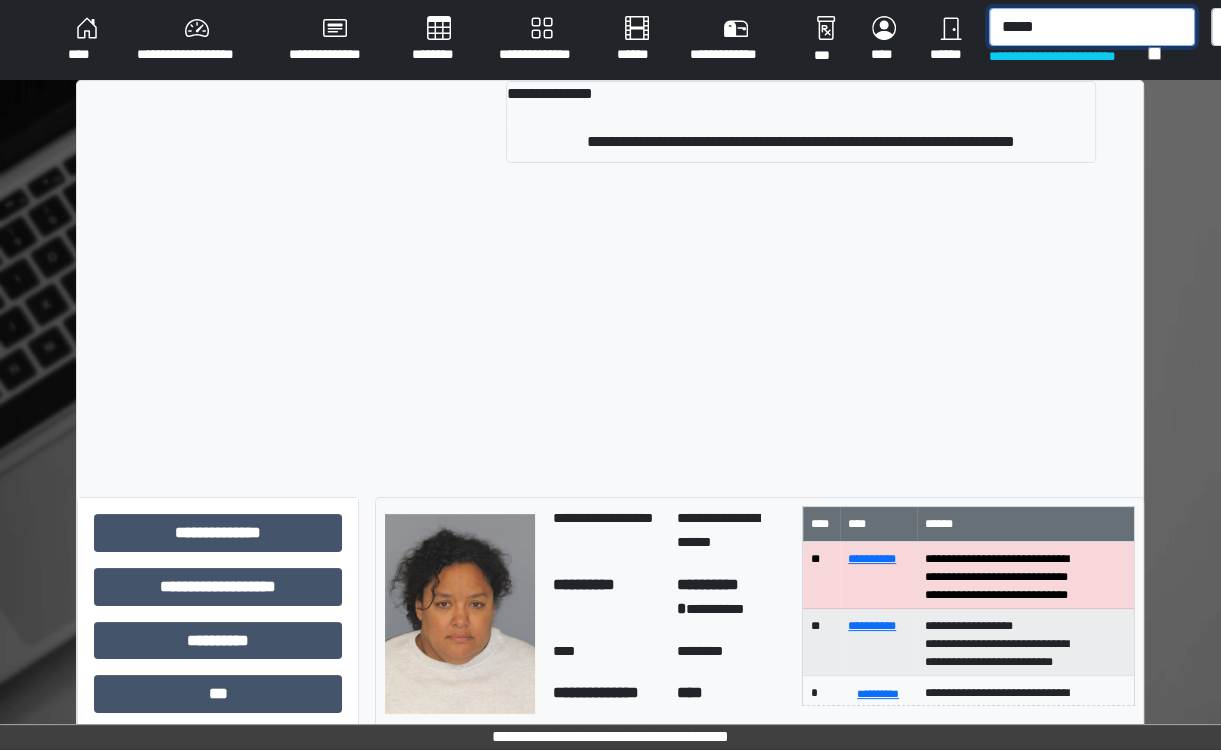 click on "*****" at bounding box center [1092, 27] 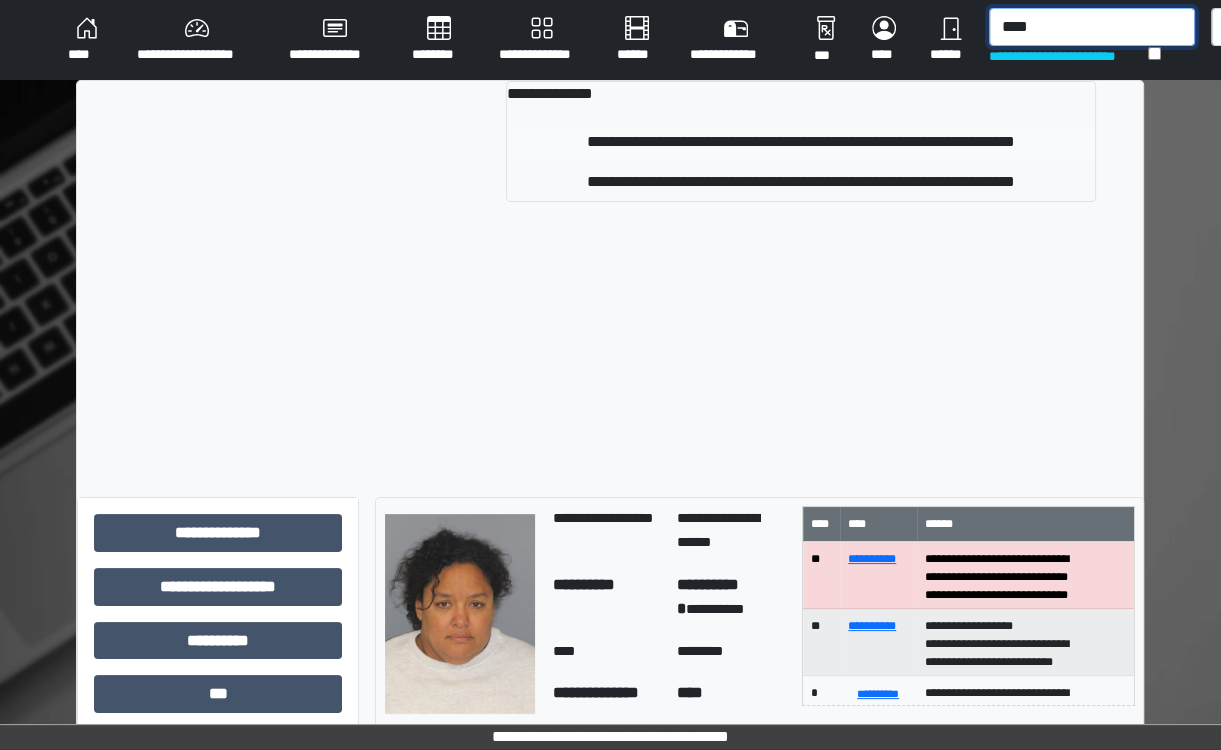 type on "****" 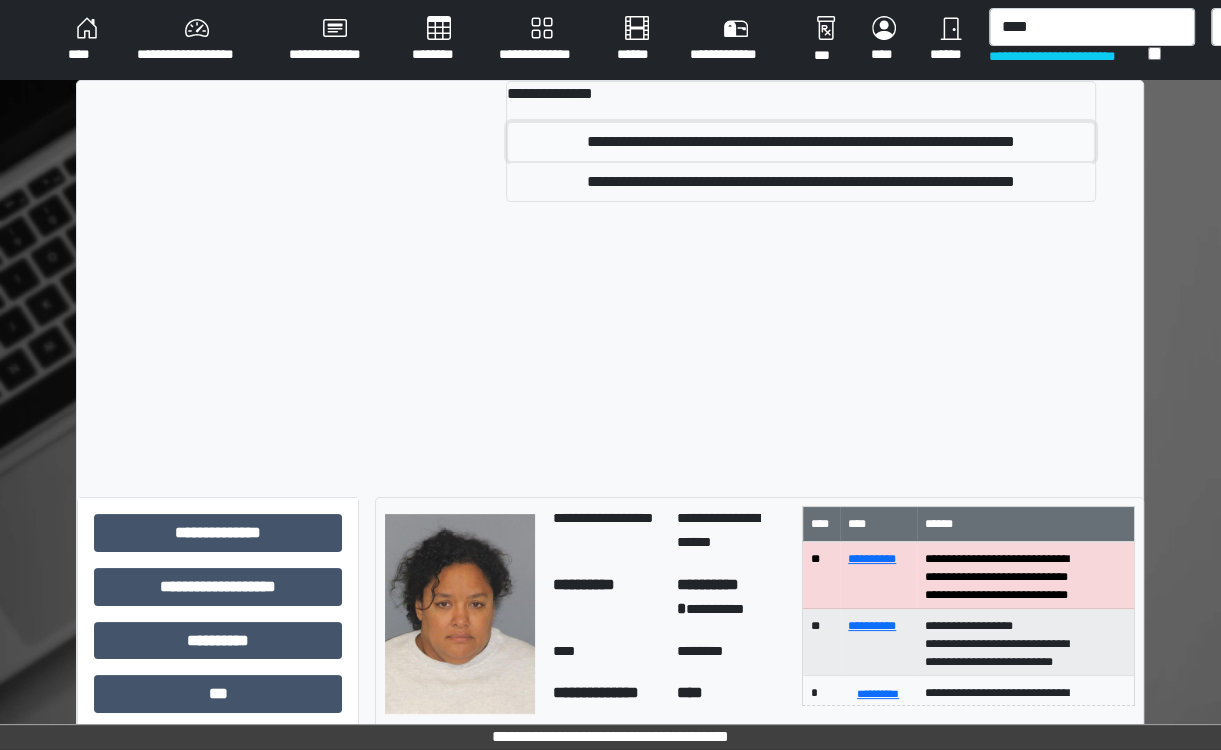 click on "**********" at bounding box center (801, 142) 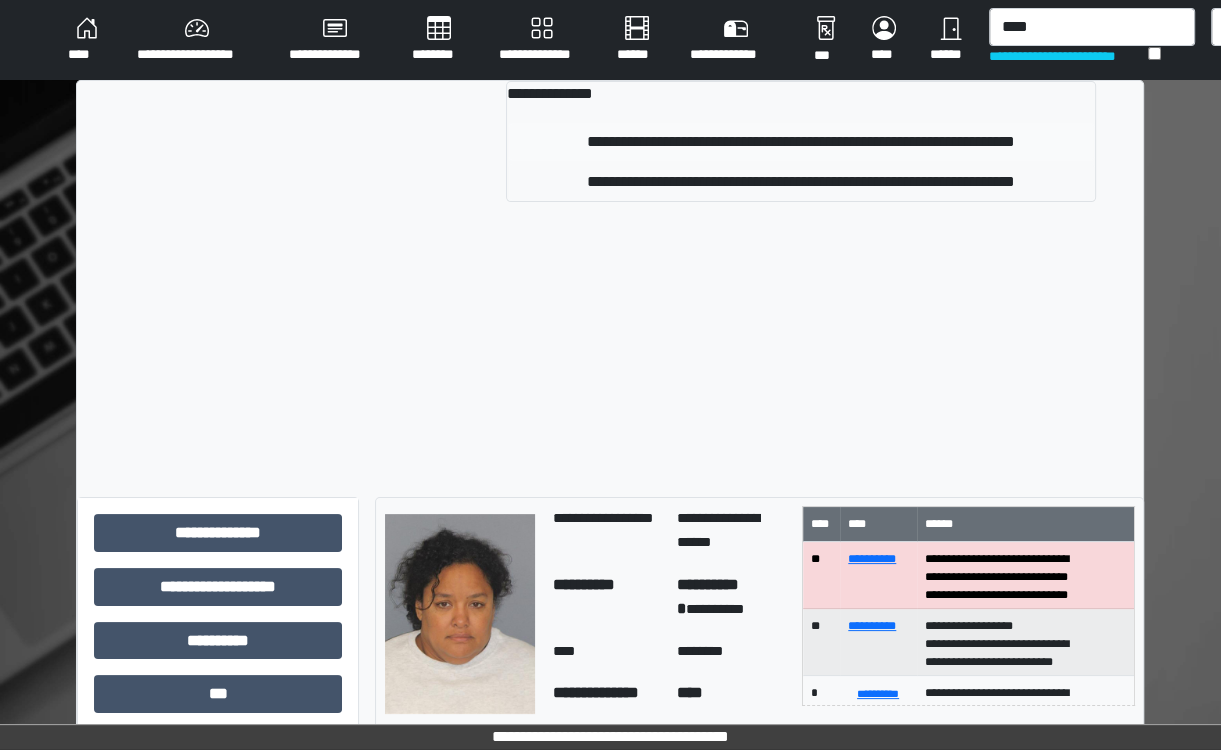 type 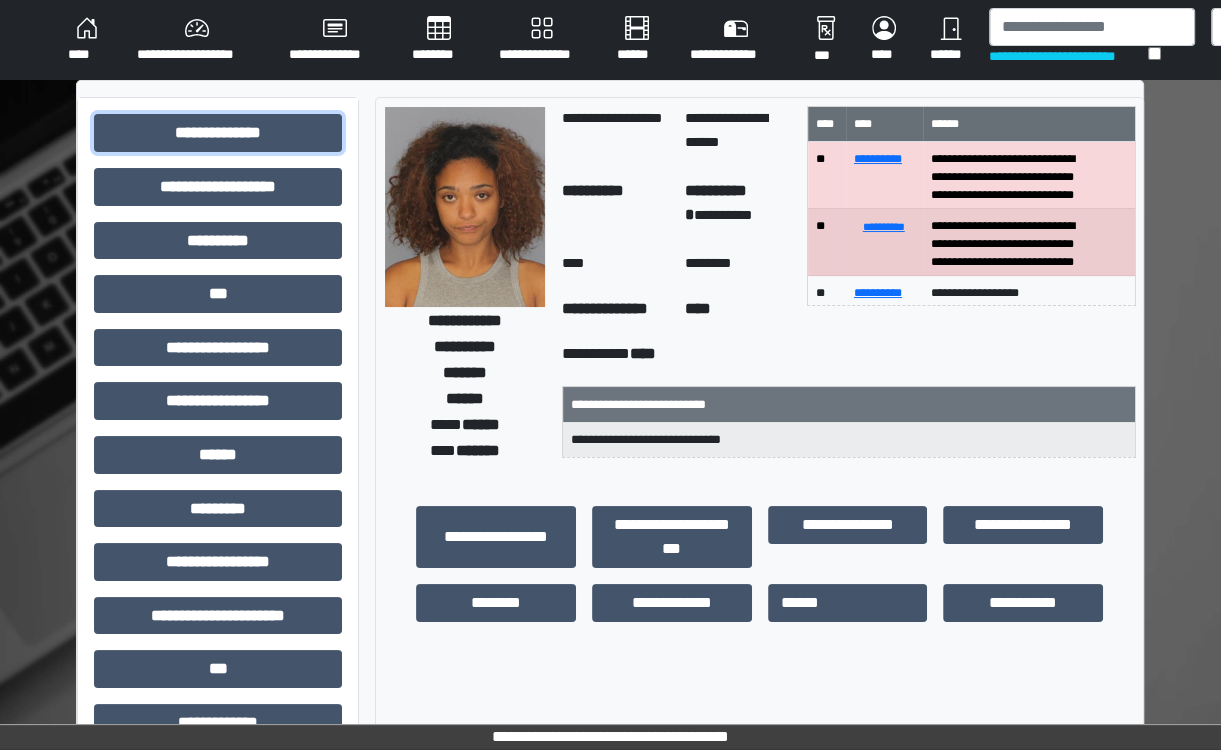 drag, startPoint x: 291, startPoint y: 138, endPoint x: 1057, endPoint y: 321, distance: 787.55634 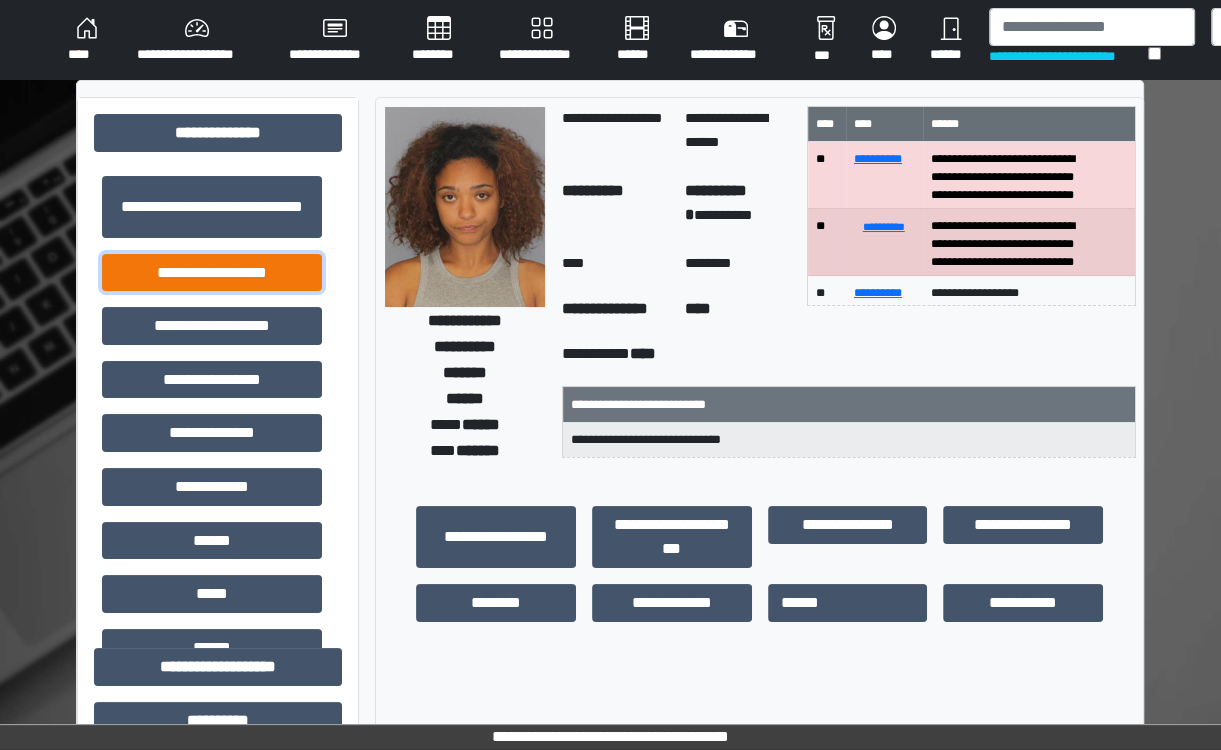 click on "**********" at bounding box center [212, 273] 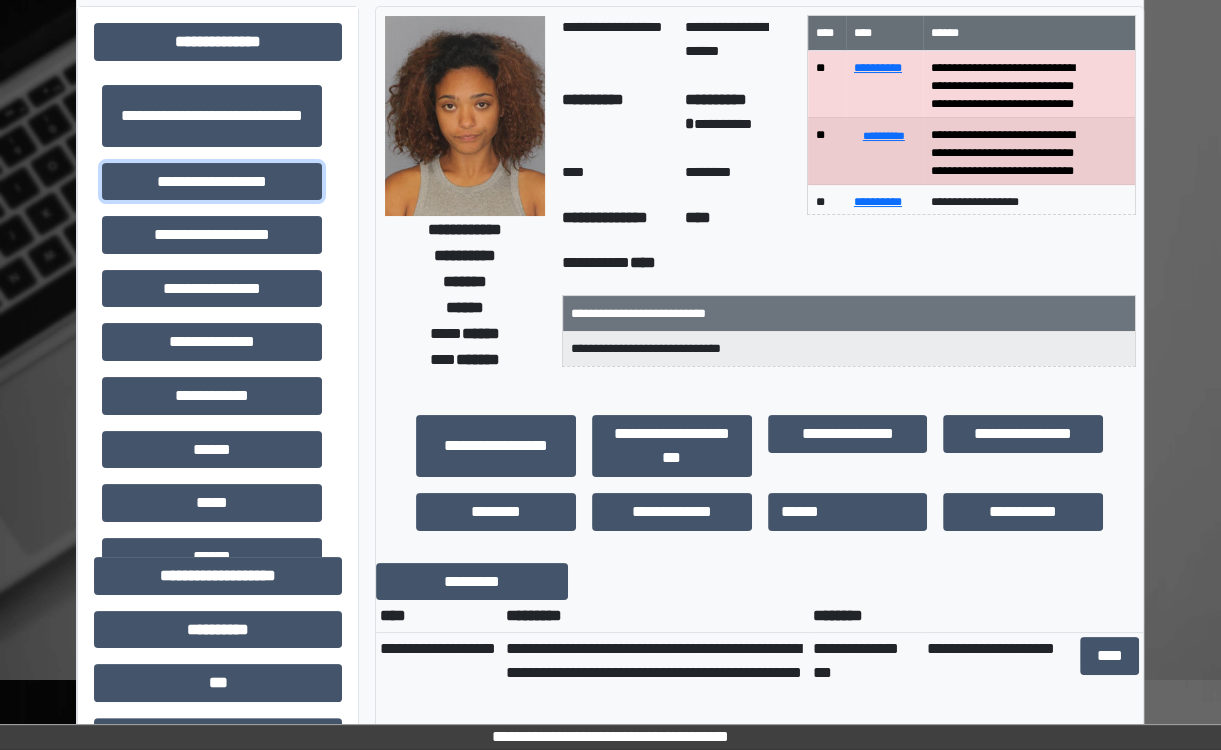 scroll, scrollTop: 0, scrollLeft: 0, axis: both 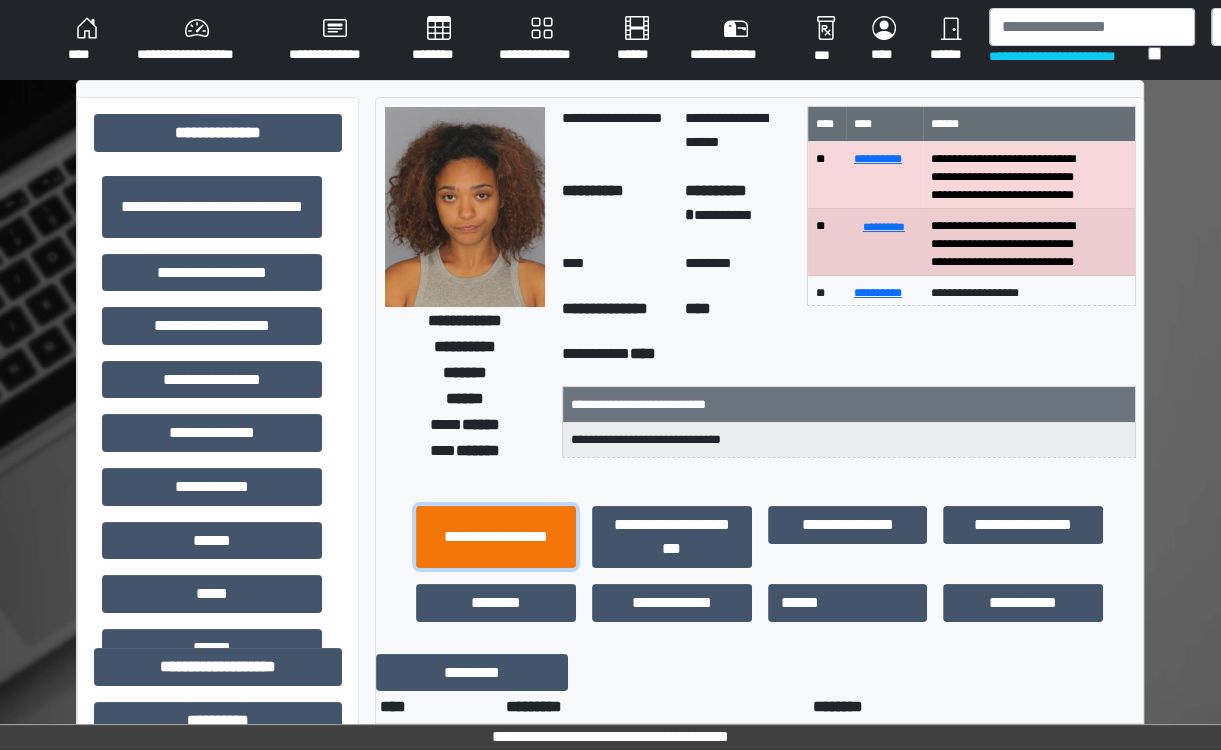 click on "**********" at bounding box center [496, 537] 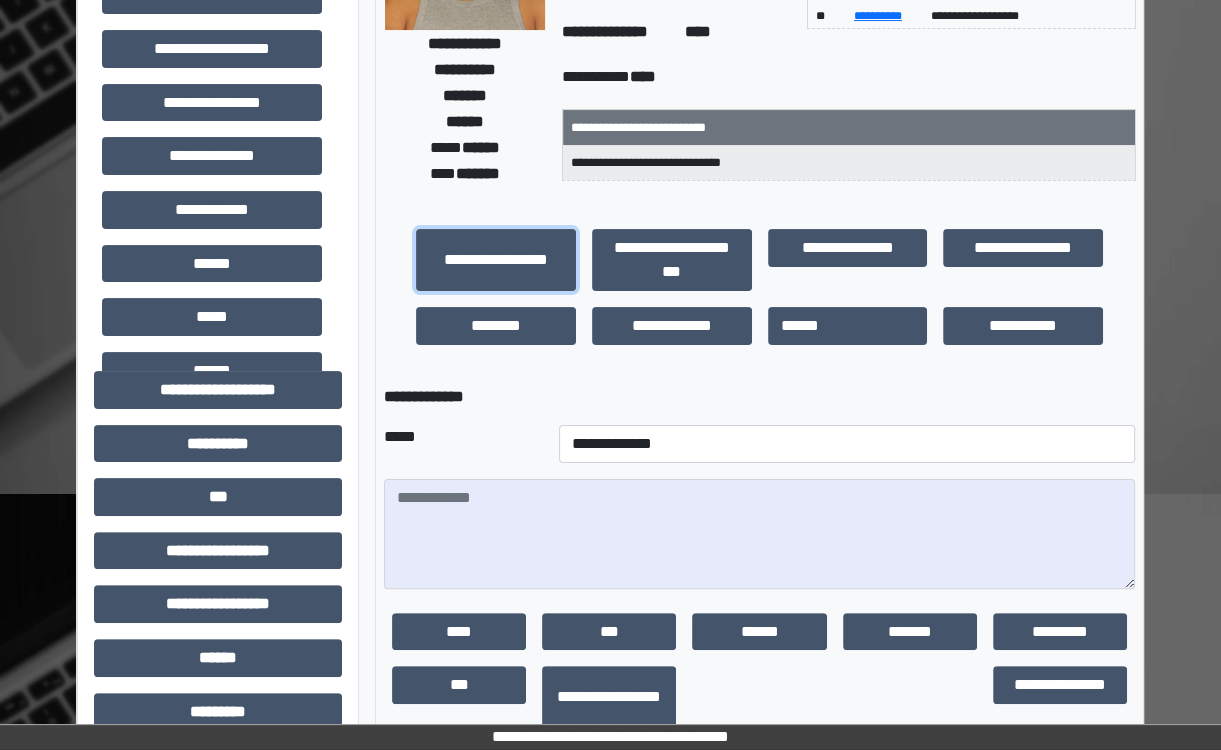 scroll, scrollTop: 330, scrollLeft: 0, axis: vertical 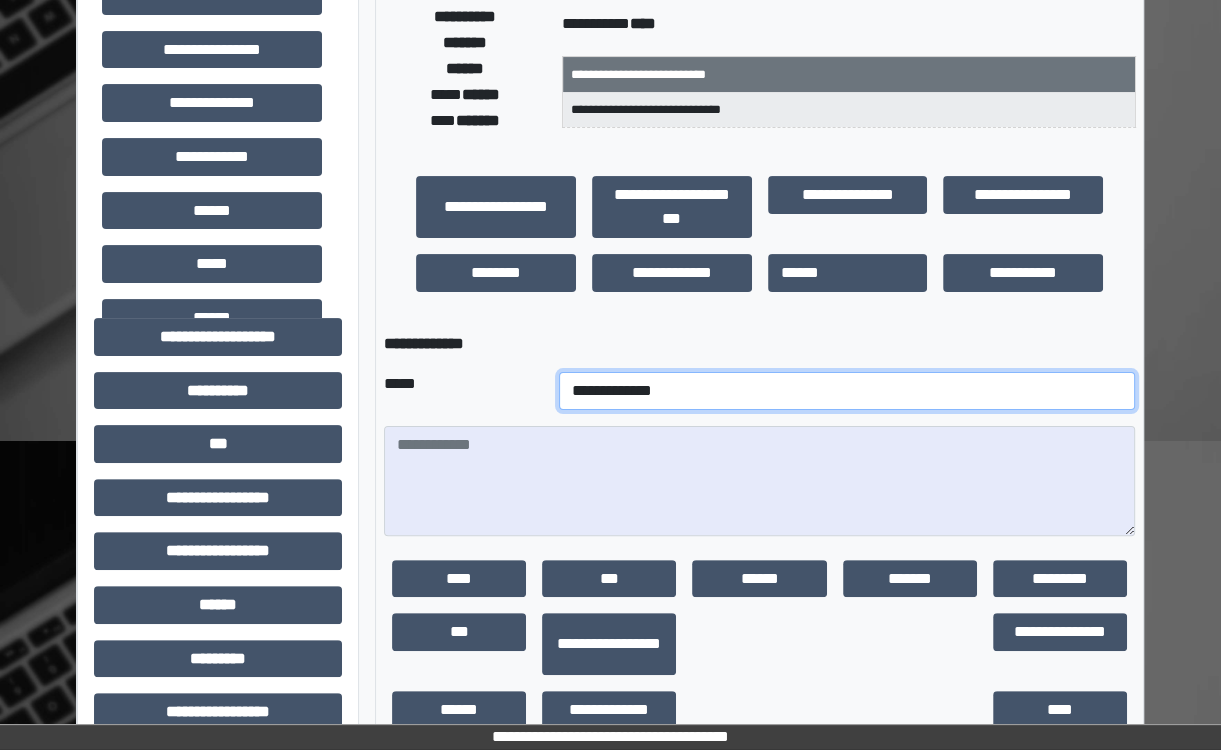 drag, startPoint x: 502, startPoint y: 386, endPoint x: 588, endPoint y: 404, distance: 87.86353 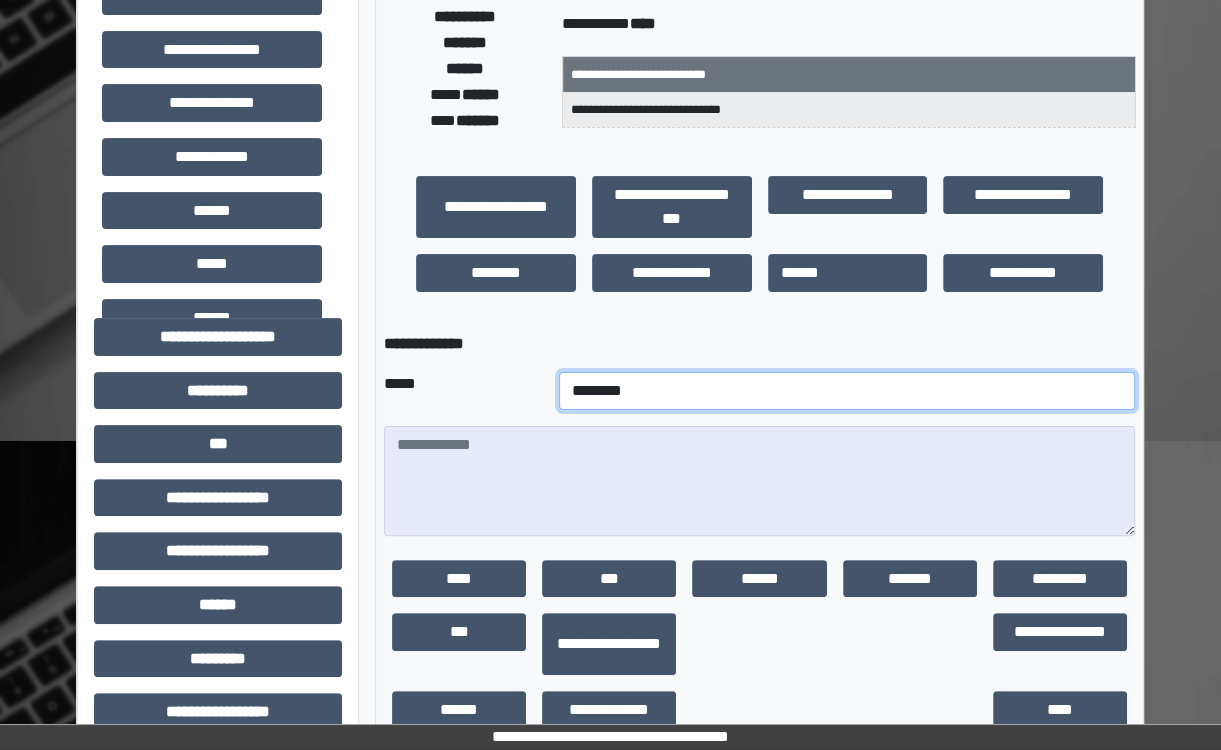 click on "**********" at bounding box center (847, 391) 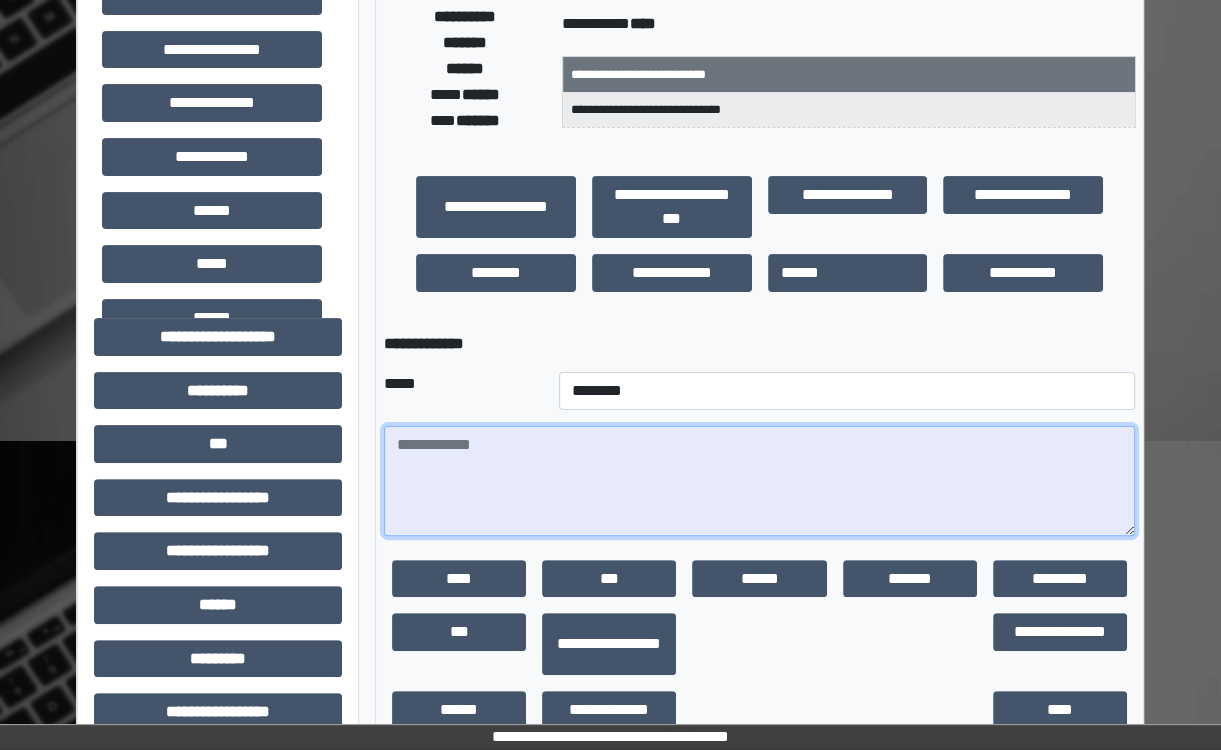 click at bounding box center [759, 481] 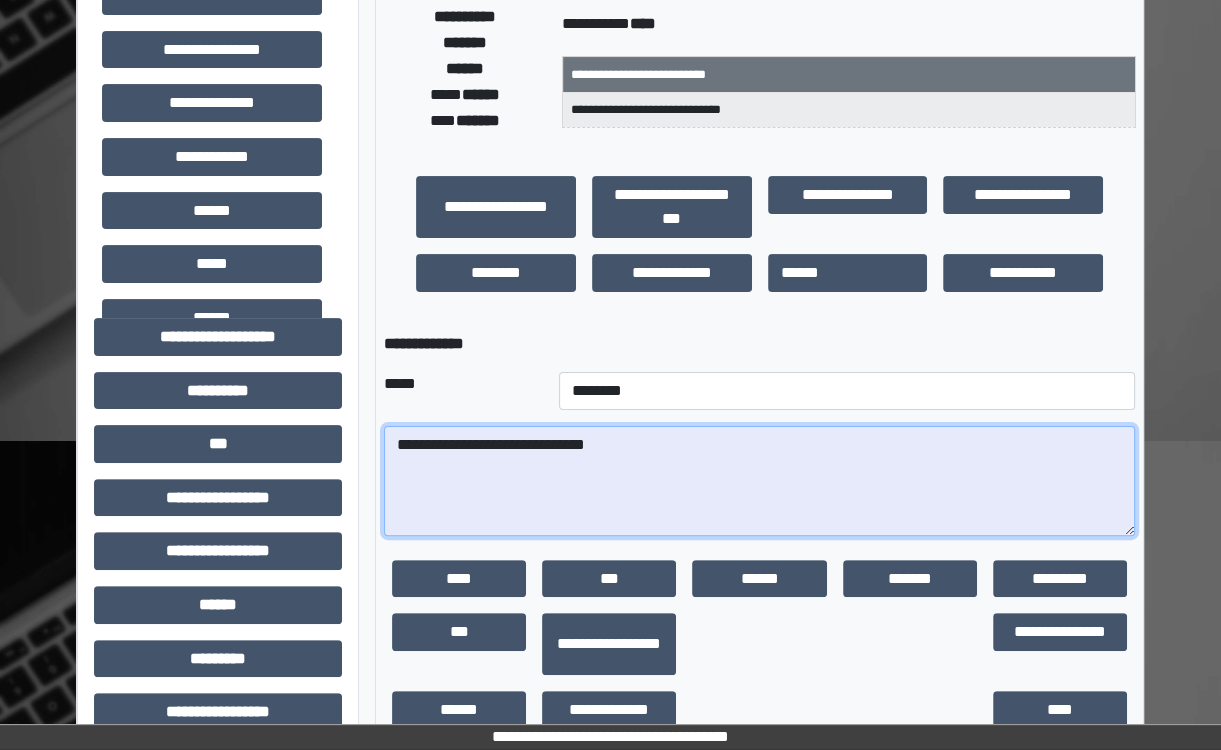 click on "**********" at bounding box center [759, 481] 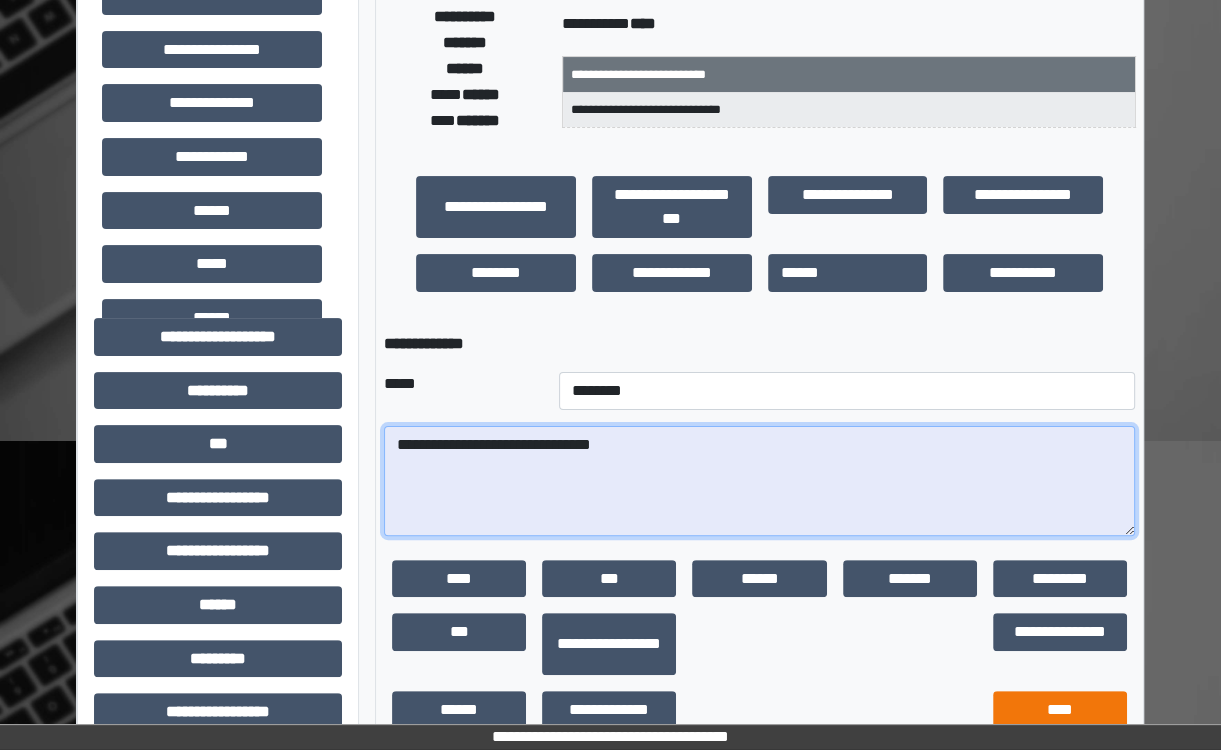type on "**********" 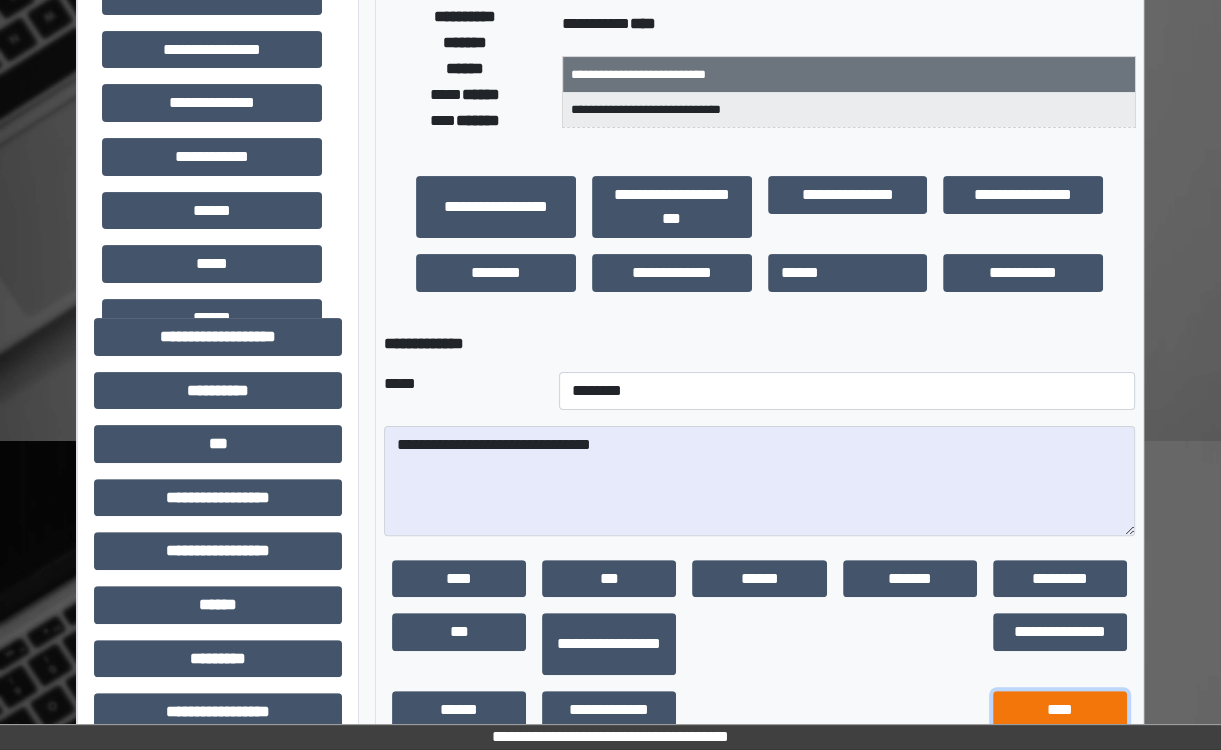 click on "****" at bounding box center [1060, 710] 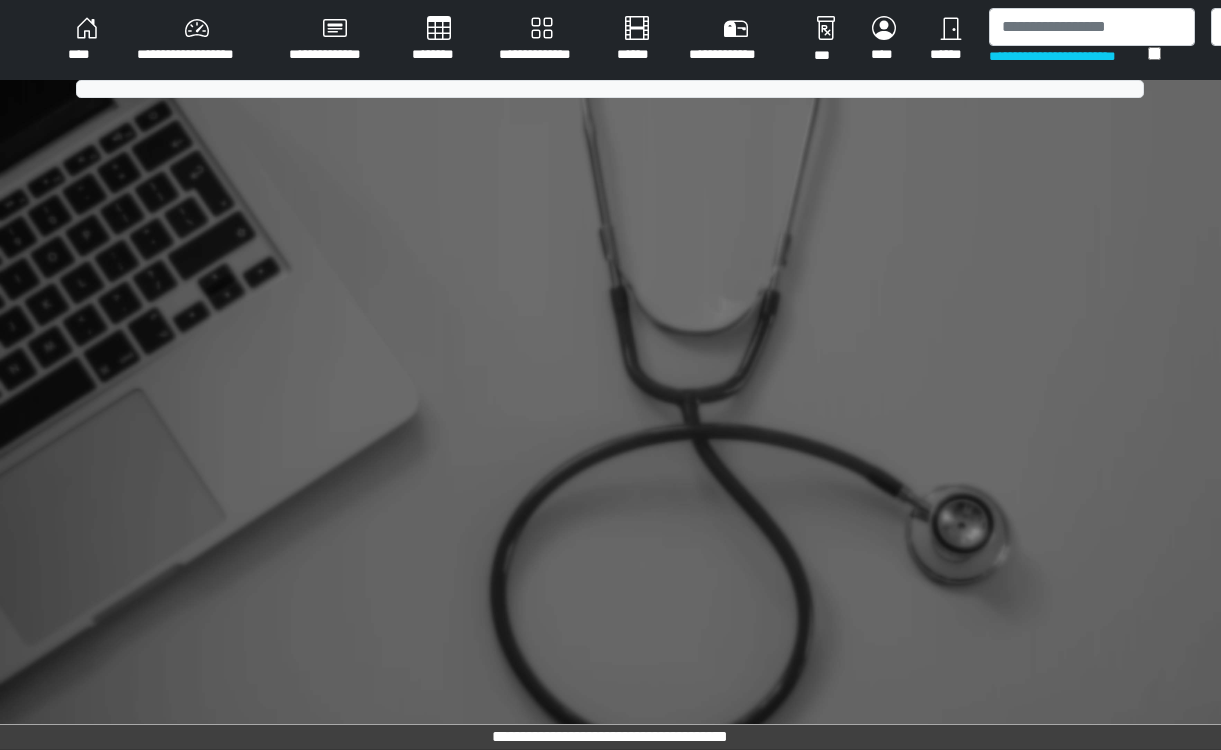 scroll, scrollTop: 0, scrollLeft: 0, axis: both 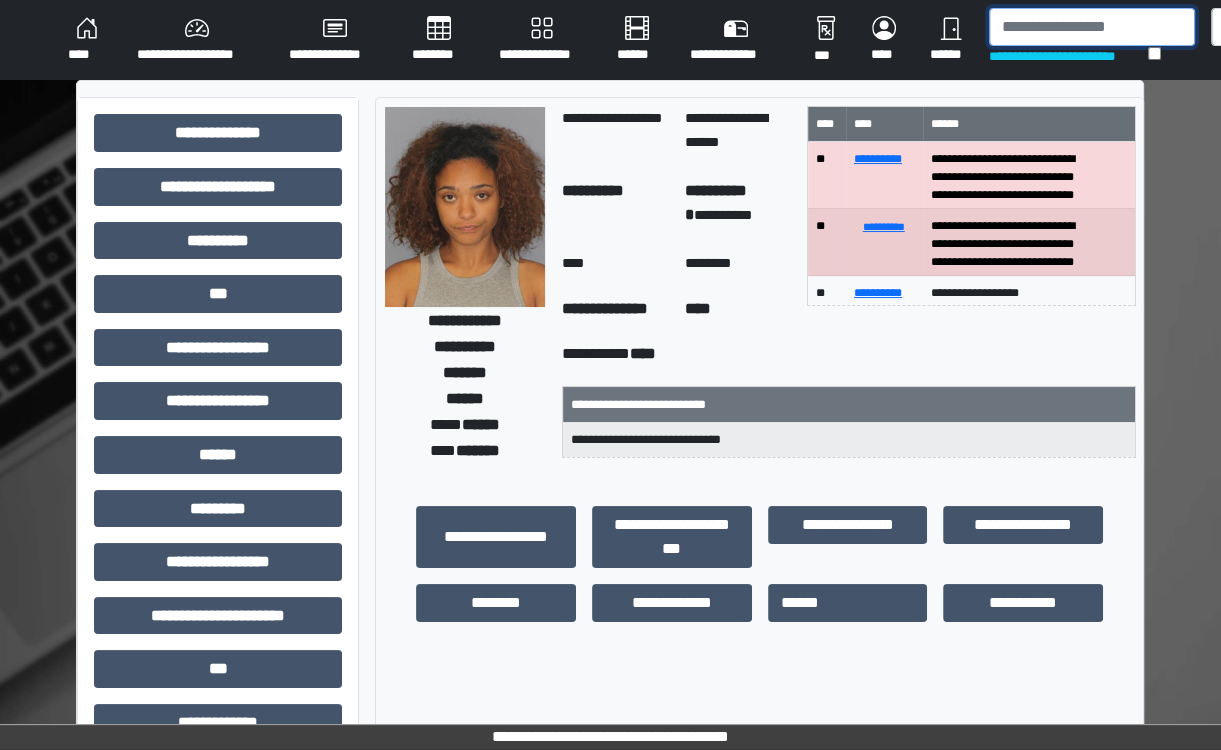 click at bounding box center [1092, 27] 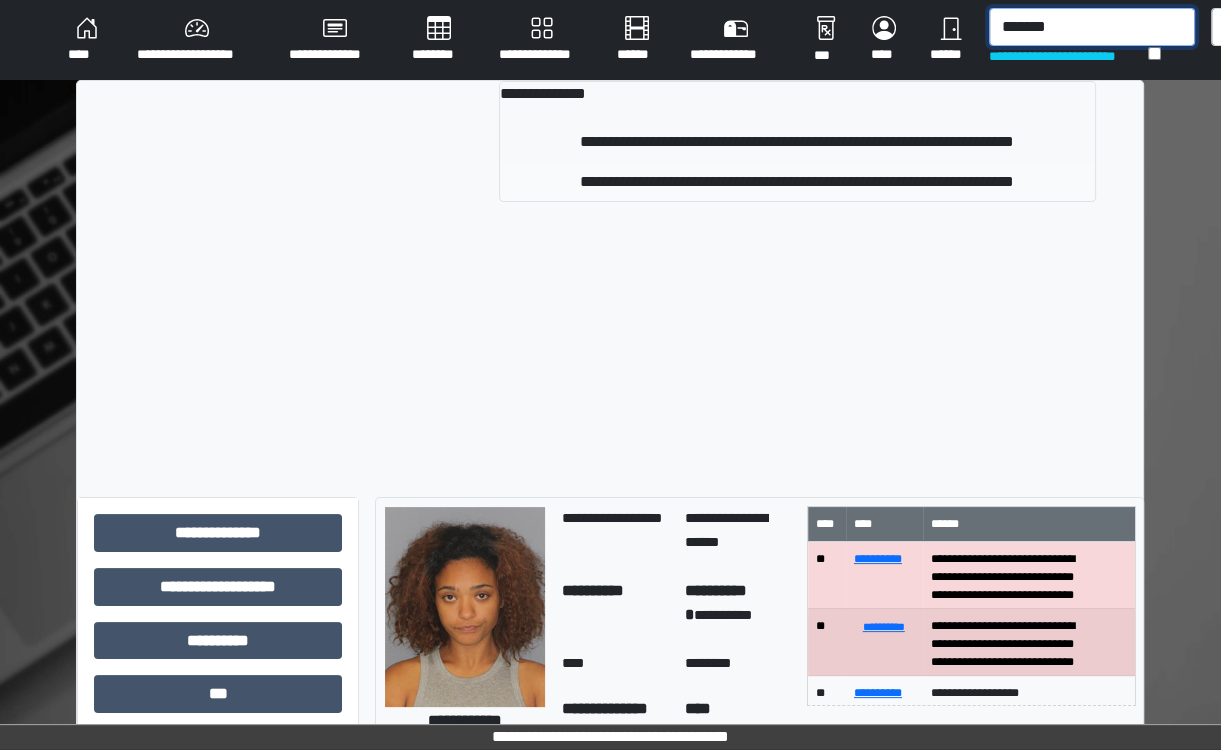 type on "*******" 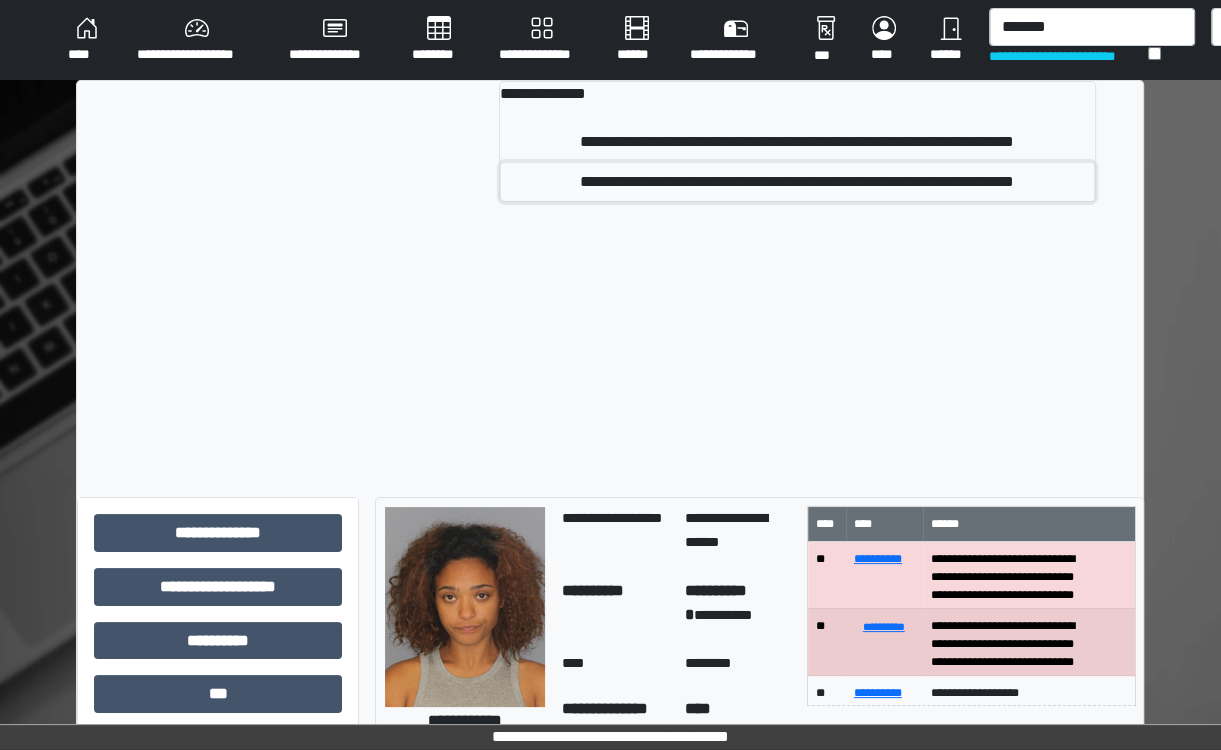 click on "**********" at bounding box center [797, 182] 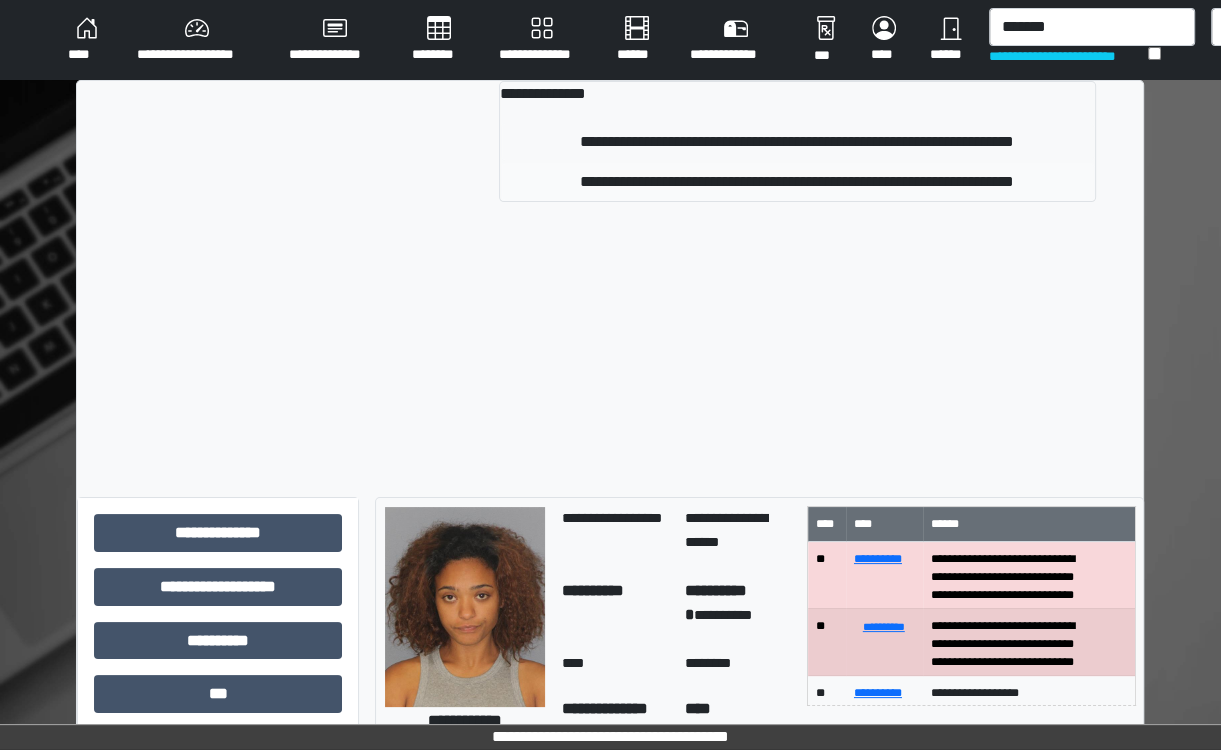 type 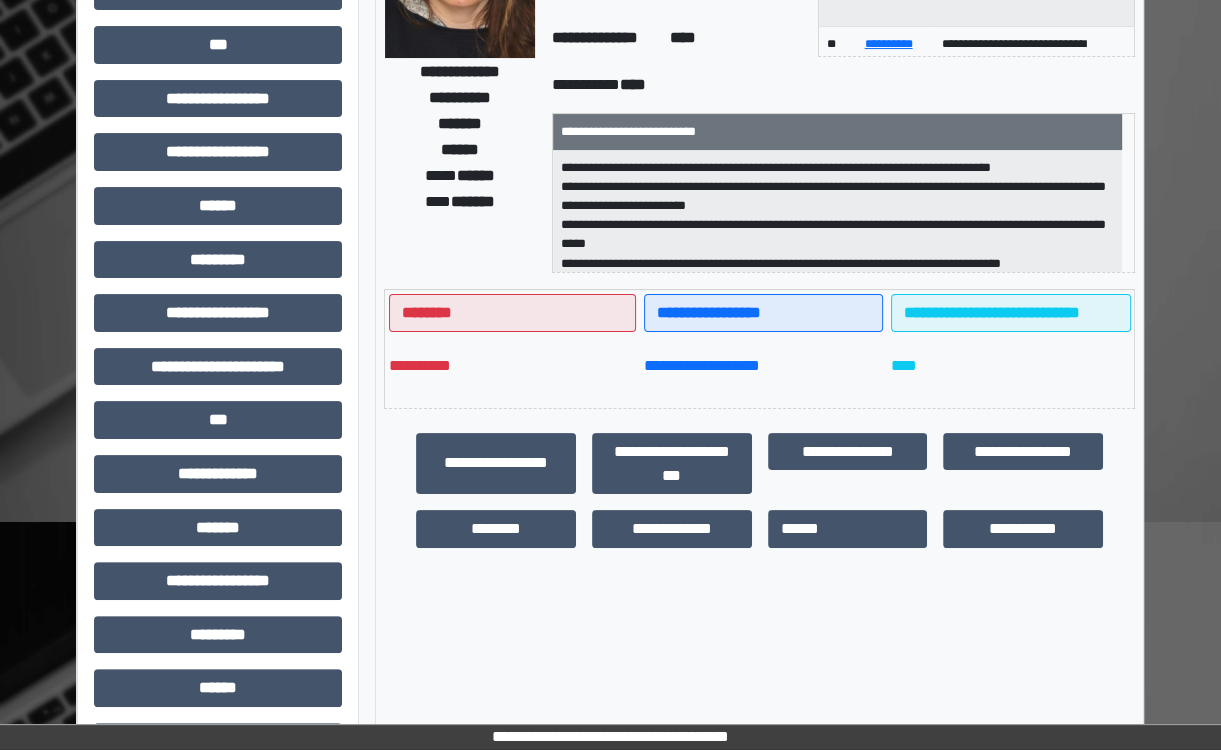 scroll, scrollTop: 256, scrollLeft: 0, axis: vertical 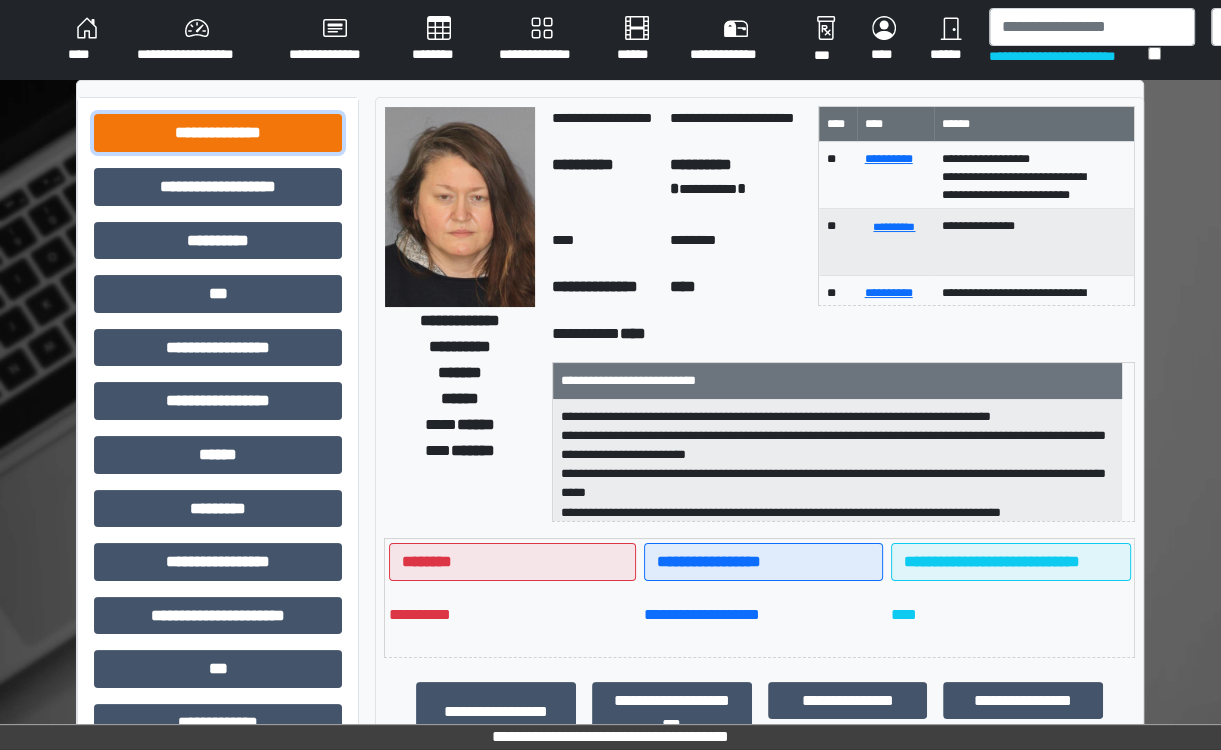 drag, startPoint x: 255, startPoint y: 142, endPoint x: 272, endPoint y: 145, distance: 17.262676 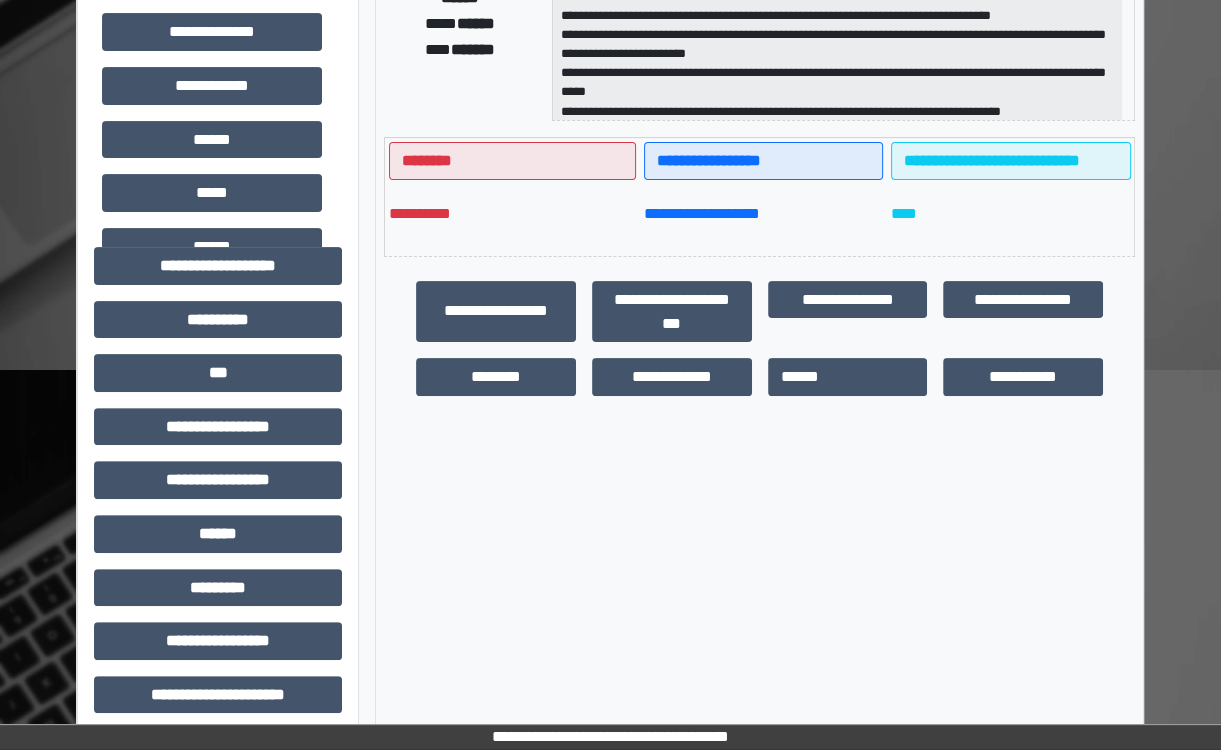 scroll, scrollTop: 423, scrollLeft: 0, axis: vertical 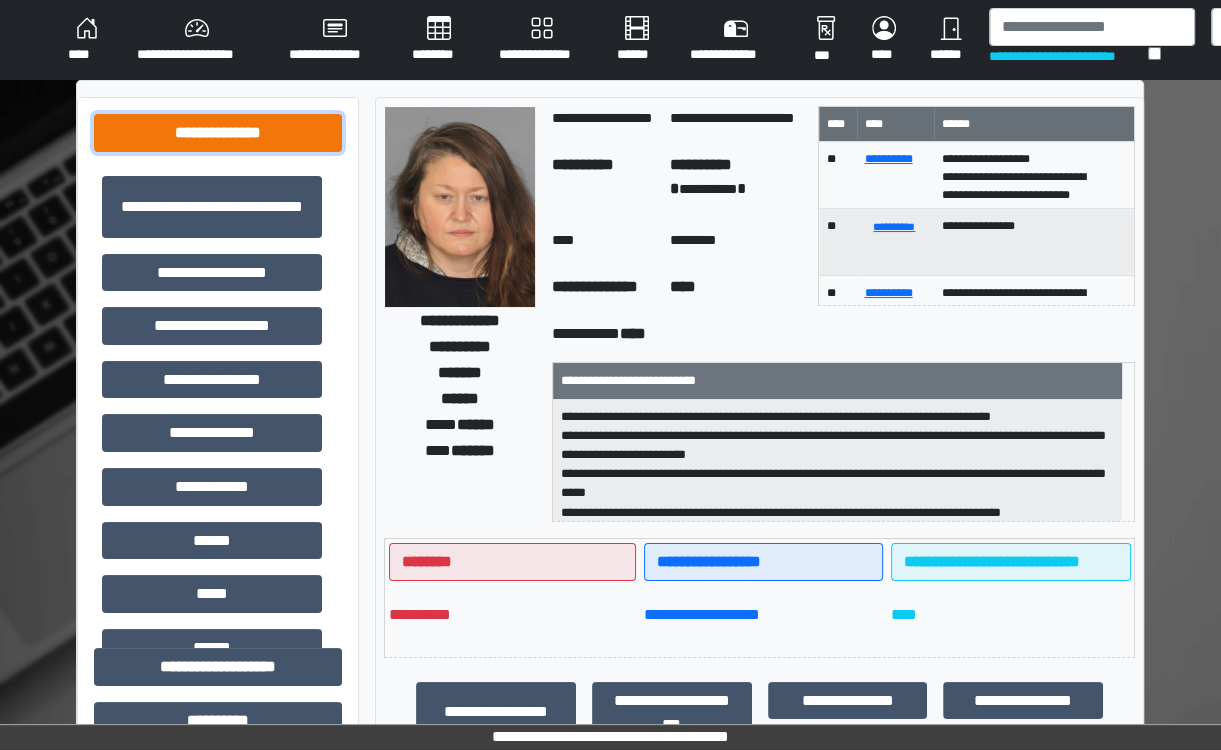 click on "**********" at bounding box center [218, 133] 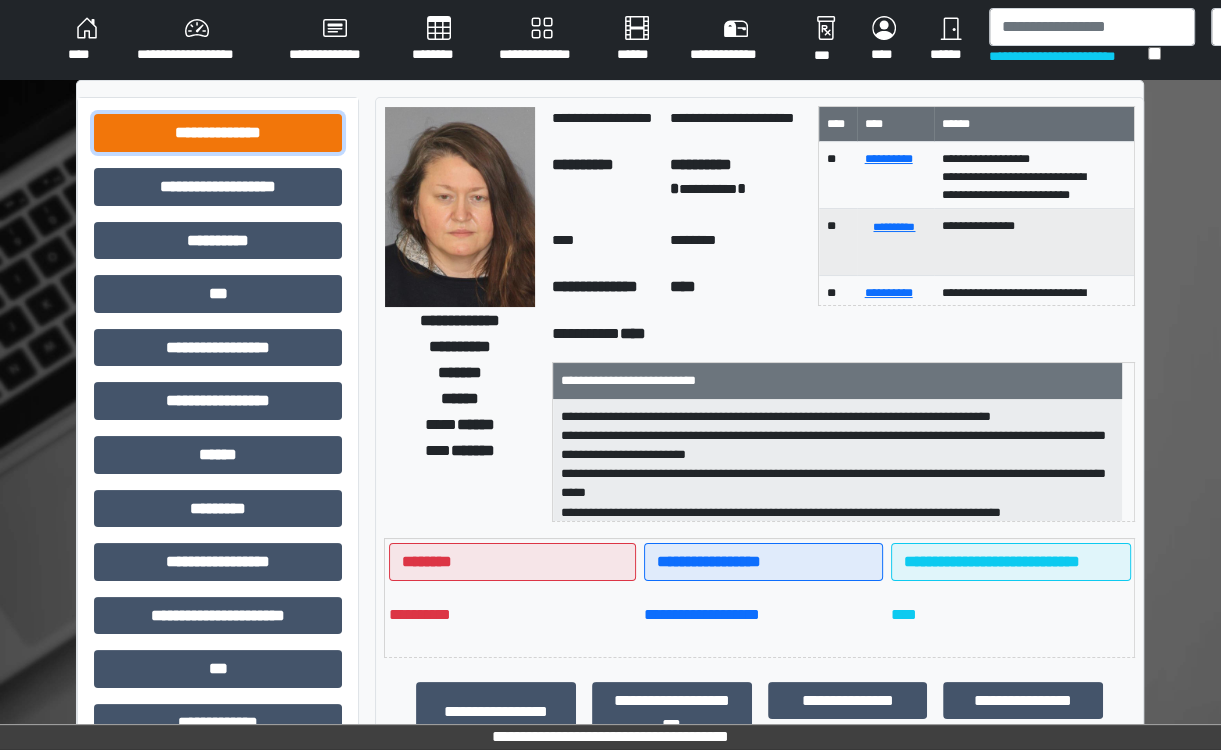 click on "**********" at bounding box center [218, 133] 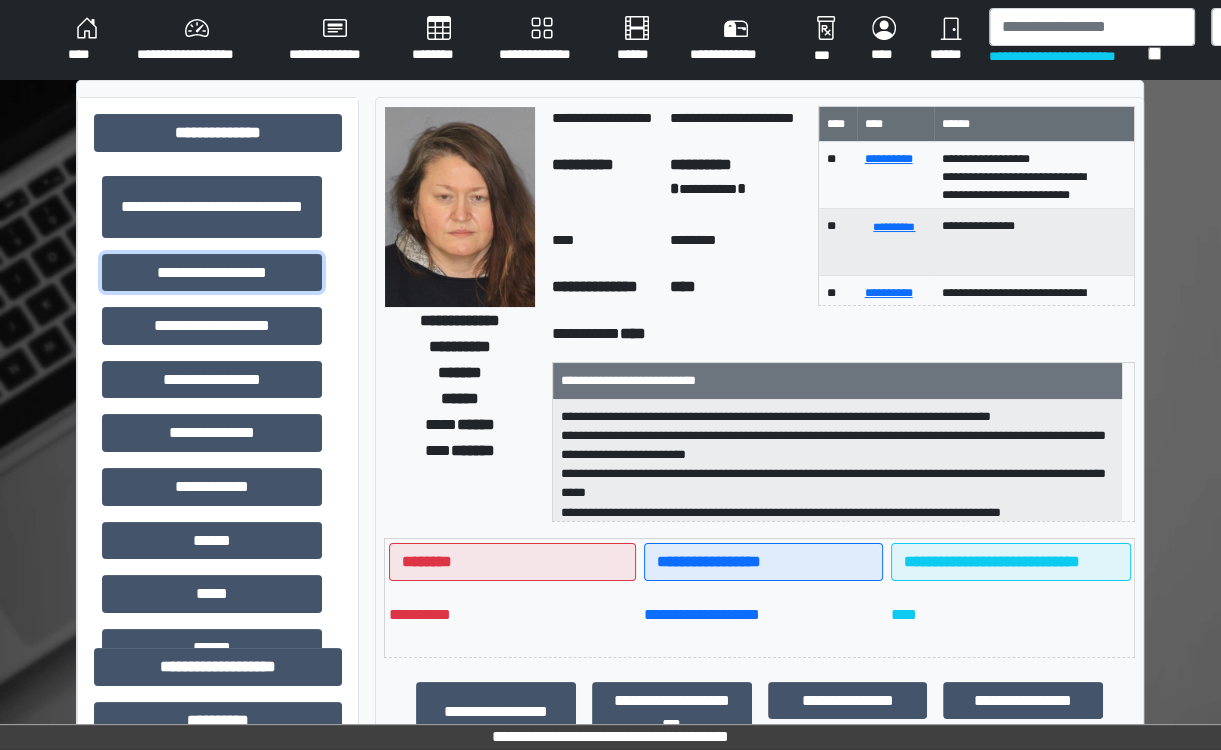drag, startPoint x: 264, startPoint y: 272, endPoint x: 690, endPoint y: 334, distance: 430.4881 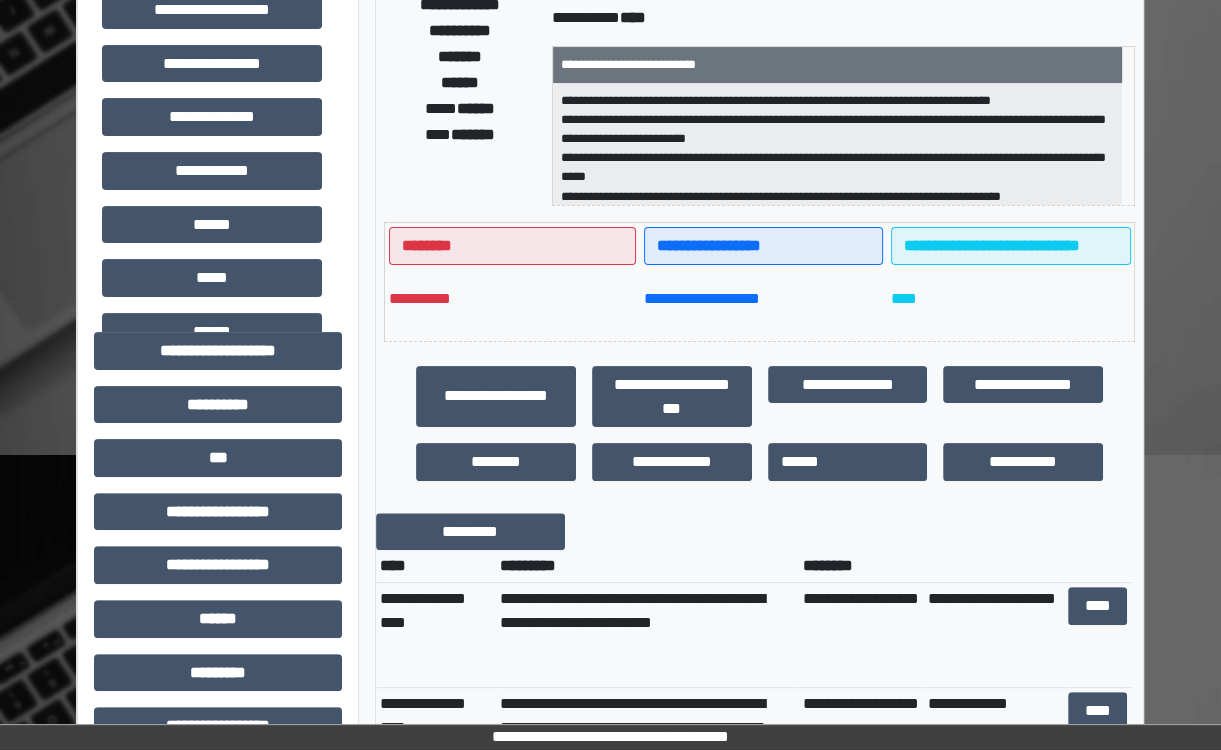 scroll, scrollTop: 0, scrollLeft: 0, axis: both 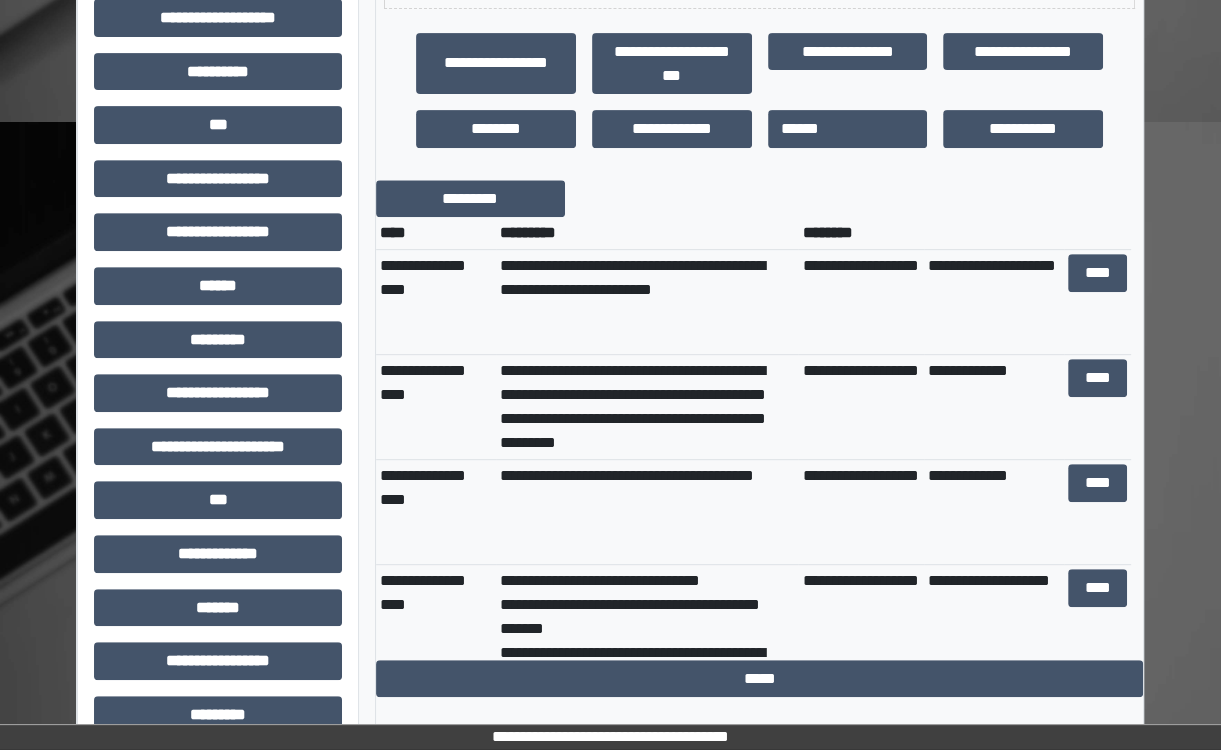 drag, startPoint x: 1143, startPoint y: 341, endPoint x: 1149, endPoint y: 385, distance: 44.407207 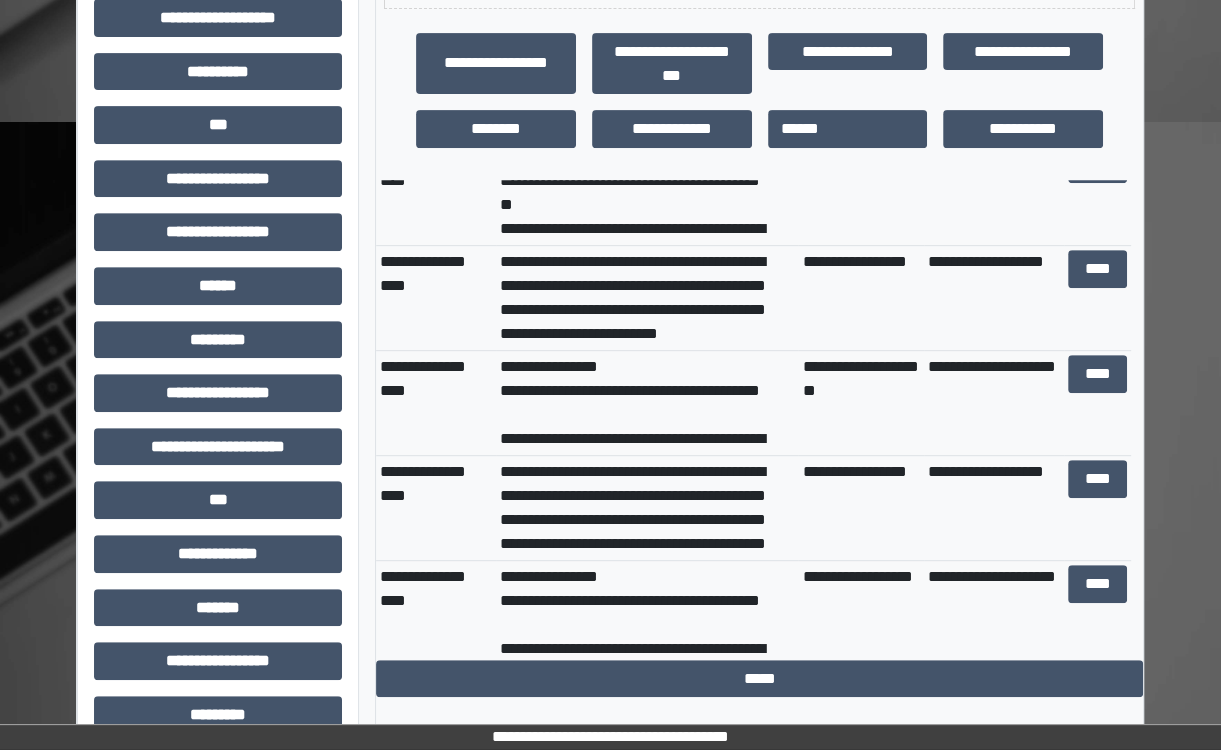 scroll, scrollTop: 864, scrollLeft: 0, axis: vertical 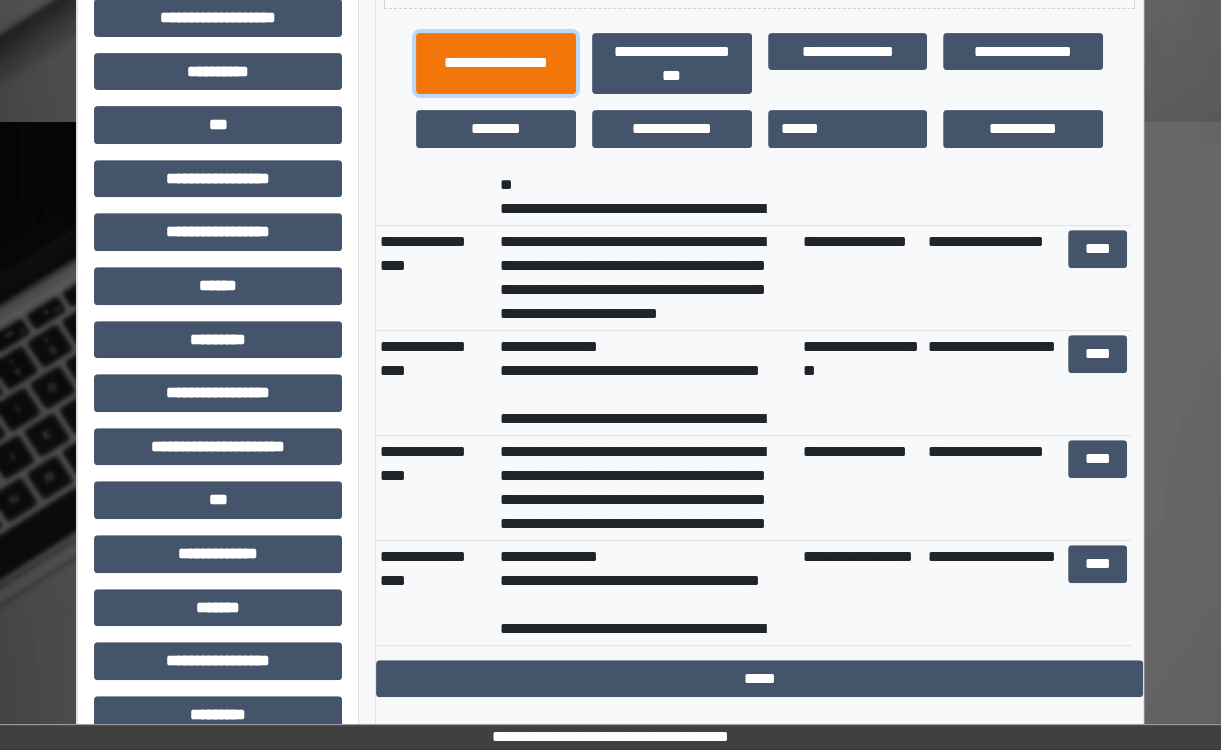 click on "**********" at bounding box center (496, 64) 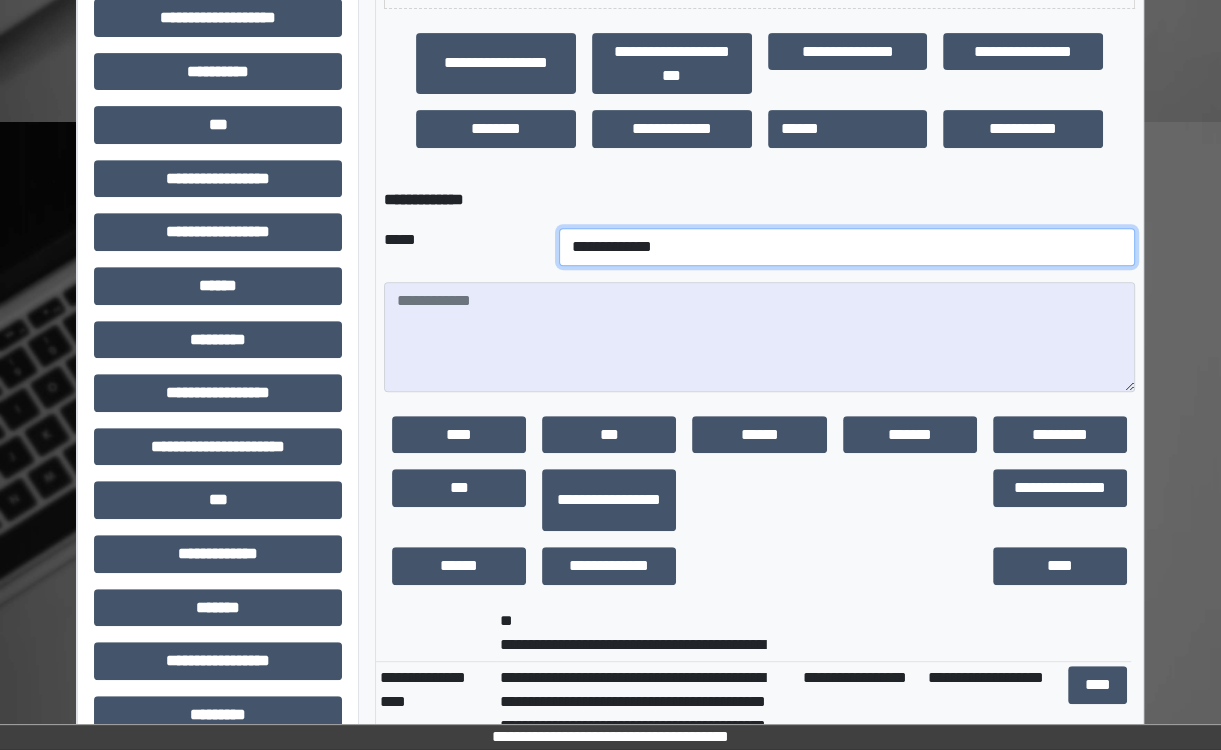 drag, startPoint x: 587, startPoint y: 248, endPoint x: 588, endPoint y: 265, distance: 17.029387 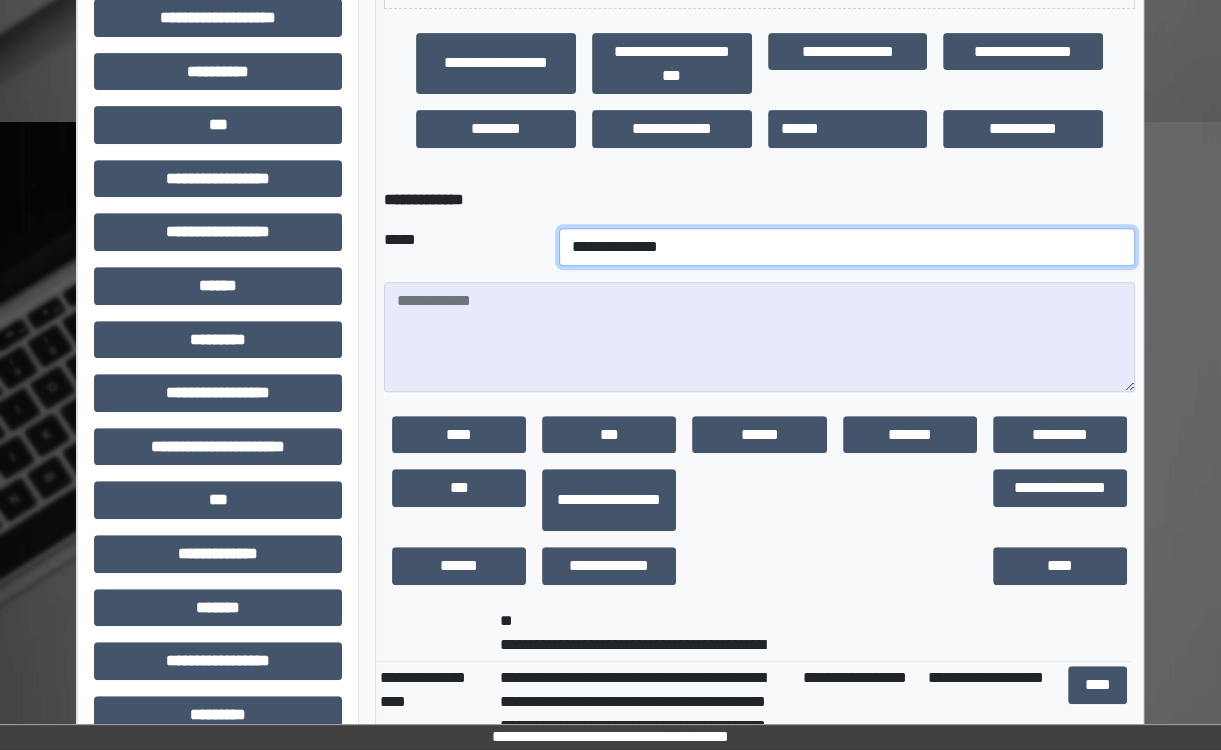 click on "**********" at bounding box center (847, 247) 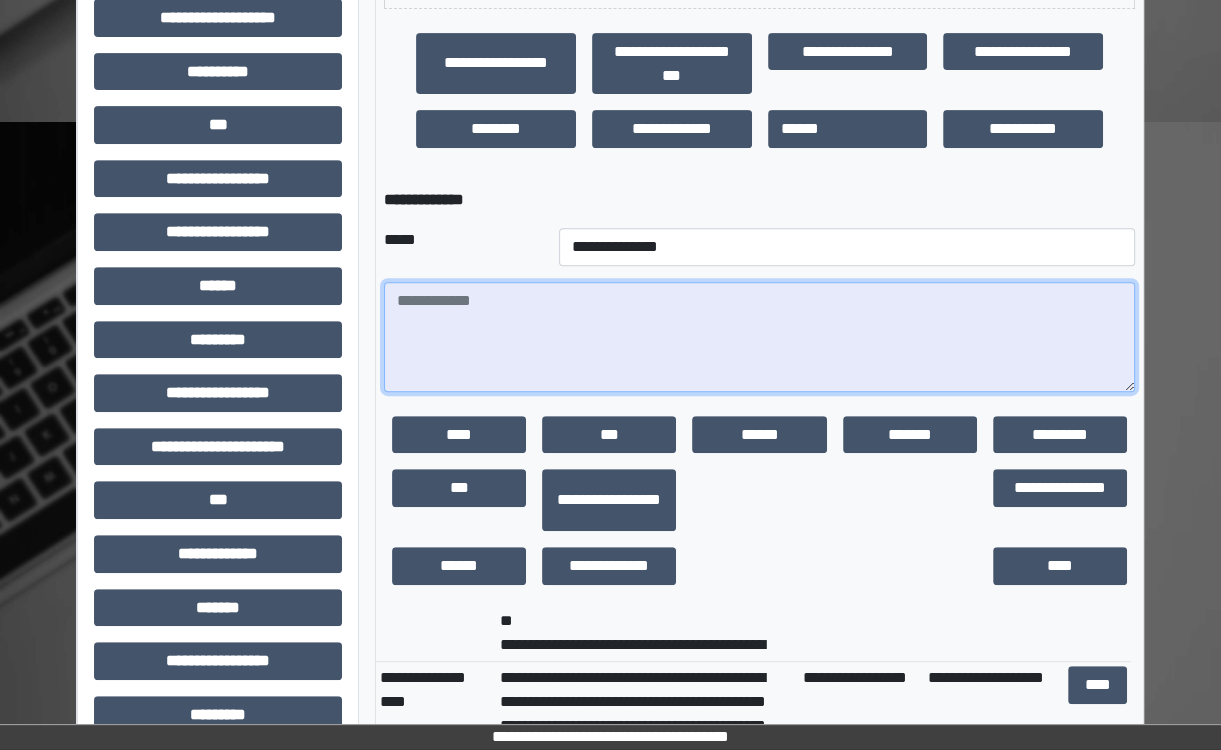 drag, startPoint x: 441, startPoint y: 322, endPoint x: 524, endPoint y: 329, distance: 83.294655 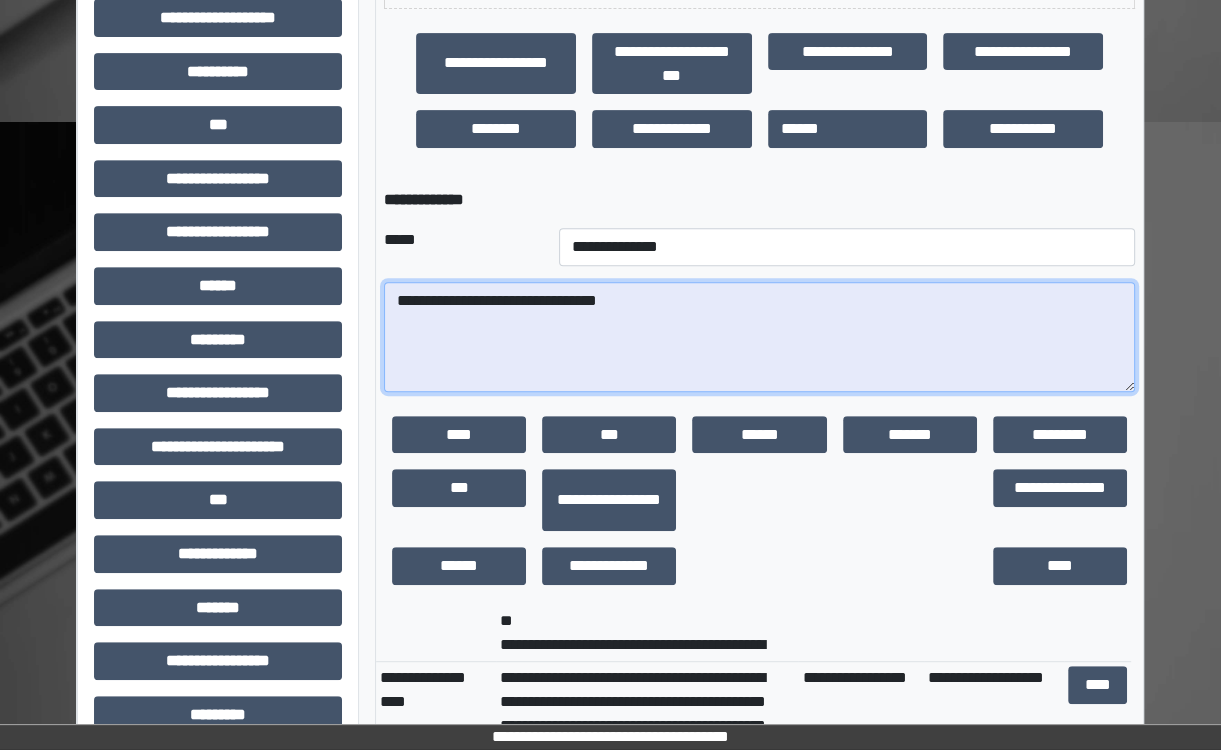drag, startPoint x: 530, startPoint y: 331, endPoint x: 624, endPoint y: 326, distance: 94.13288 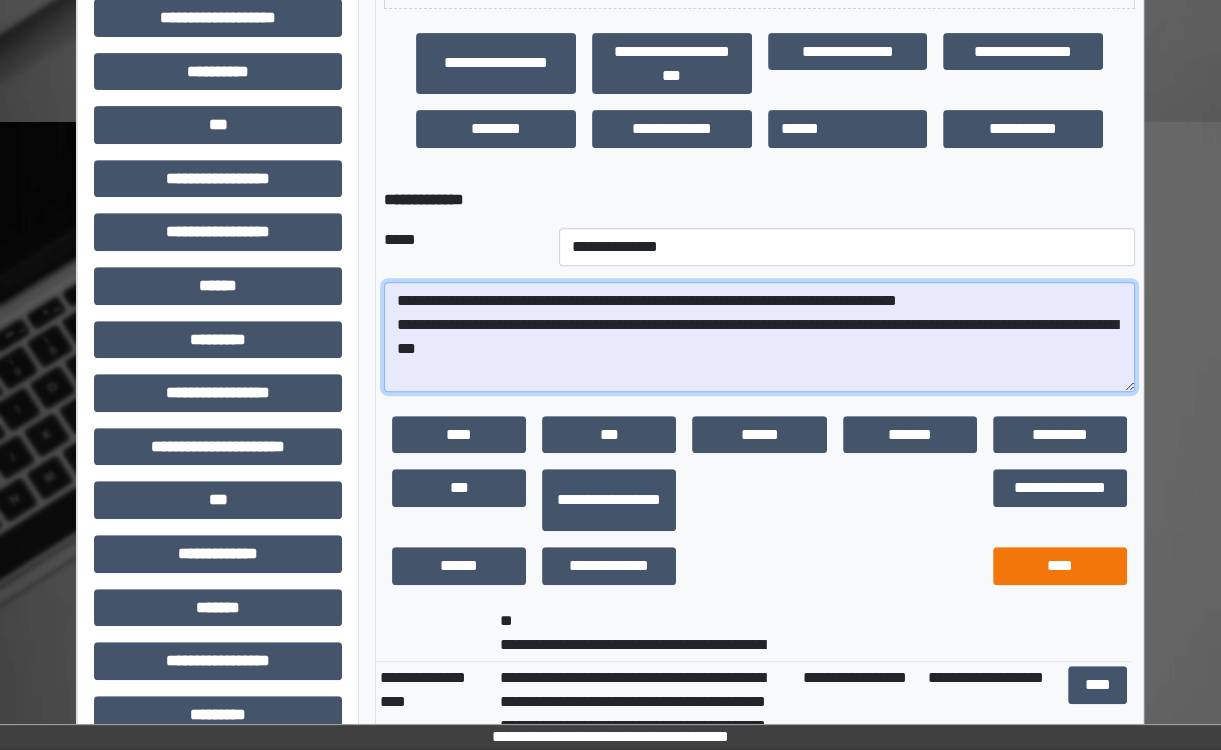 type on "**********" 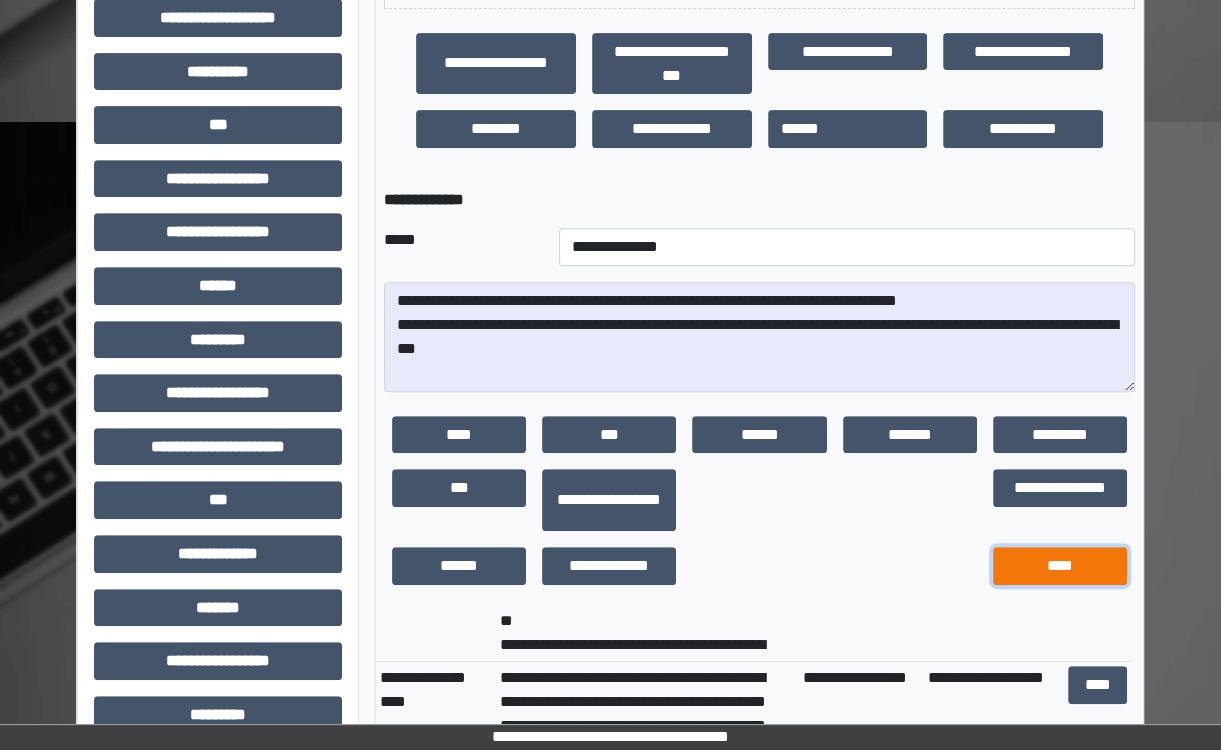 click on "****" at bounding box center (1060, 566) 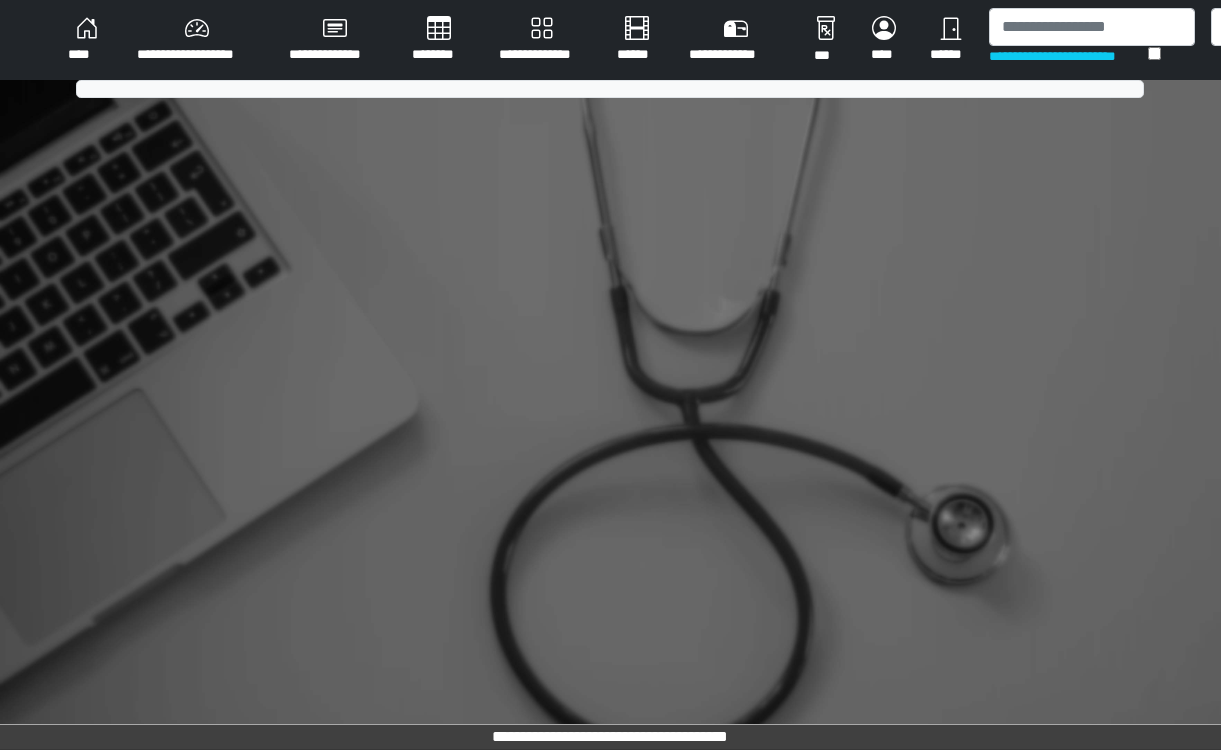 scroll, scrollTop: 0, scrollLeft: 0, axis: both 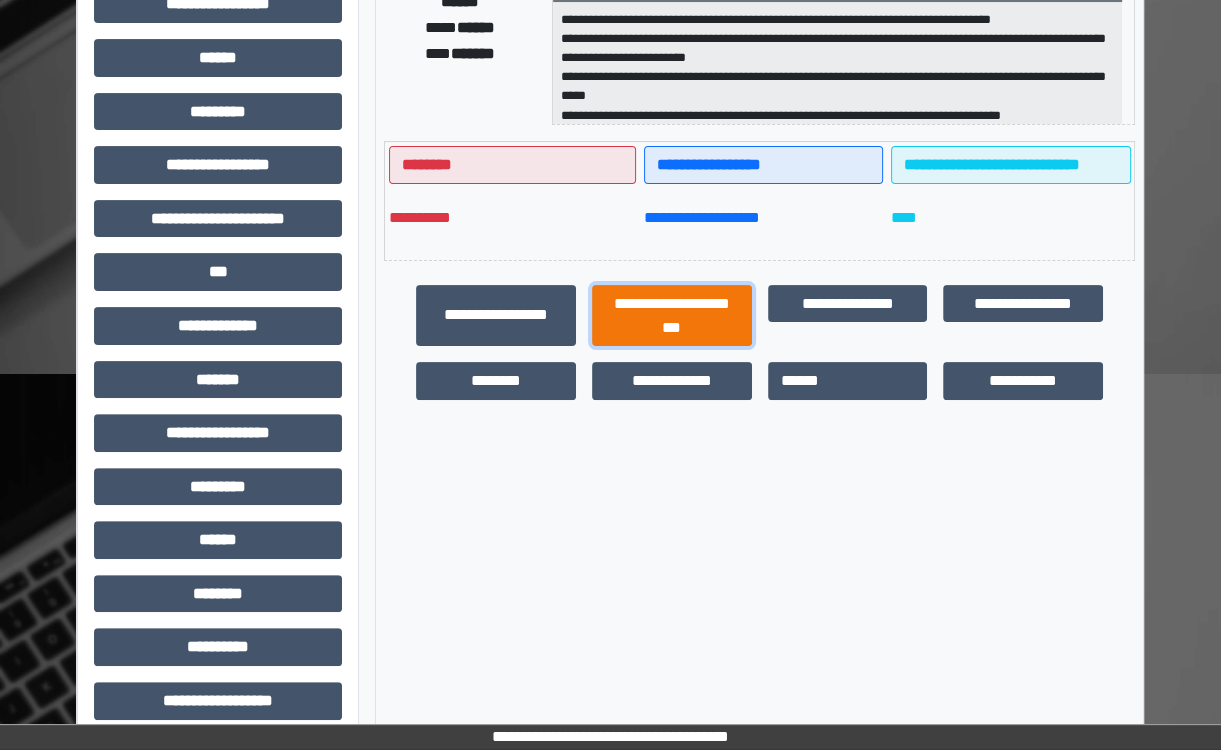 click on "**********" at bounding box center (672, 316) 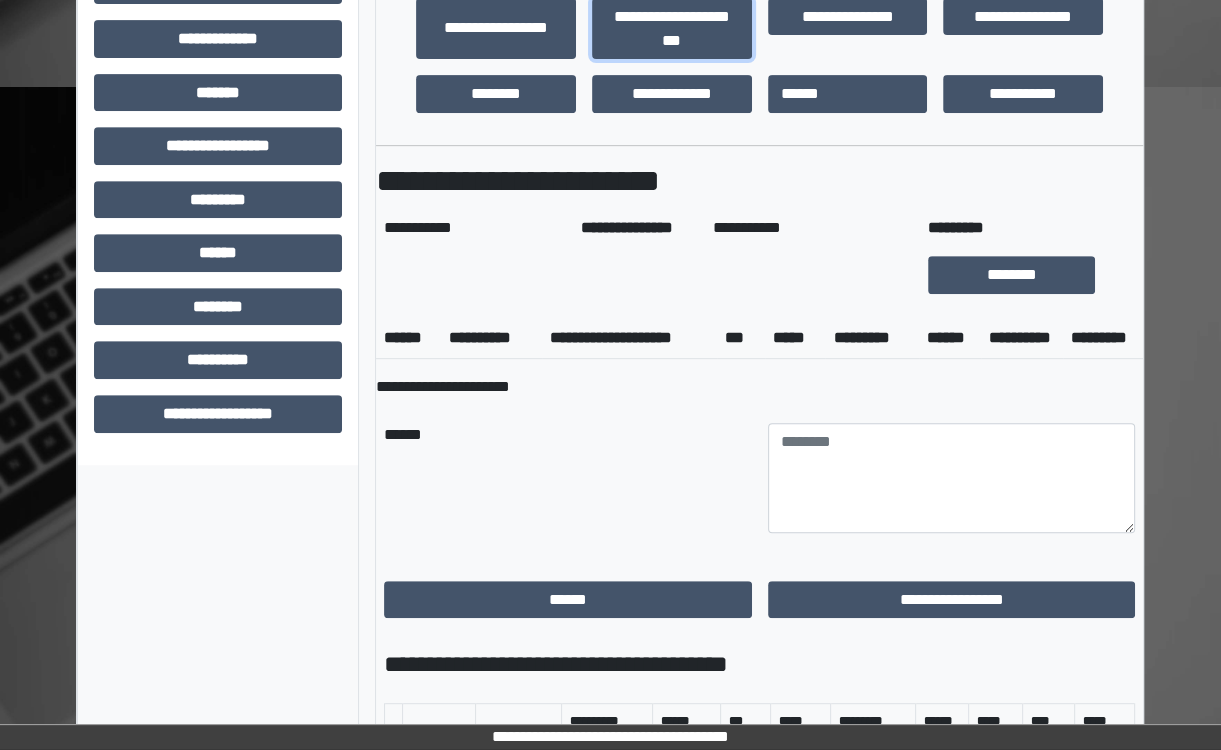 scroll, scrollTop: 798, scrollLeft: 0, axis: vertical 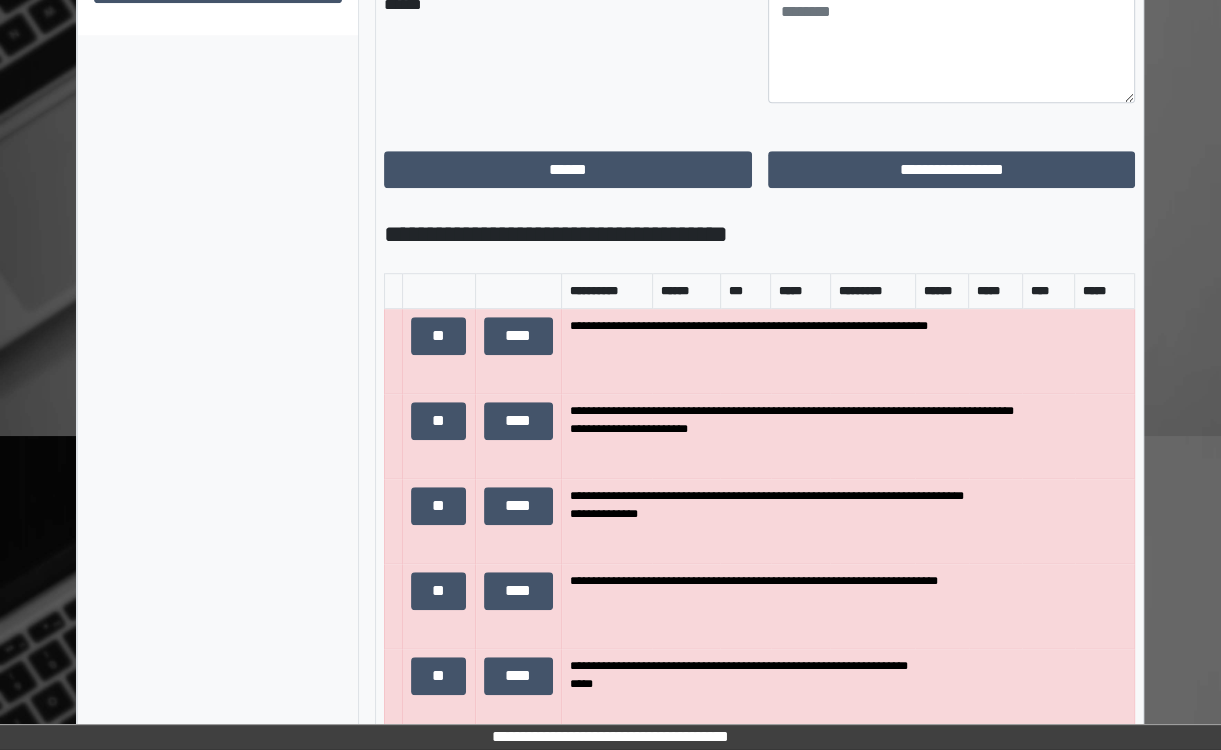 drag, startPoint x: 1216, startPoint y: 379, endPoint x: 1224, endPoint y: 311, distance: 68.46897 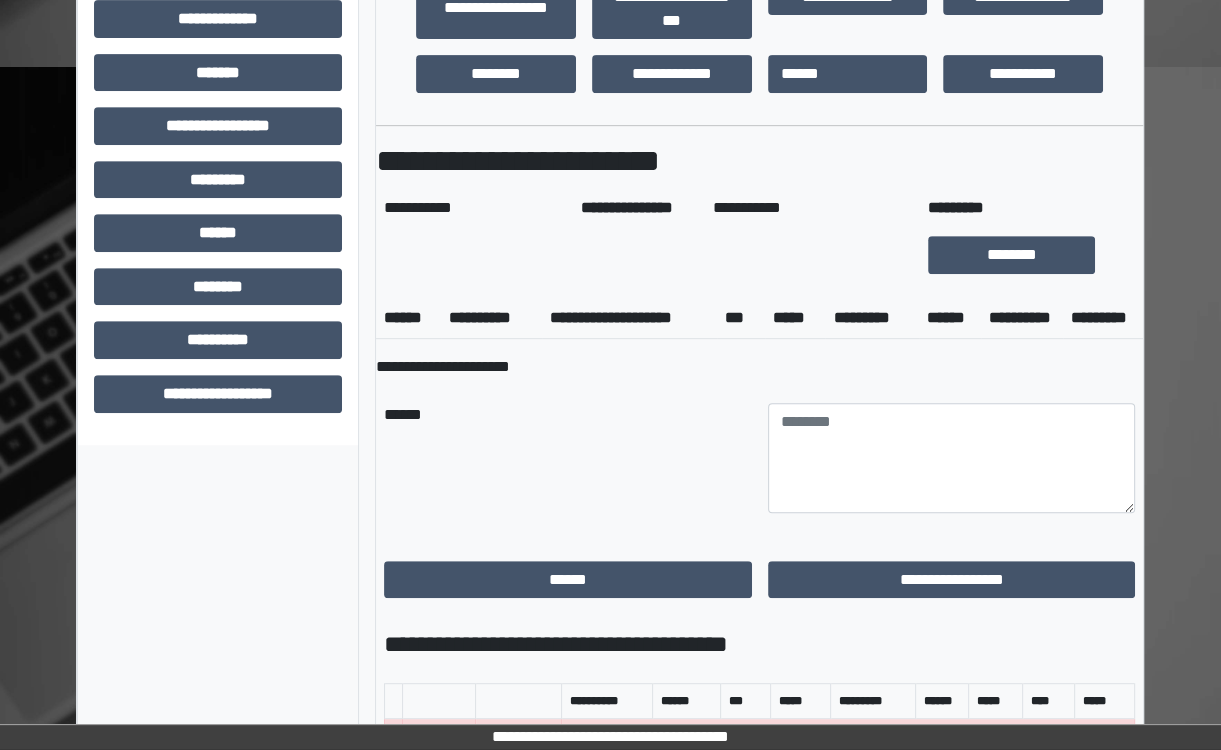 scroll, scrollTop: 693, scrollLeft: 0, axis: vertical 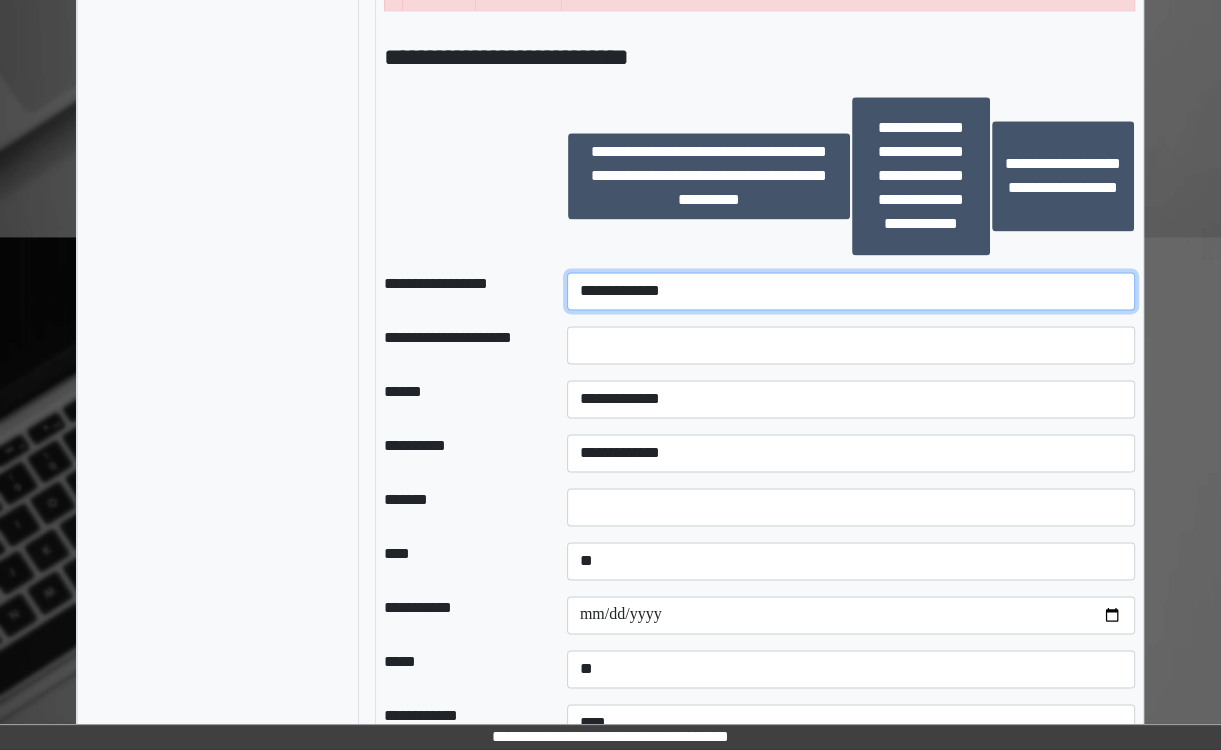 click on "**********" at bounding box center (851, 291) 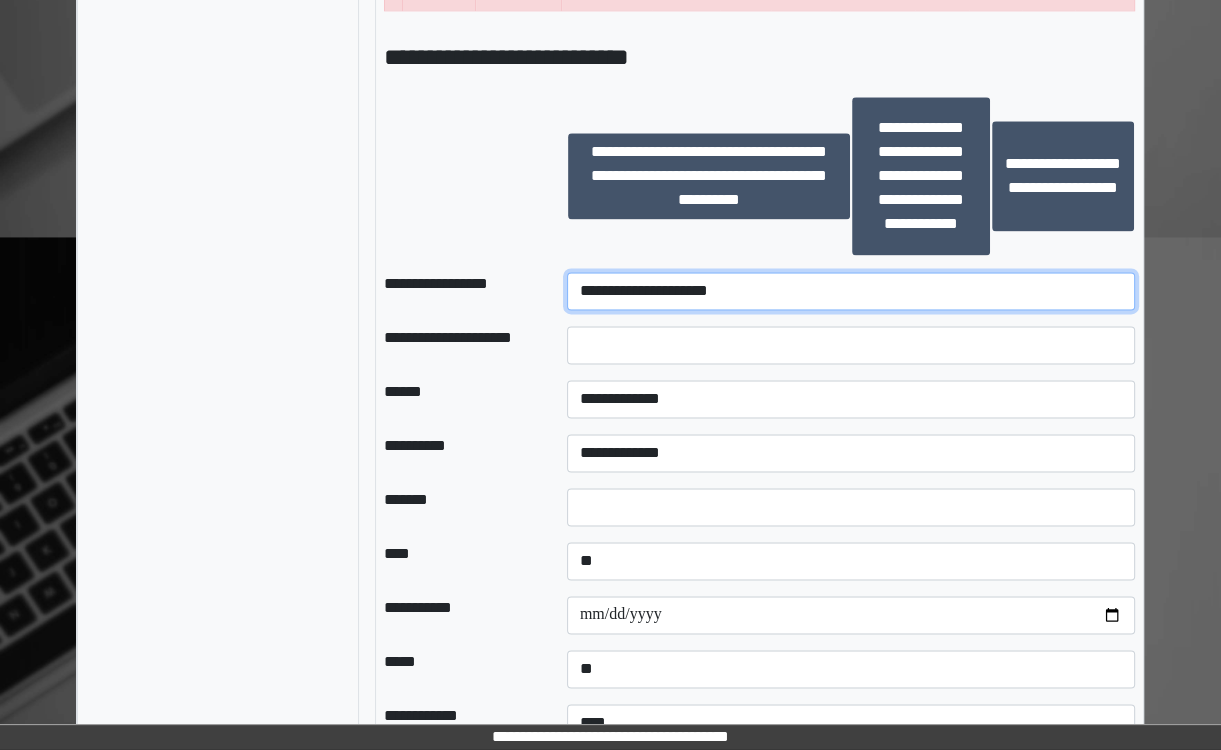 click on "**********" at bounding box center [851, 291] 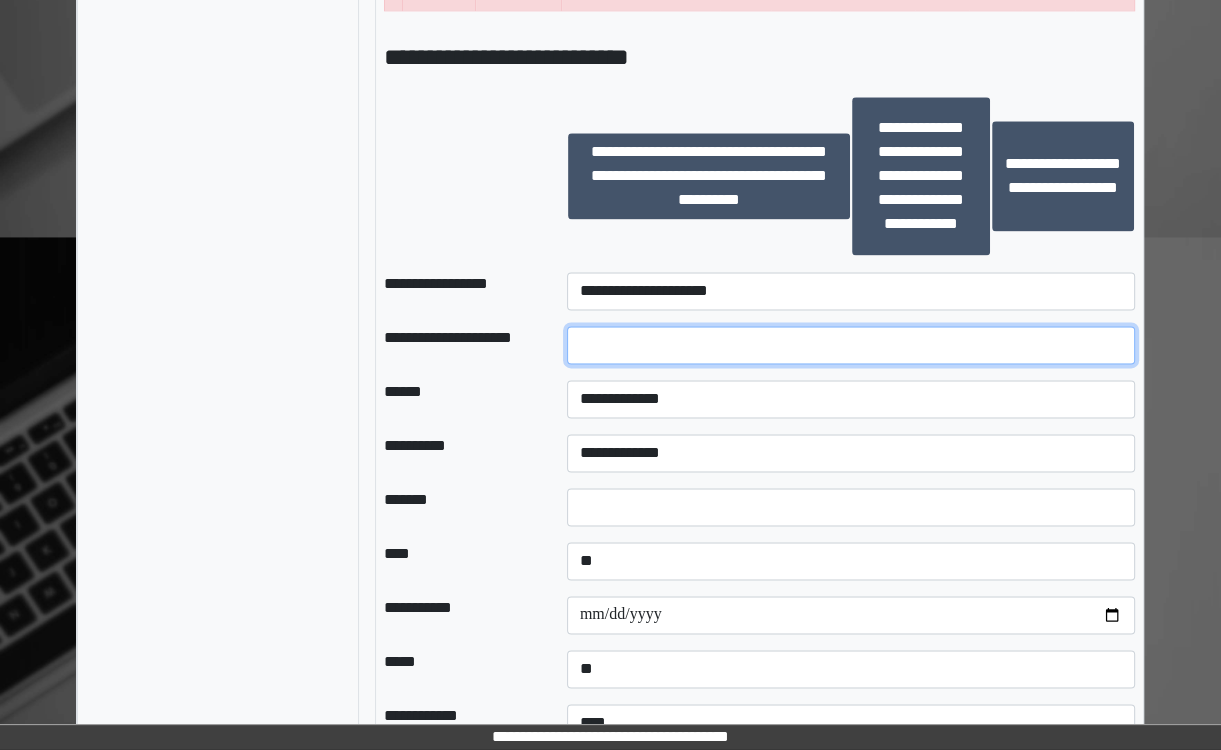click at bounding box center (851, 345) 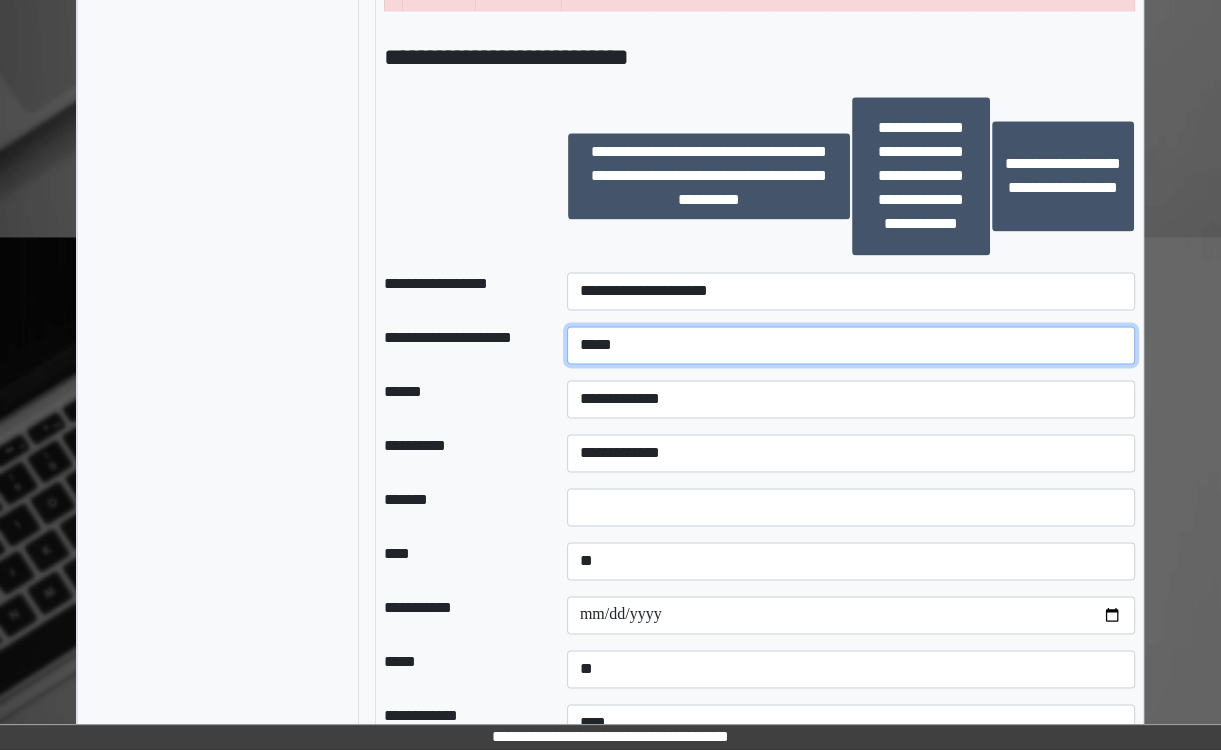 type on "*****" 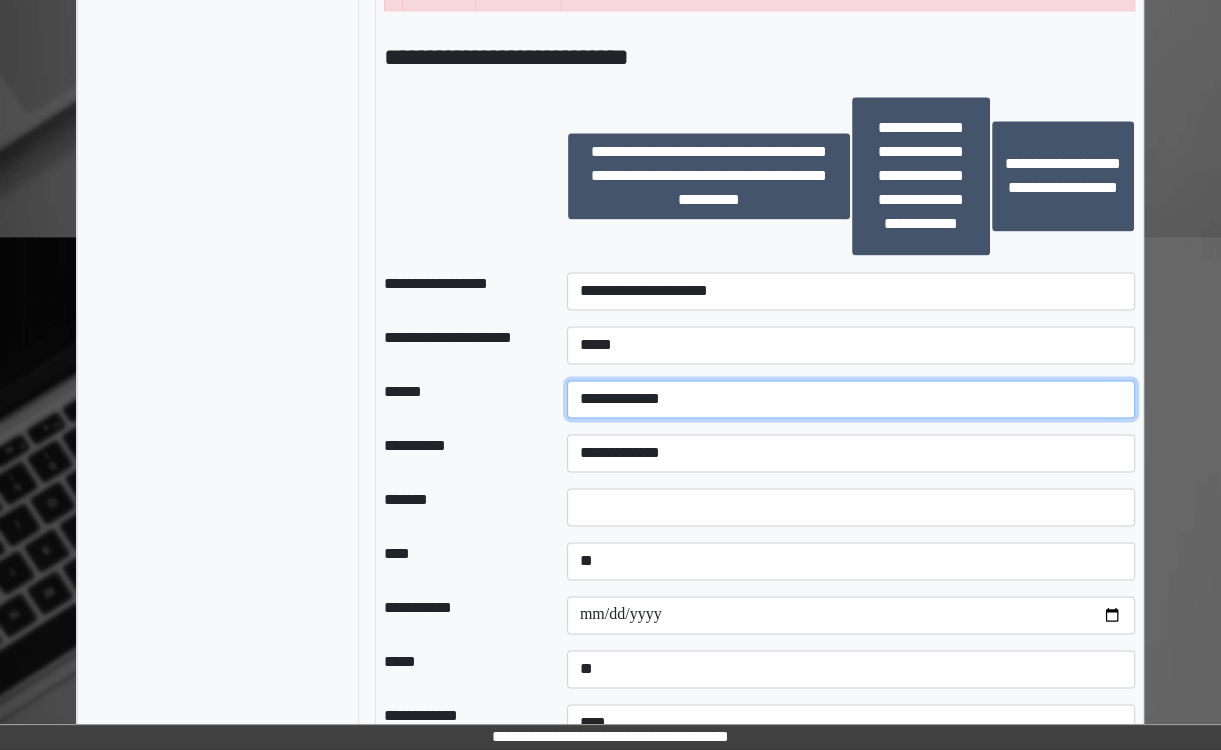 click on "**********" at bounding box center (851, 399) 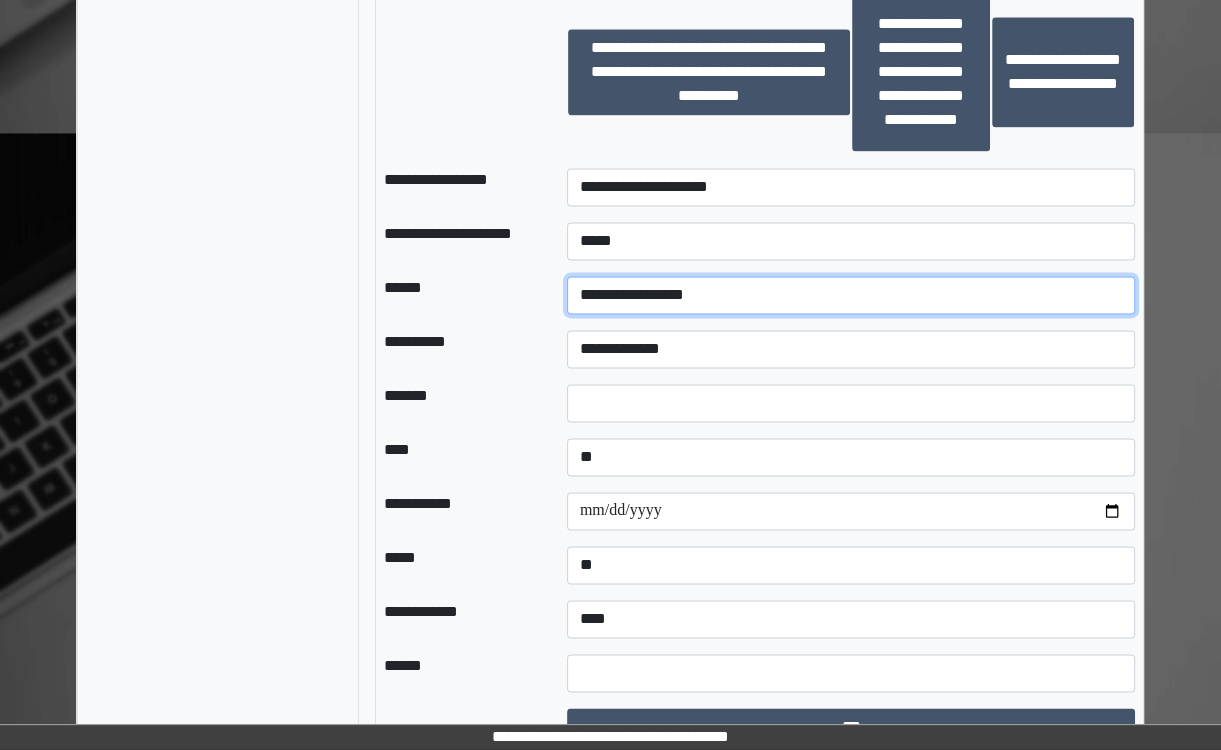 scroll, scrollTop: 2283, scrollLeft: 0, axis: vertical 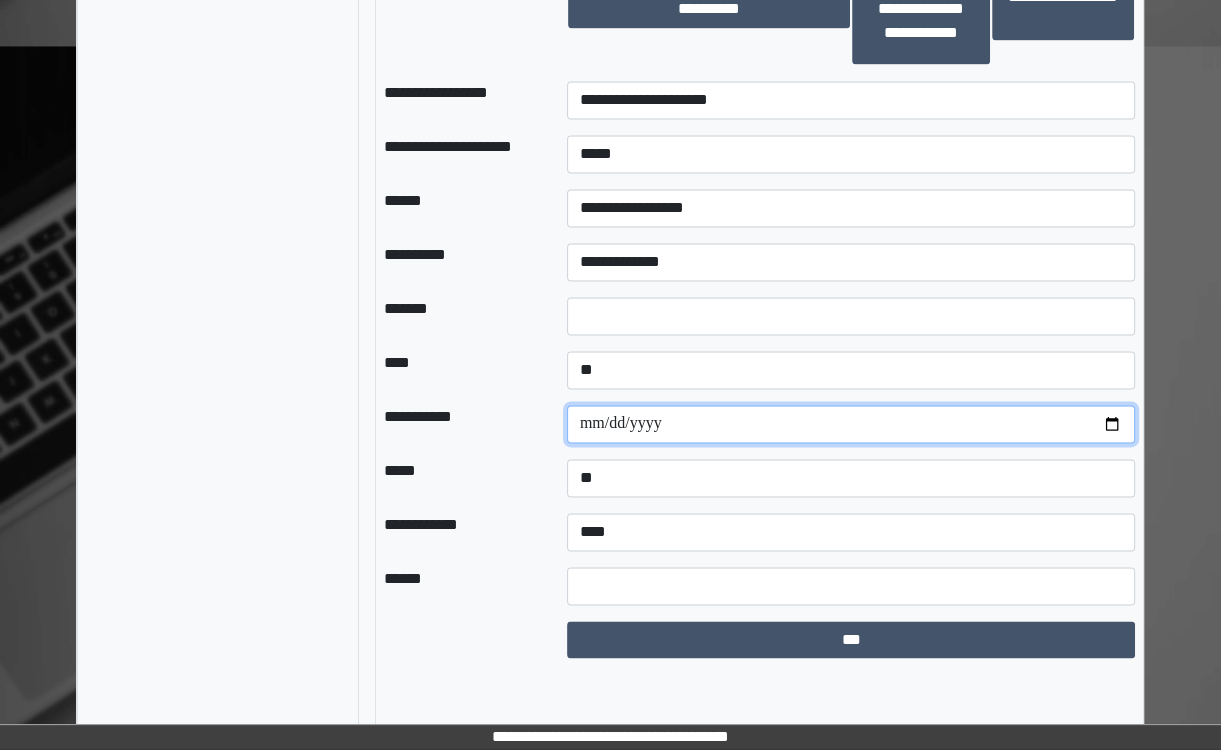click at bounding box center [851, 424] 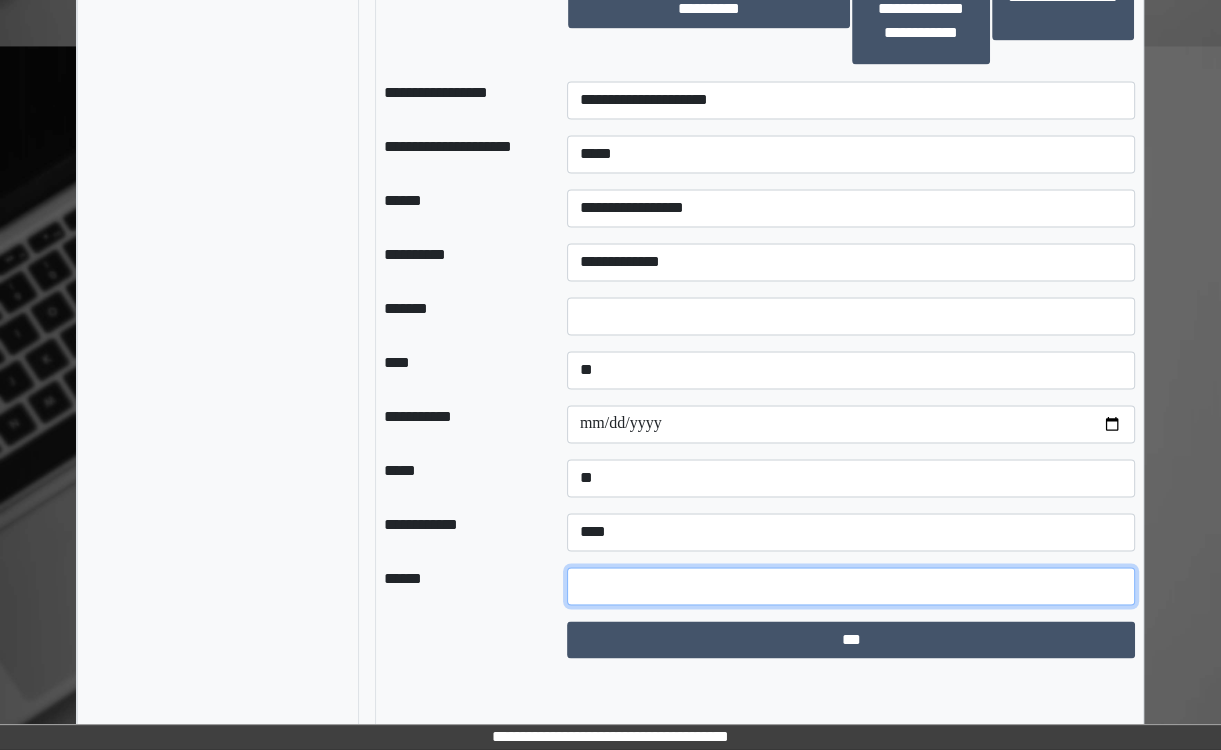 drag, startPoint x: 685, startPoint y: 640, endPoint x: 694, endPoint y: 635, distance: 10.29563 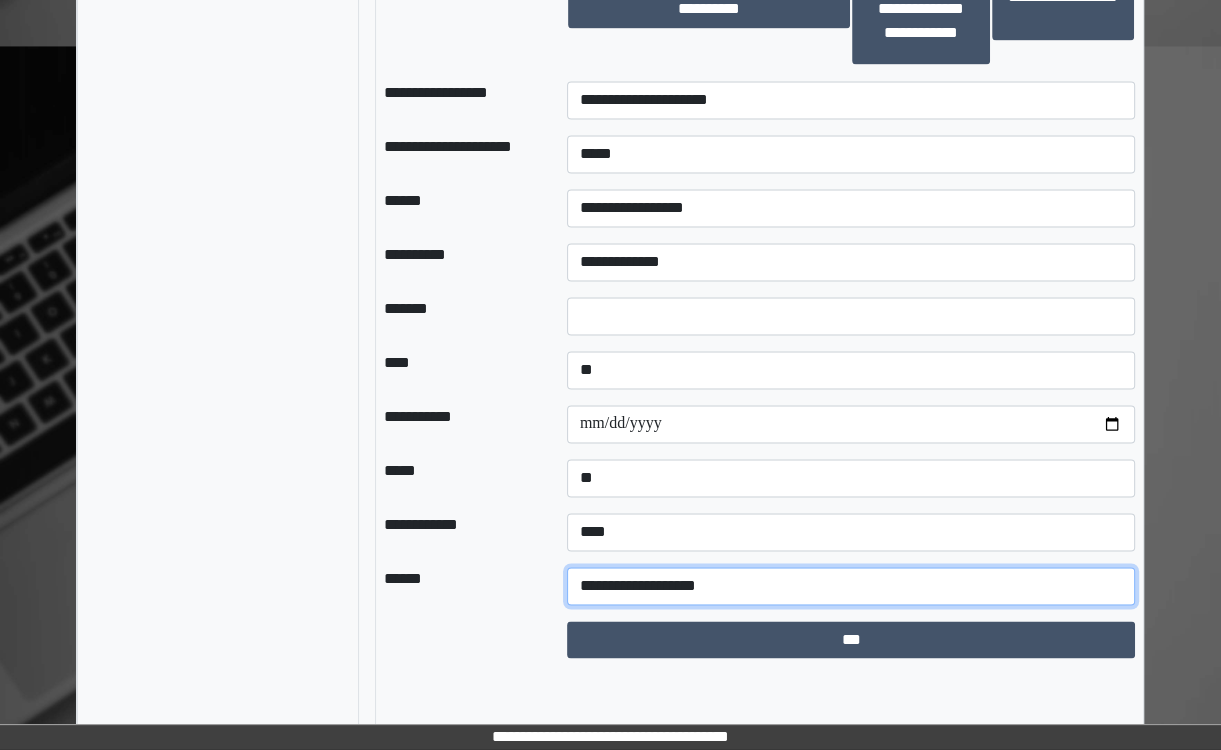 click on "**********" at bounding box center (851, 586) 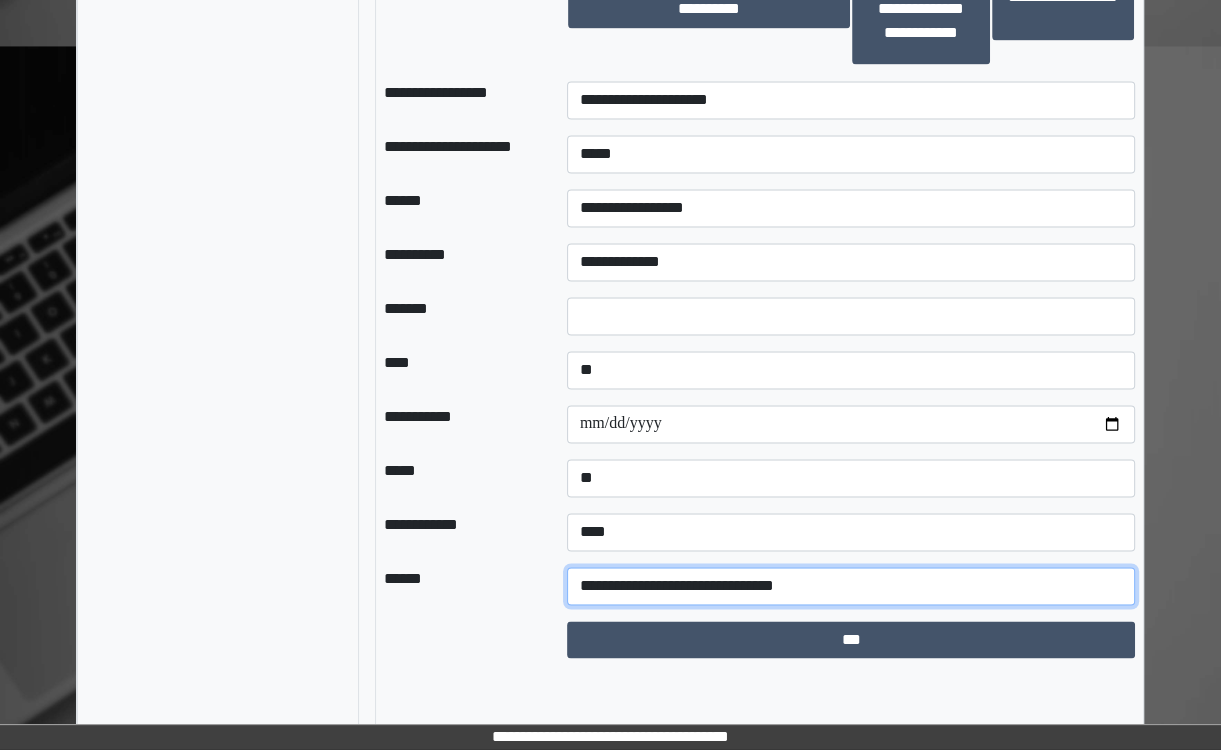 click on "**********" at bounding box center (851, 586) 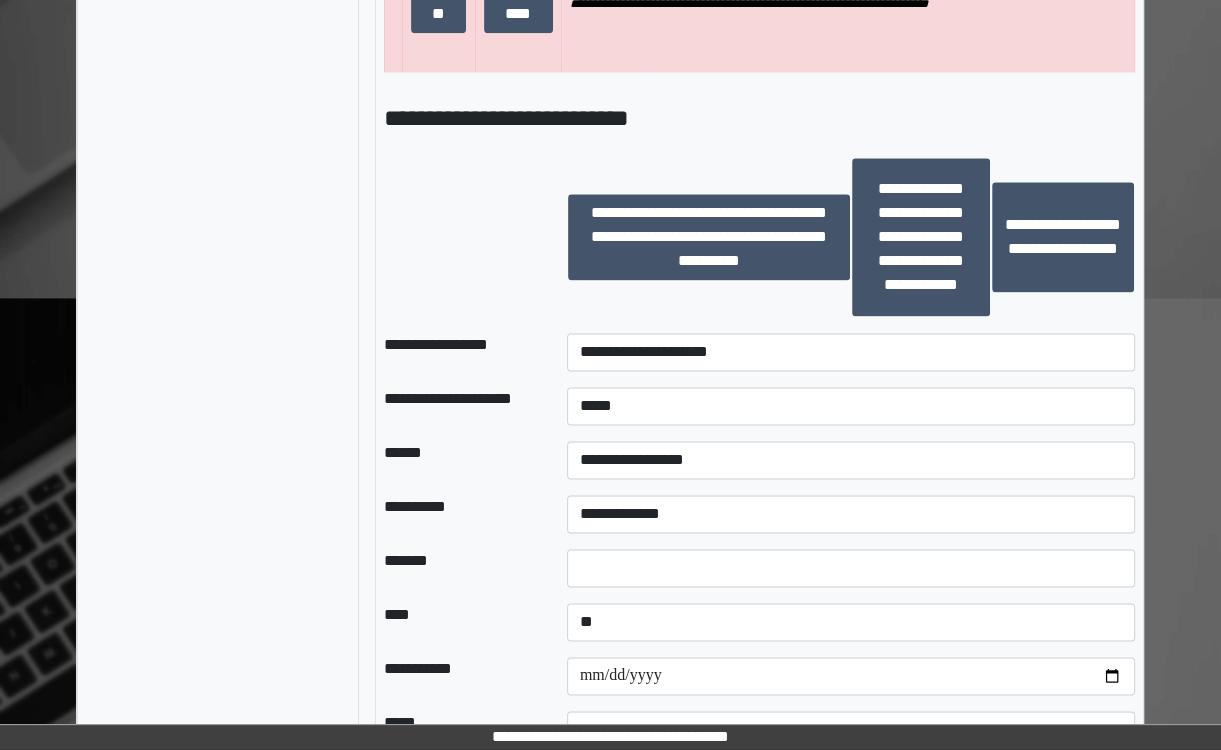 scroll, scrollTop: 2283, scrollLeft: 0, axis: vertical 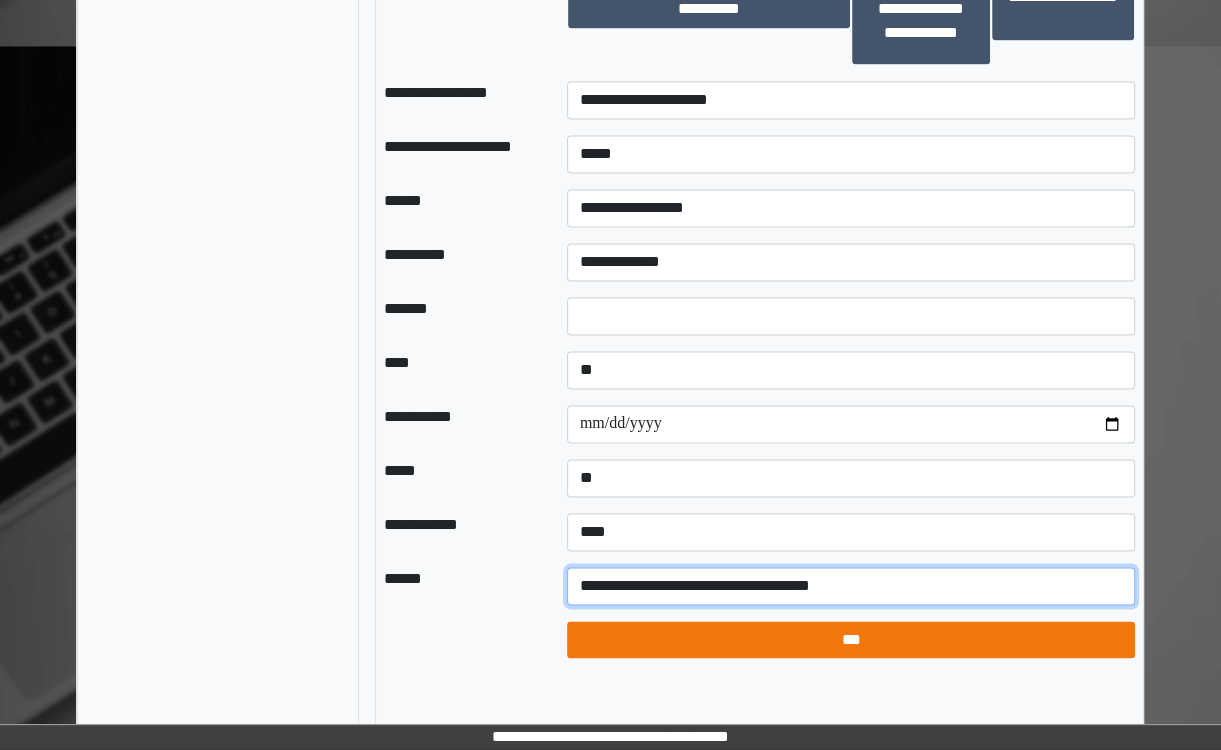 type on "**********" 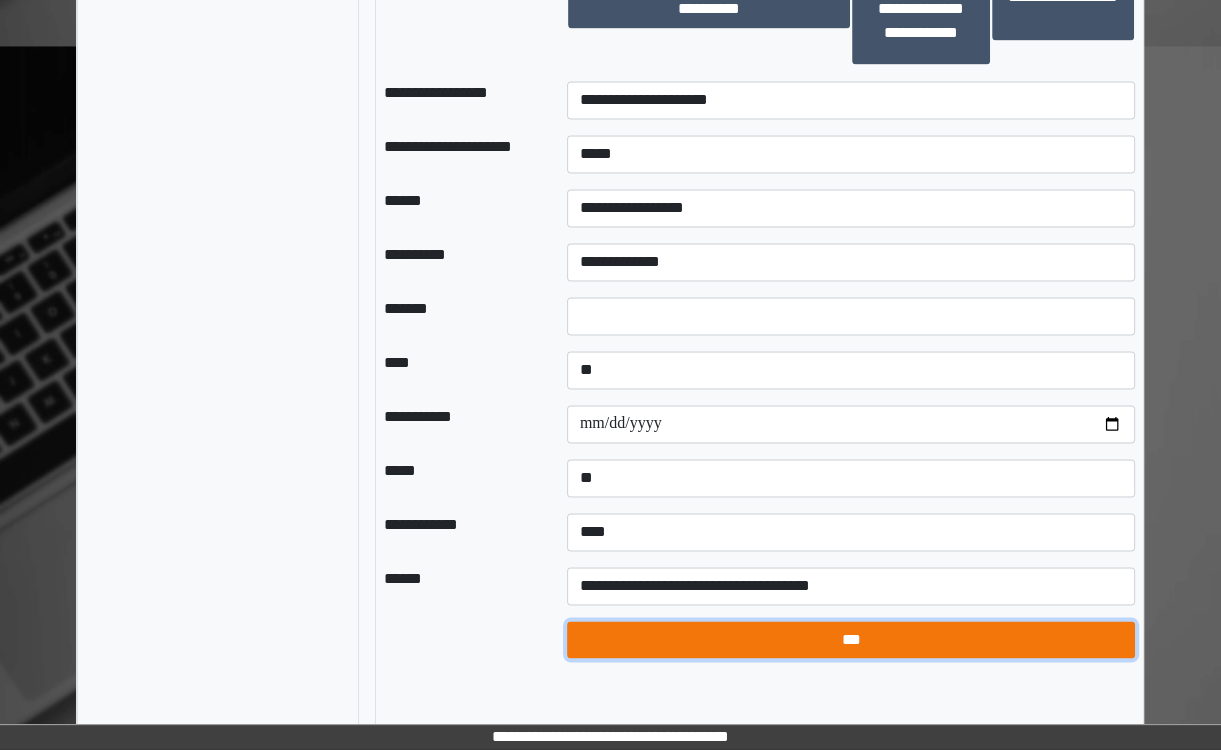drag, startPoint x: 753, startPoint y: 694, endPoint x: 1223, endPoint y: 516, distance: 502.57736 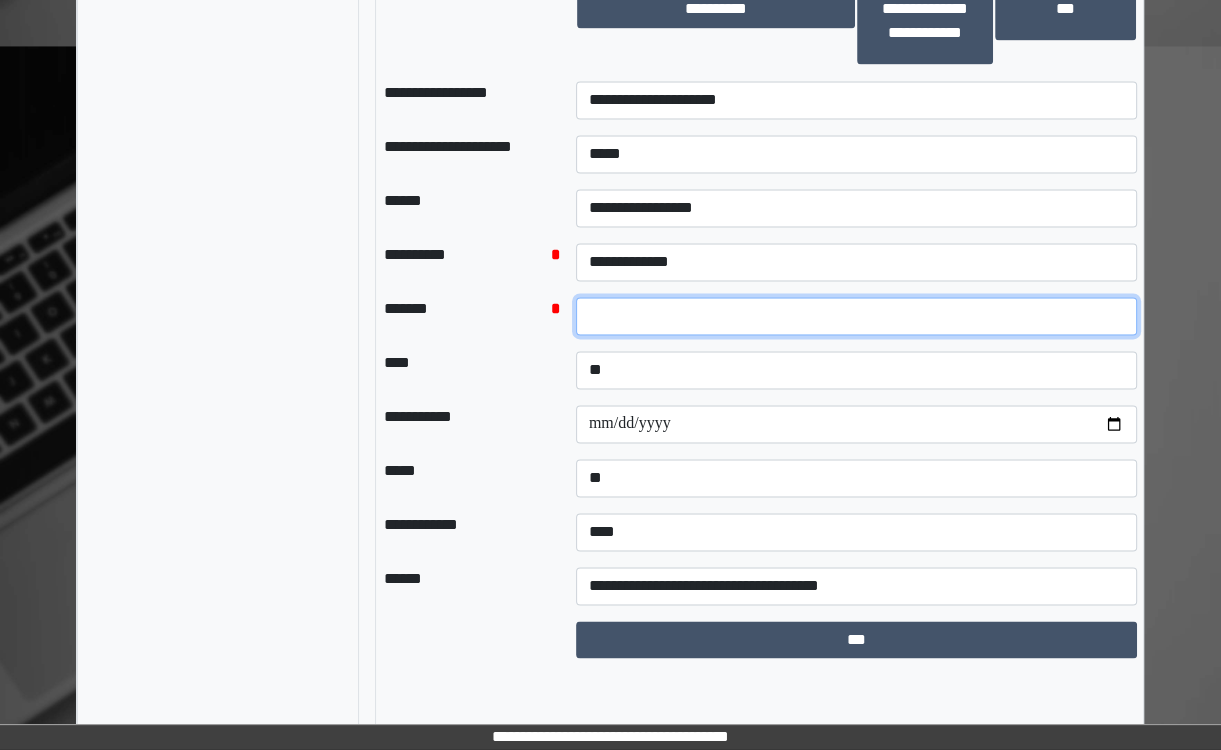 click at bounding box center (856, 316) 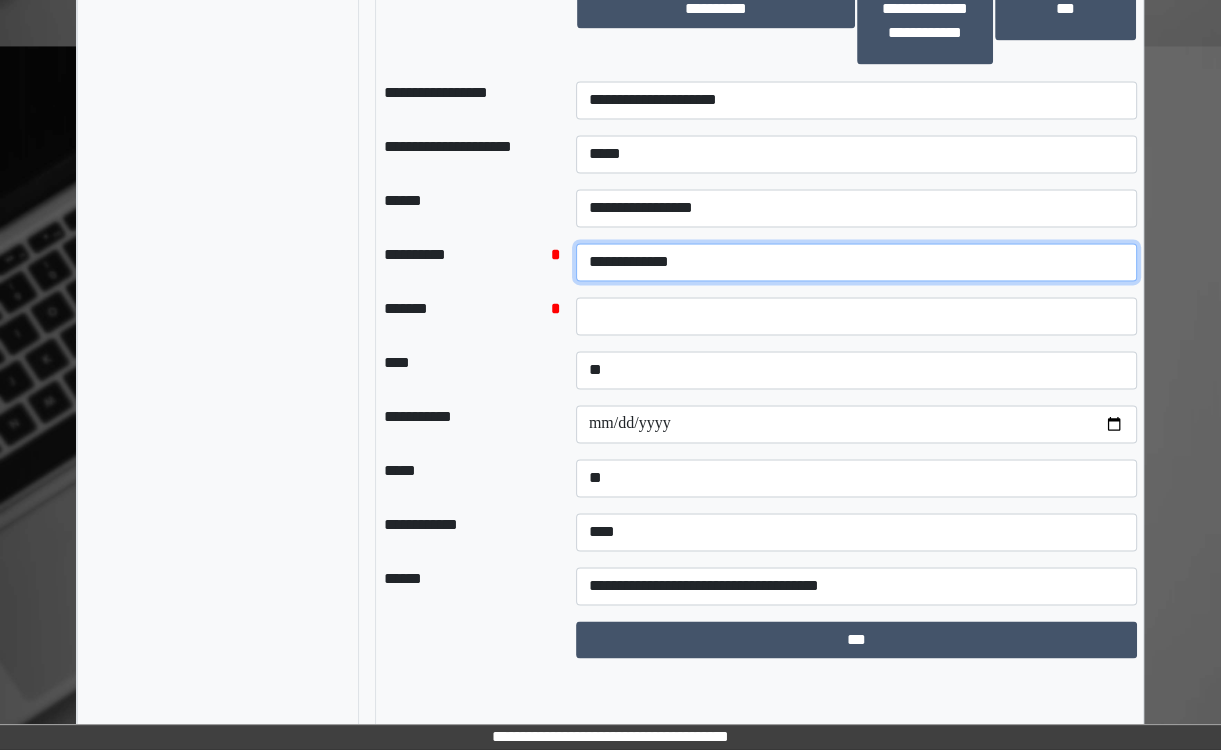 click on "**********" at bounding box center (856, 262) 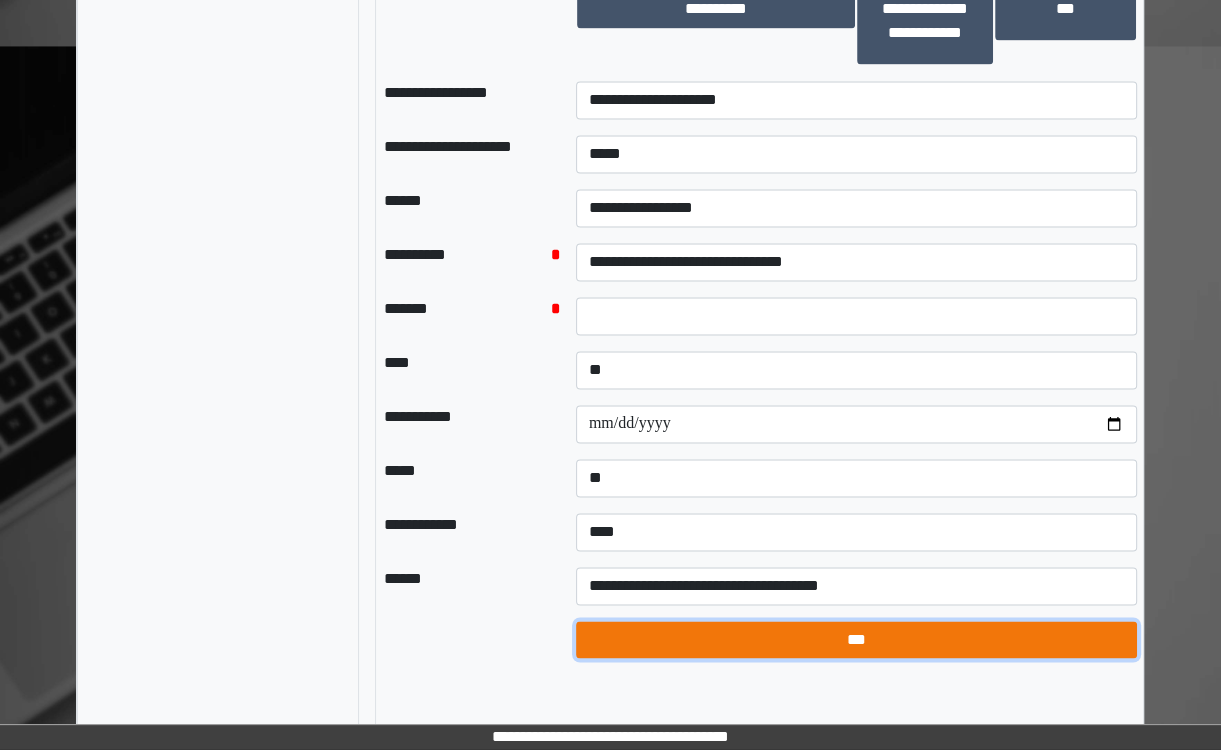 click on "***" at bounding box center (856, 640) 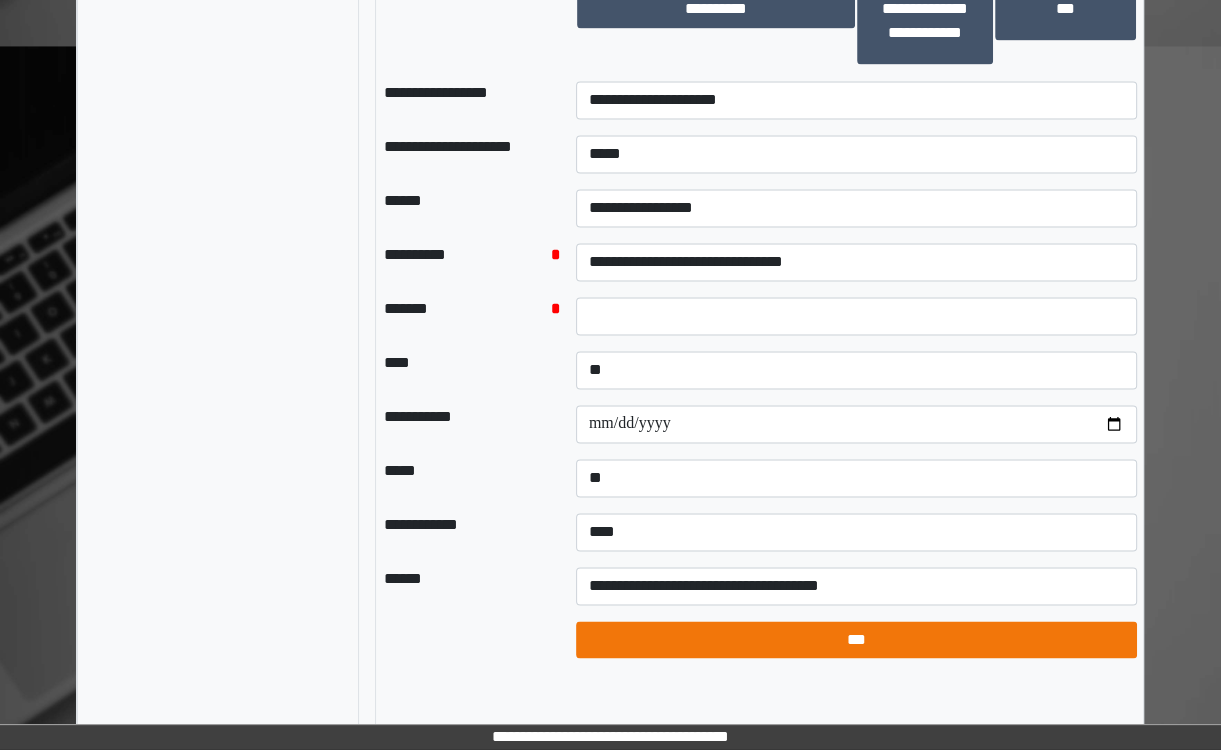 select on "*" 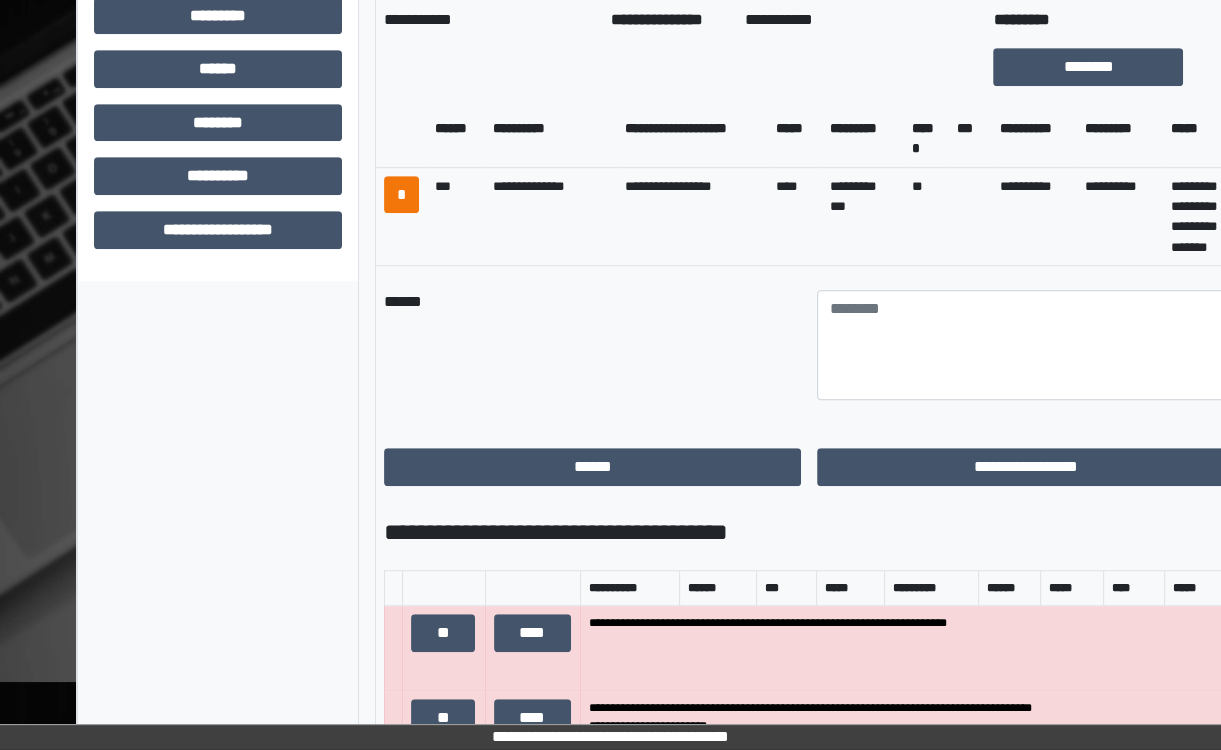 scroll, scrollTop: 861, scrollLeft: 0, axis: vertical 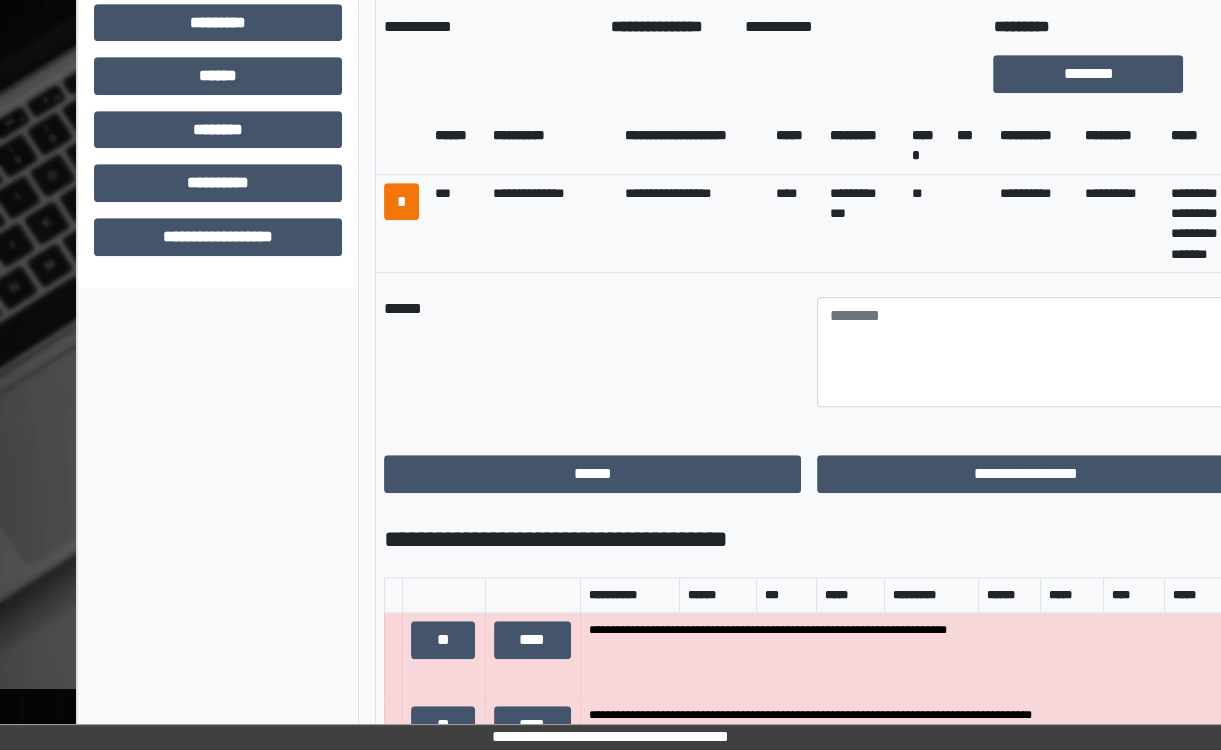 click on "******" at bounding box center [592, 352] 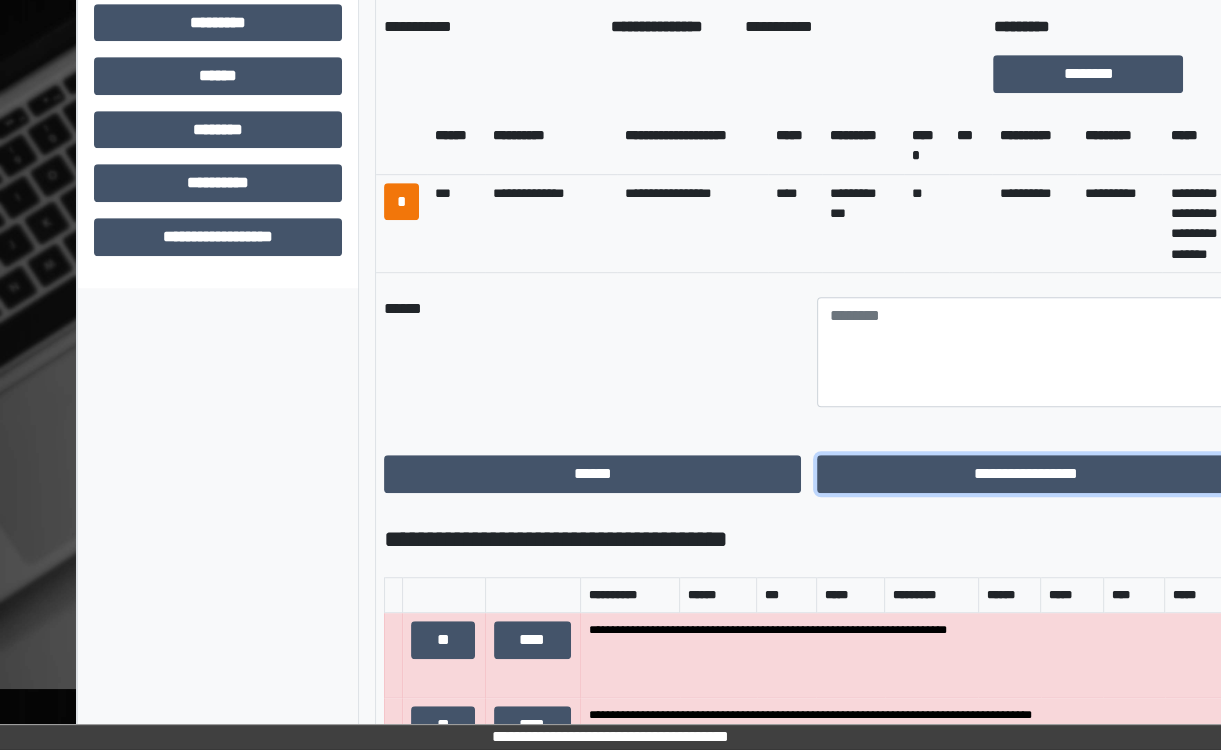 click on "**********" at bounding box center [1025, 474] 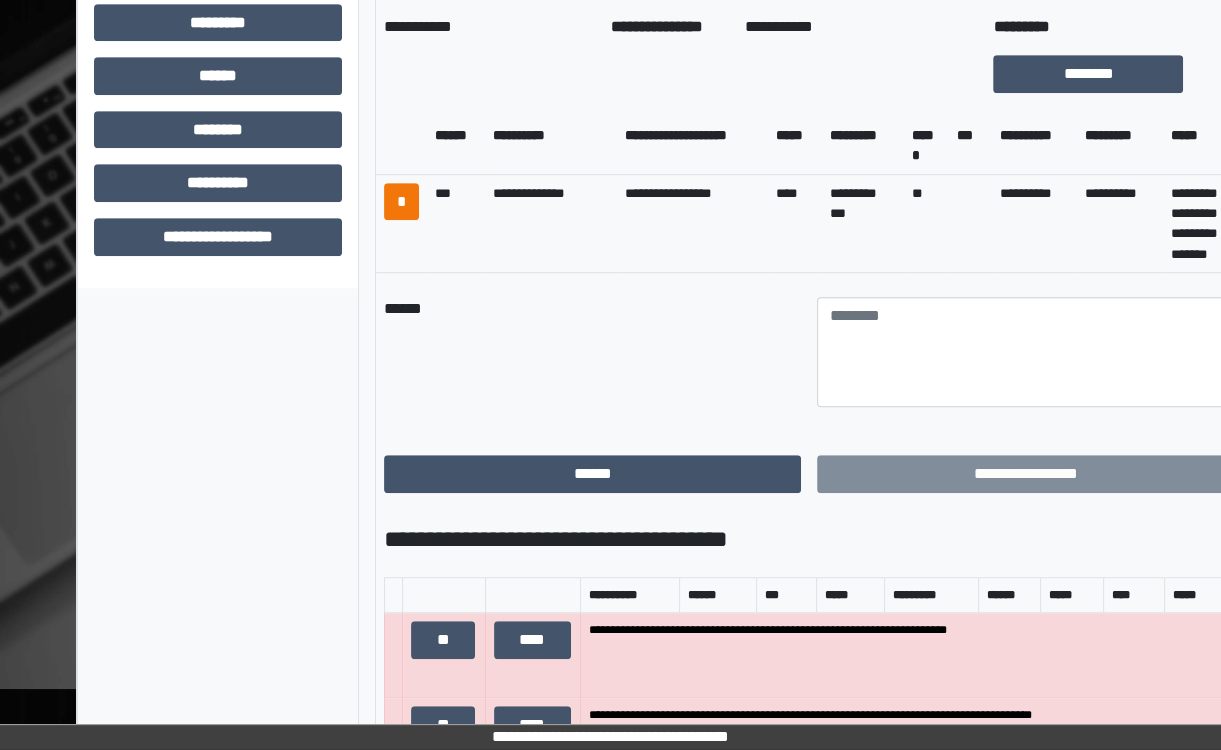 scroll, scrollTop: 416, scrollLeft: 0, axis: vertical 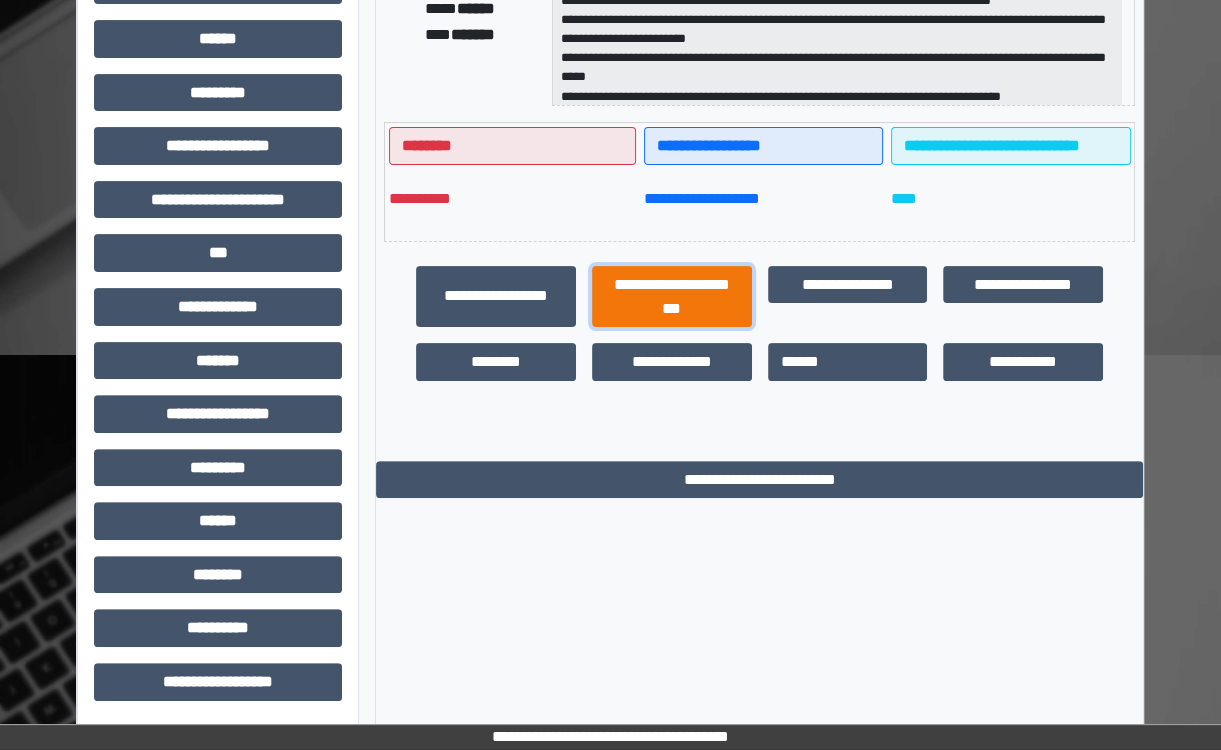 click on "**********" at bounding box center (672, 297) 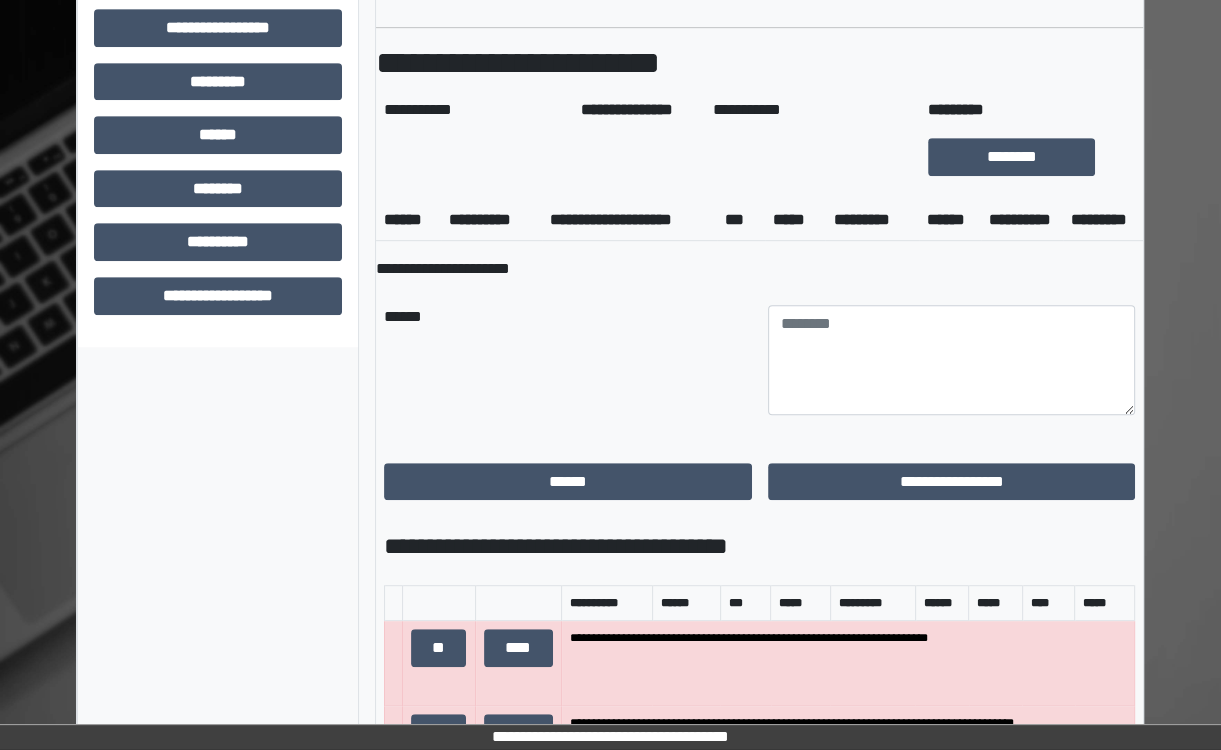 scroll, scrollTop: 809, scrollLeft: 0, axis: vertical 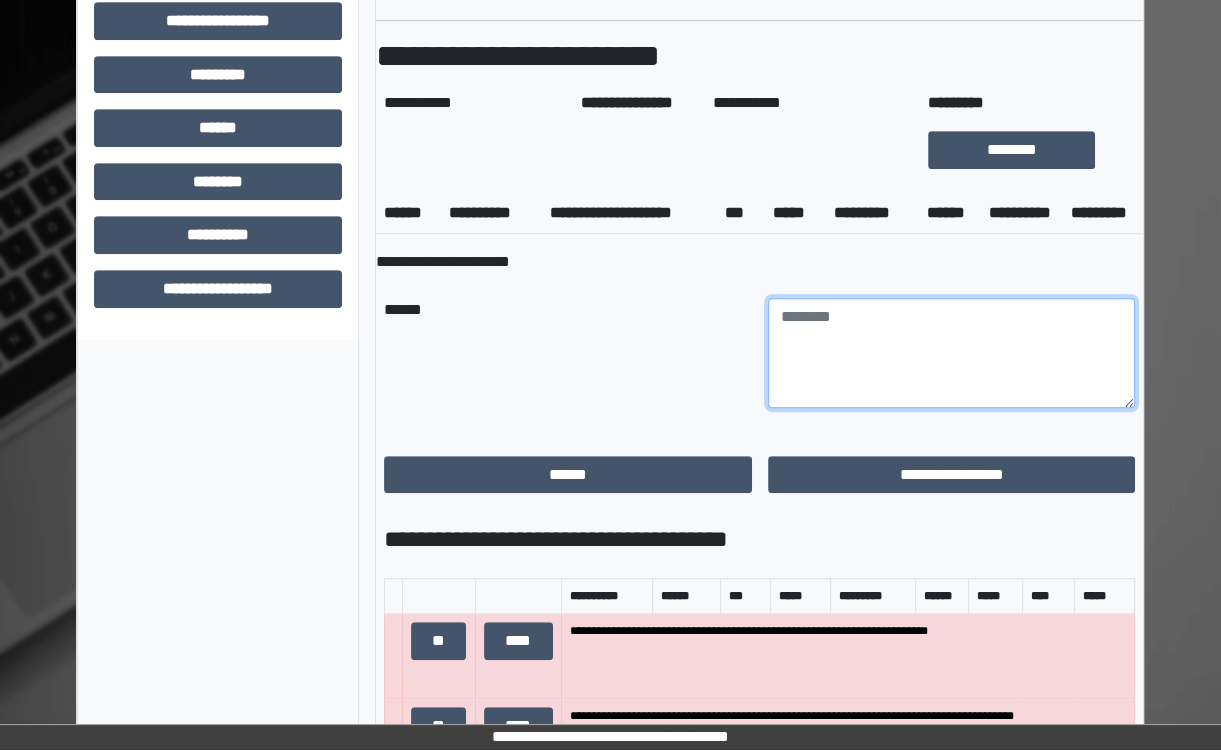 click at bounding box center (952, 353) 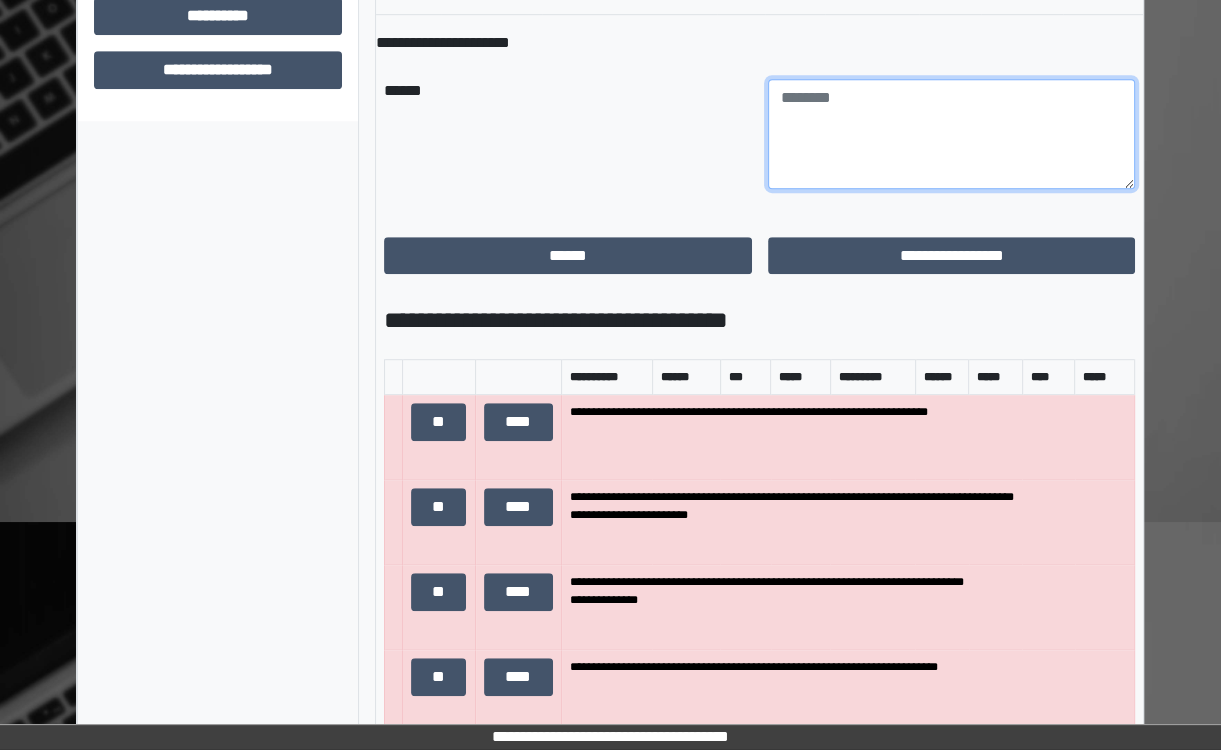 scroll, scrollTop: 1020, scrollLeft: 0, axis: vertical 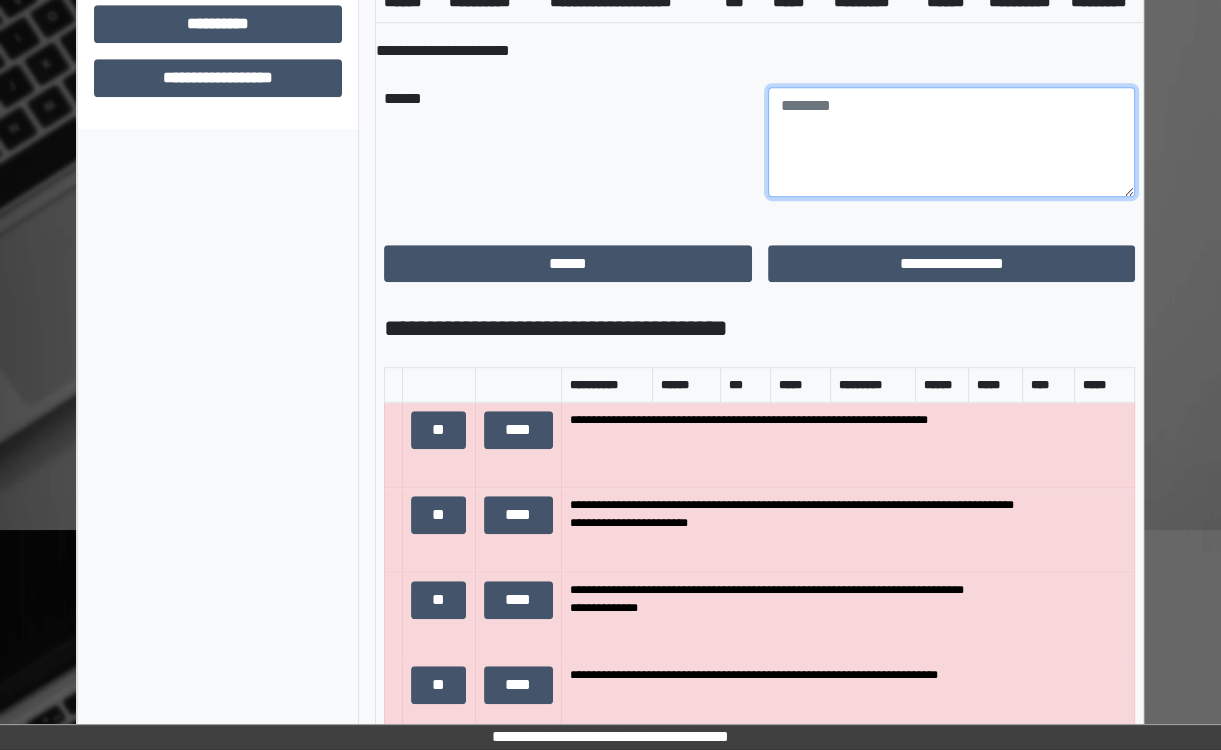 click at bounding box center (952, 142) 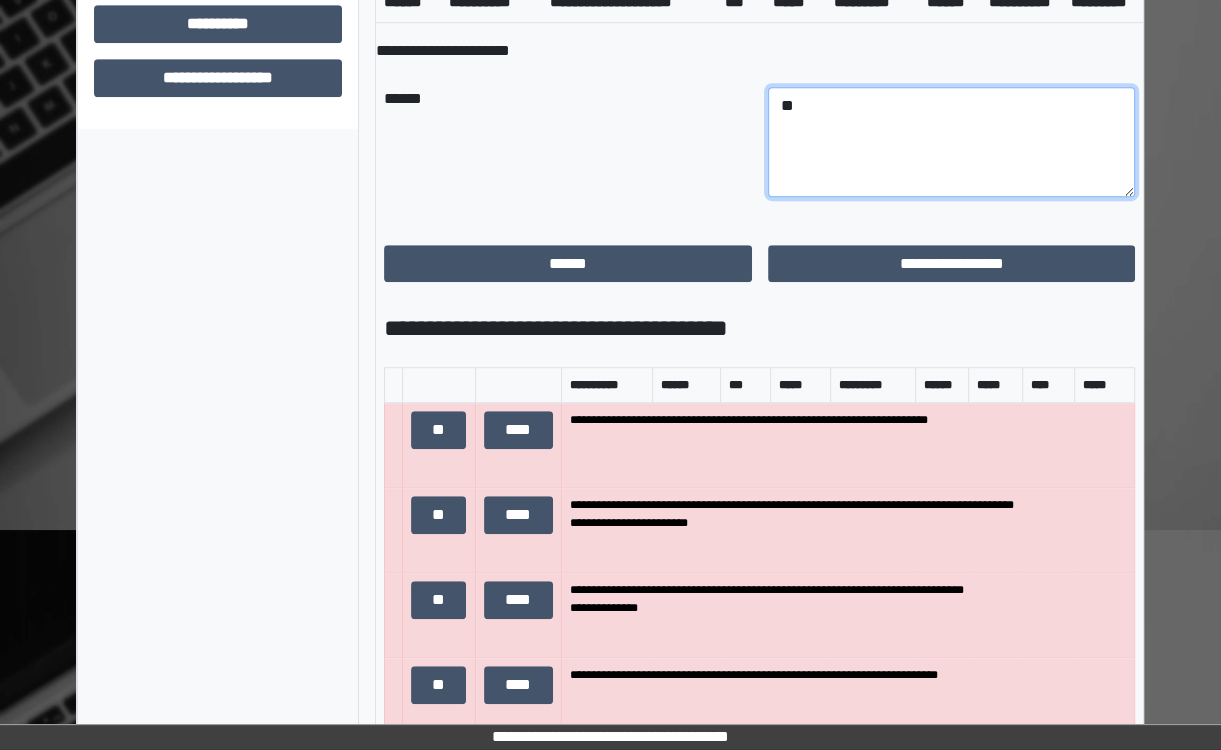type on "*" 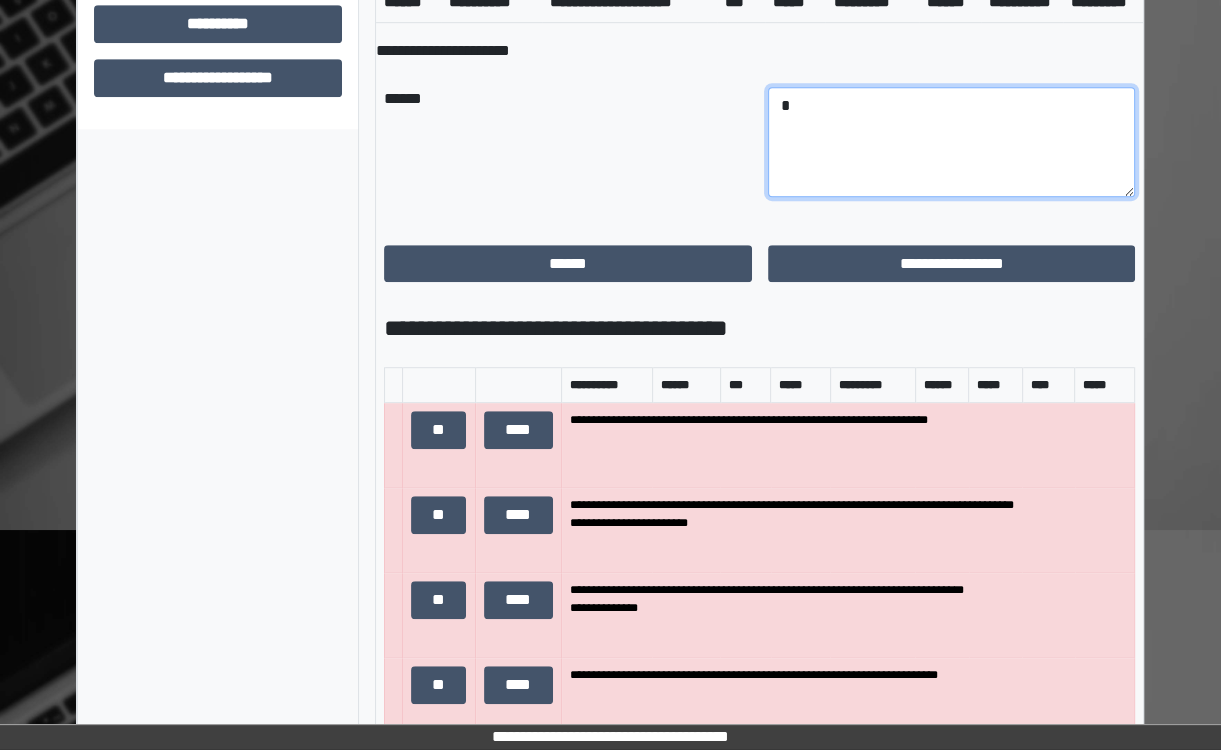 type 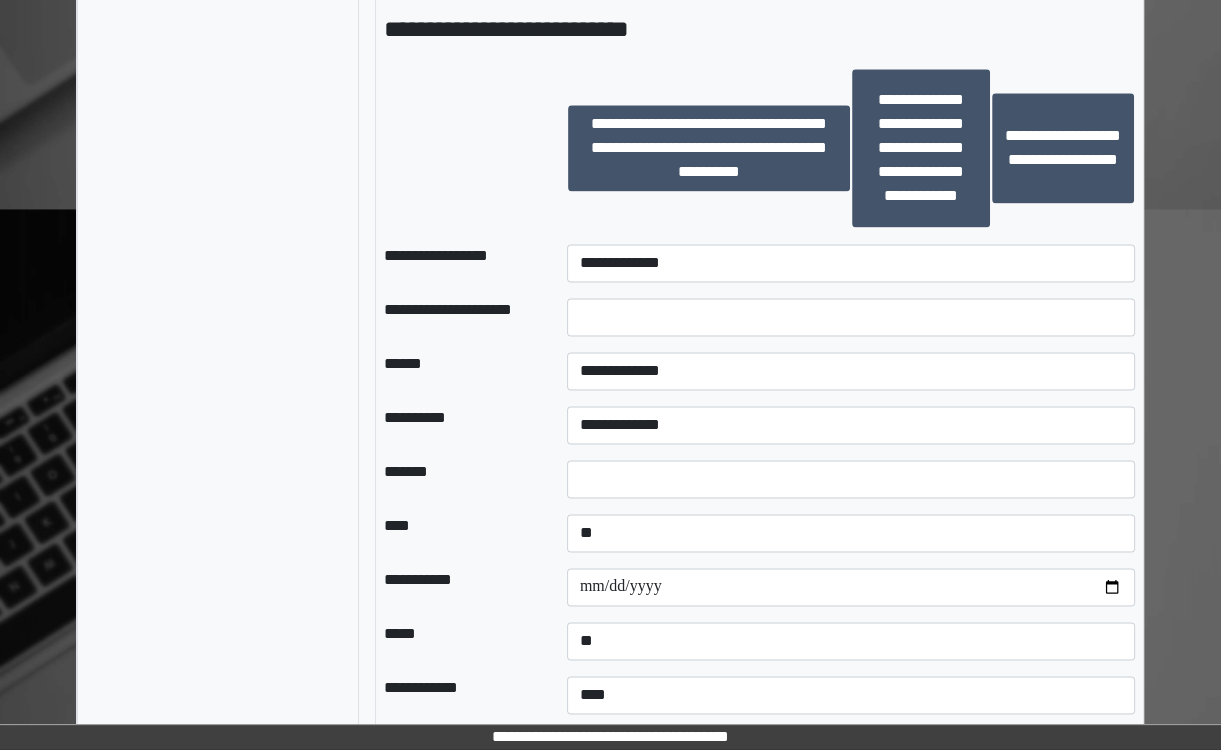 scroll, scrollTop: 2171, scrollLeft: 0, axis: vertical 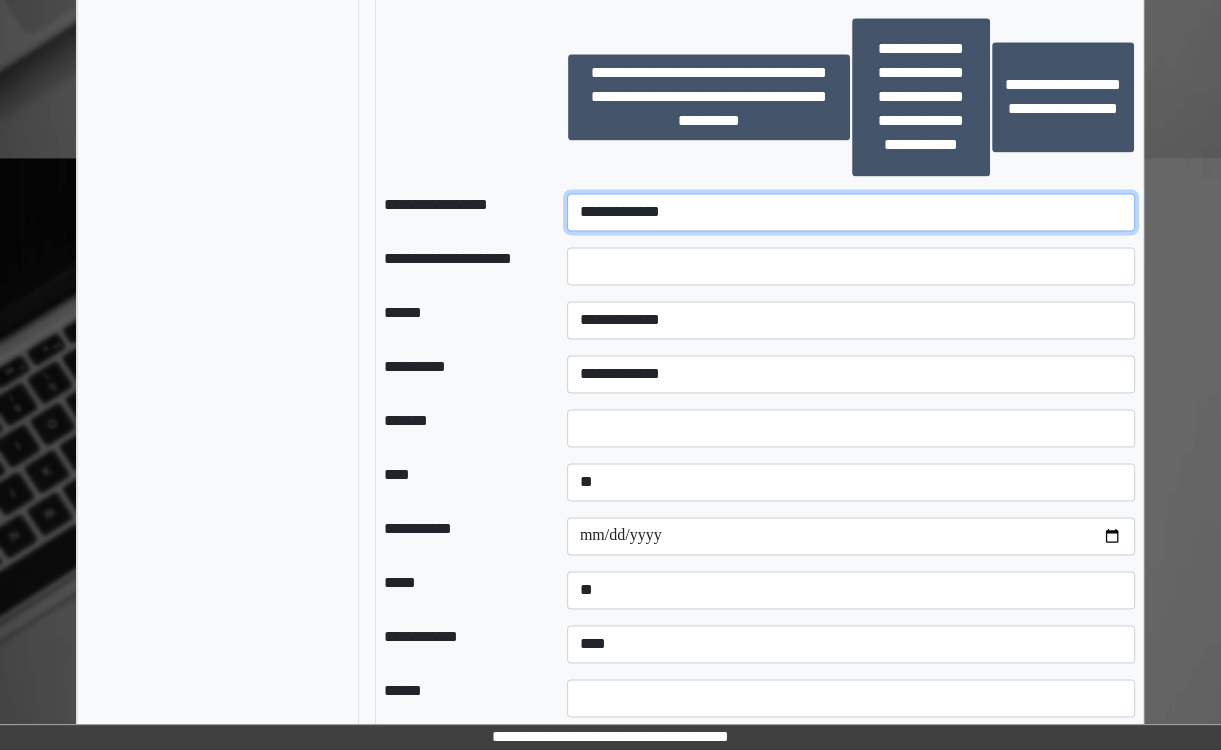 drag, startPoint x: 713, startPoint y: 247, endPoint x: 712, endPoint y: 272, distance: 25.019993 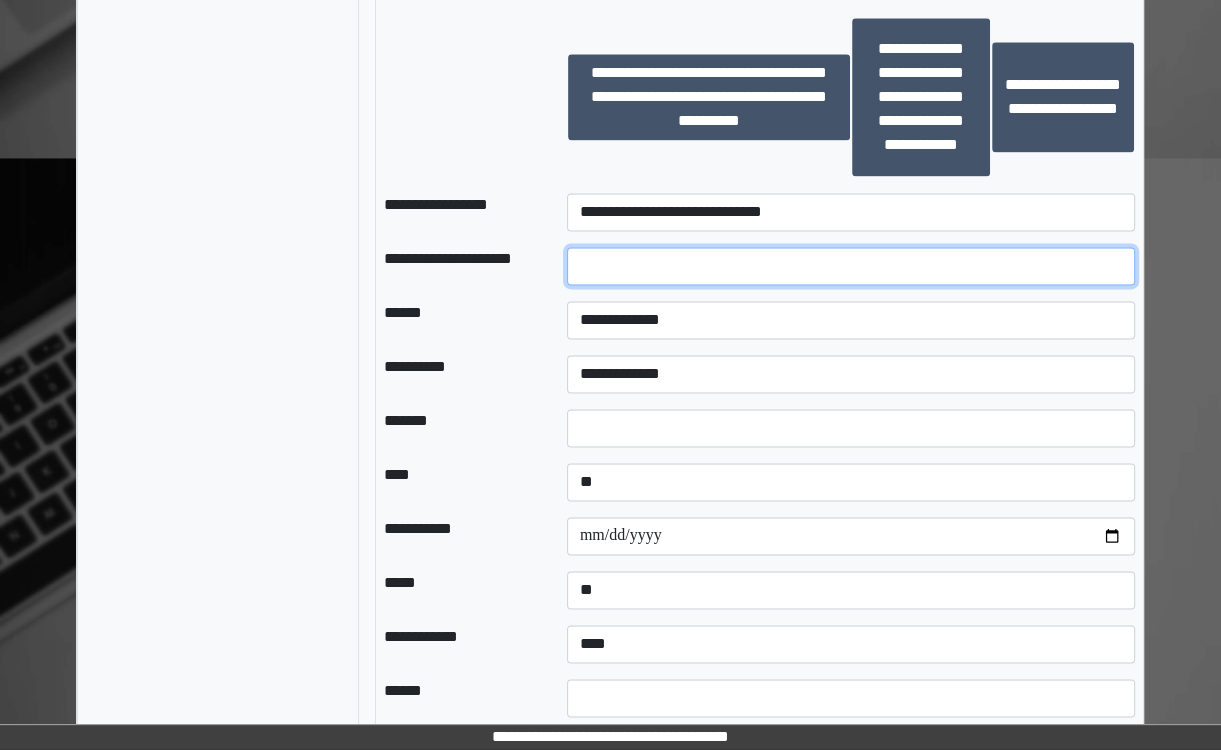 click at bounding box center [851, 266] 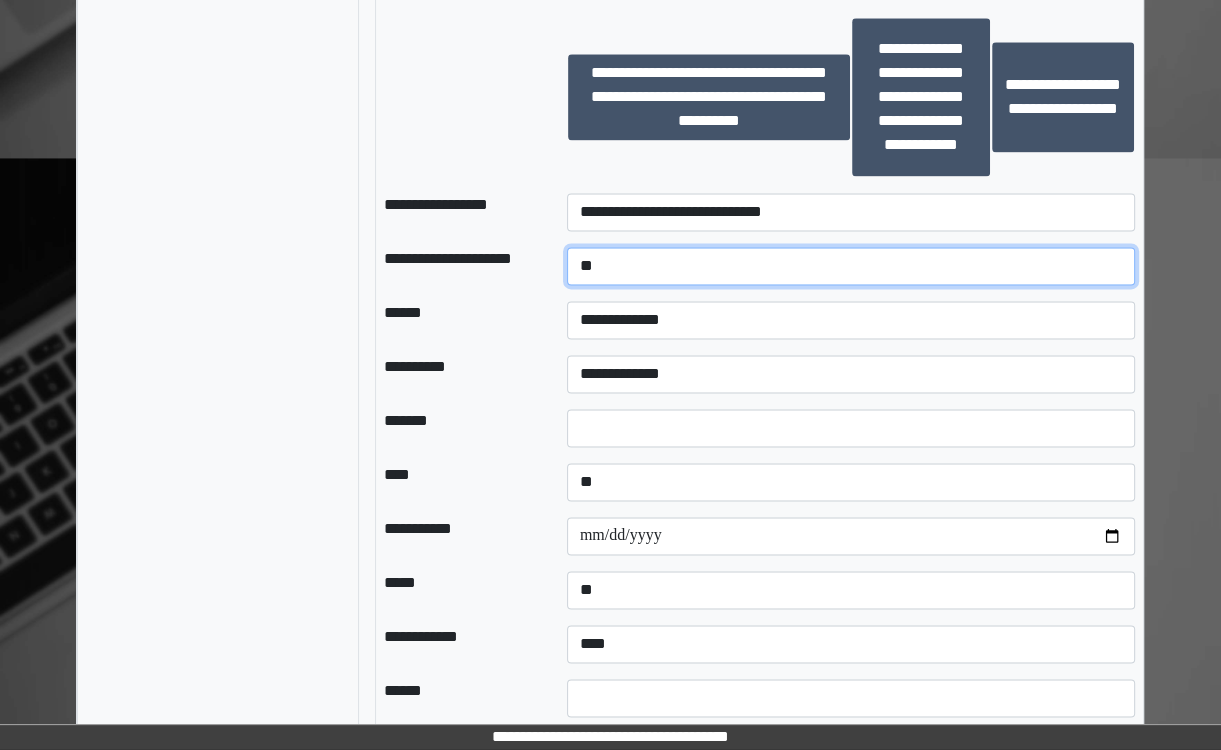 type on "*" 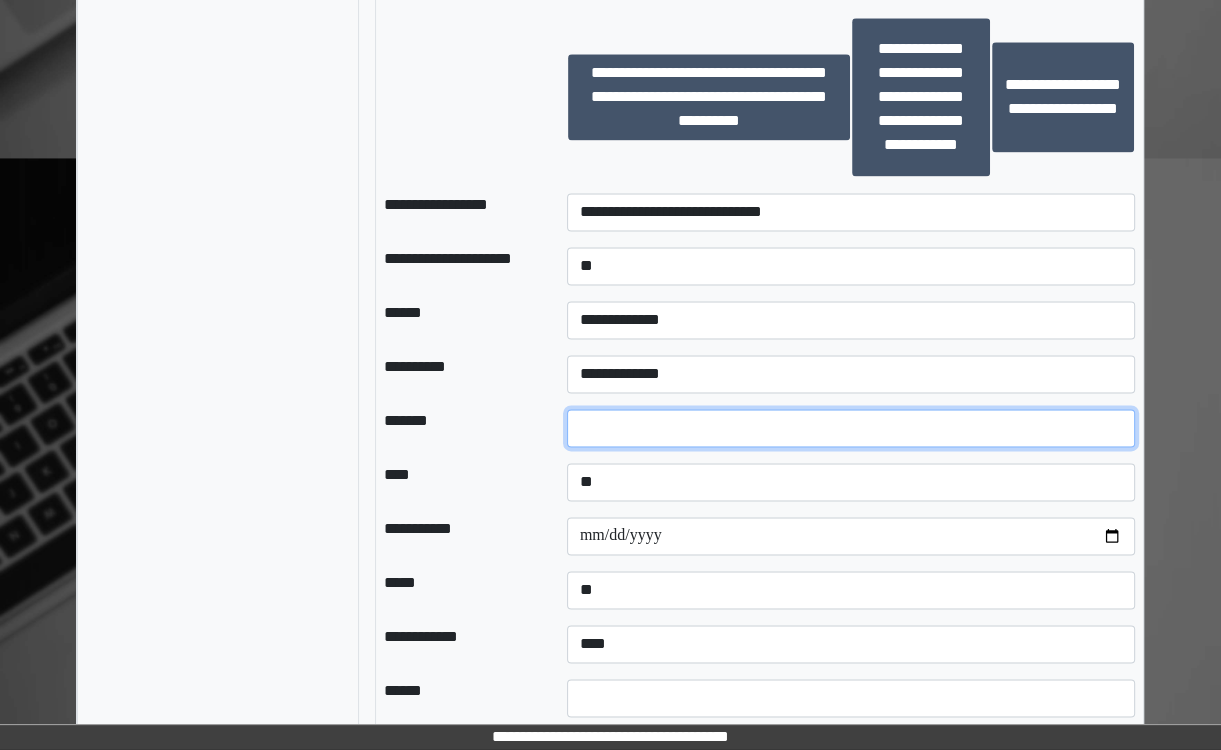 click on "*" at bounding box center [851, 428] 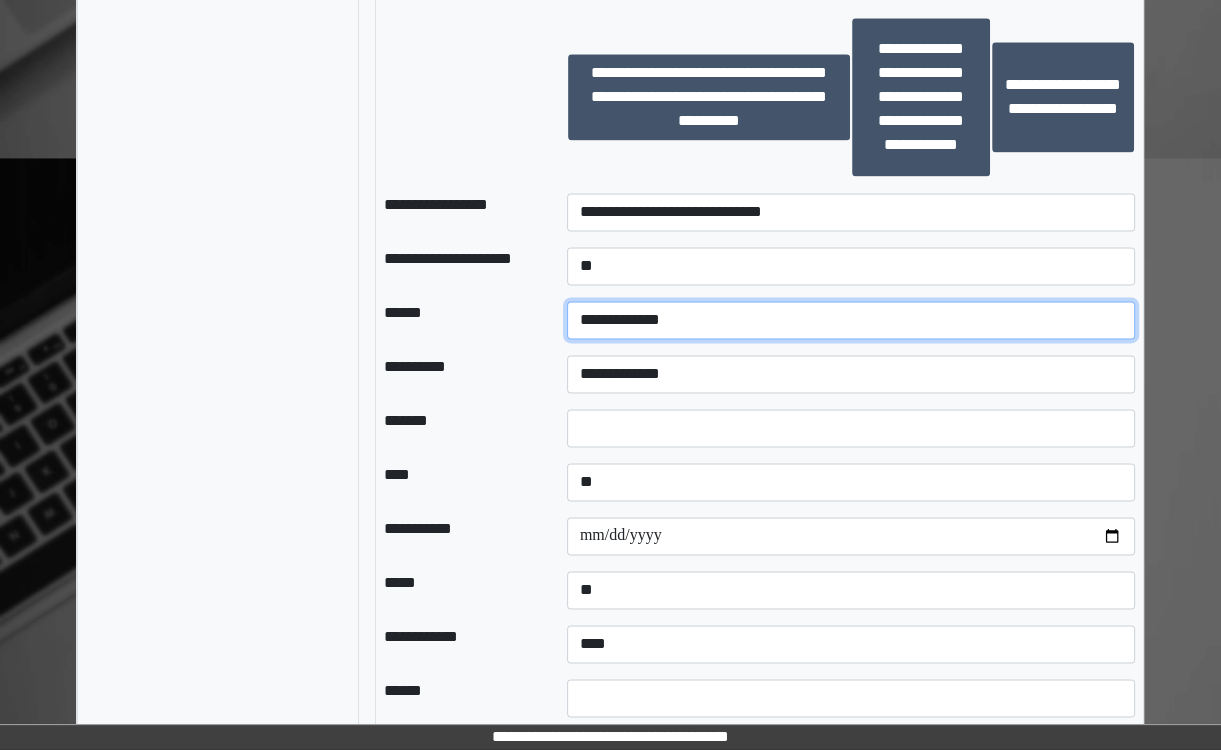 click on "**********" at bounding box center (851, 320) 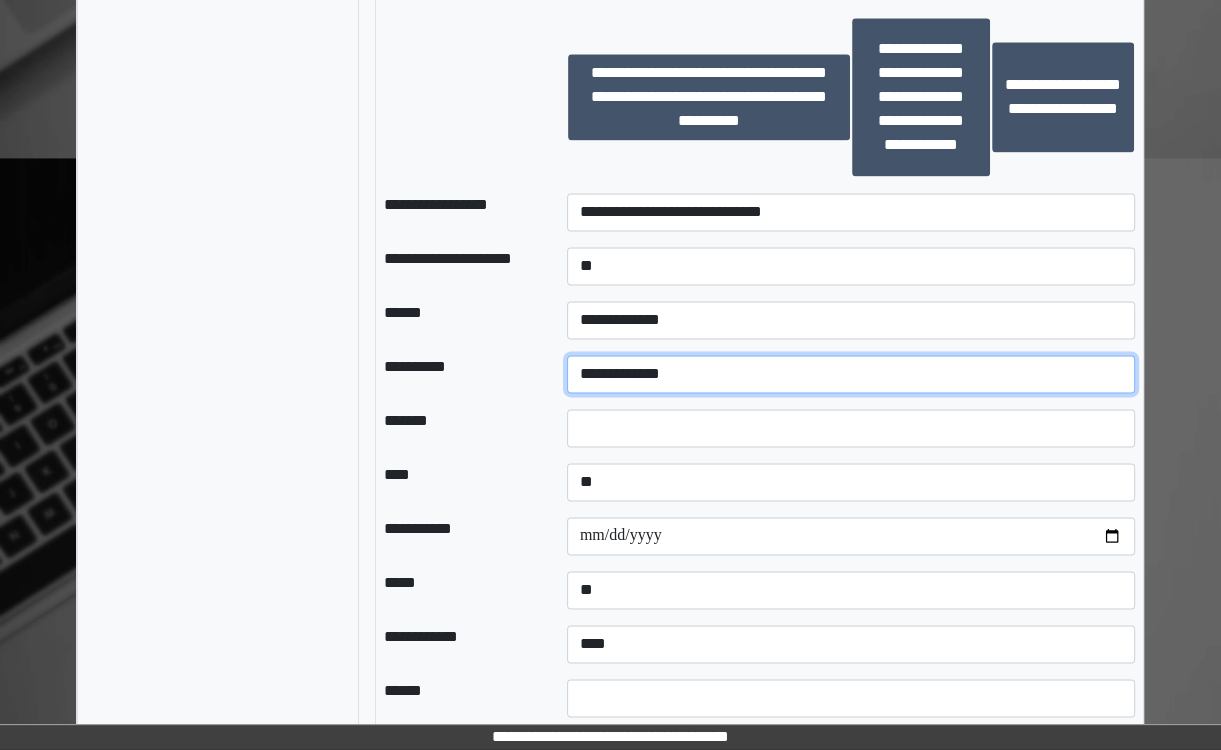 click on "**********" at bounding box center (851, 374) 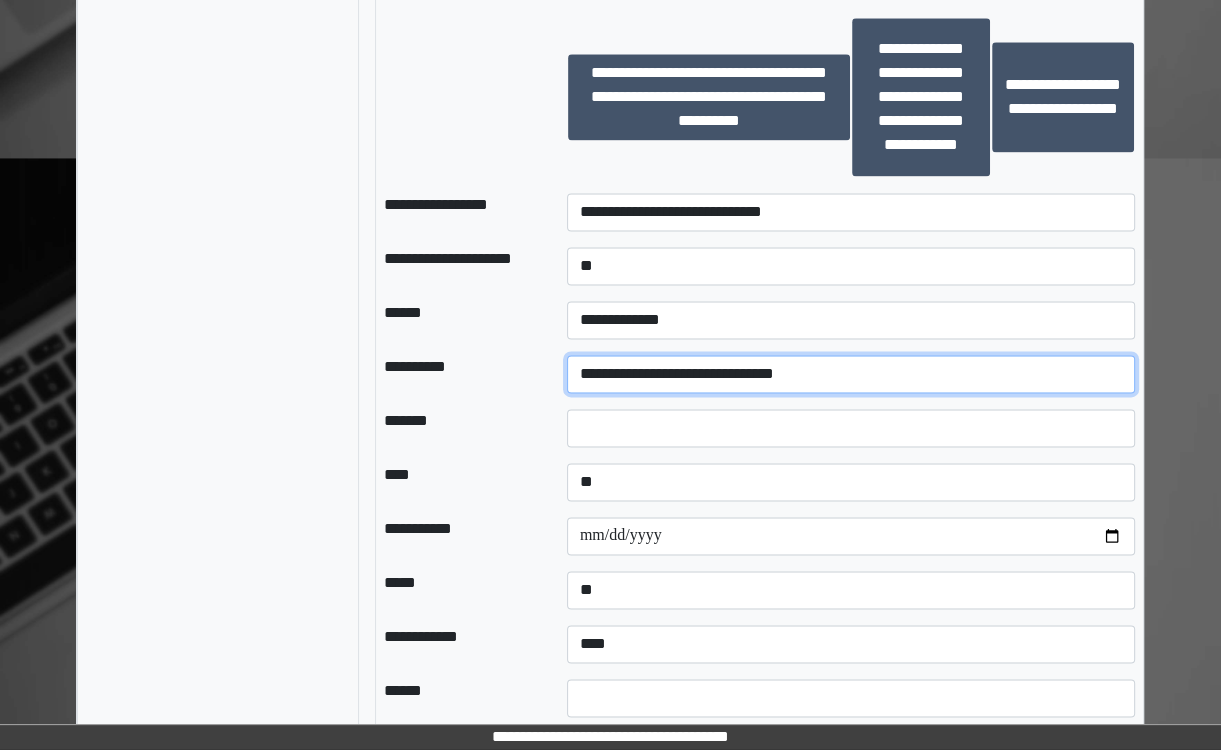 click on "**********" at bounding box center [851, 374] 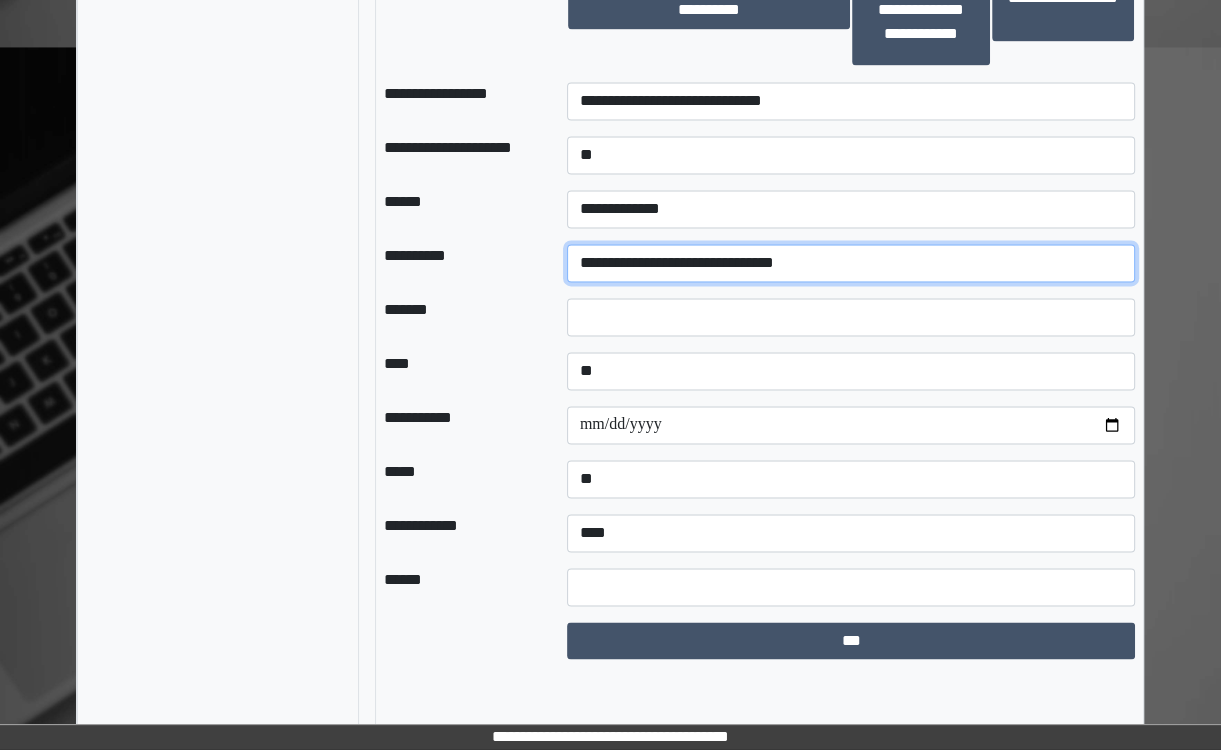scroll, scrollTop: 2283, scrollLeft: 0, axis: vertical 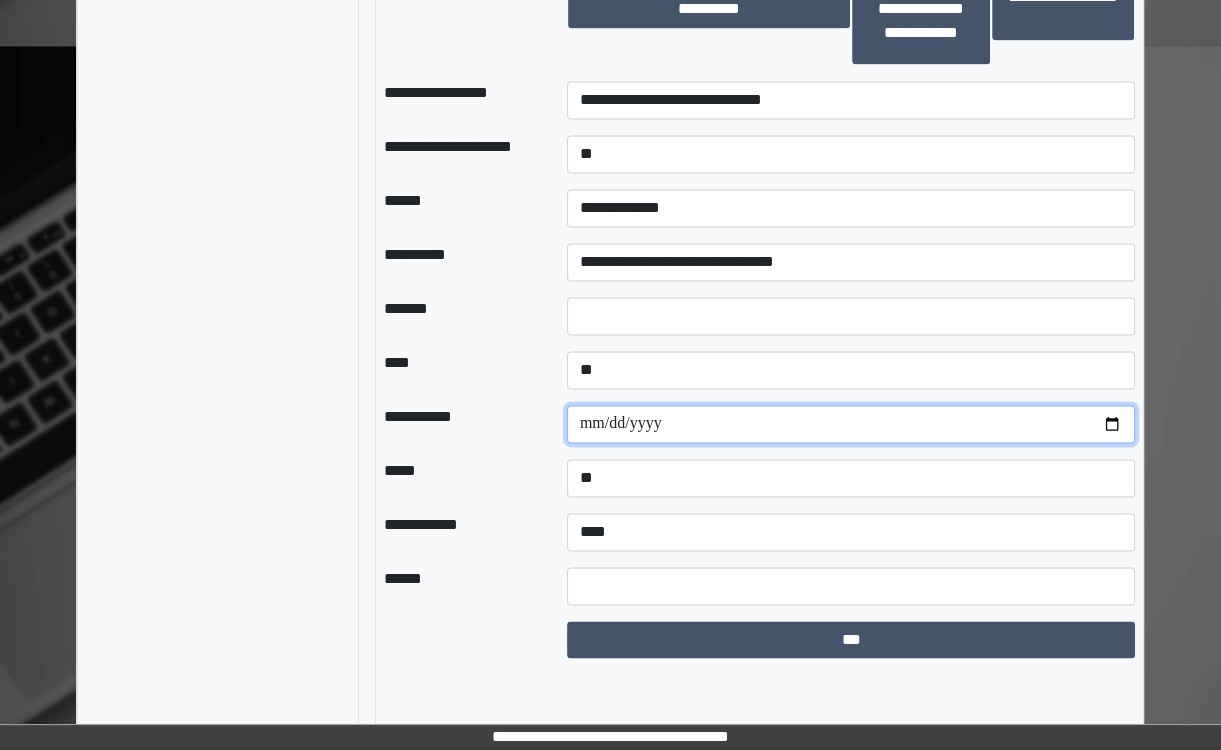 click at bounding box center (851, 424) 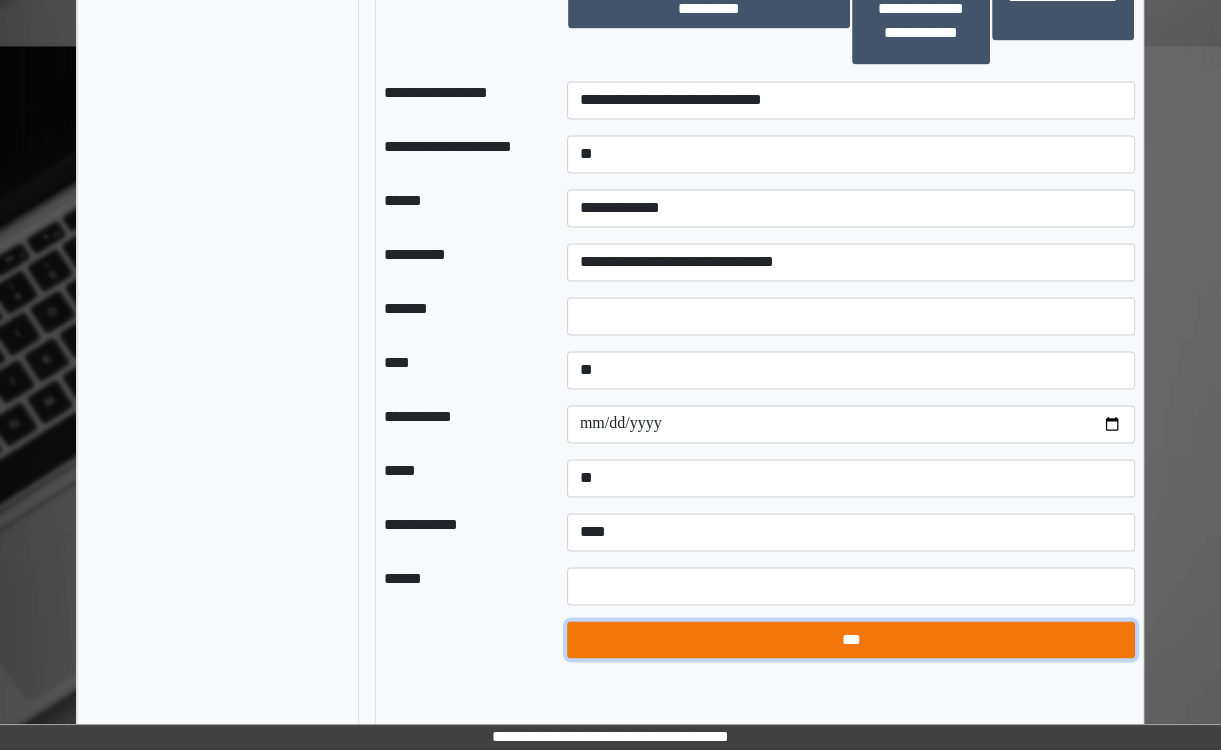 click on "***" at bounding box center [851, 640] 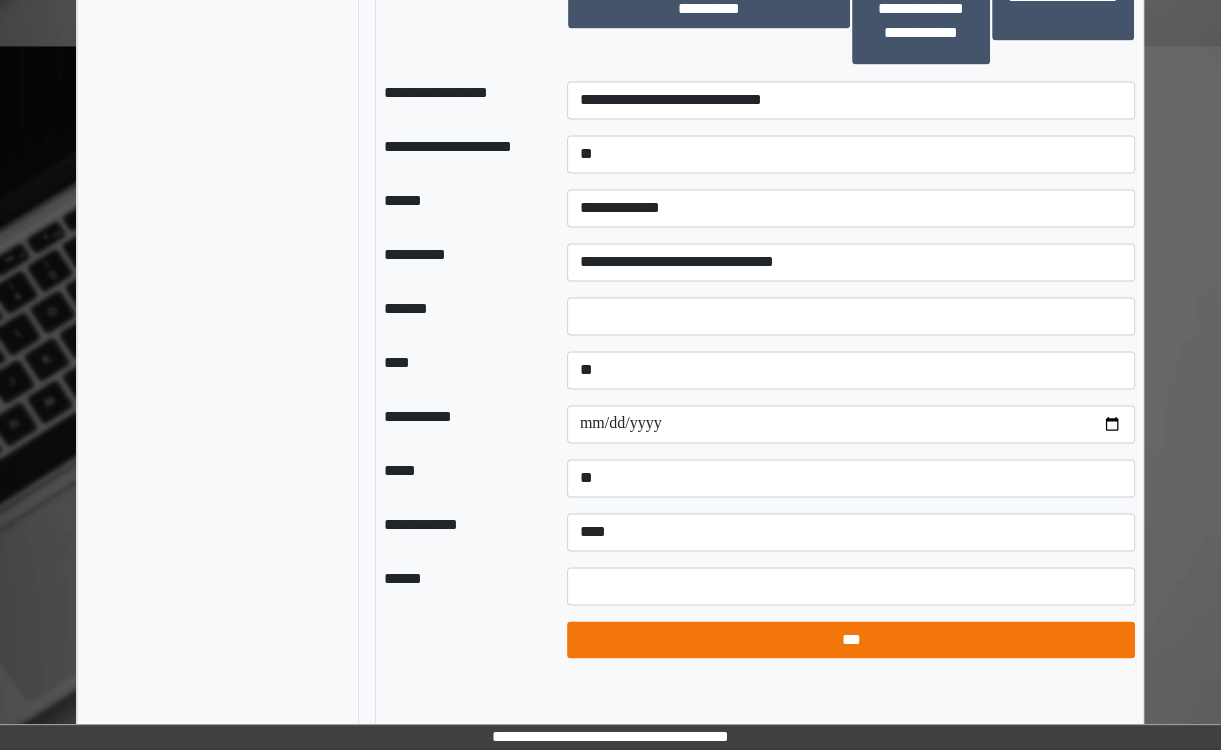 select on "*" 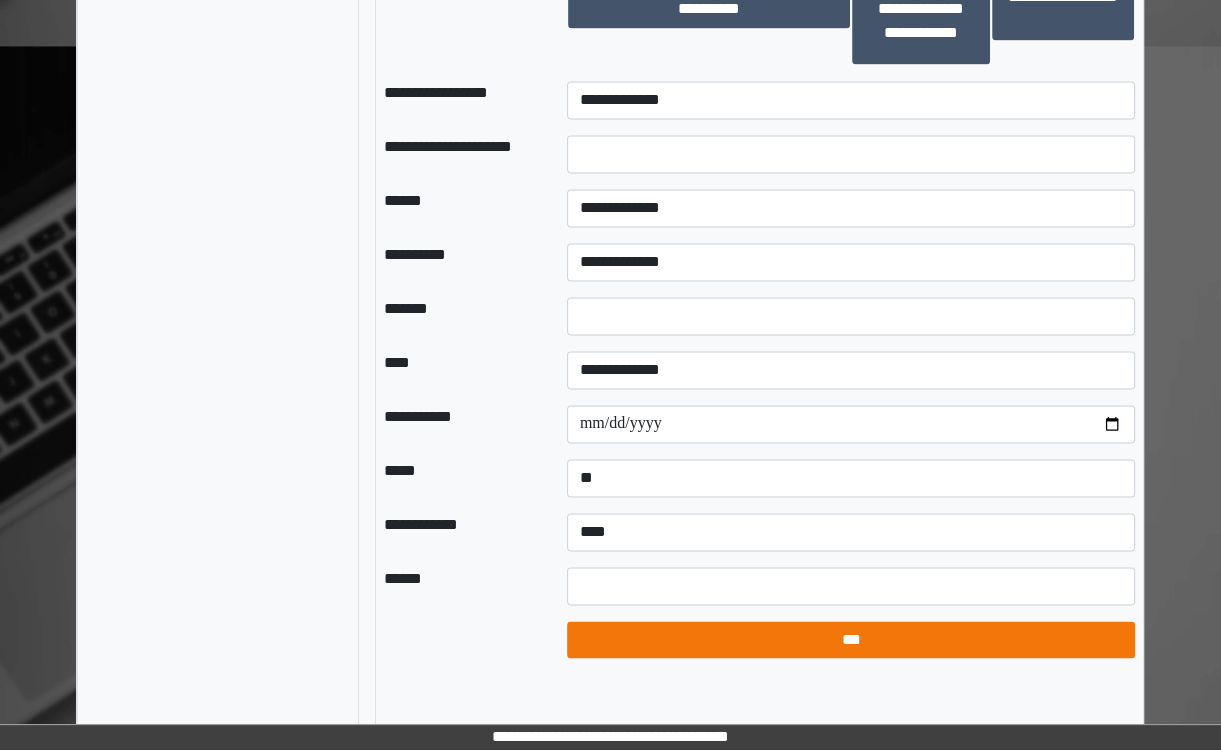 scroll, scrollTop: 2236, scrollLeft: 0, axis: vertical 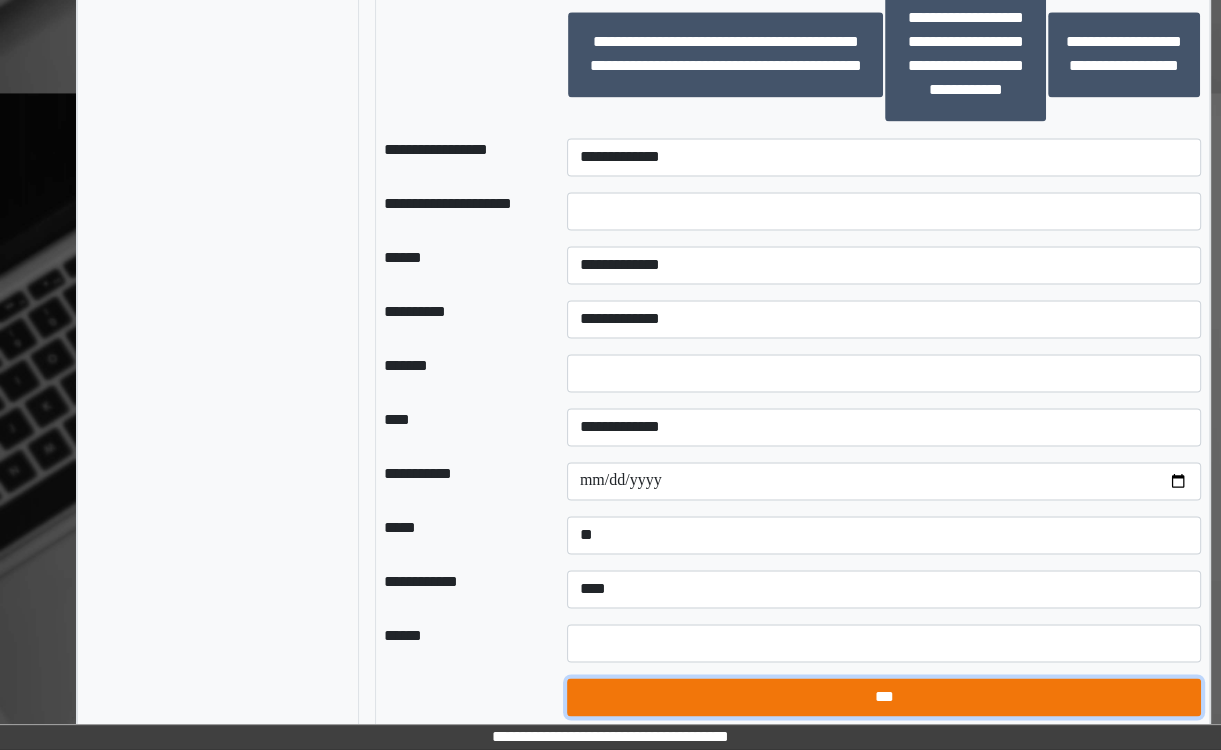 click on "***" at bounding box center (884, 697) 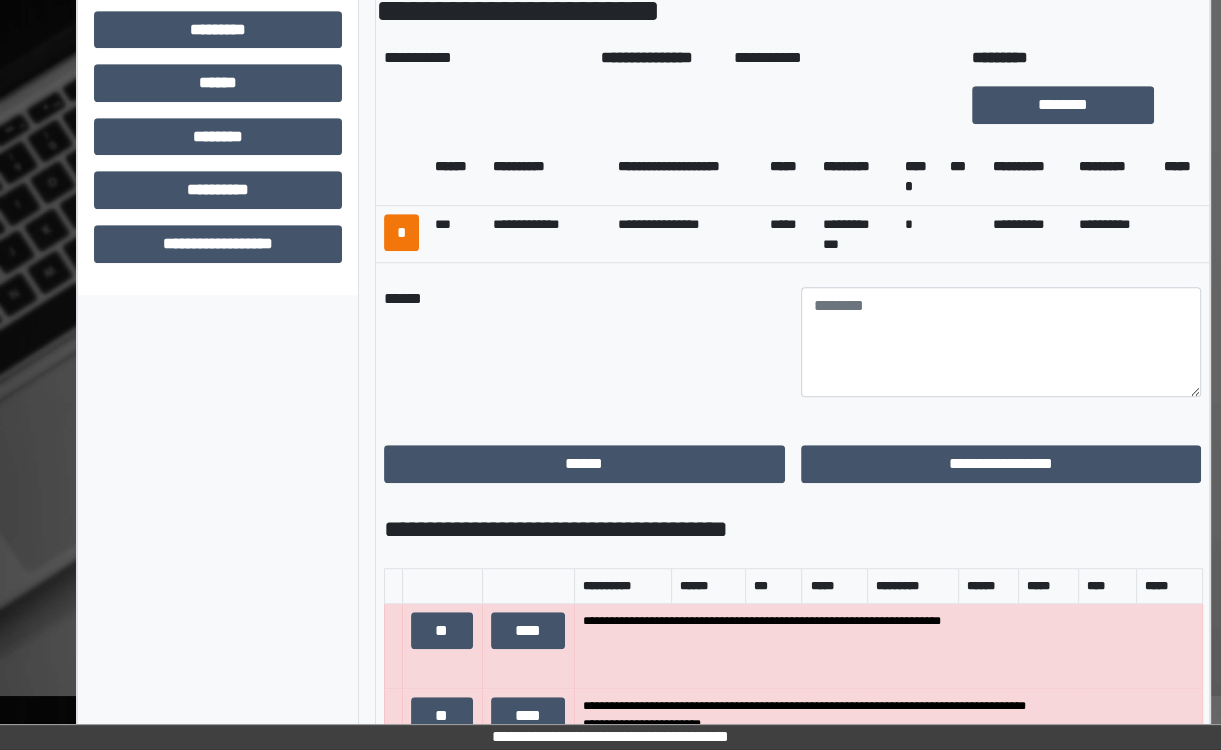 scroll, scrollTop: 831, scrollLeft: 0, axis: vertical 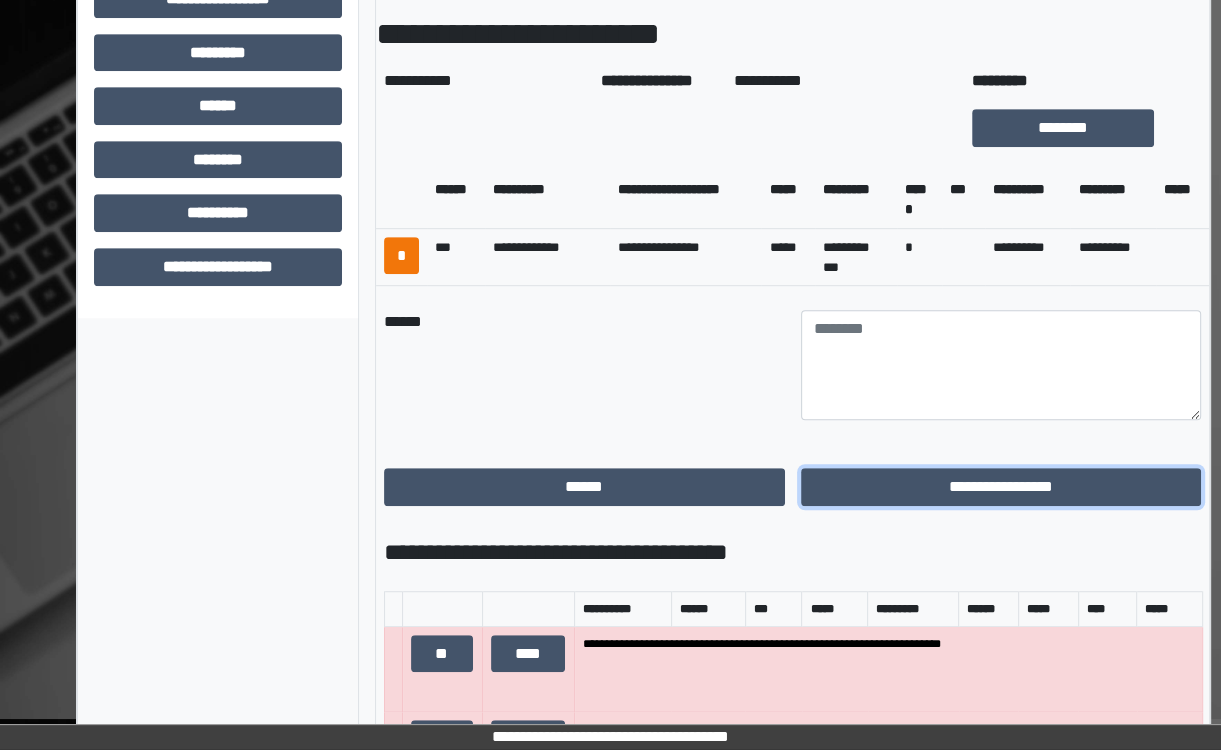 drag, startPoint x: 1038, startPoint y: 499, endPoint x: 1206, endPoint y: 448, distance: 175.5705 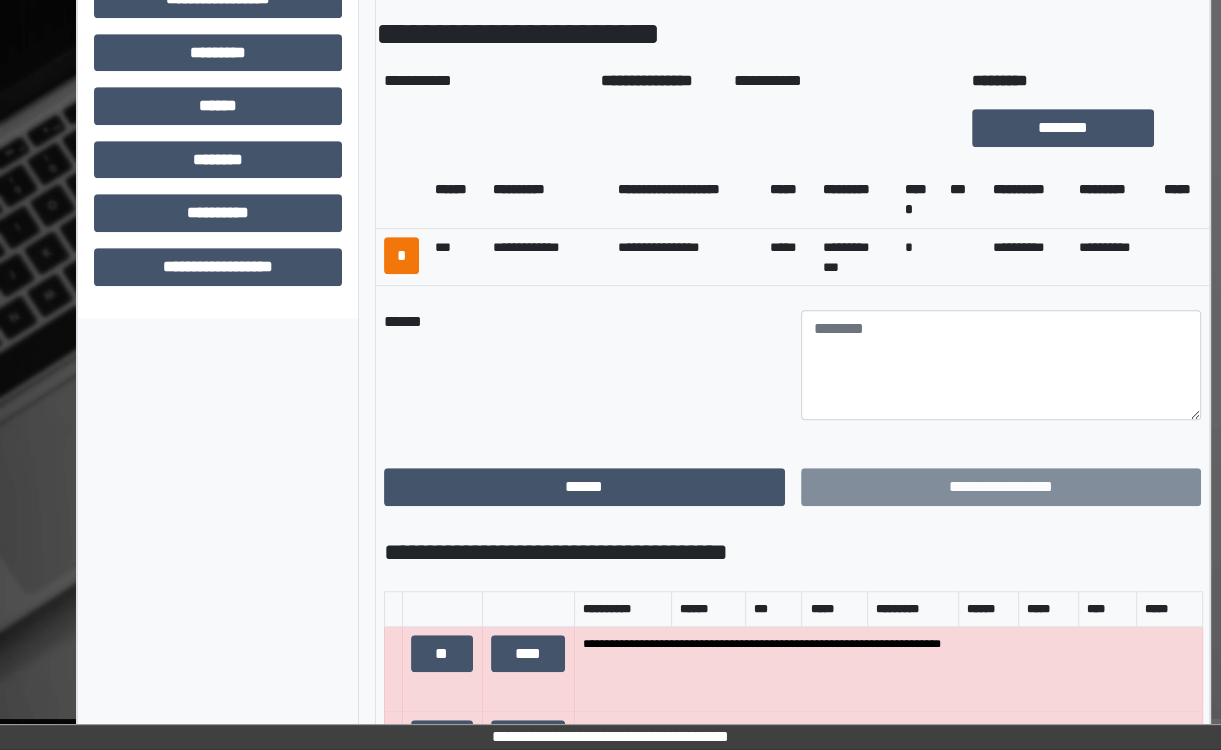 scroll, scrollTop: 416, scrollLeft: 0, axis: vertical 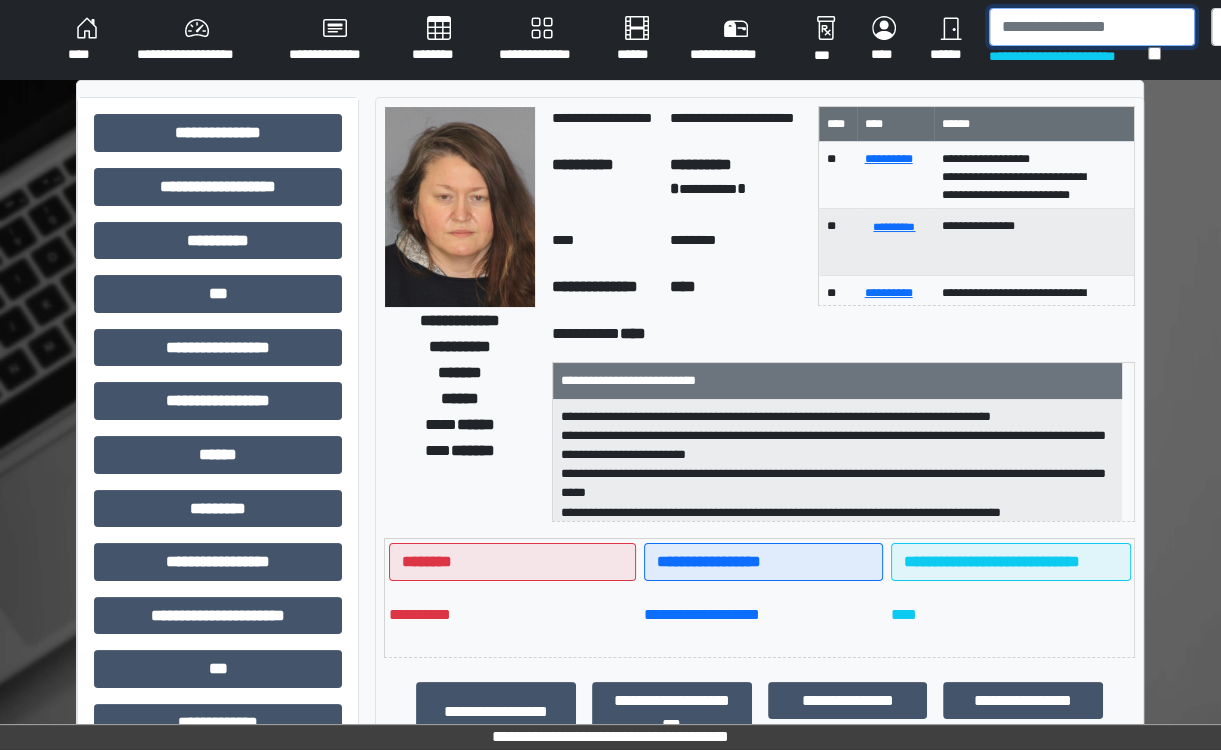 click at bounding box center [1092, 27] 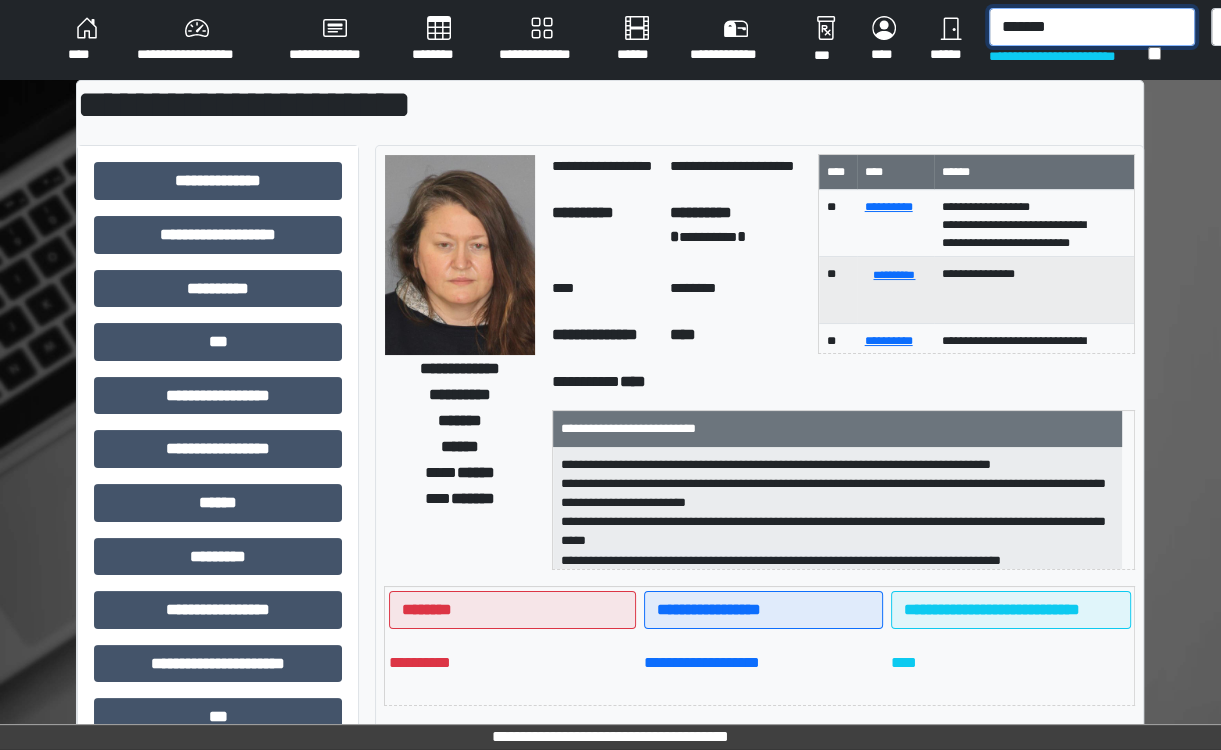 click on "*******" at bounding box center [1092, 27] 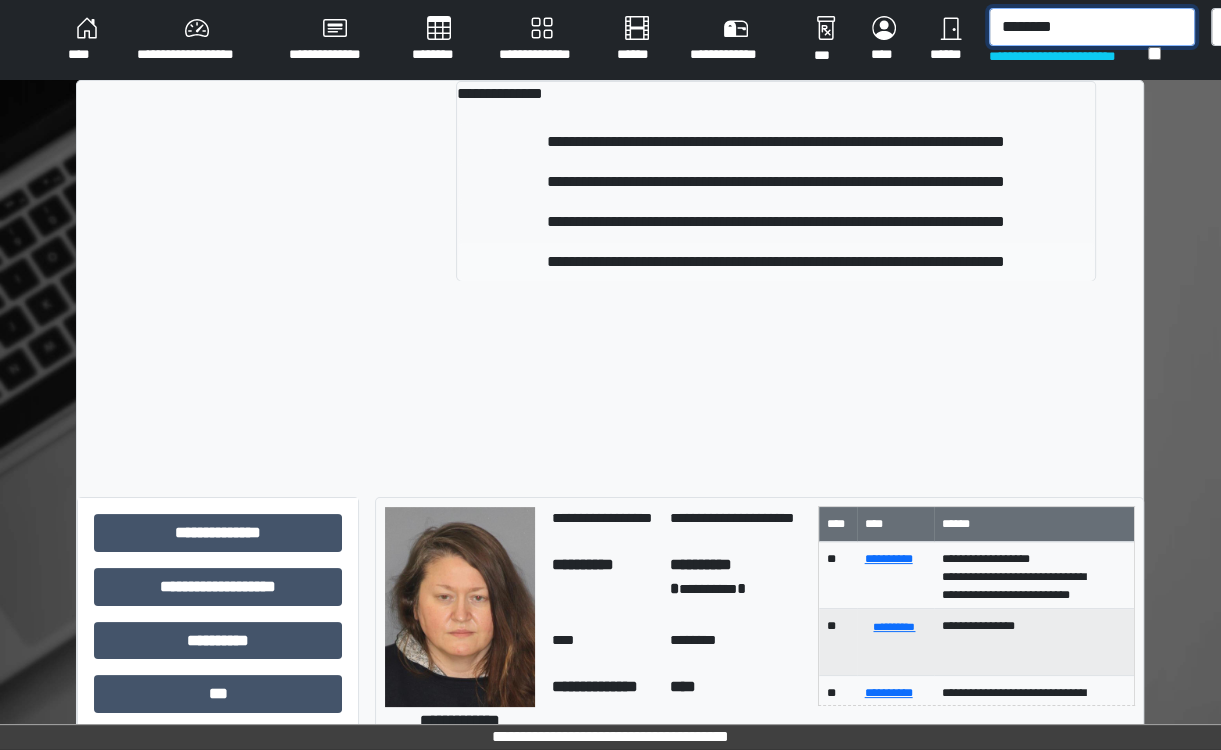 type on "********" 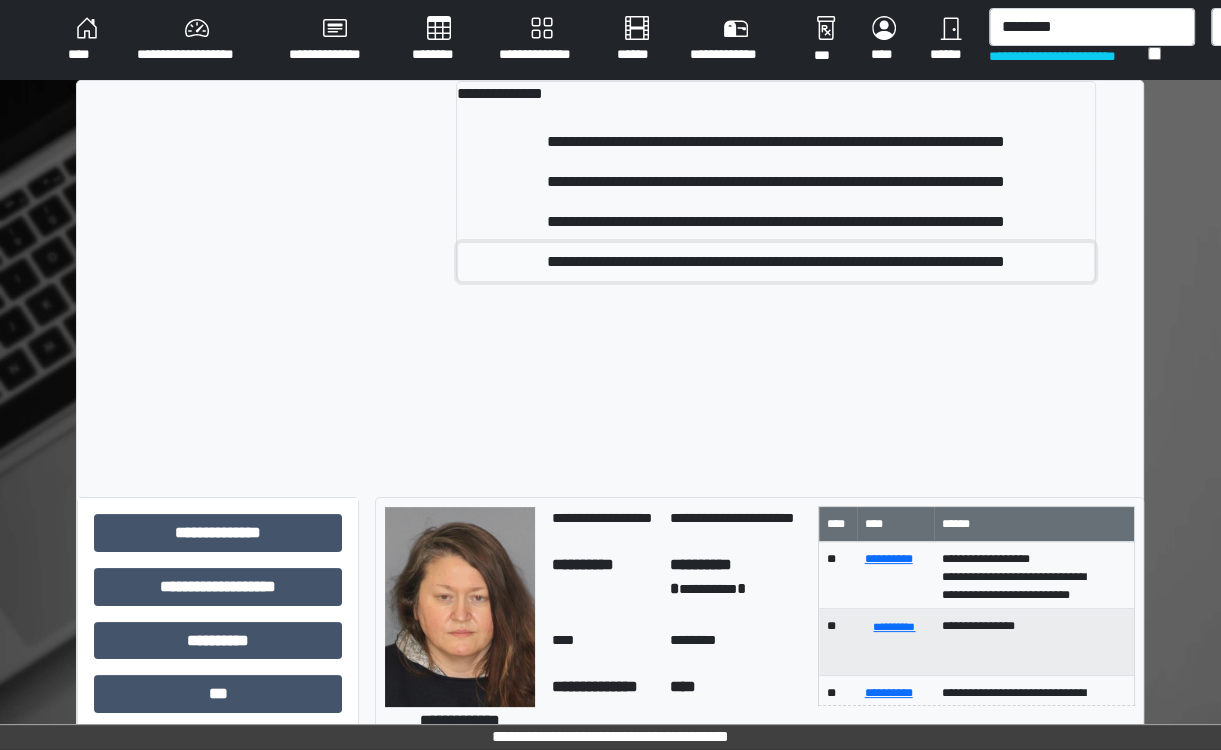 click on "**********" at bounding box center [776, 262] 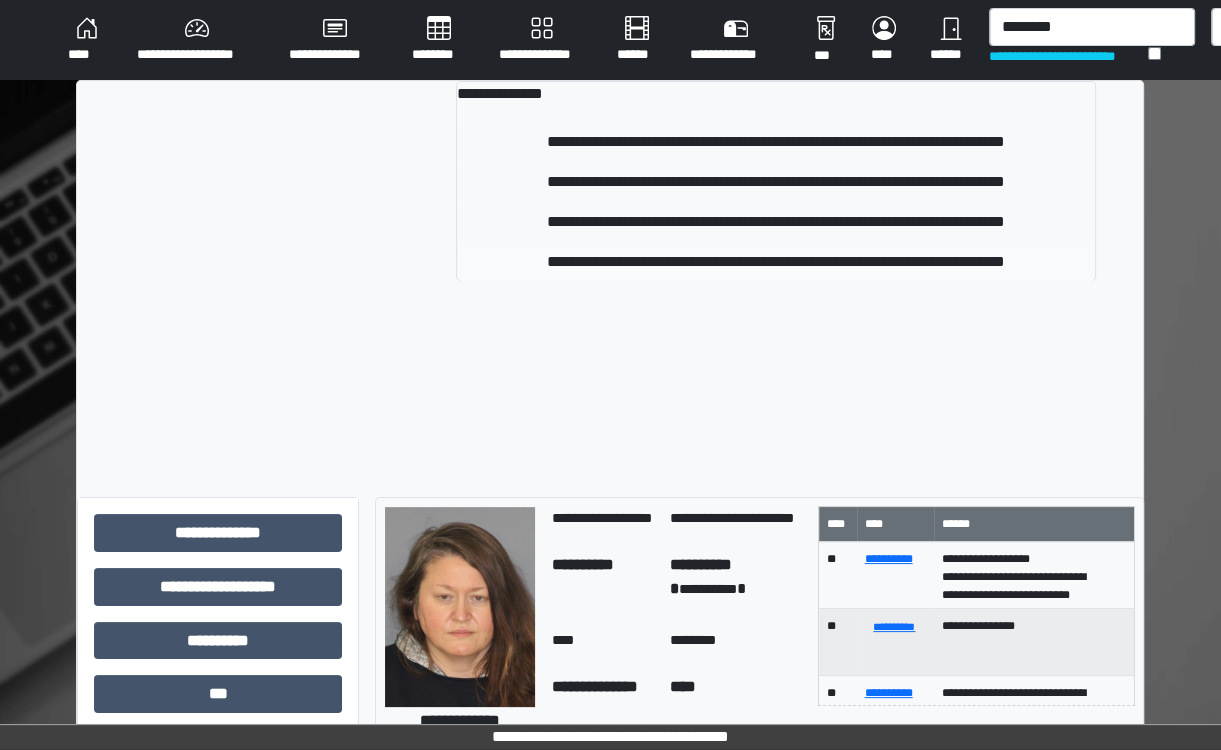 type 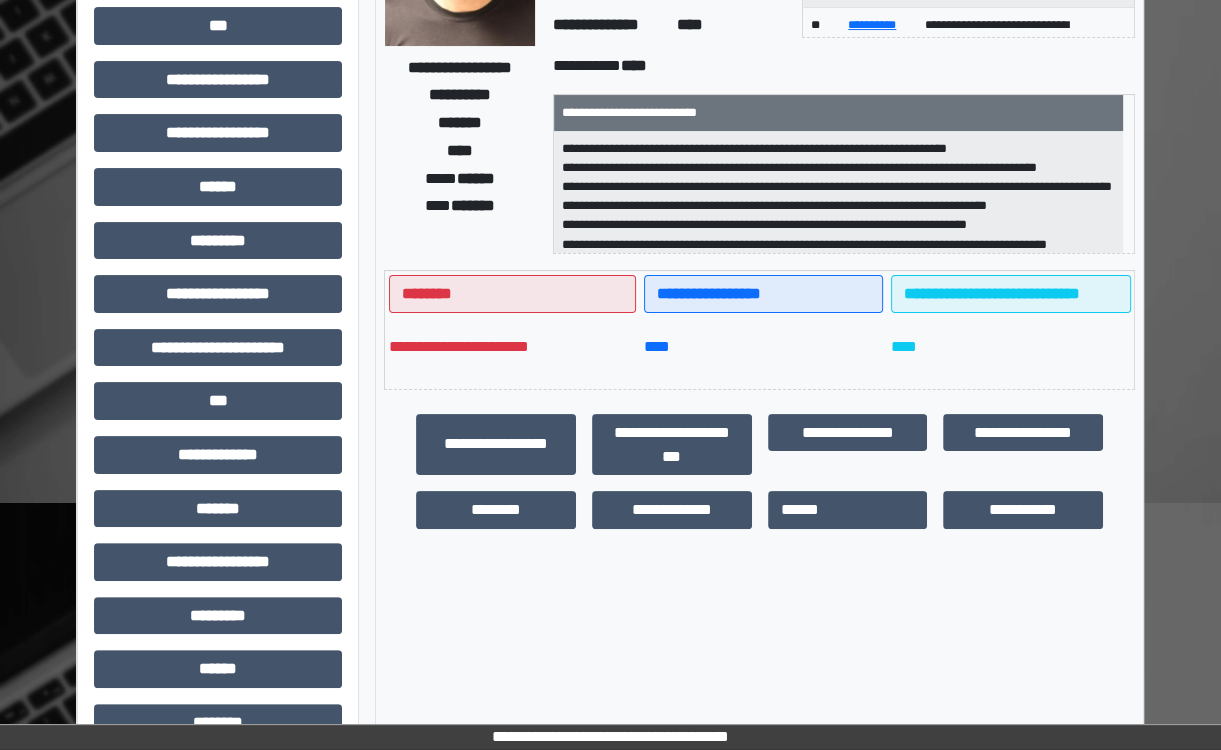 scroll, scrollTop: 270, scrollLeft: 0, axis: vertical 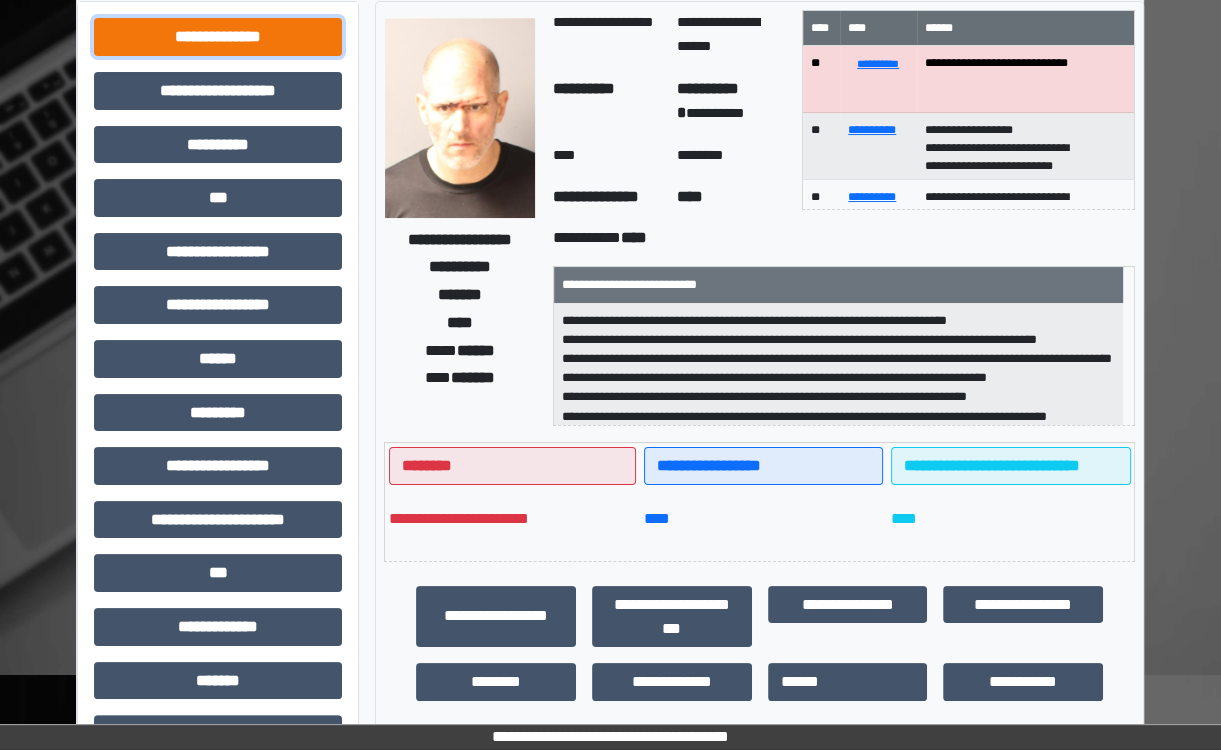 click on "**********" at bounding box center (218, 37) 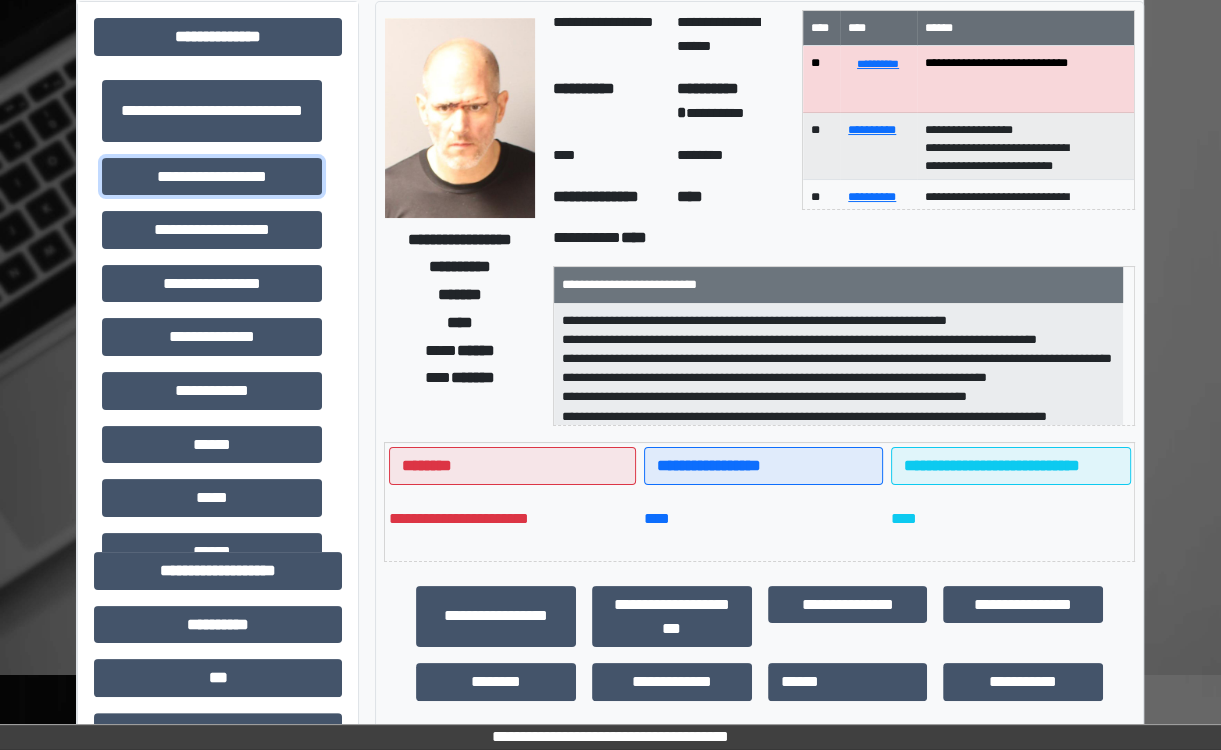 drag, startPoint x: 270, startPoint y: 178, endPoint x: 808, endPoint y: 271, distance: 545.97894 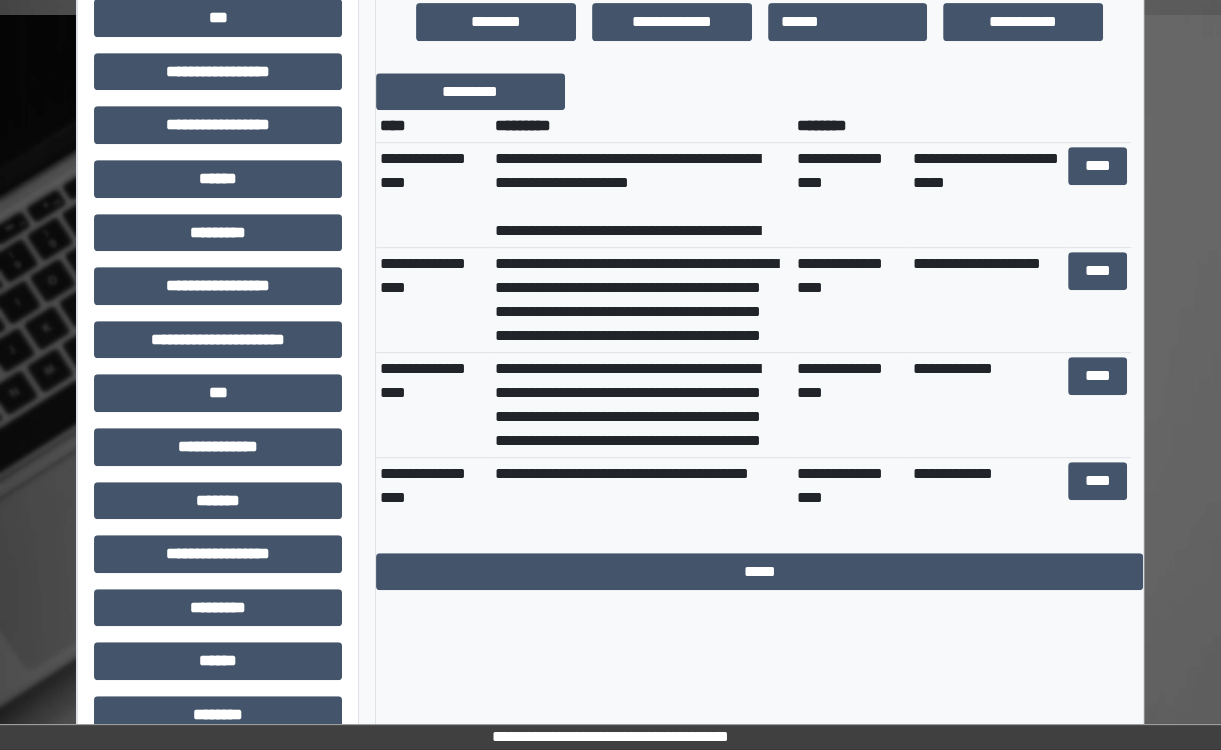 scroll, scrollTop: 759, scrollLeft: 0, axis: vertical 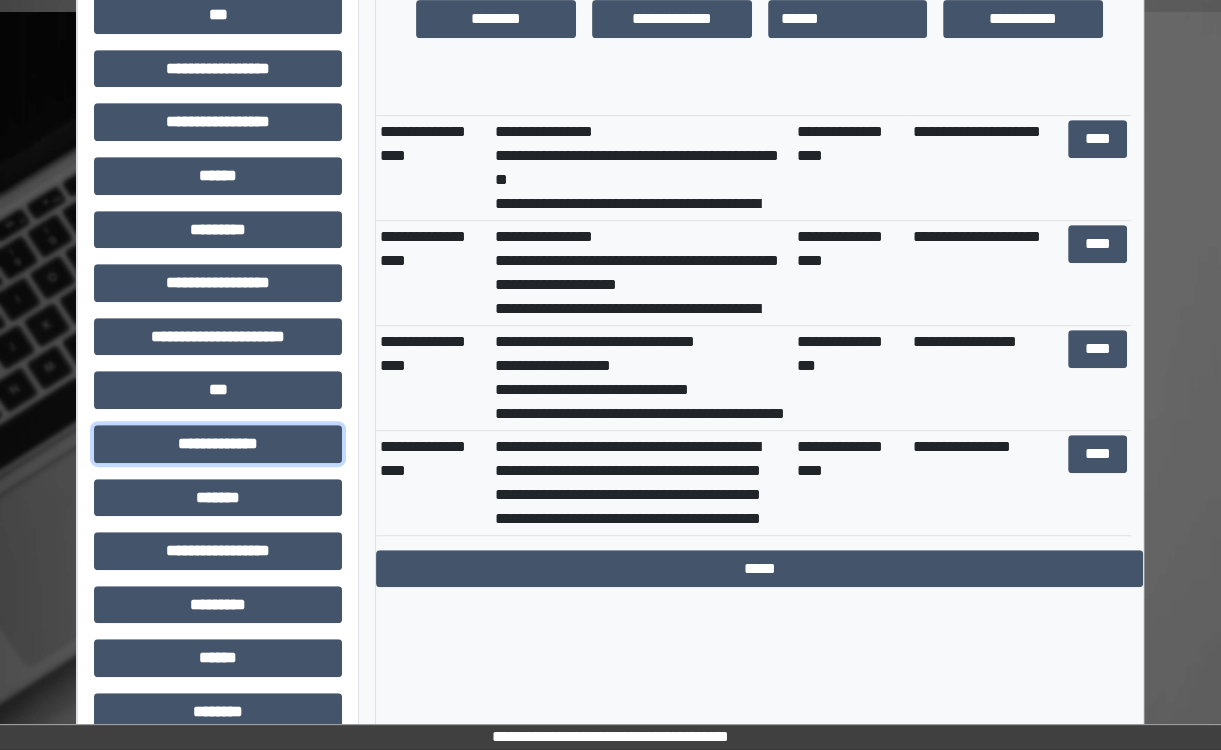 drag, startPoint x: 273, startPoint y: 443, endPoint x: 476, endPoint y: 432, distance: 203.2978 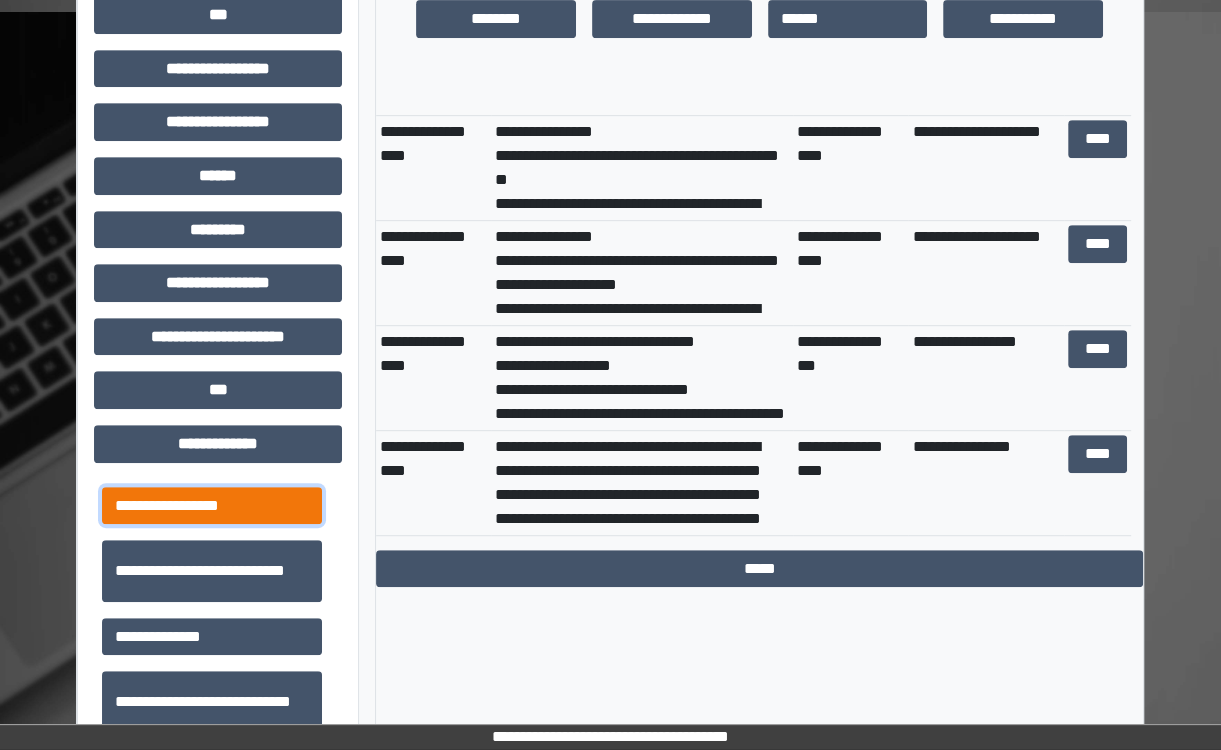 click on "**********" at bounding box center (212, 506) 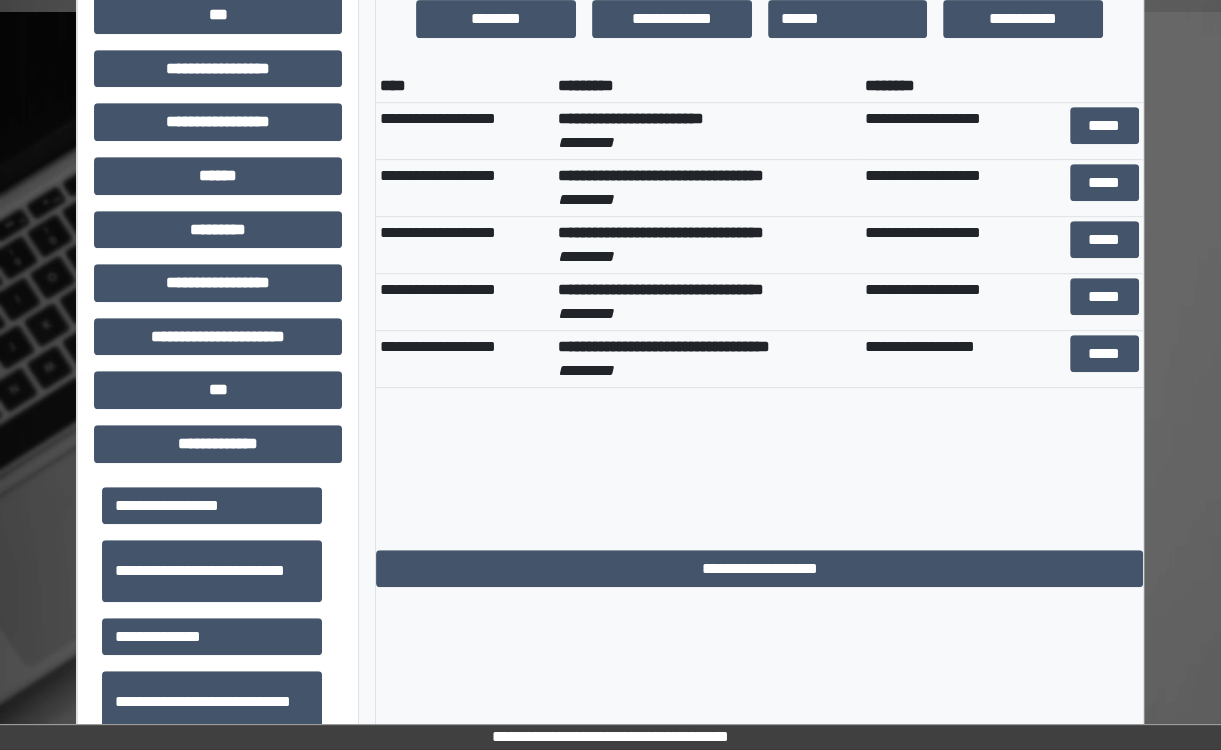 click on "**********" at bounding box center (631, 118) 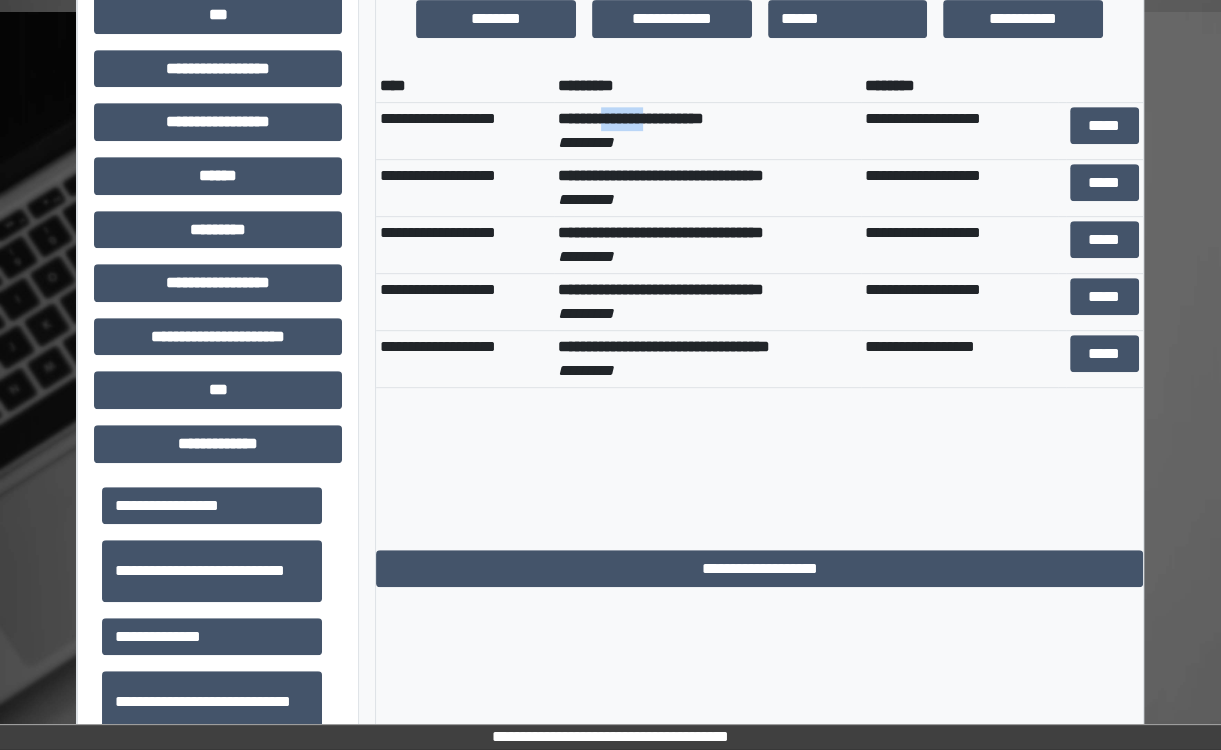 click on "**********" at bounding box center (631, 118) 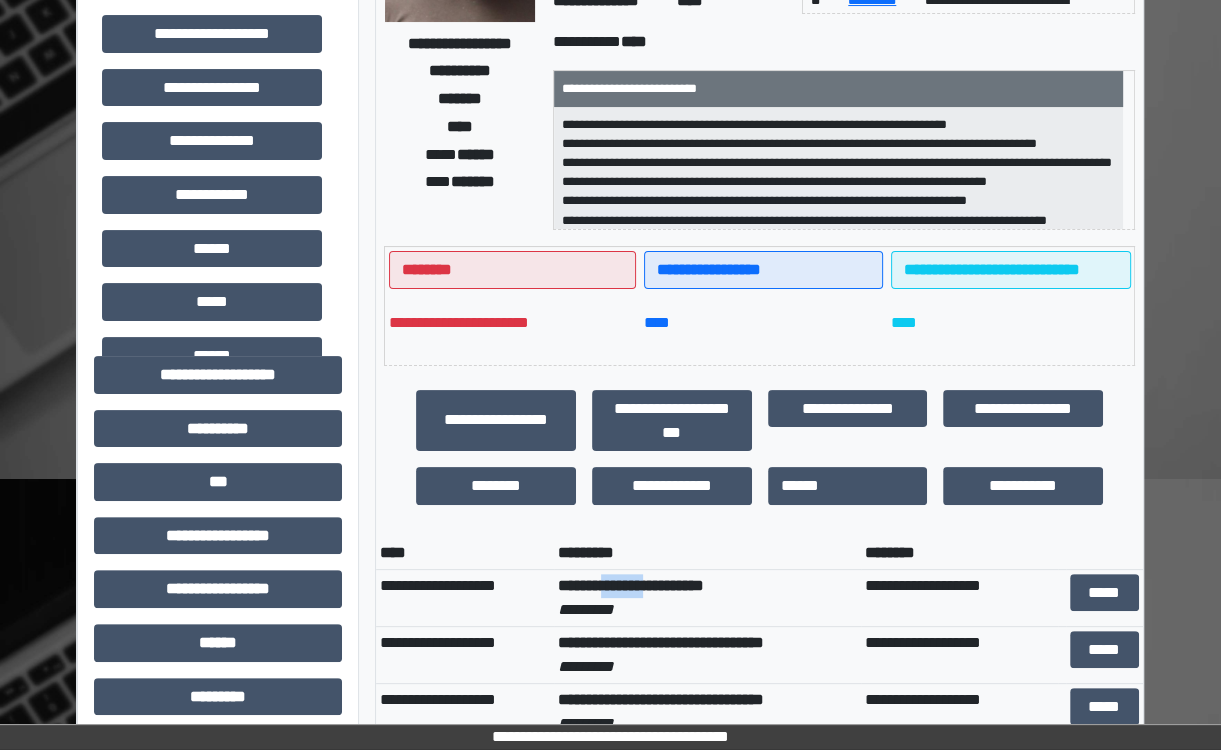 scroll, scrollTop: 300, scrollLeft: 0, axis: vertical 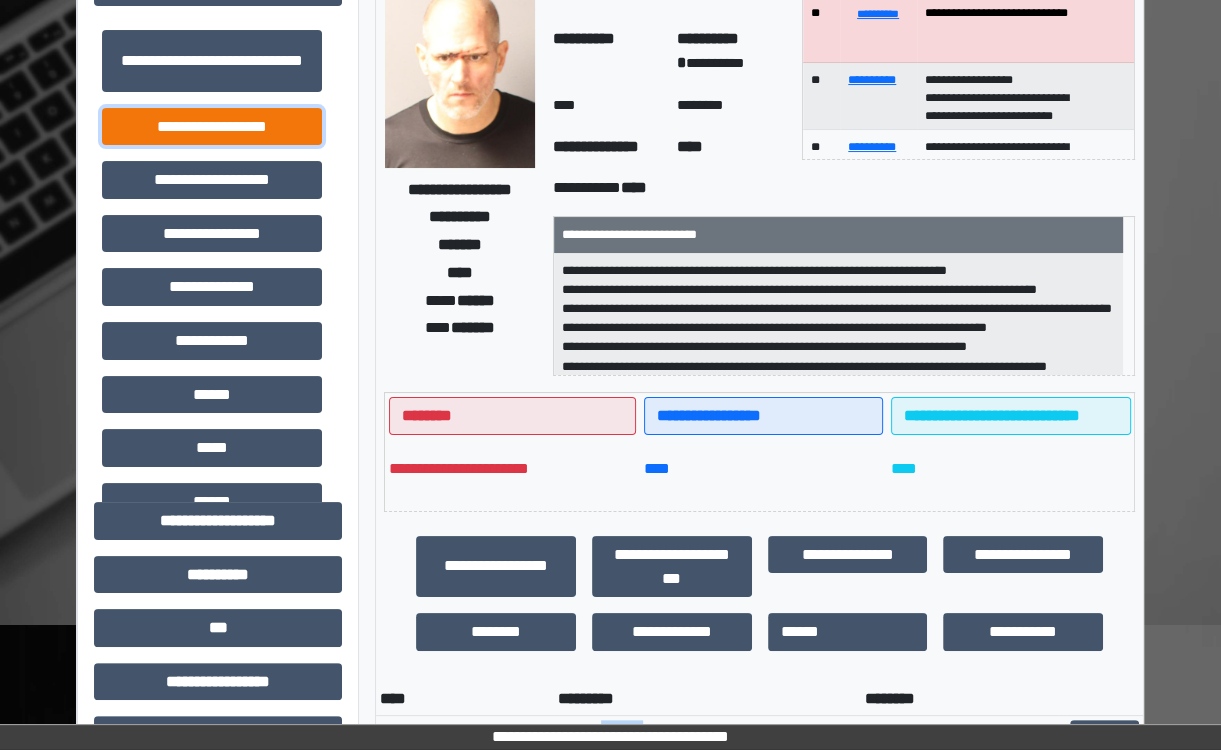 click on "**********" at bounding box center (212, 127) 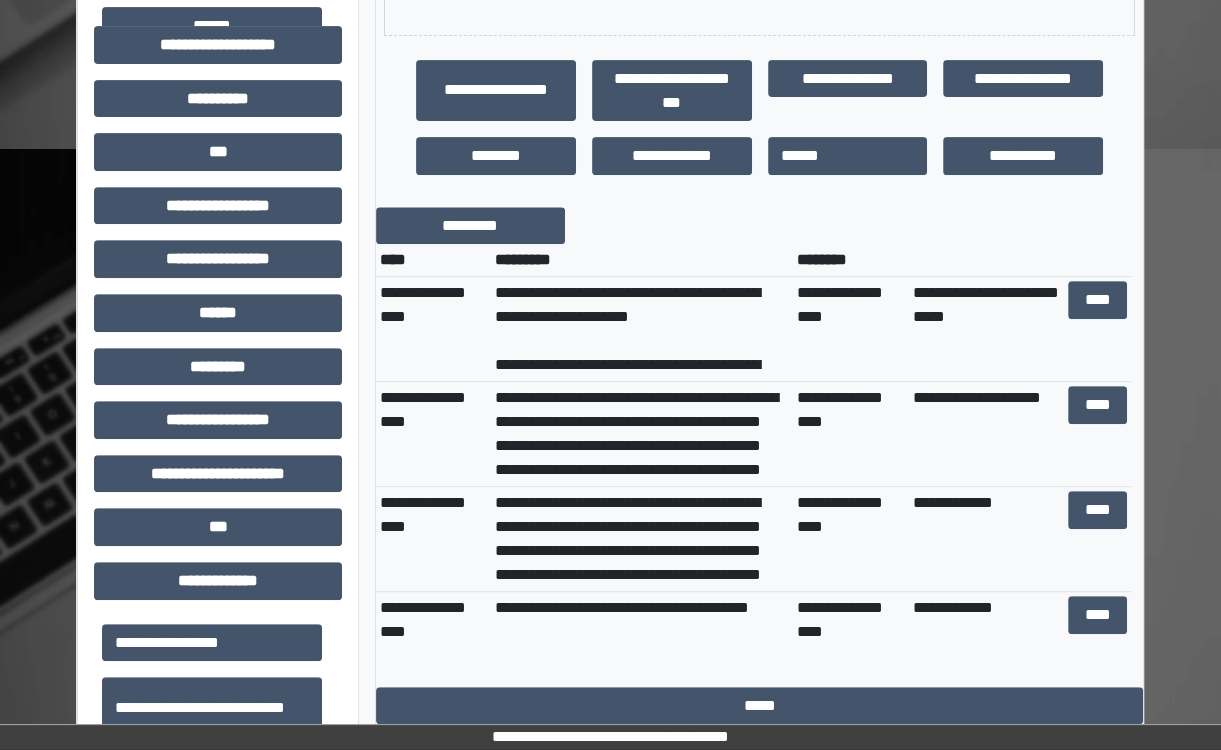scroll, scrollTop: 627, scrollLeft: 0, axis: vertical 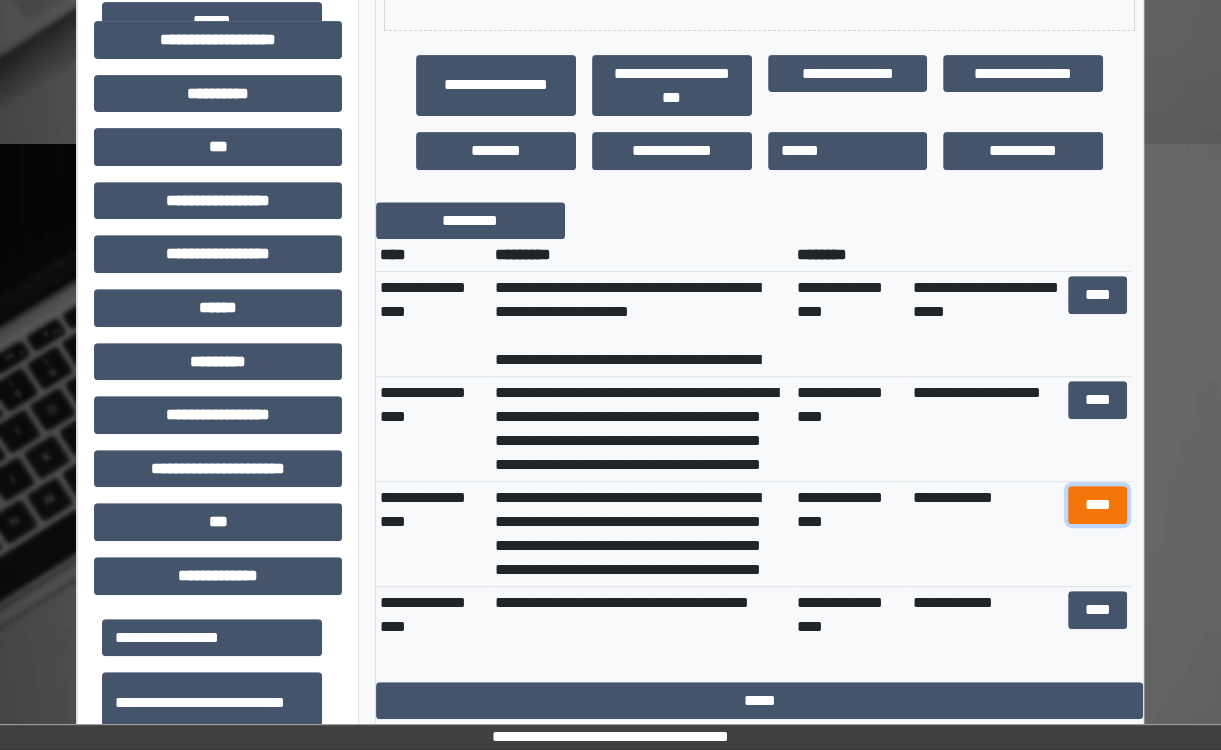 click on "****" at bounding box center (1097, 505) 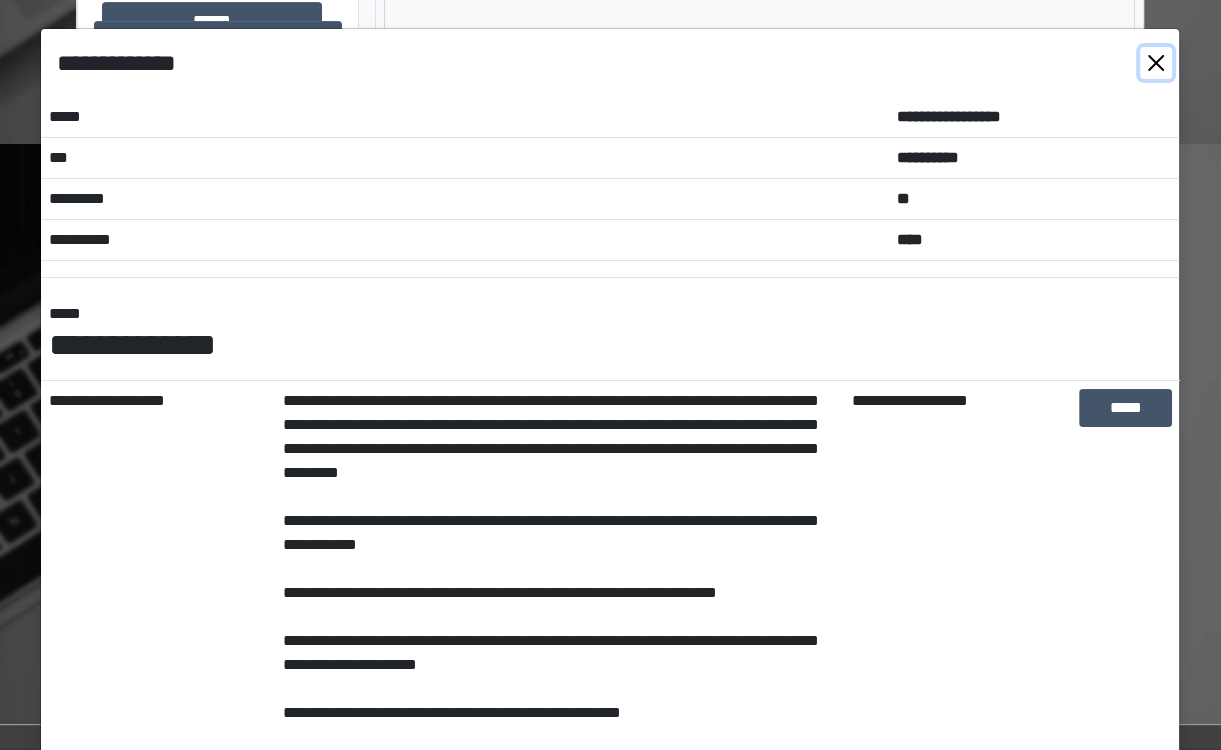 drag, startPoint x: 1150, startPoint y: 69, endPoint x: 1120, endPoint y: 227, distance: 160.82289 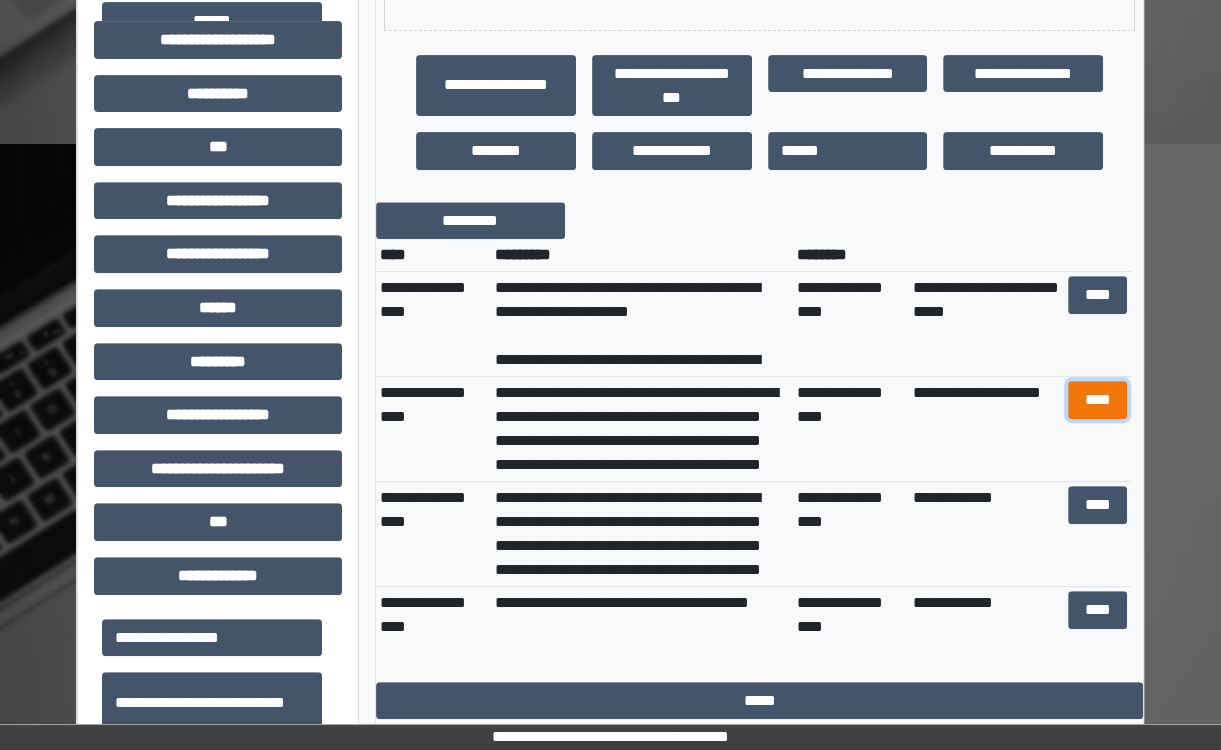 click on "****" at bounding box center [1097, 400] 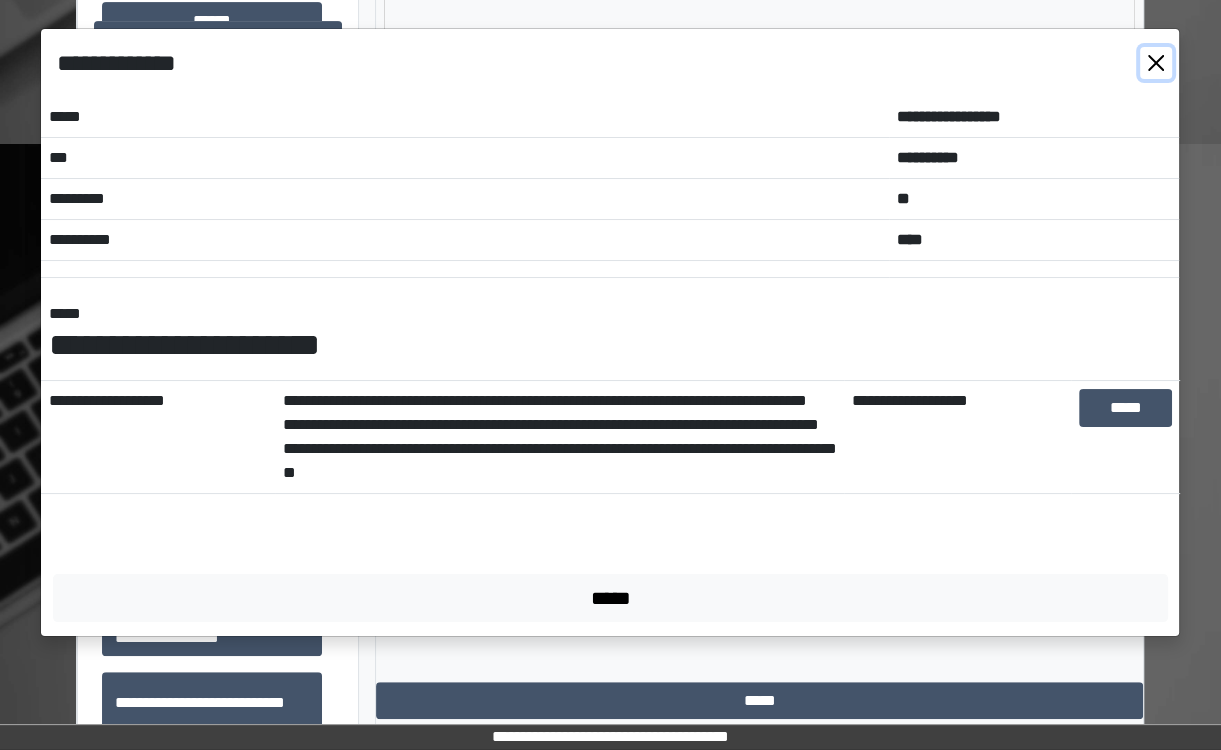 drag, startPoint x: 1152, startPoint y: 63, endPoint x: 968, endPoint y: 280, distance: 284.50836 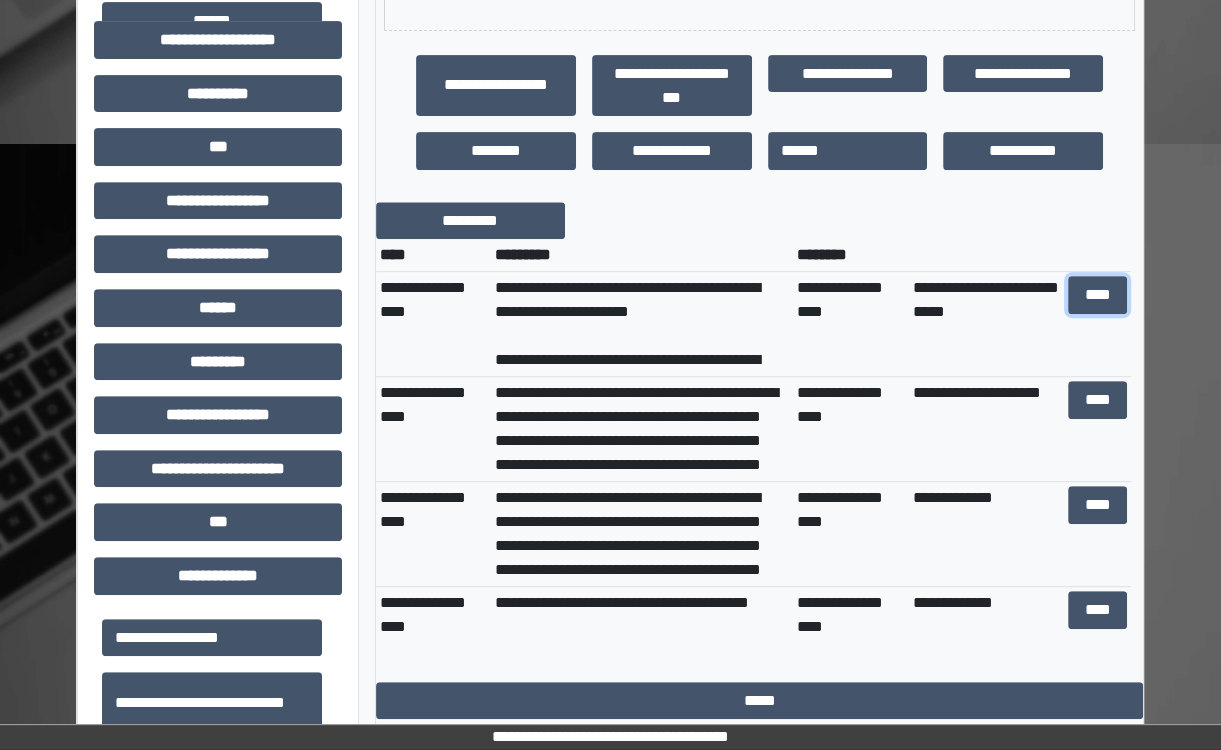 click on "****" at bounding box center [1097, 295] 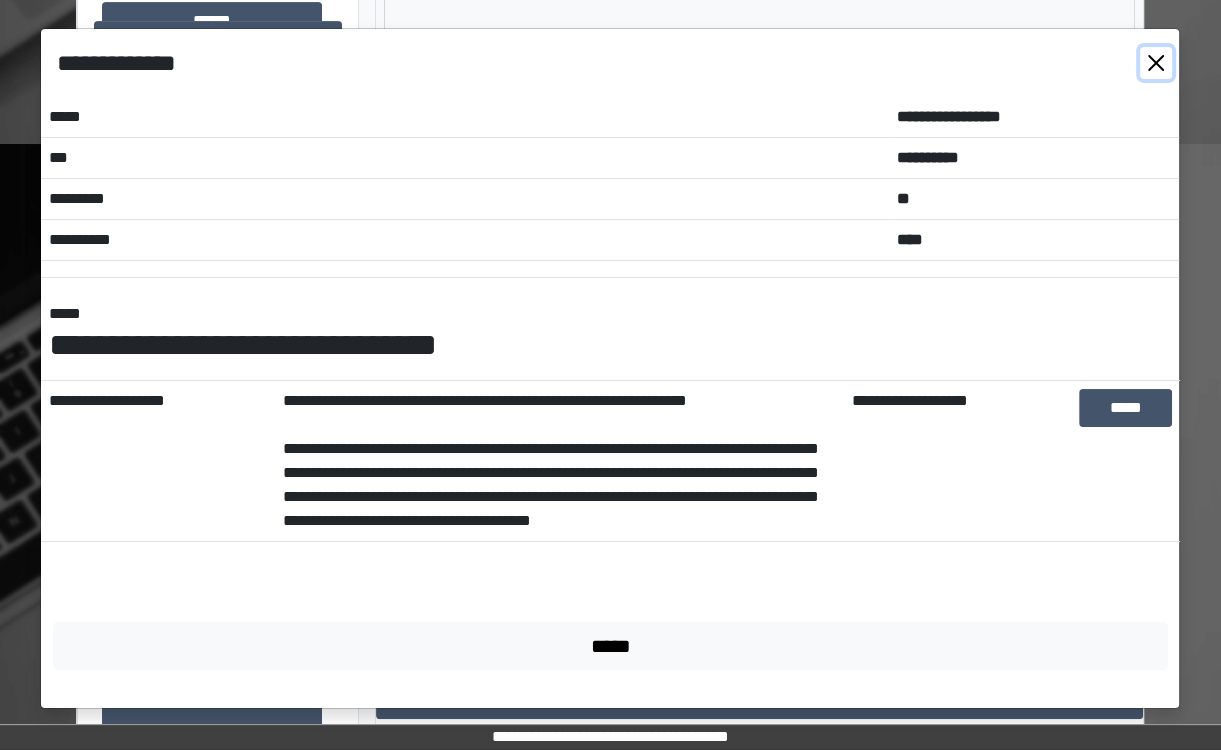drag, startPoint x: 1156, startPoint y: 64, endPoint x: 1169, endPoint y: 332, distance: 268.31512 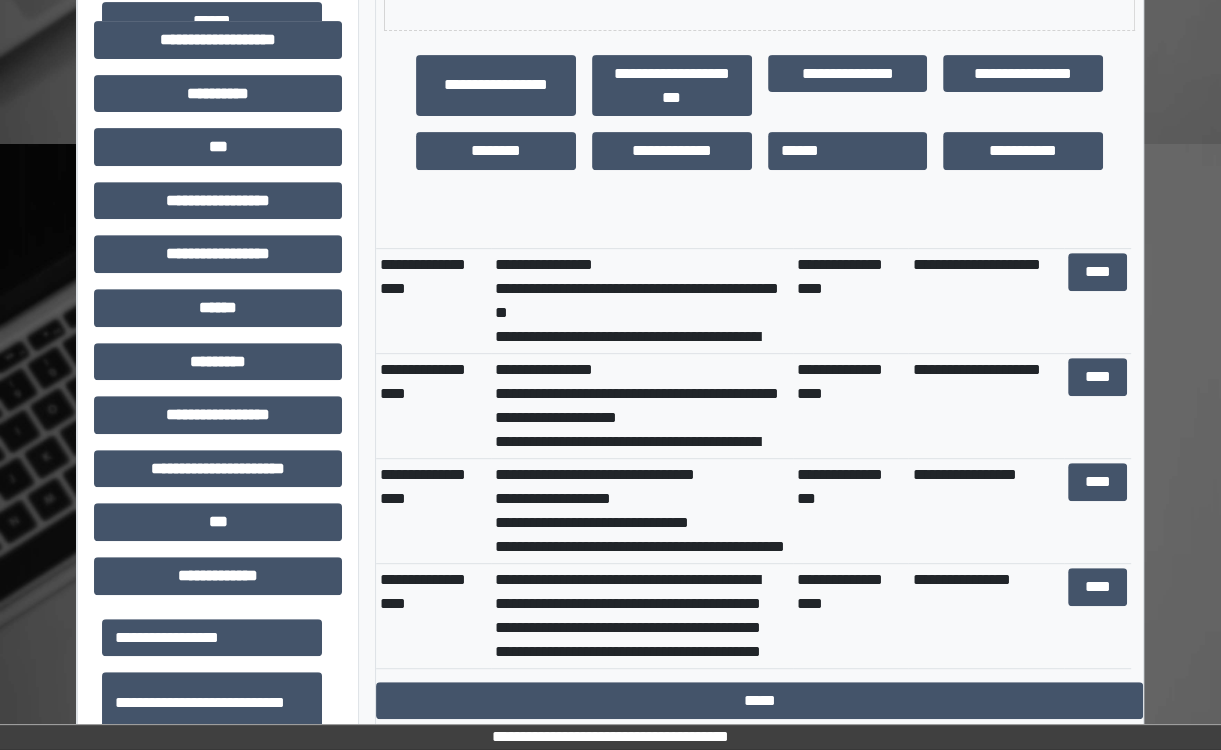 scroll, scrollTop: 444, scrollLeft: 0, axis: vertical 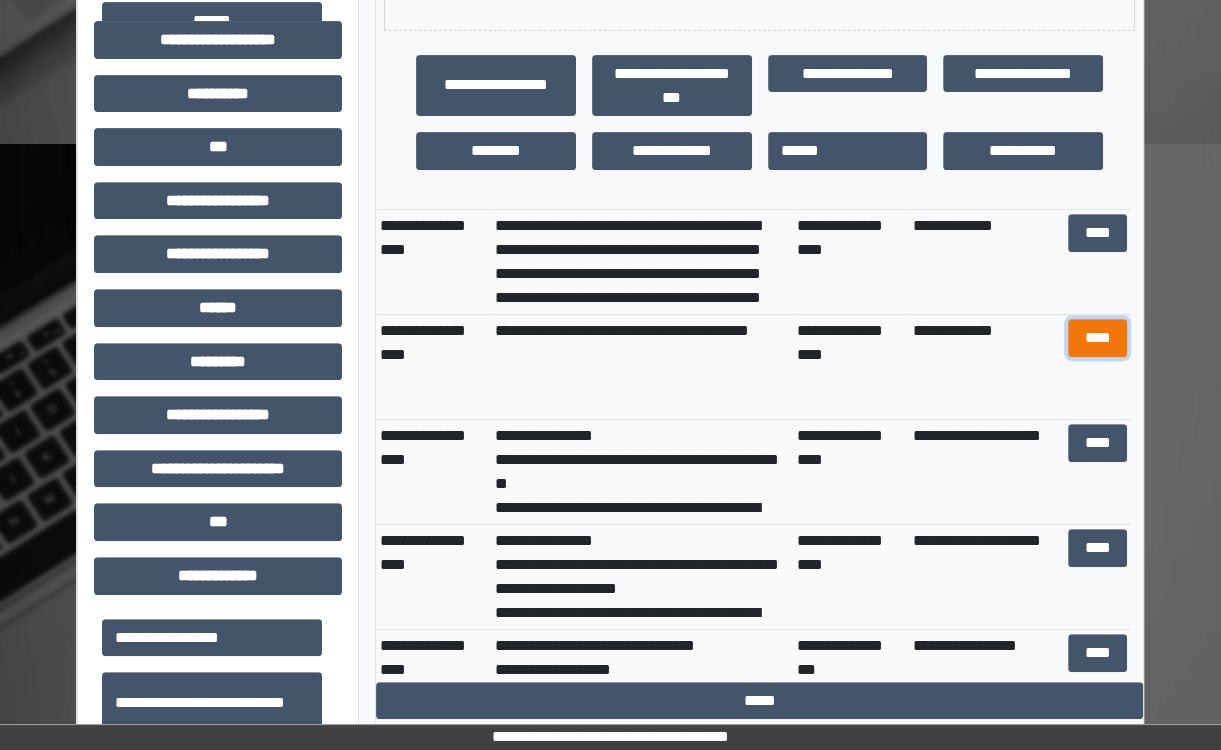 drag, startPoint x: 1103, startPoint y: 357, endPoint x: 1218, endPoint y: 354, distance: 115.03912 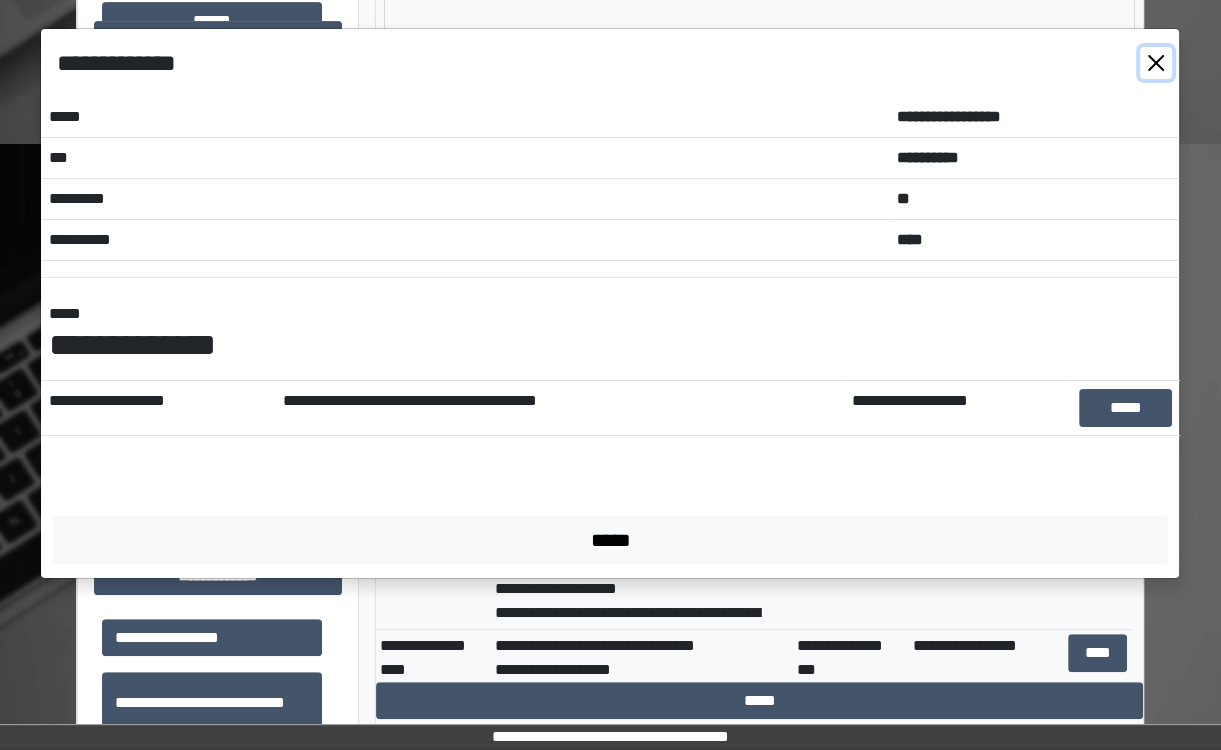 drag, startPoint x: 1160, startPoint y: 64, endPoint x: 1160, endPoint y: 132, distance: 68 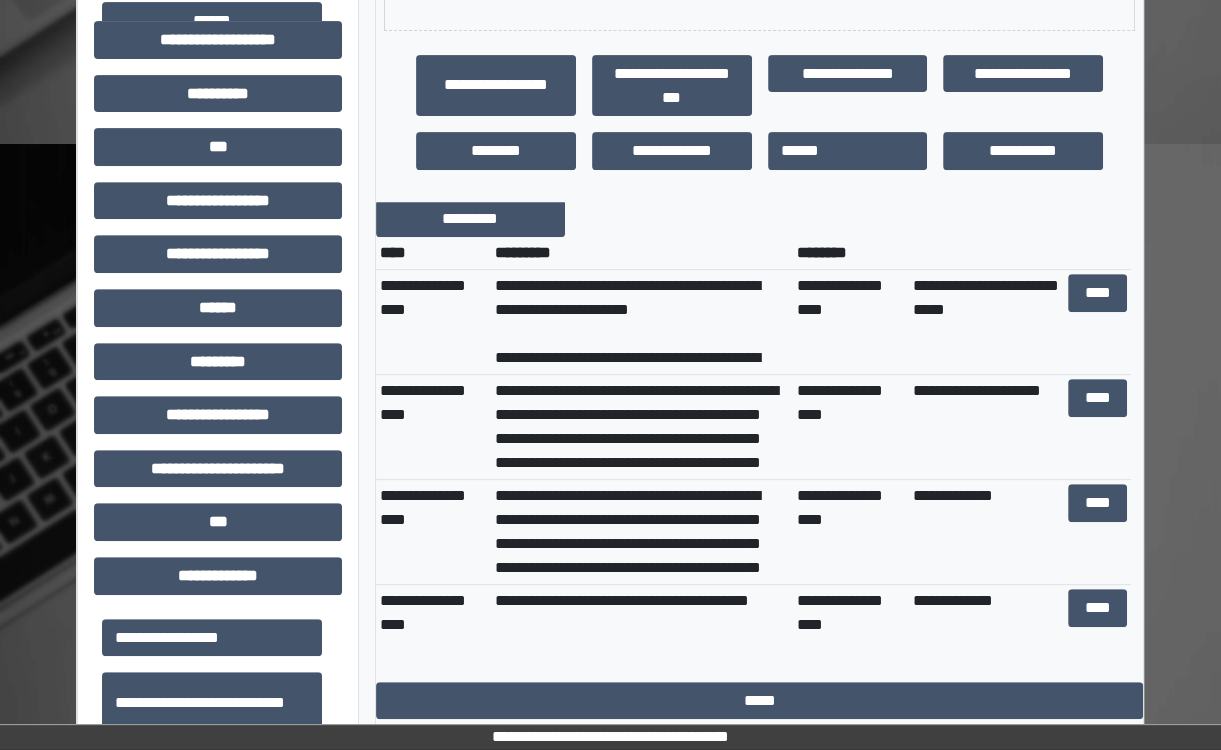 scroll, scrollTop: 0, scrollLeft: 0, axis: both 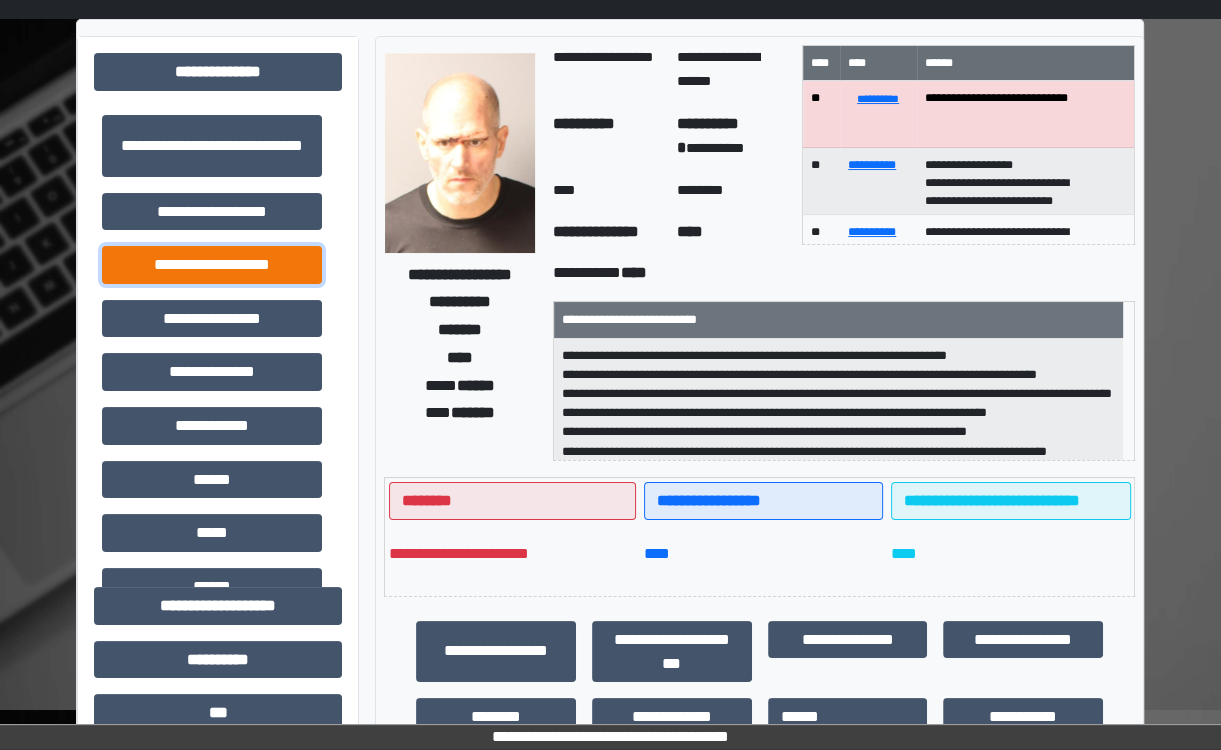 click on "**********" at bounding box center [212, 265] 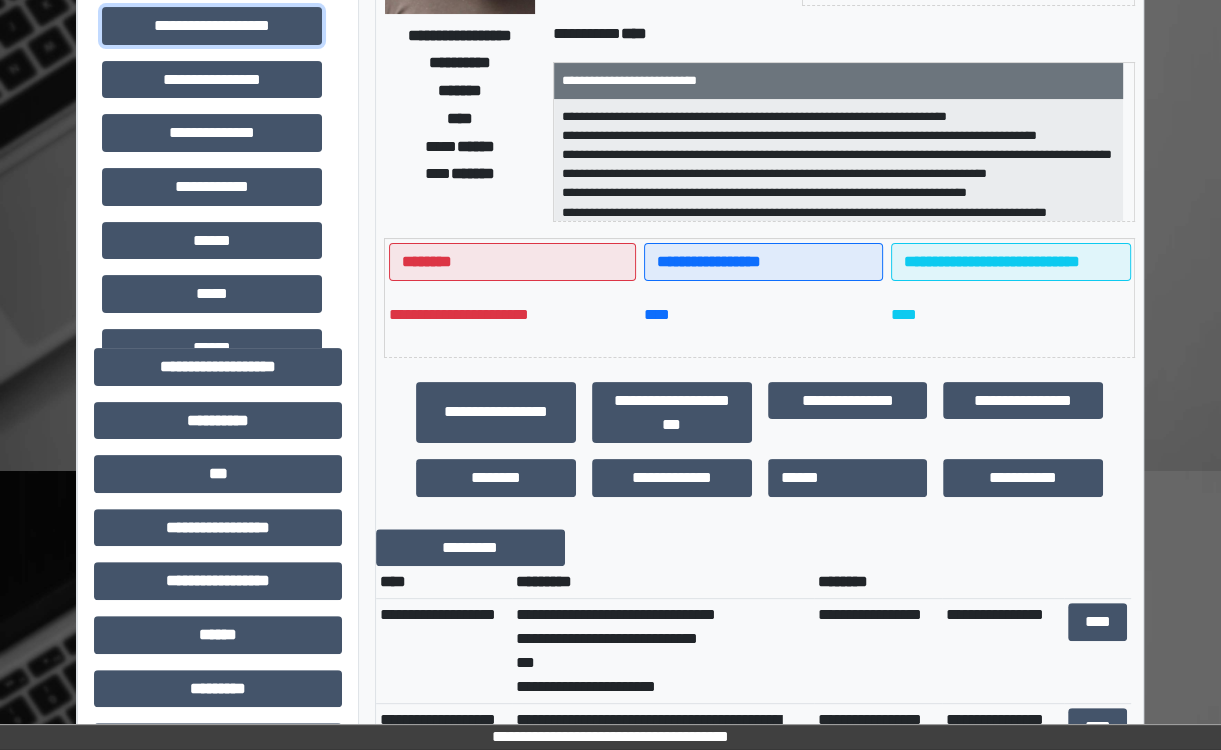 scroll, scrollTop: 304, scrollLeft: 0, axis: vertical 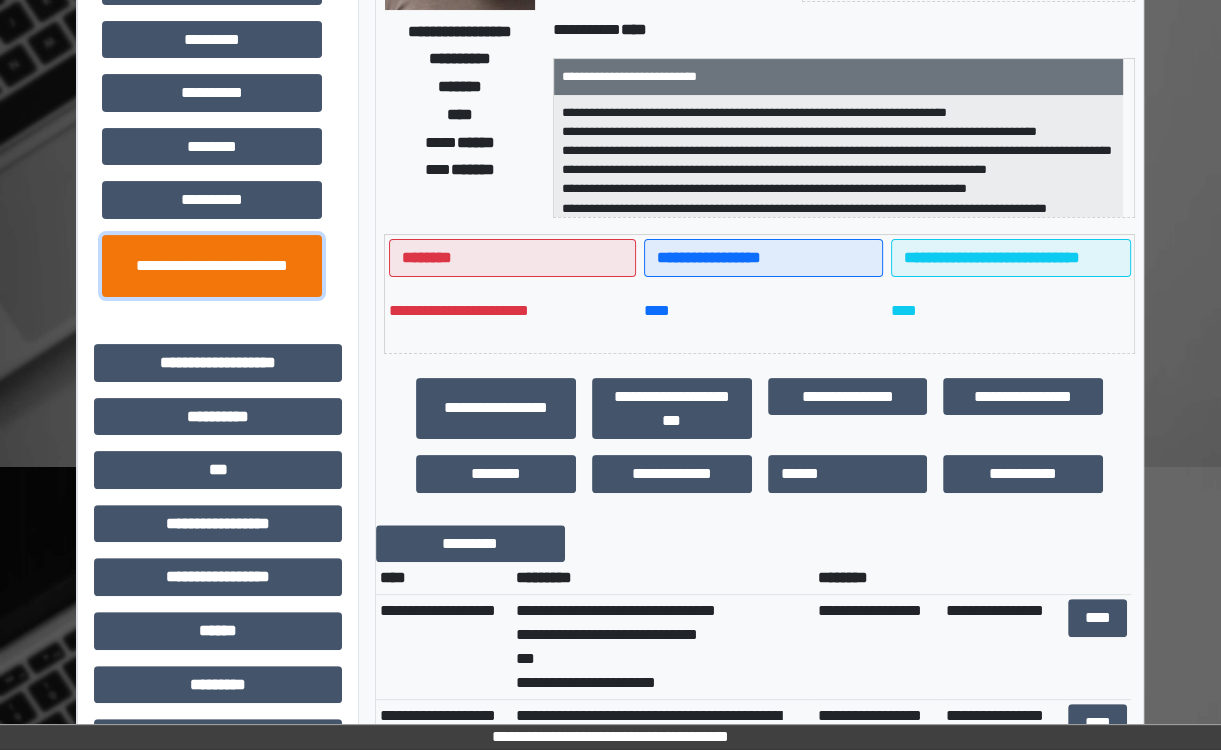 click on "**********" at bounding box center [212, 266] 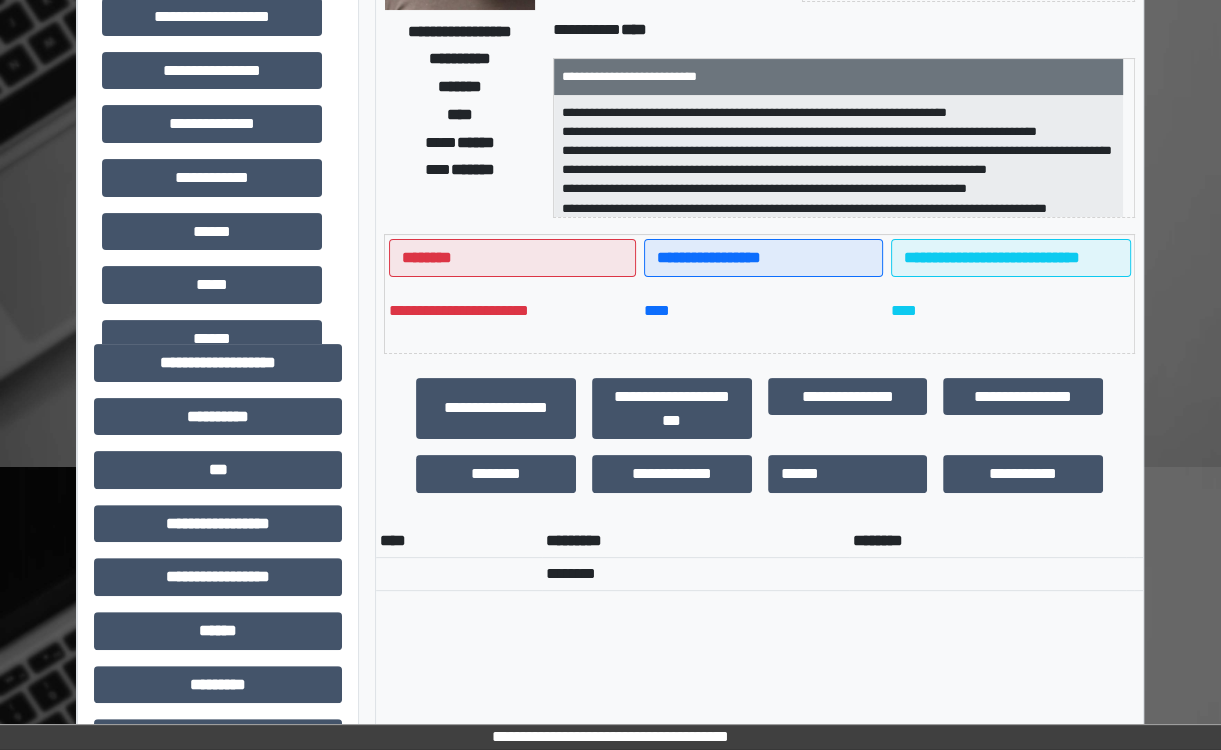 scroll, scrollTop: 0, scrollLeft: 0, axis: both 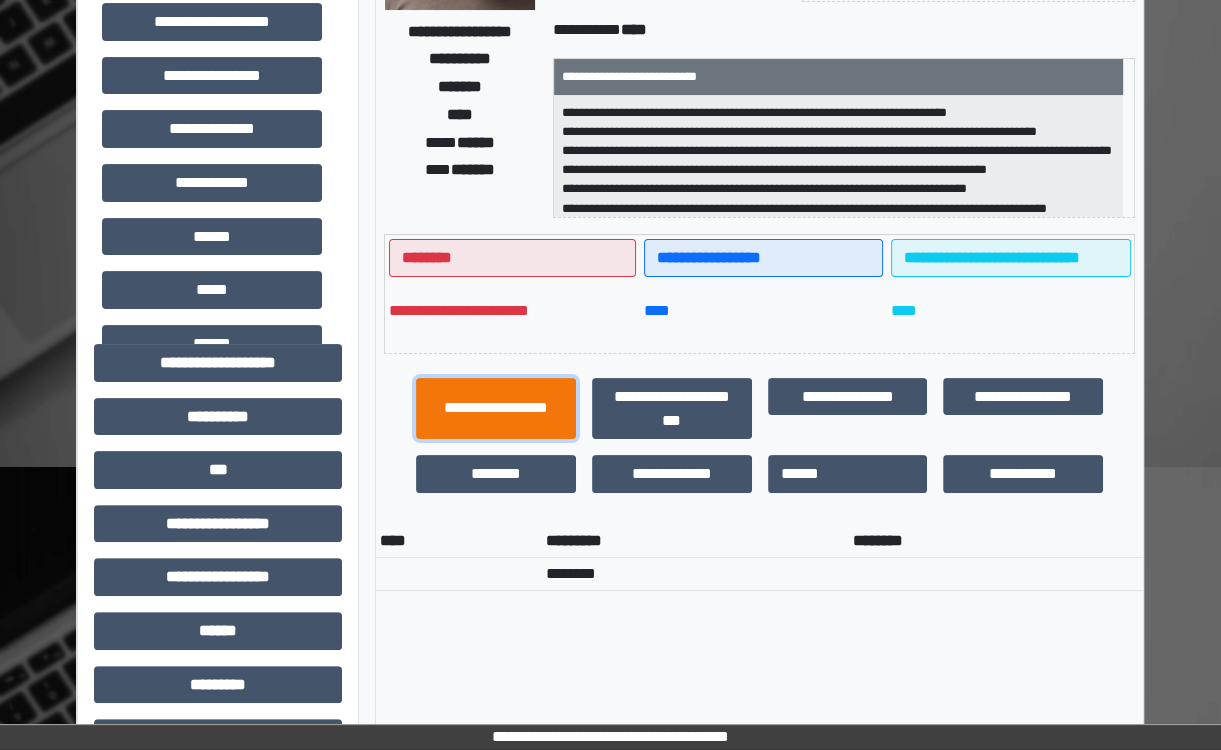 drag, startPoint x: 500, startPoint y: 420, endPoint x: 536, endPoint y: 420, distance: 36 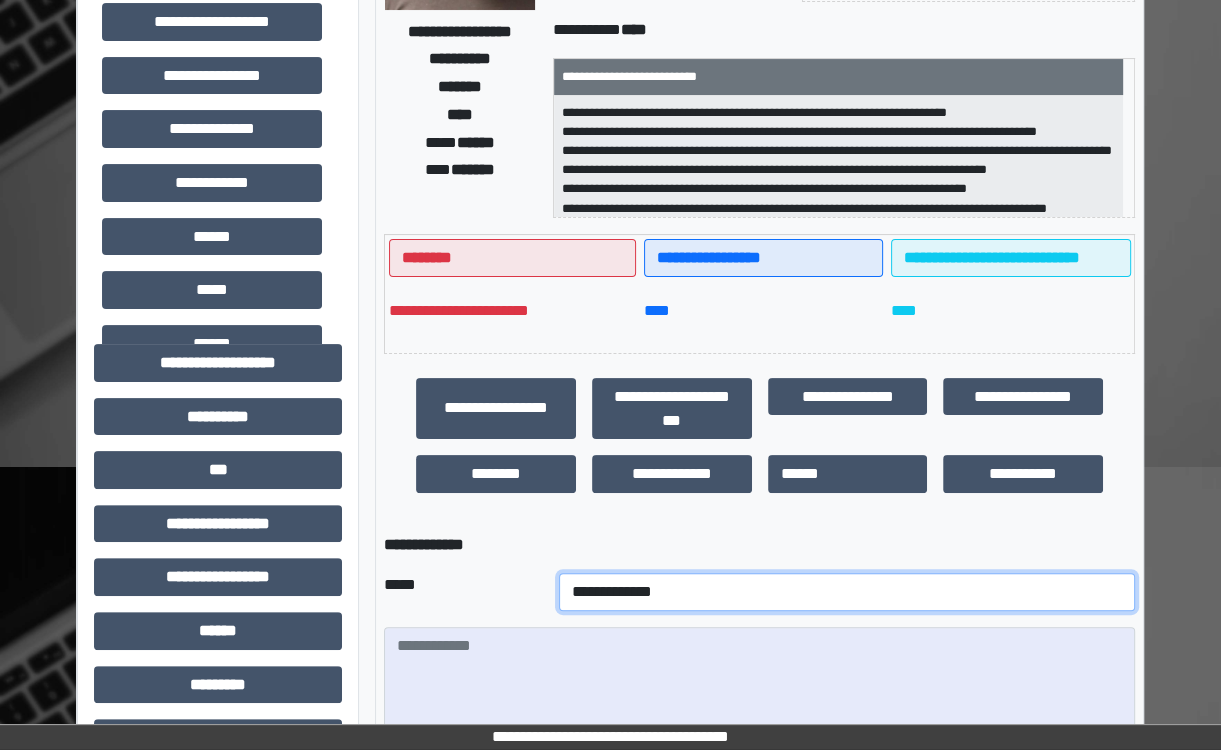 drag, startPoint x: 537, startPoint y: 614, endPoint x: 562, endPoint y: 600, distance: 28.653097 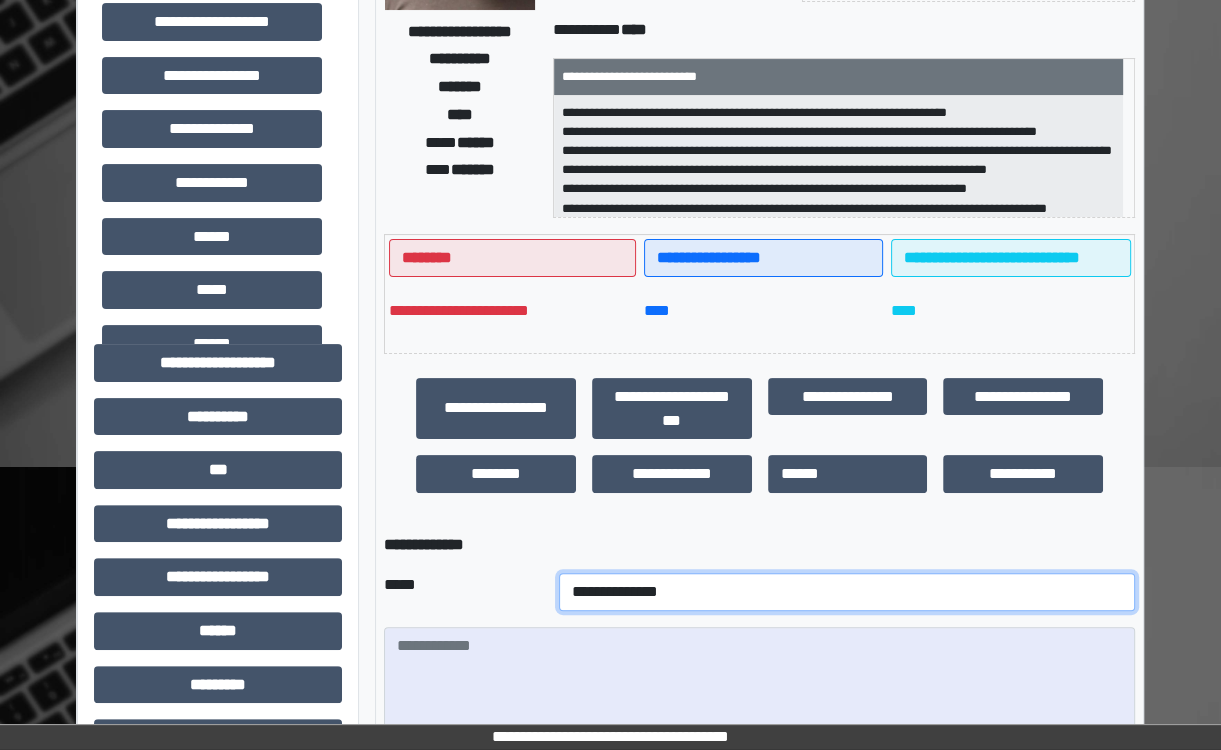 click on "**********" at bounding box center (847, 592) 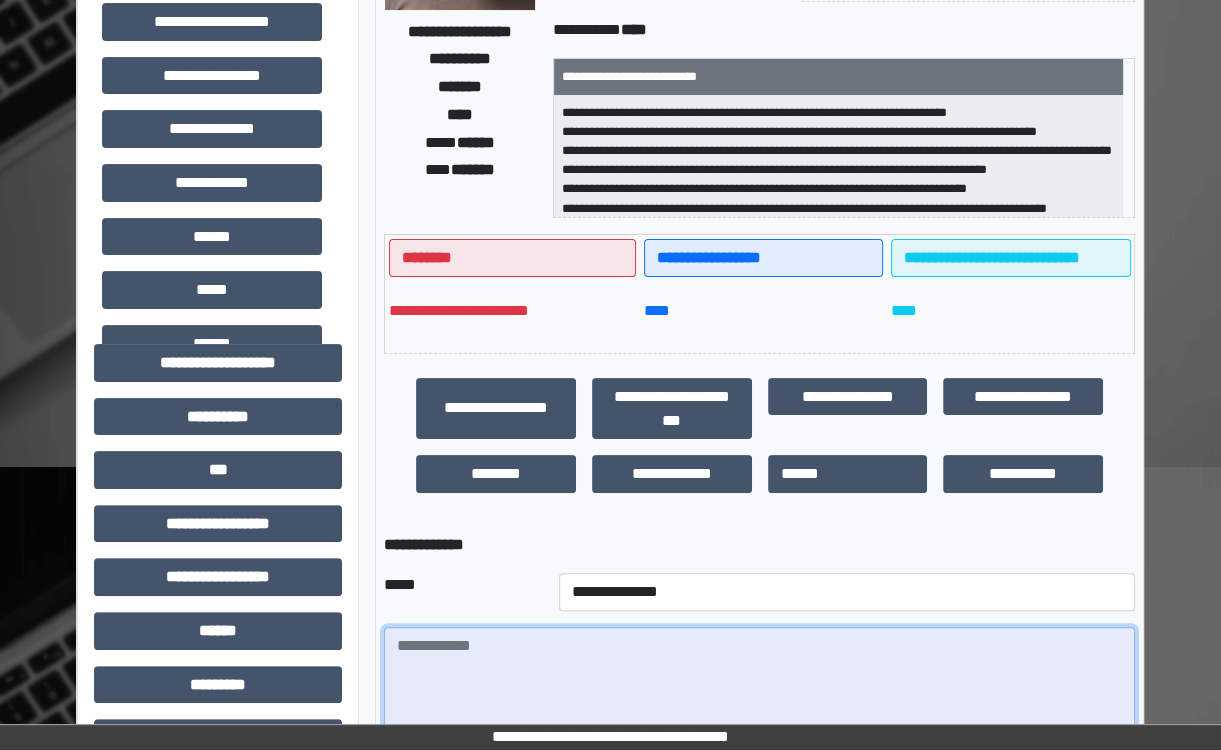 click at bounding box center [759, 682] 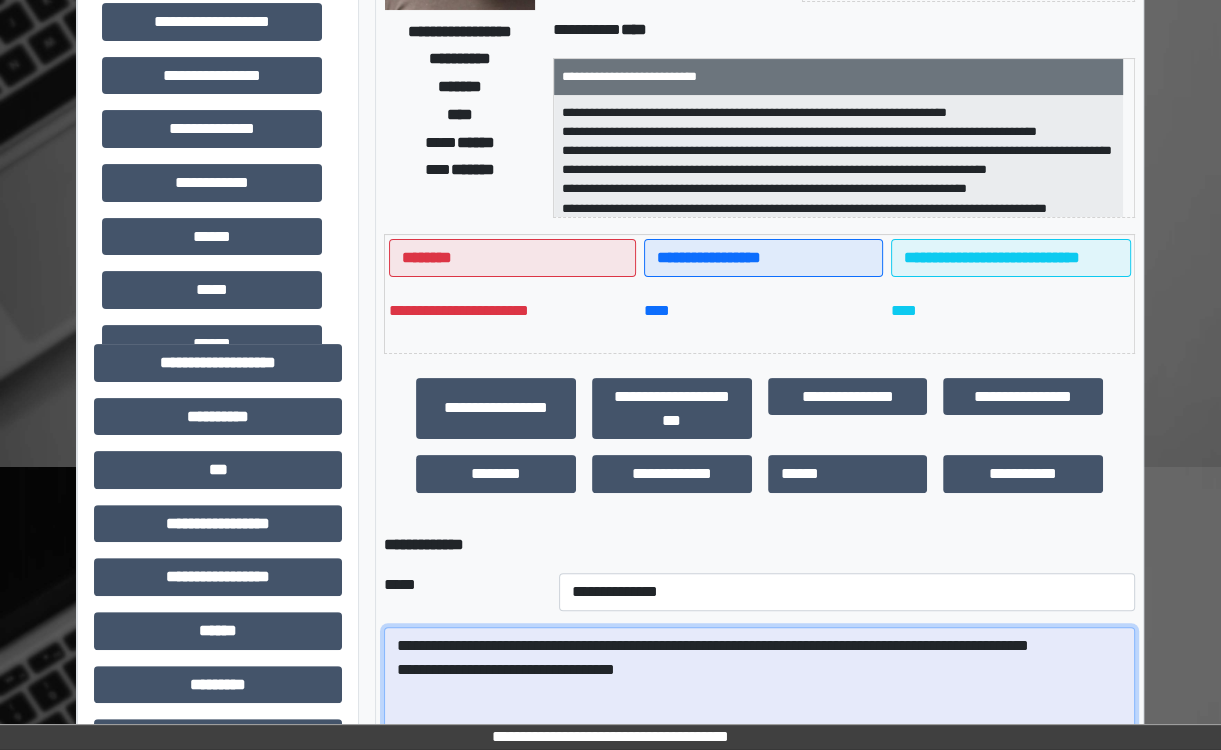 click on "**********" at bounding box center (759, 682) 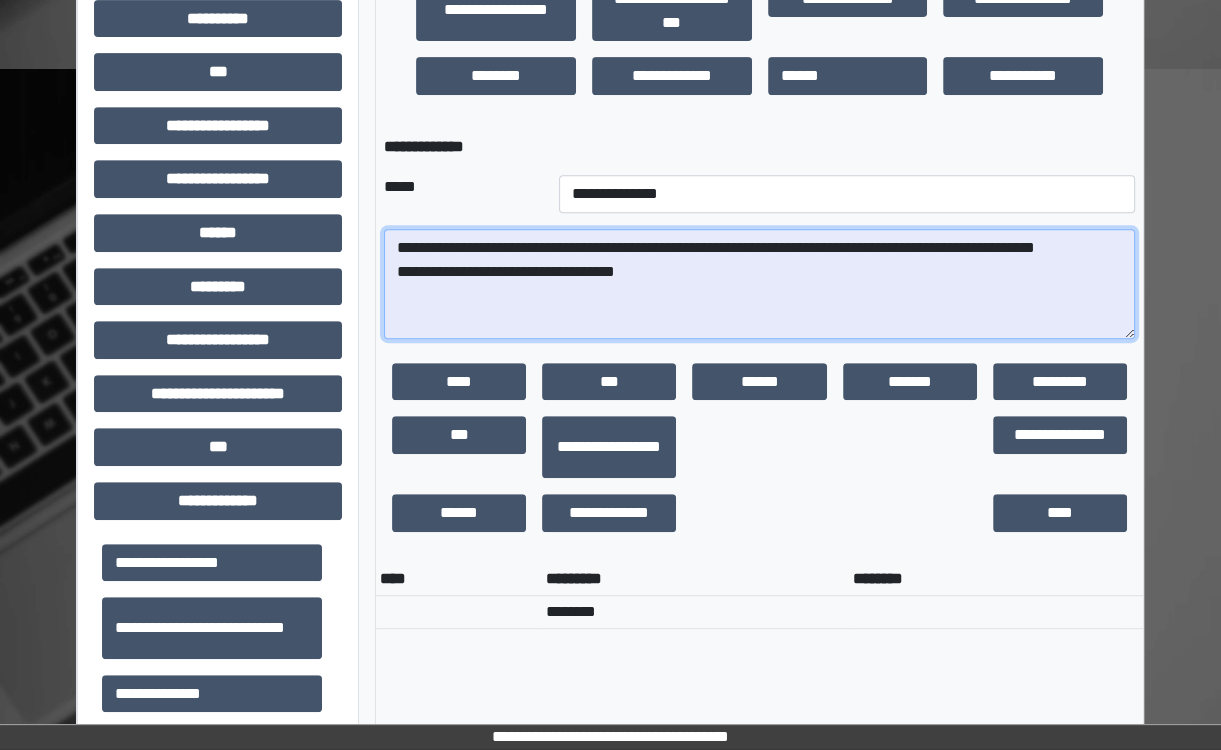 scroll, scrollTop: 707, scrollLeft: 0, axis: vertical 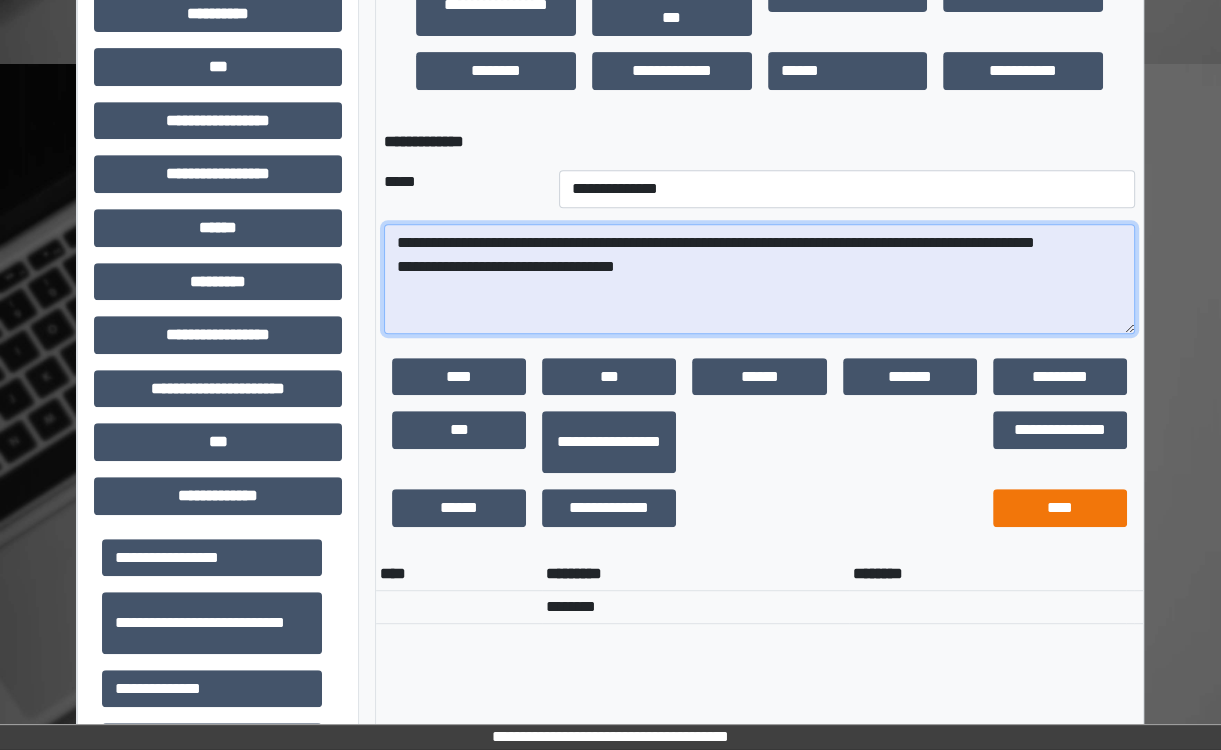 type on "**********" 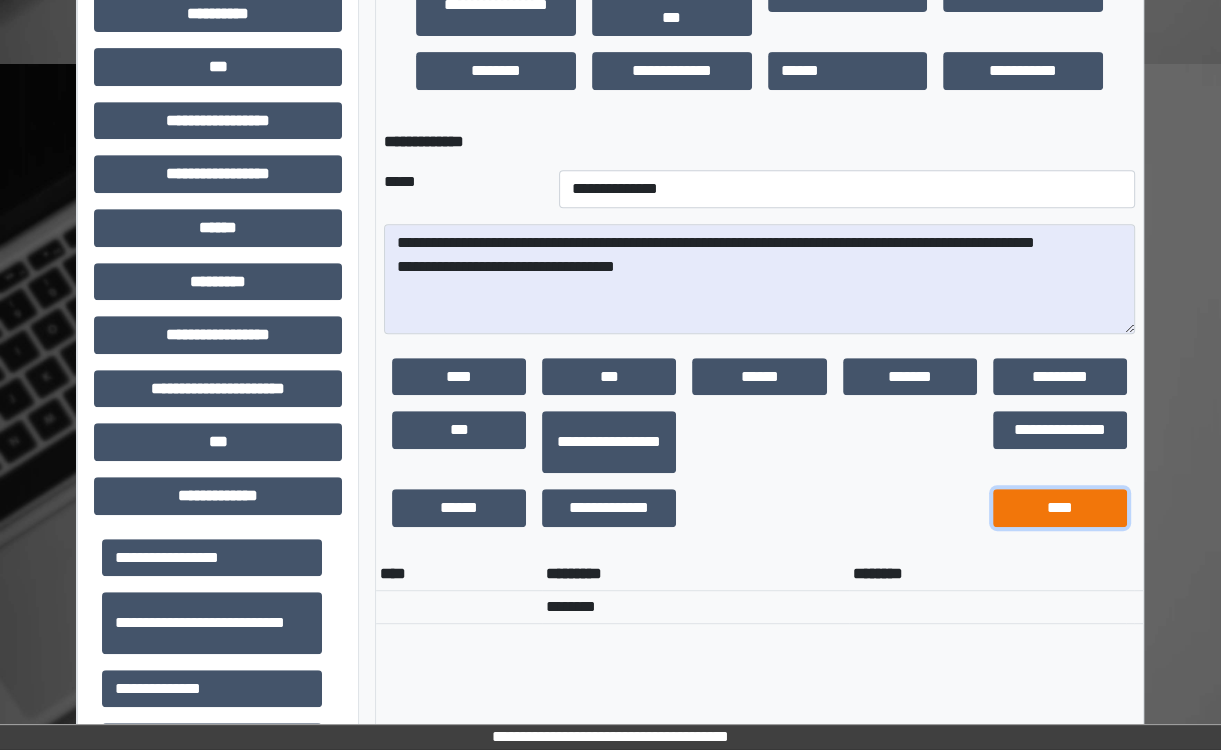 click on "****" at bounding box center [1060, 508] 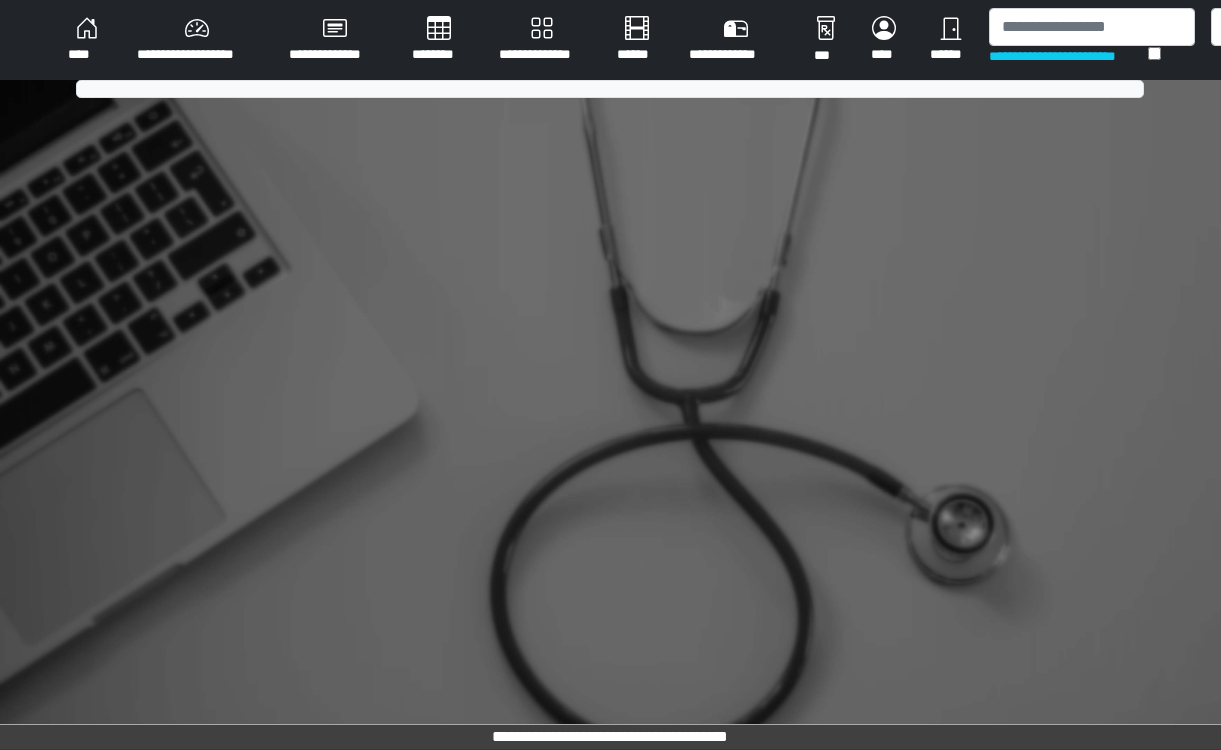 scroll, scrollTop: 0, scrollLeft: 0, axis: both 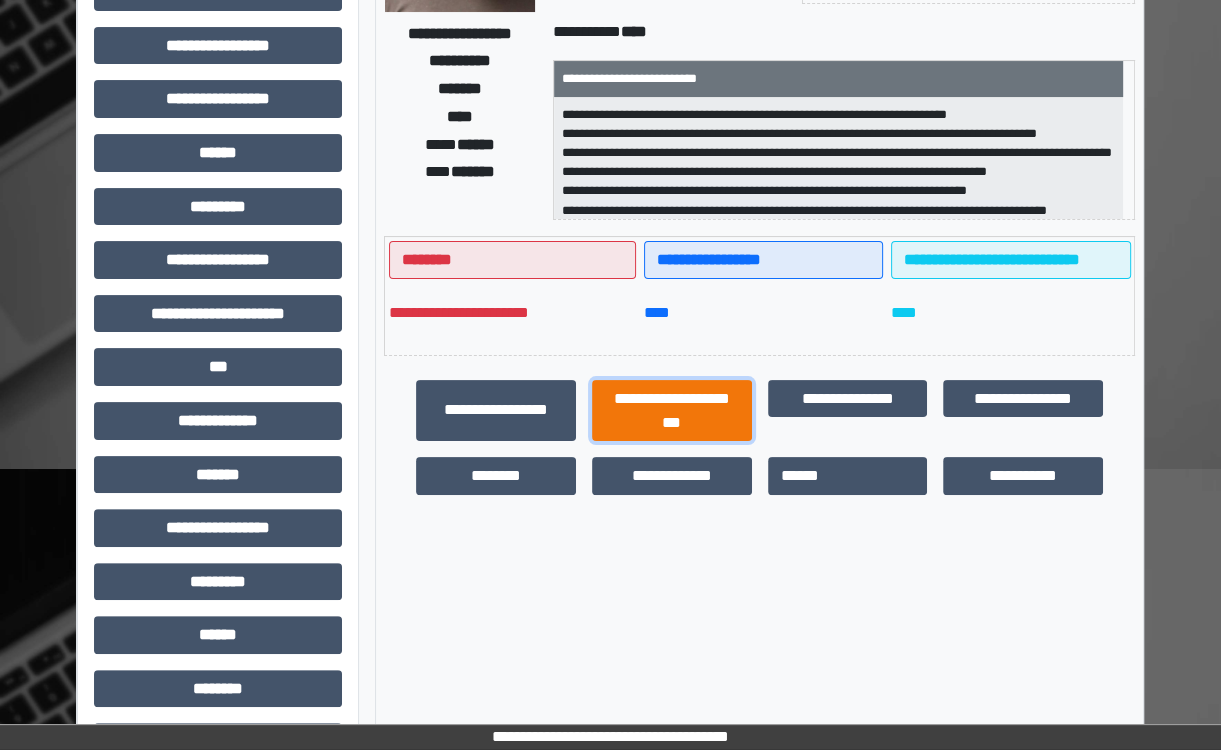 click on "**********" at bounding box center (672, 411) 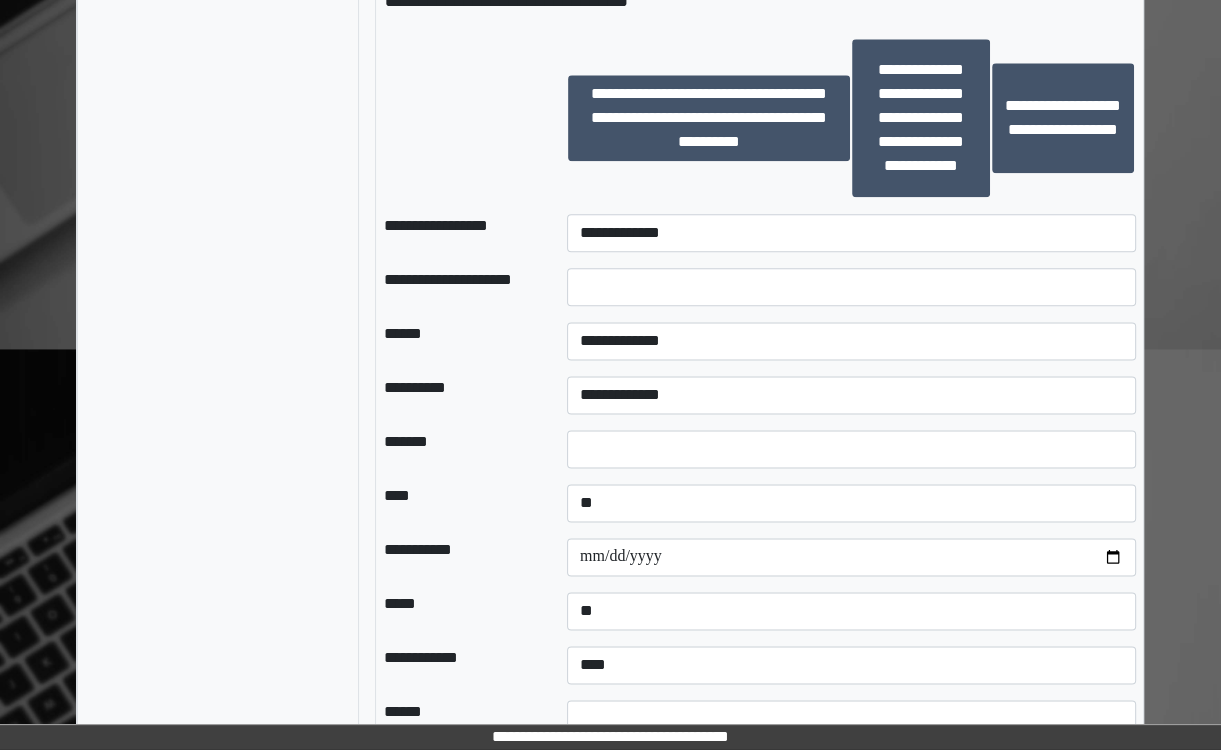 scroll, scrollTop: 1987, scrollLeft: 0, axis: vertical 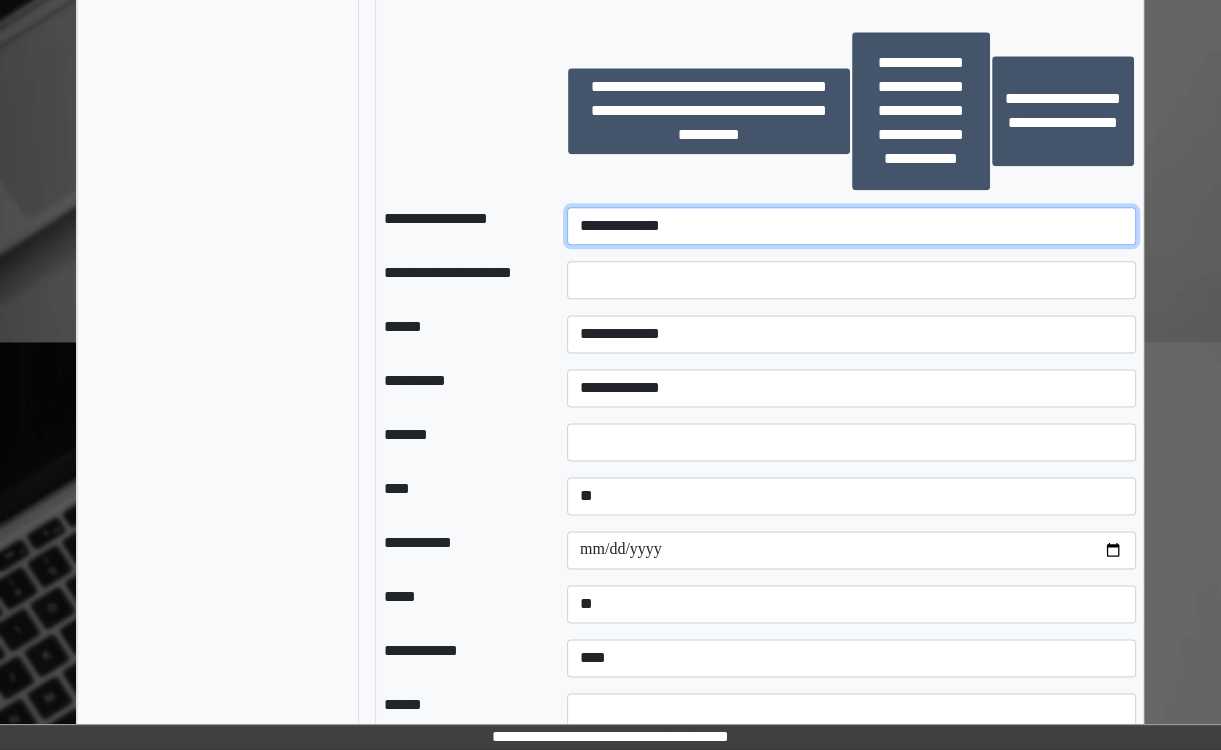 click on "**********" at bounding box center (851, 226) 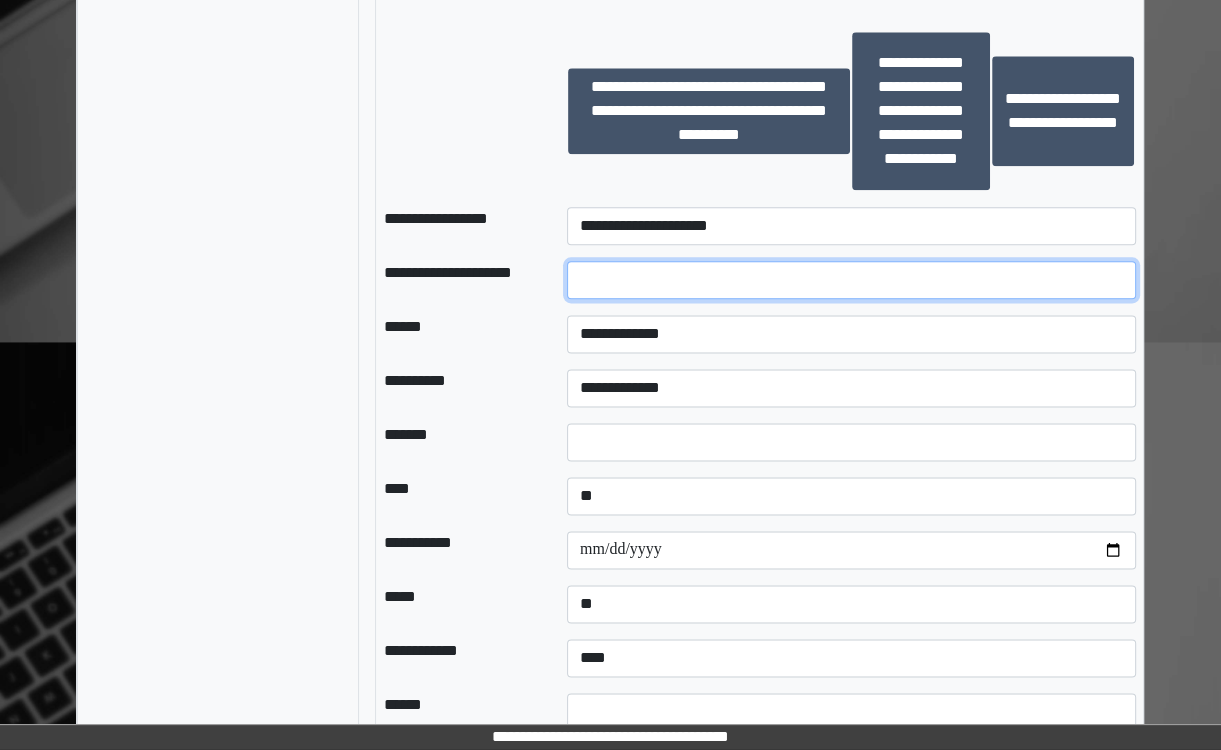click at bounding box center [851, 280] 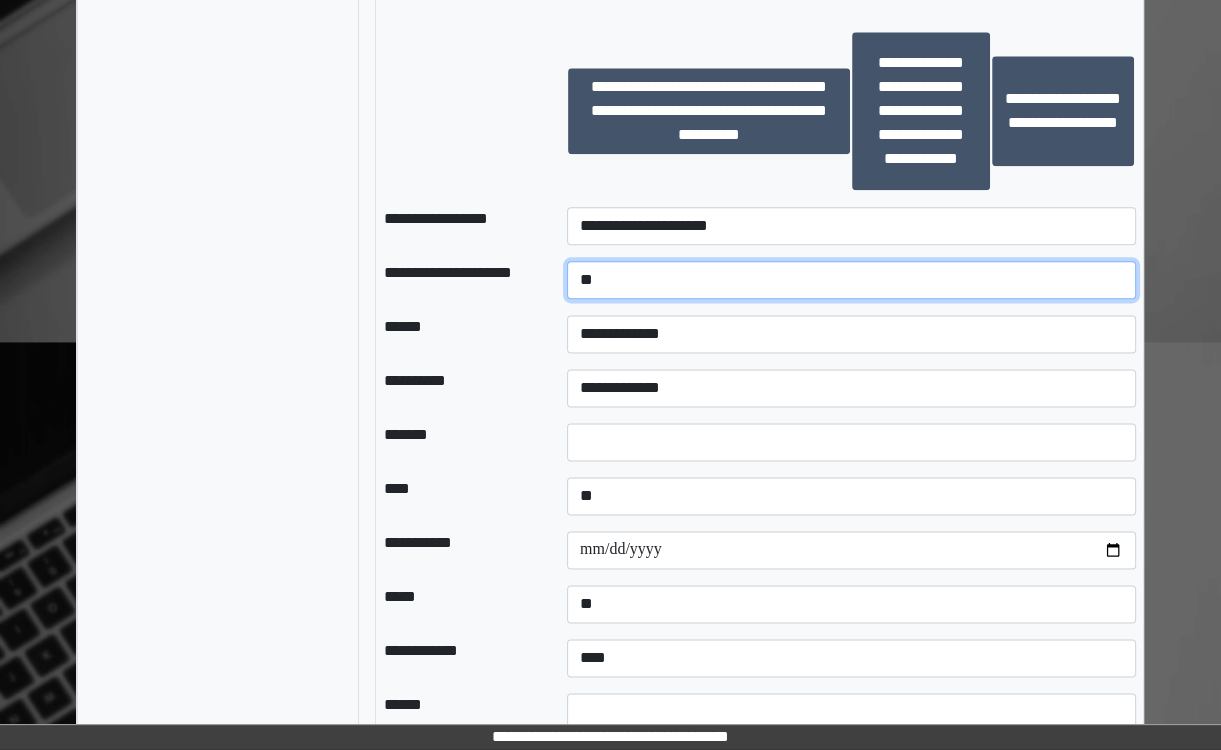 type on "**" 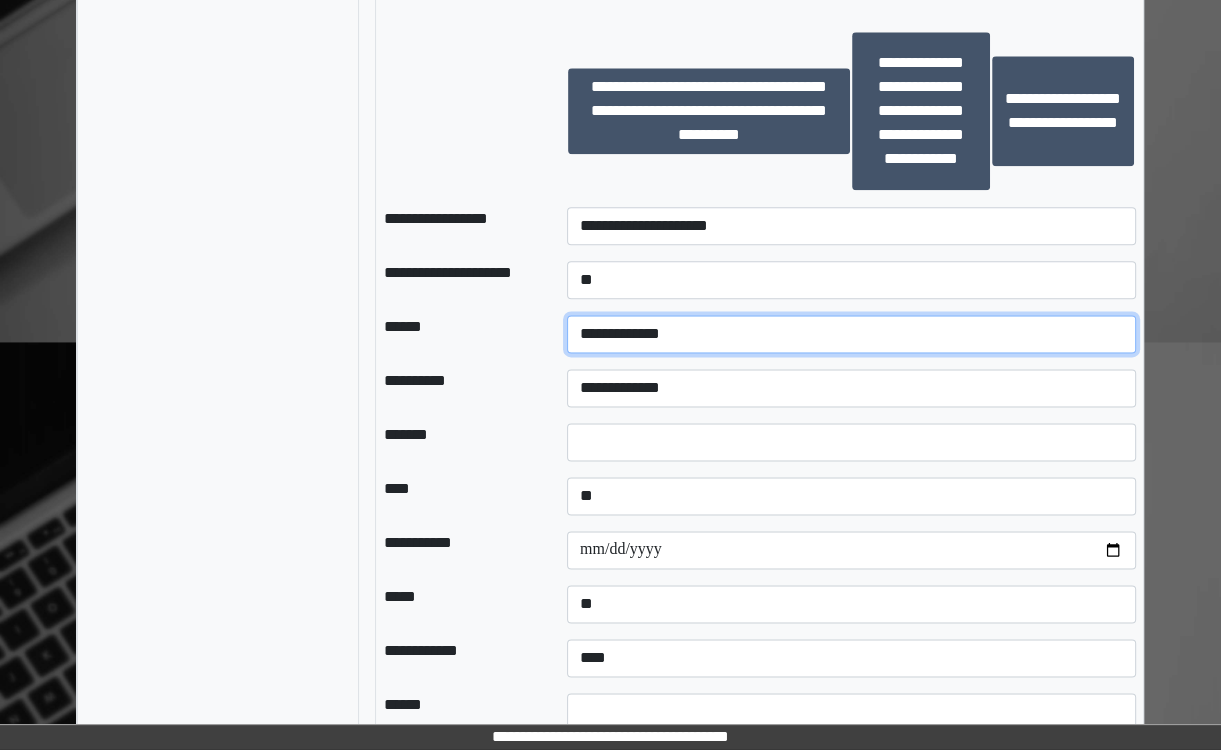 click on "**********" at bounding box center [851, 334] 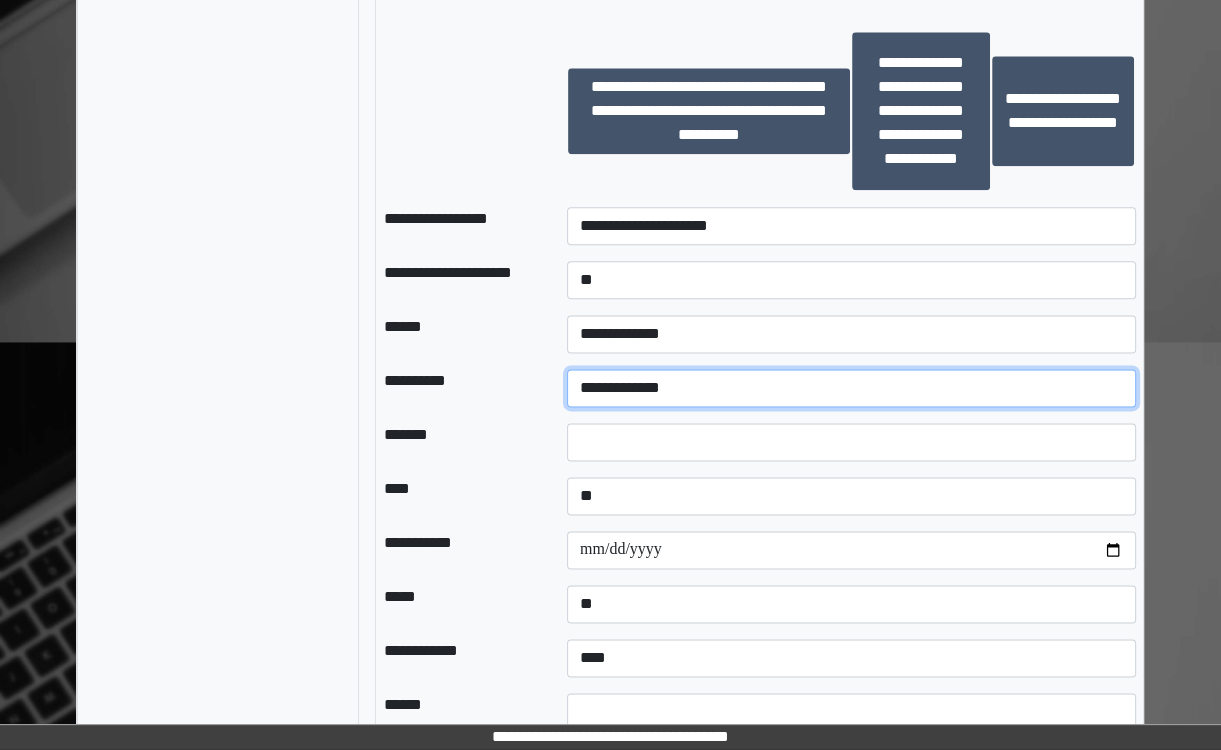 click on "**********" at bounding box center [851, 388] 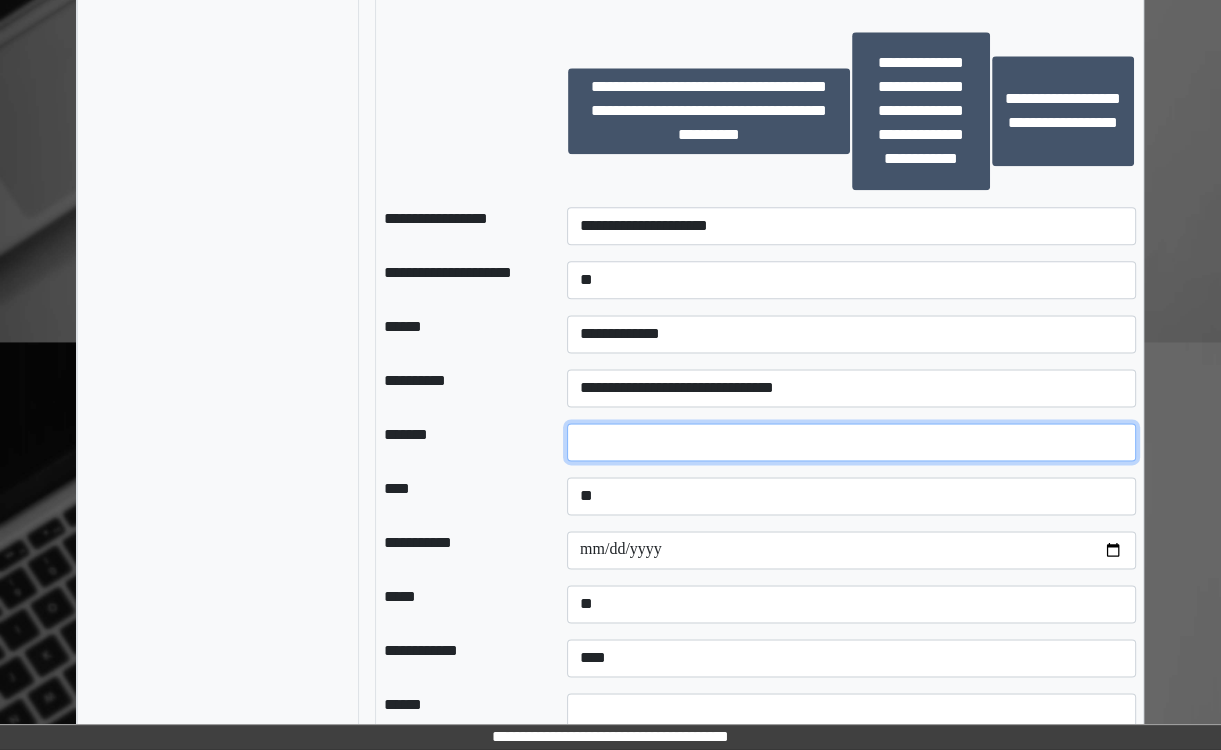 drag, startPoint x: 590, startPoint y: 517, endPoint x: 625, endPoint y: 516, distance: 35.014282 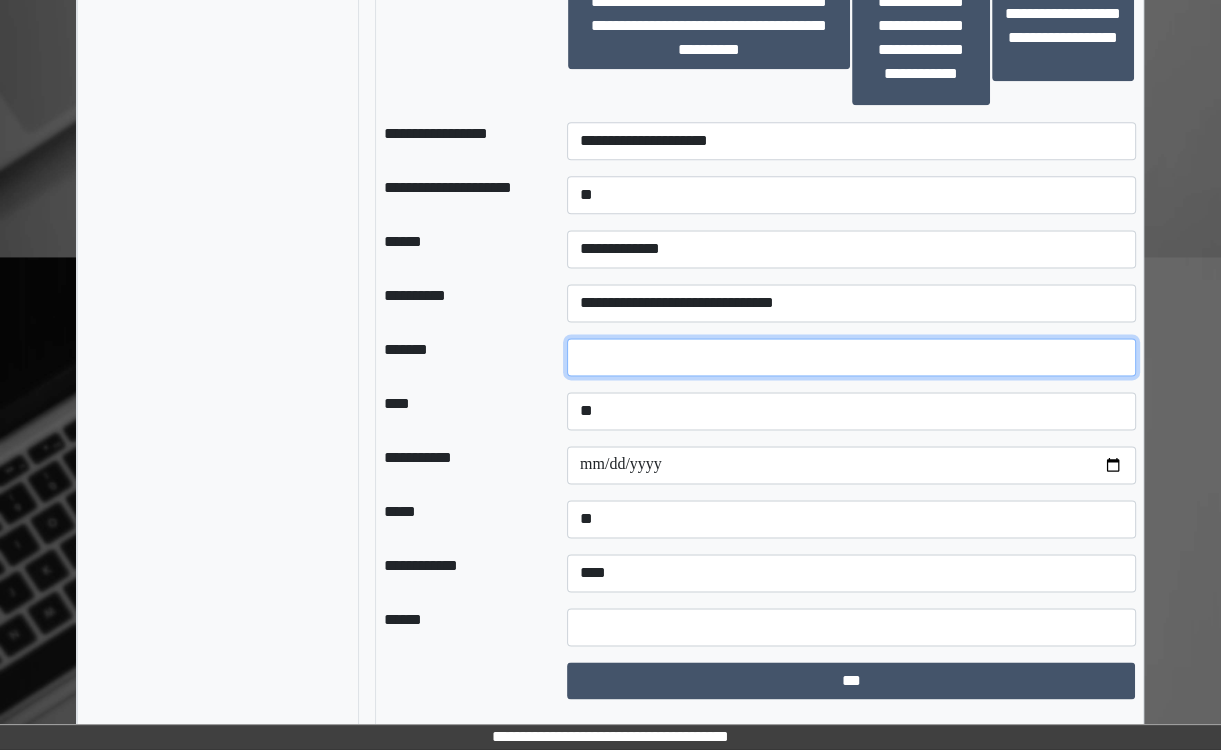 scroll, scrollTop: 2132, scrollLeft: 0, axis: vertical 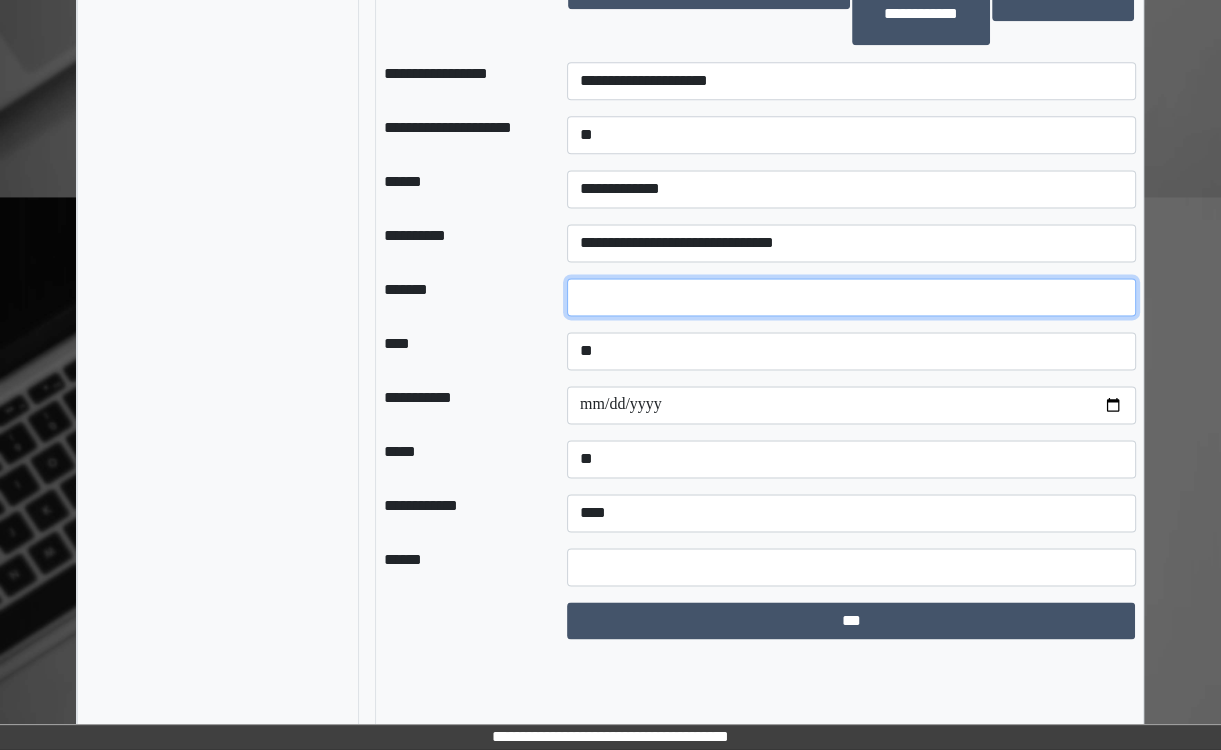 type on "**" 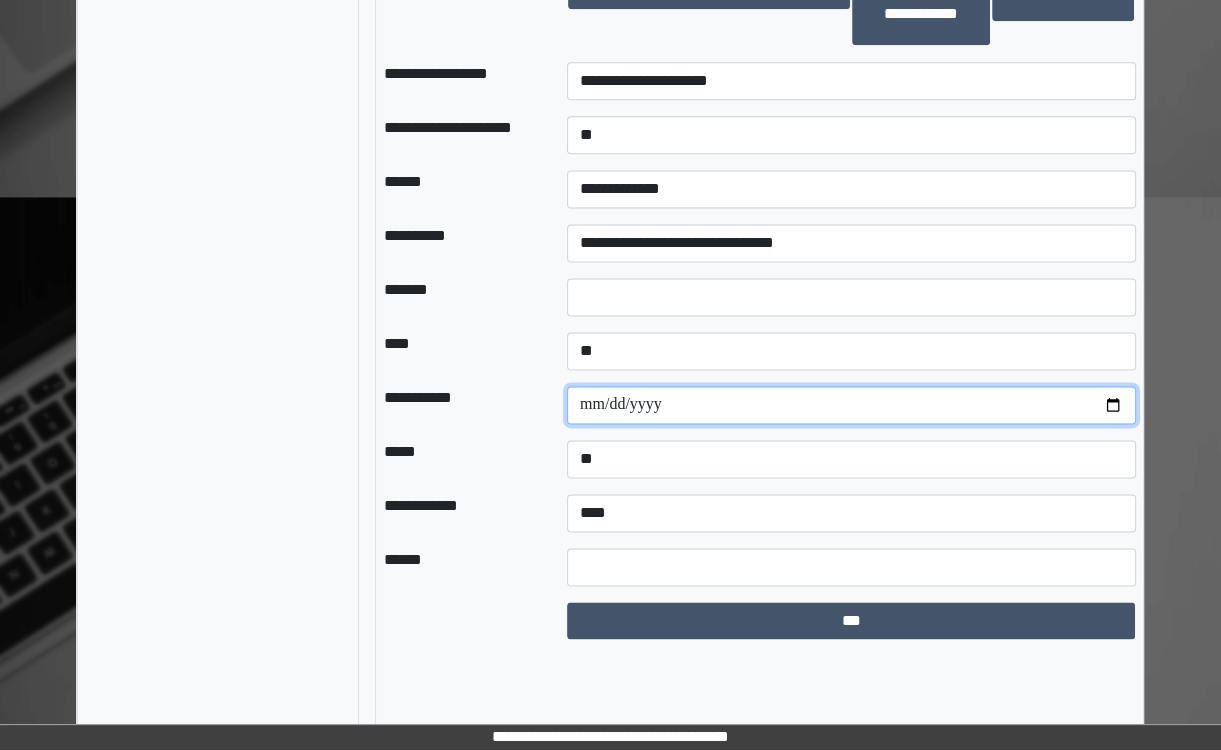 click at bounding box center [851, 405] 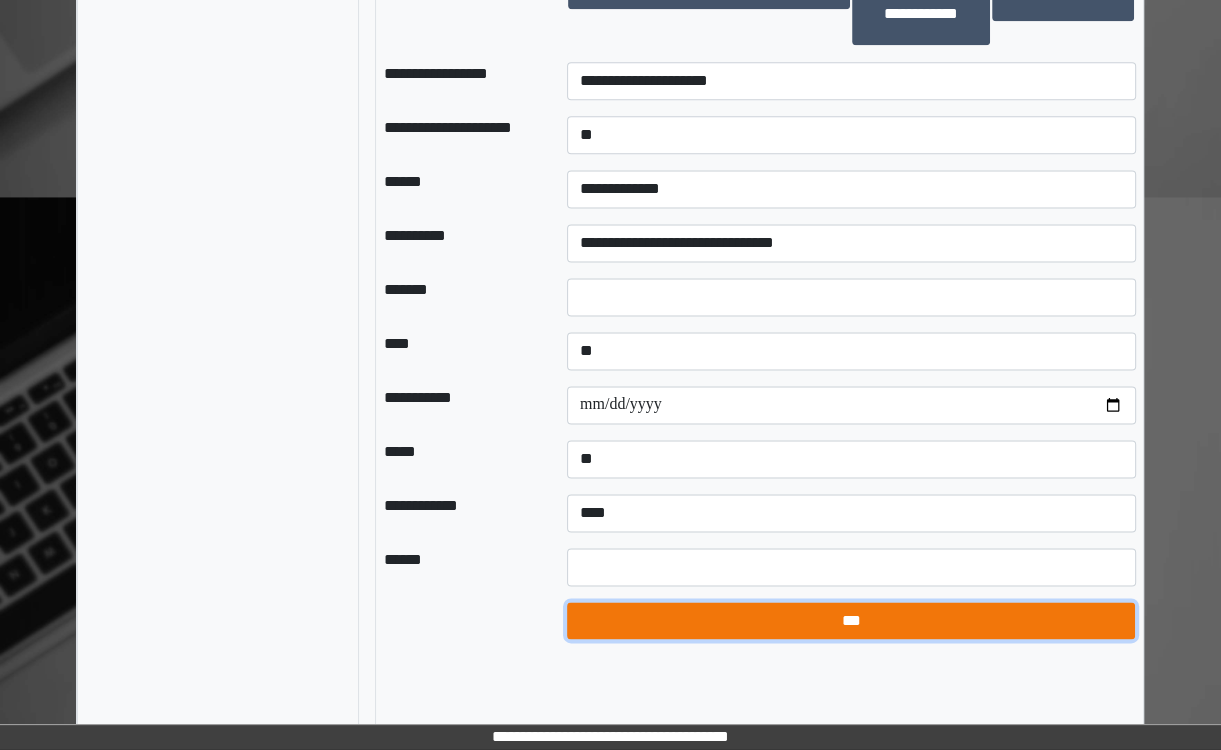 drag, startPoint x: 790, startPoint y: 695, endPoint x: 824, endPoint y: 691, distance: 34.234486 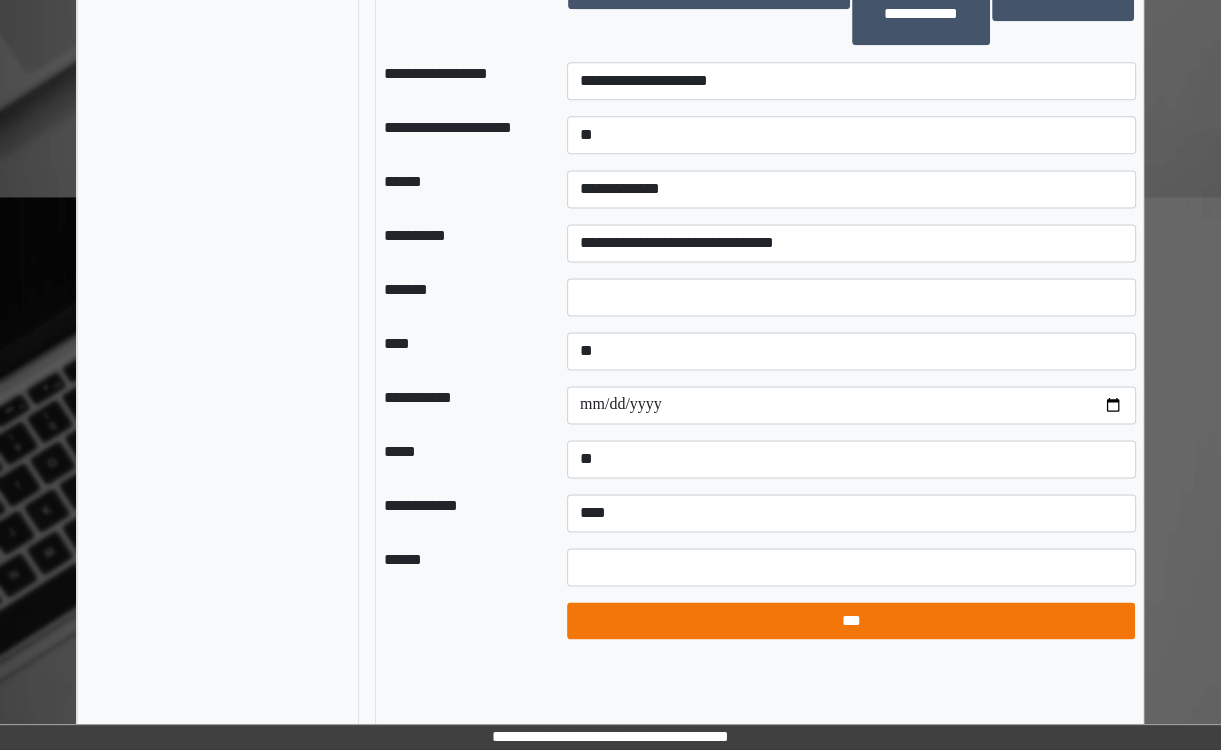 select on "*" 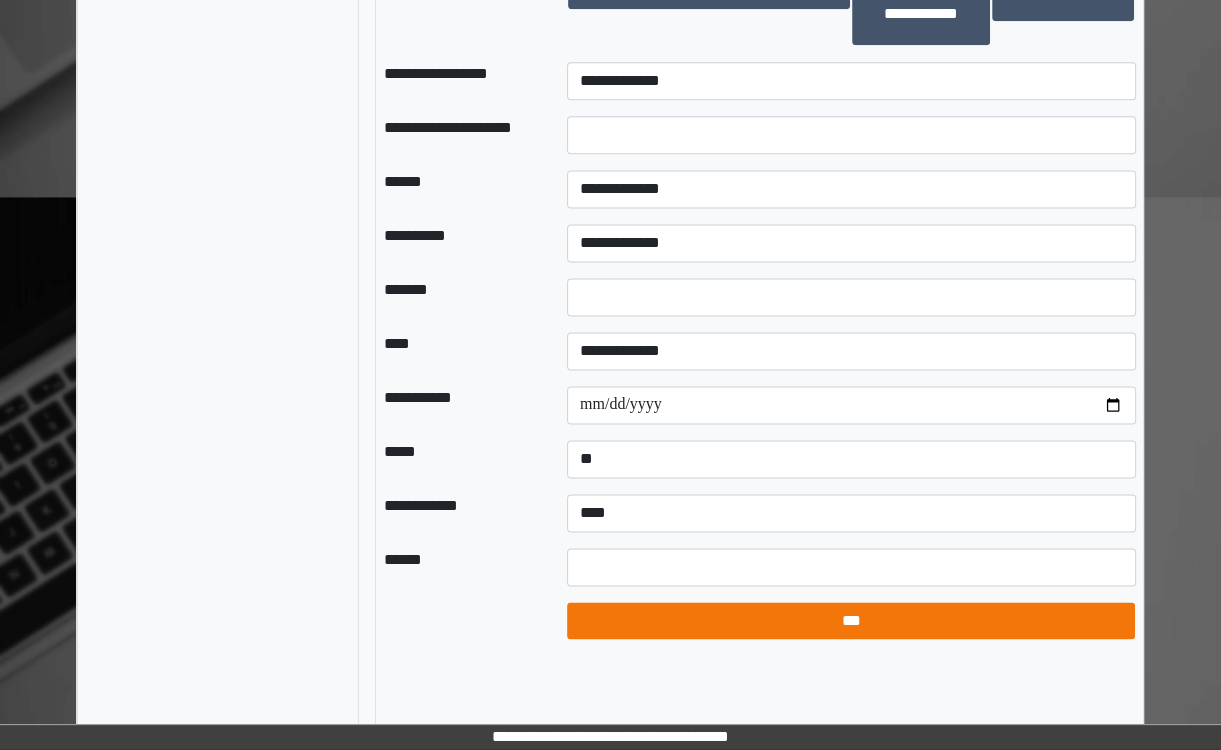 scroll, scrollTop: 2018, scrollLeft: 0, axis: vertical 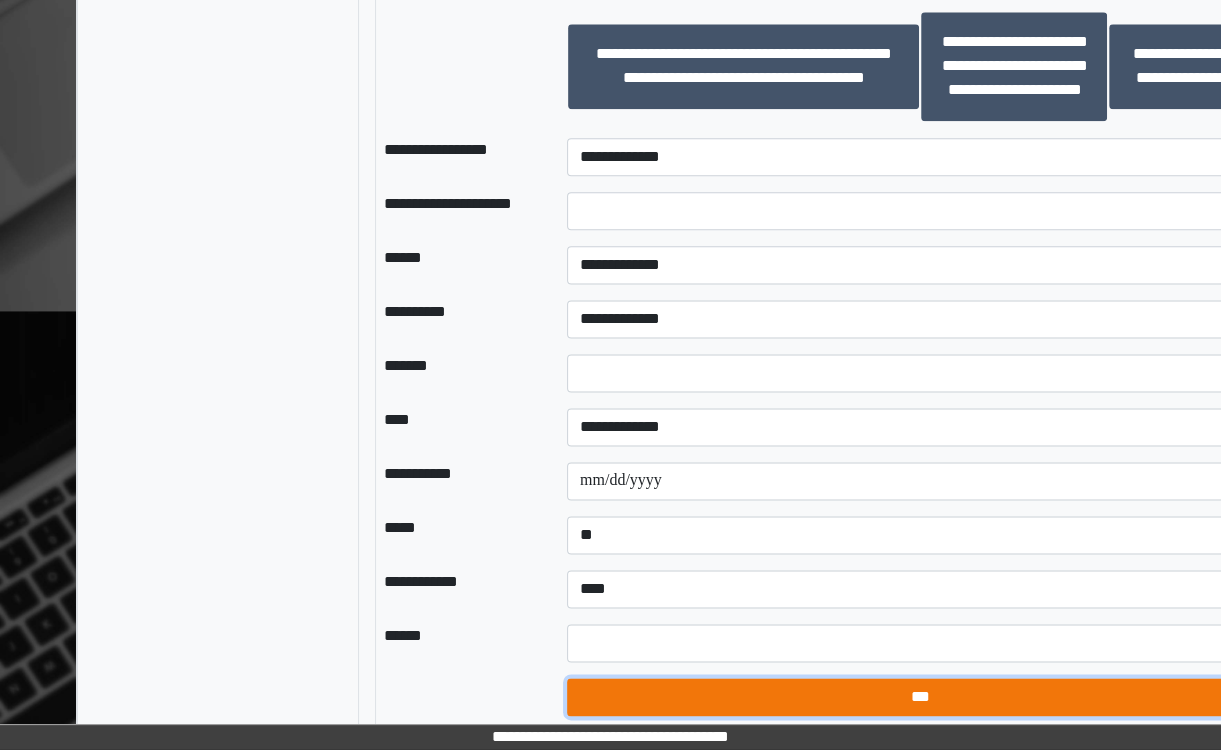 click on "***" at bounding box center [920, 697] 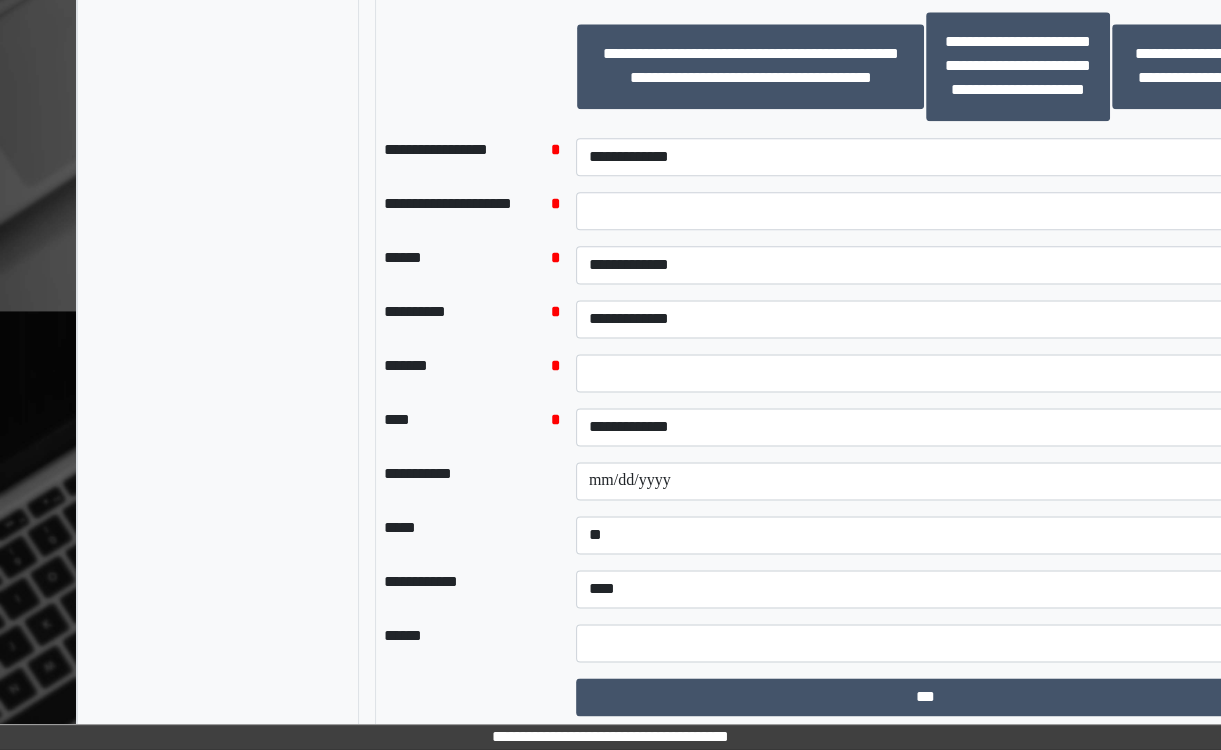 scroll, scrollTop: 1898, scrollLeft: 0, axis: vertical 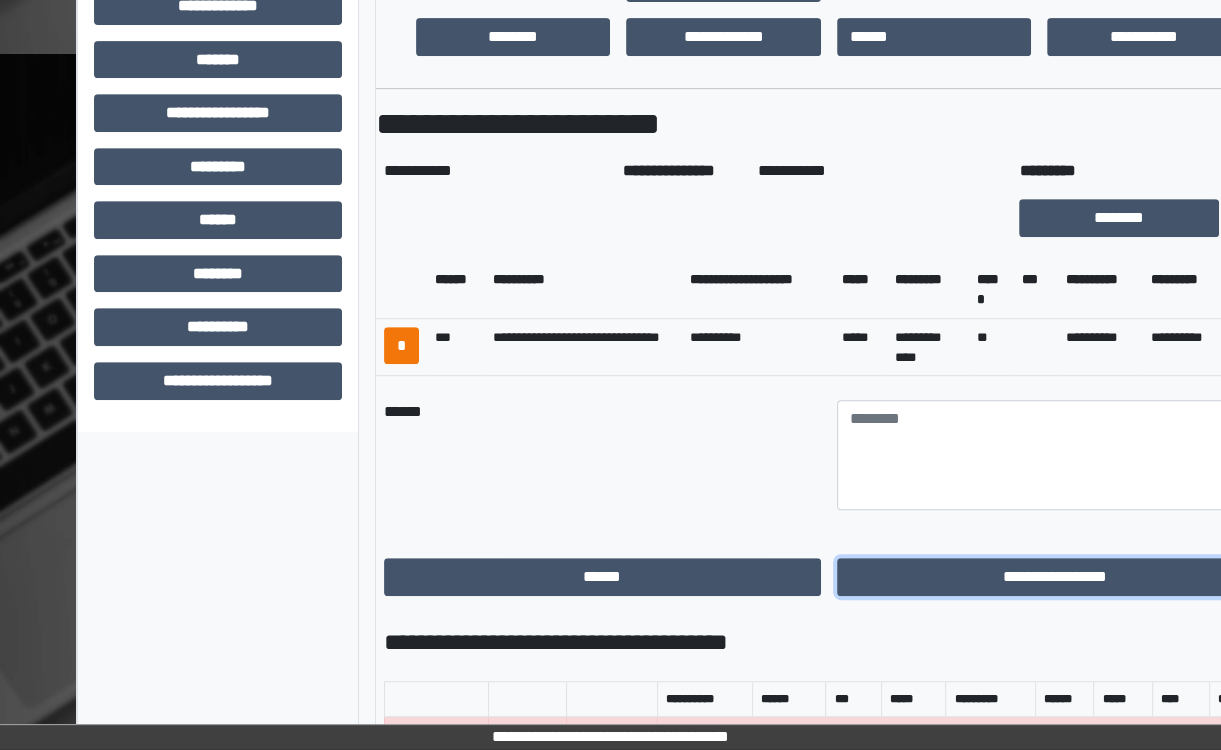 drag, startPoint x: 999, startPoint y: 579, endPoint x: 1201, endPoint y: 556, distance: 203.30519 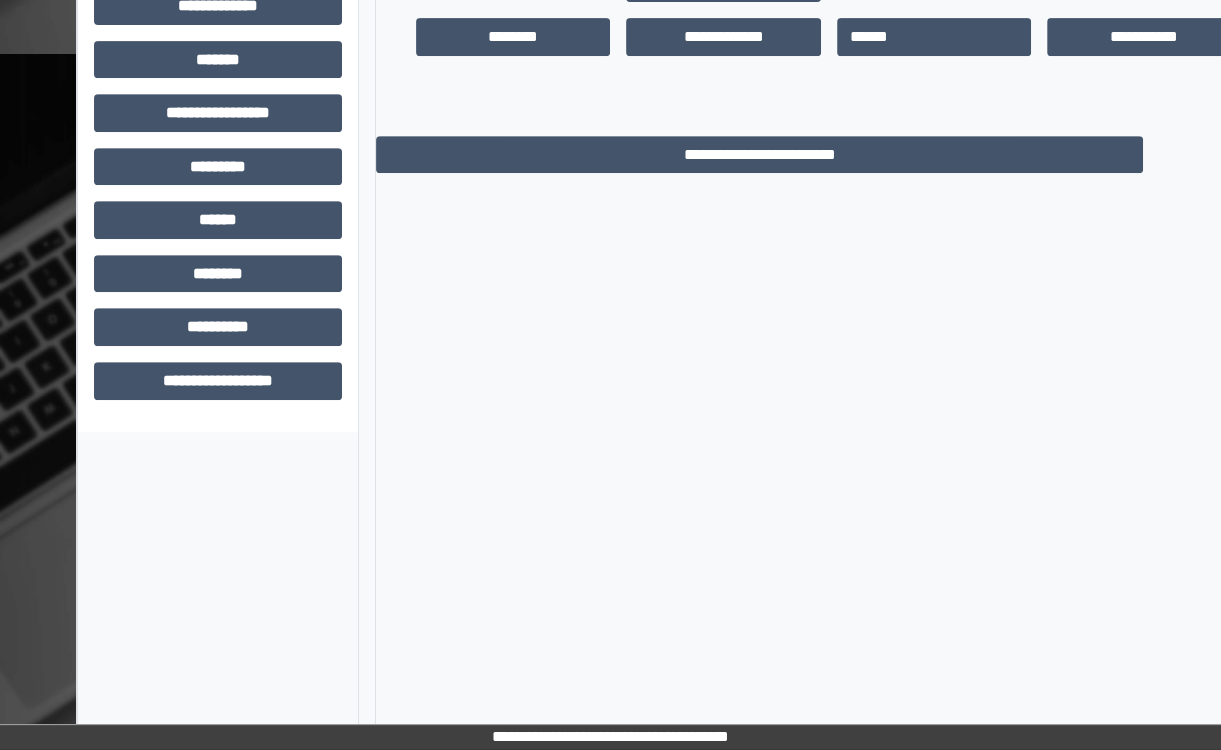 scroll, scrollTop: 416, scrollLeft: 0, axis: vertical 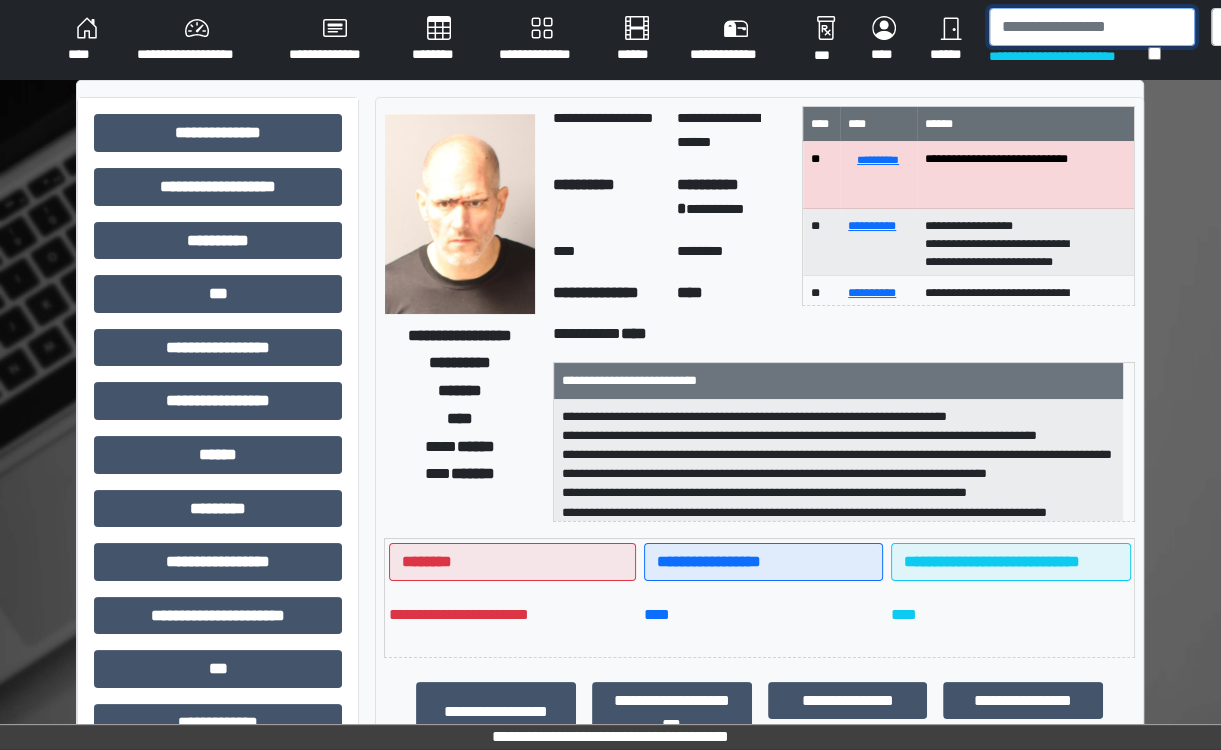 click at bounding box center (1092, 27) 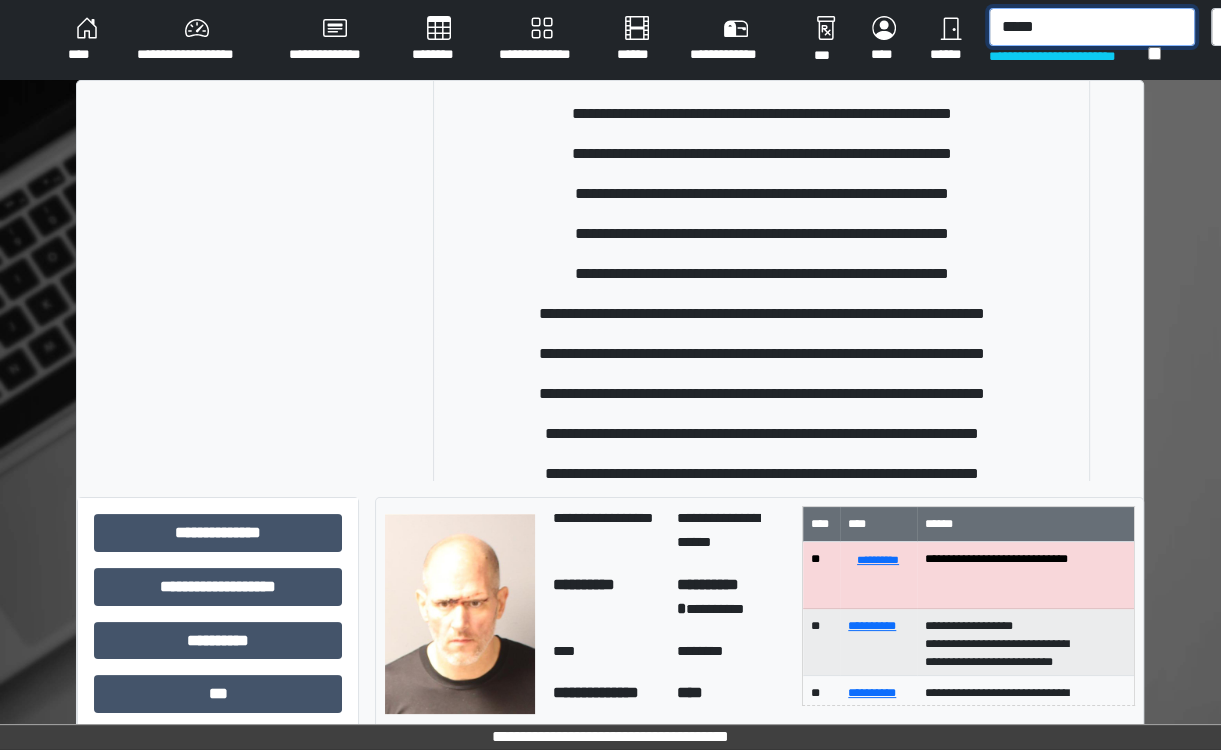 scroll, scrollTop: 409, scrollLeft: 0, axis: vertical 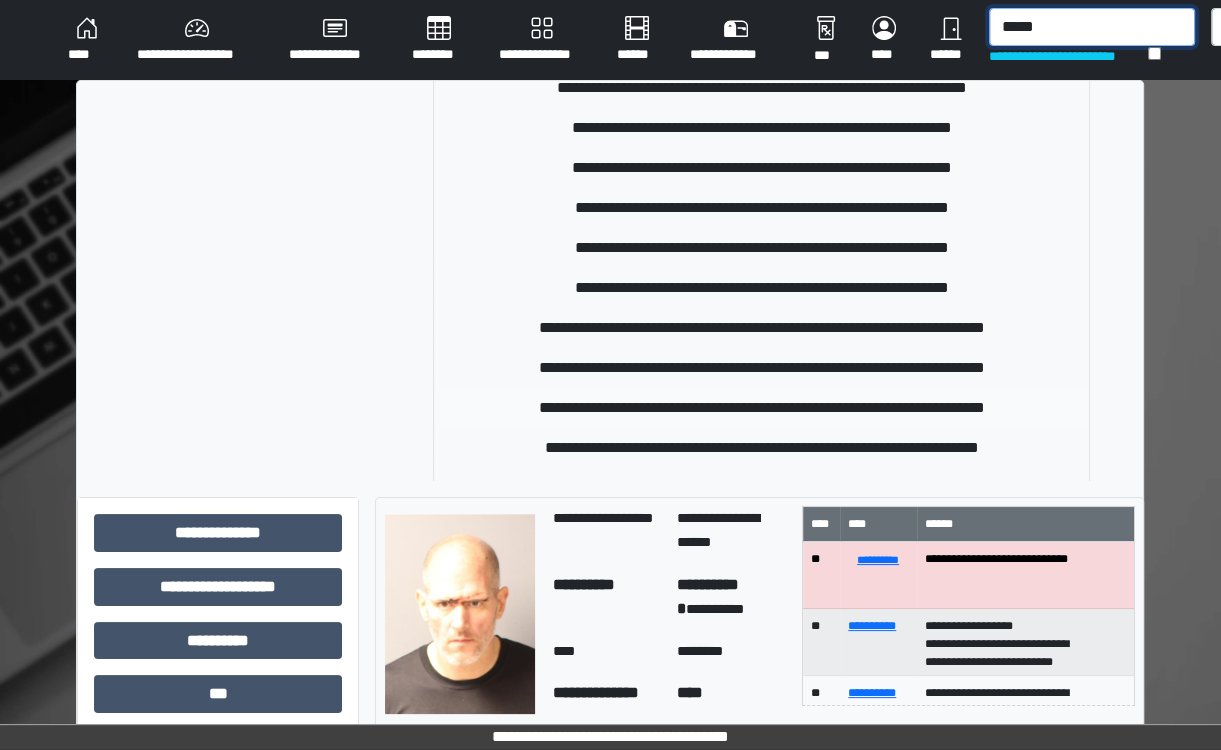 type on "*****" 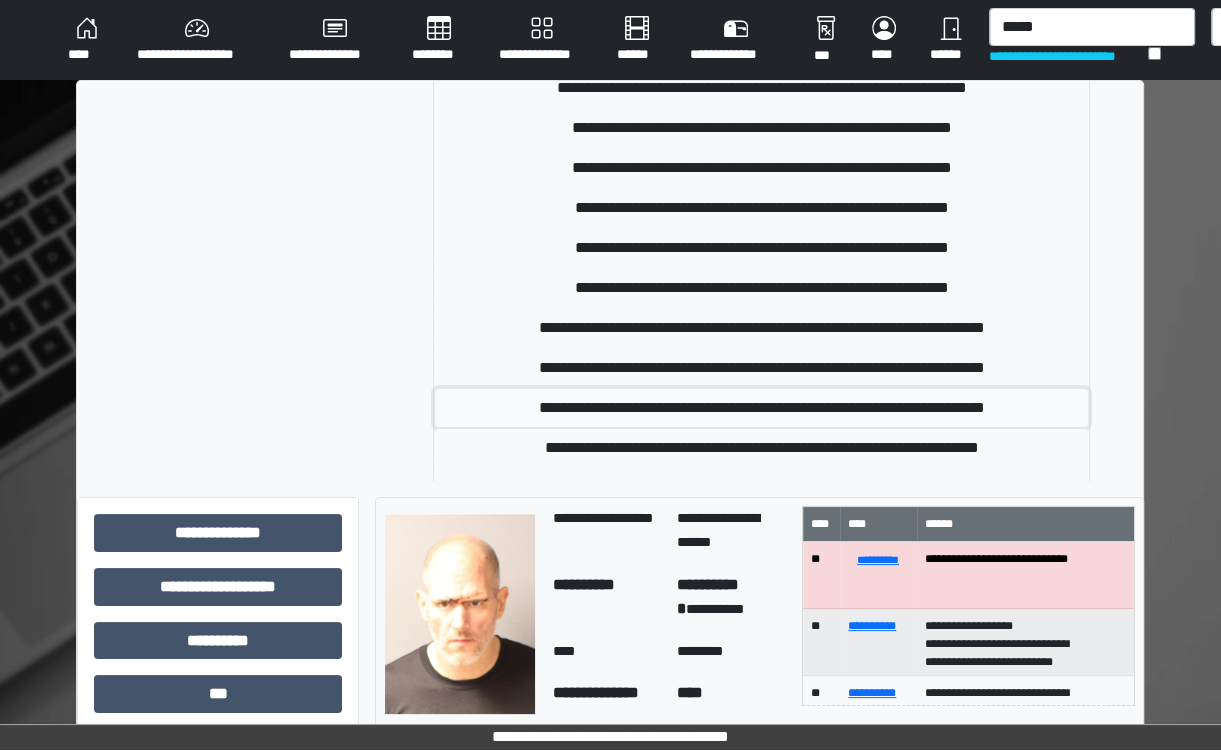 drag, startPoint x: 752, startPoint y: 400, endPoint x: 1000, endPoint y: 399, distance: 248.00201 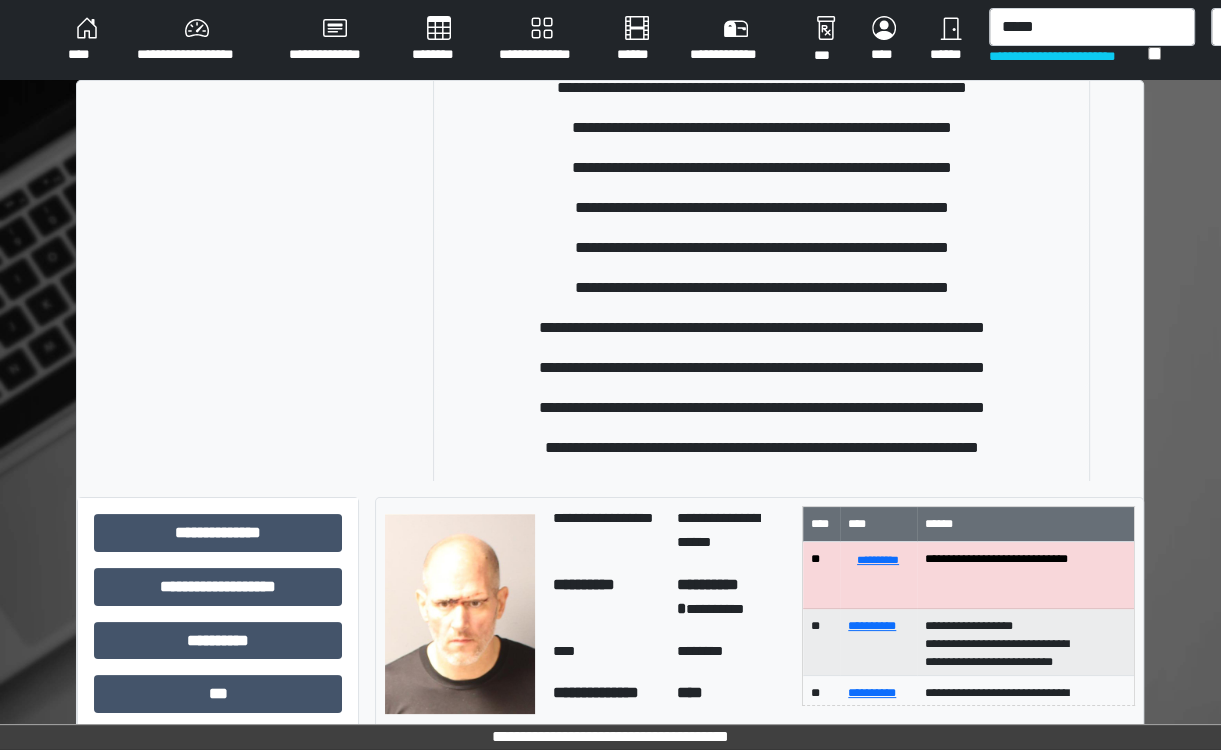 type 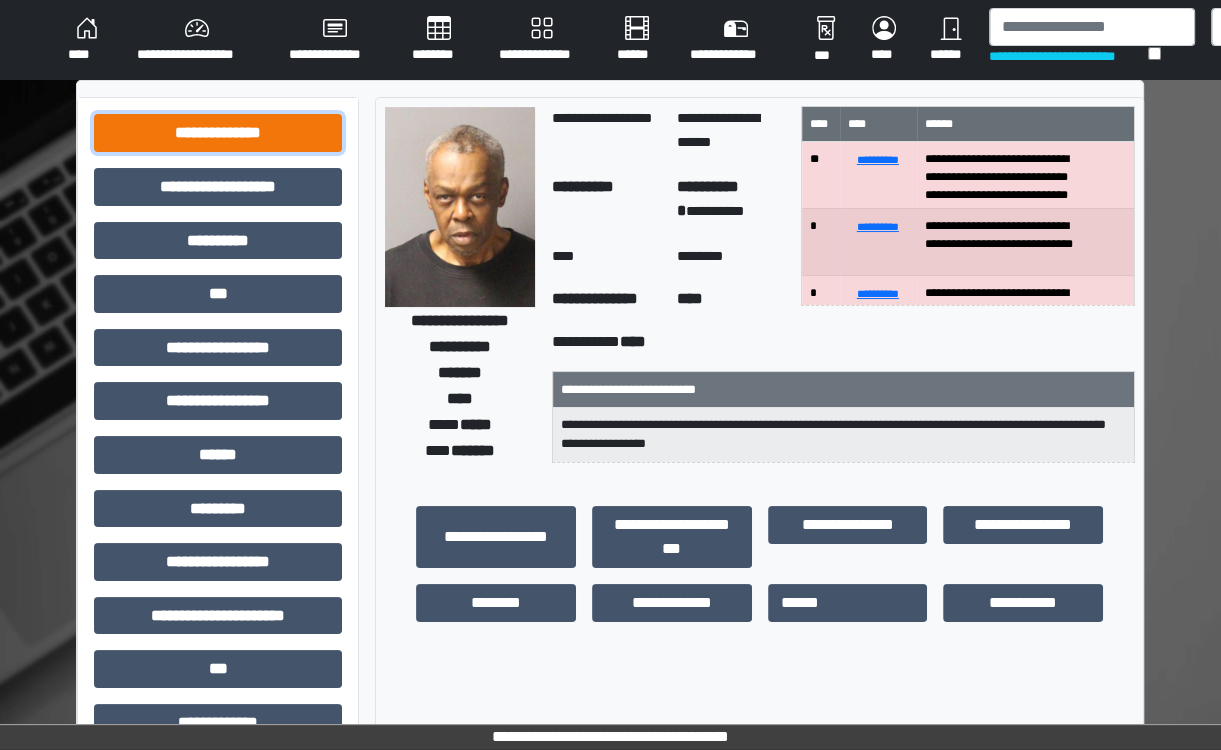 drag, startPoint x: 195, startPoint y: 131, endPoint x: 192, endPoint y: 164, distance: 33.13608 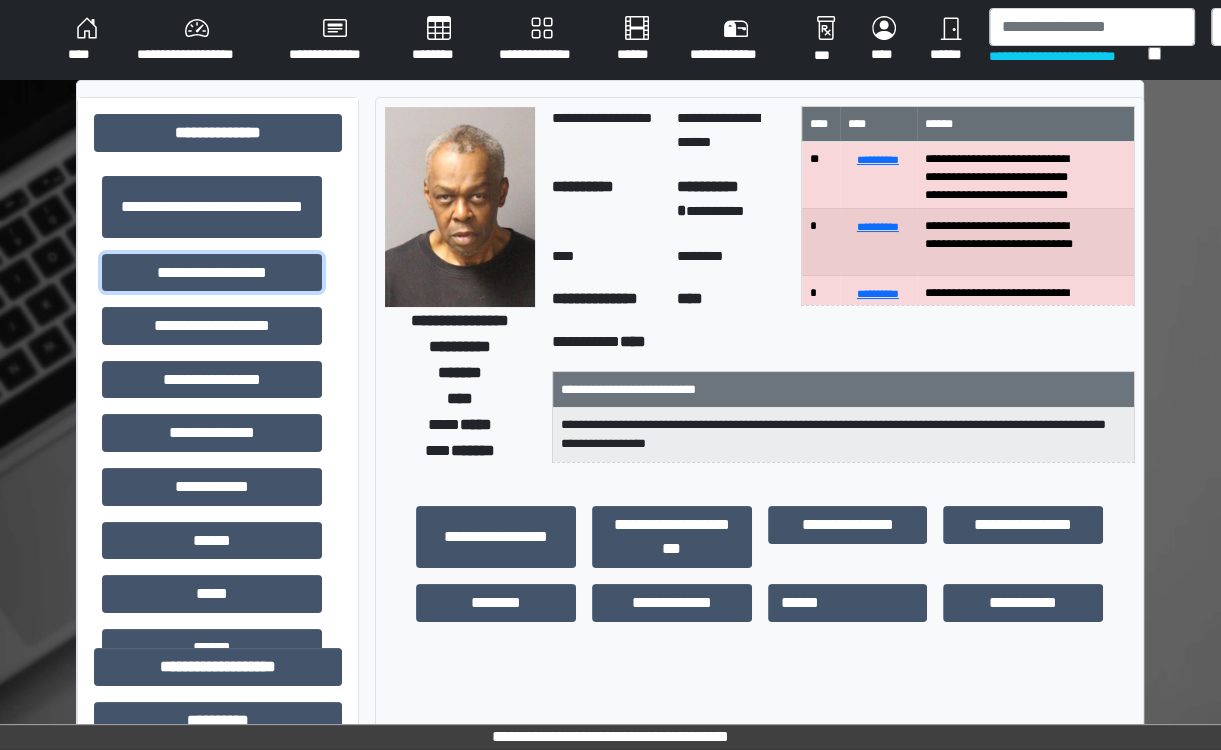 drag, startPoint x: 237, startPoint y: 271, endPoint x: 1036, endPoint y: 394, distance: 808.41205 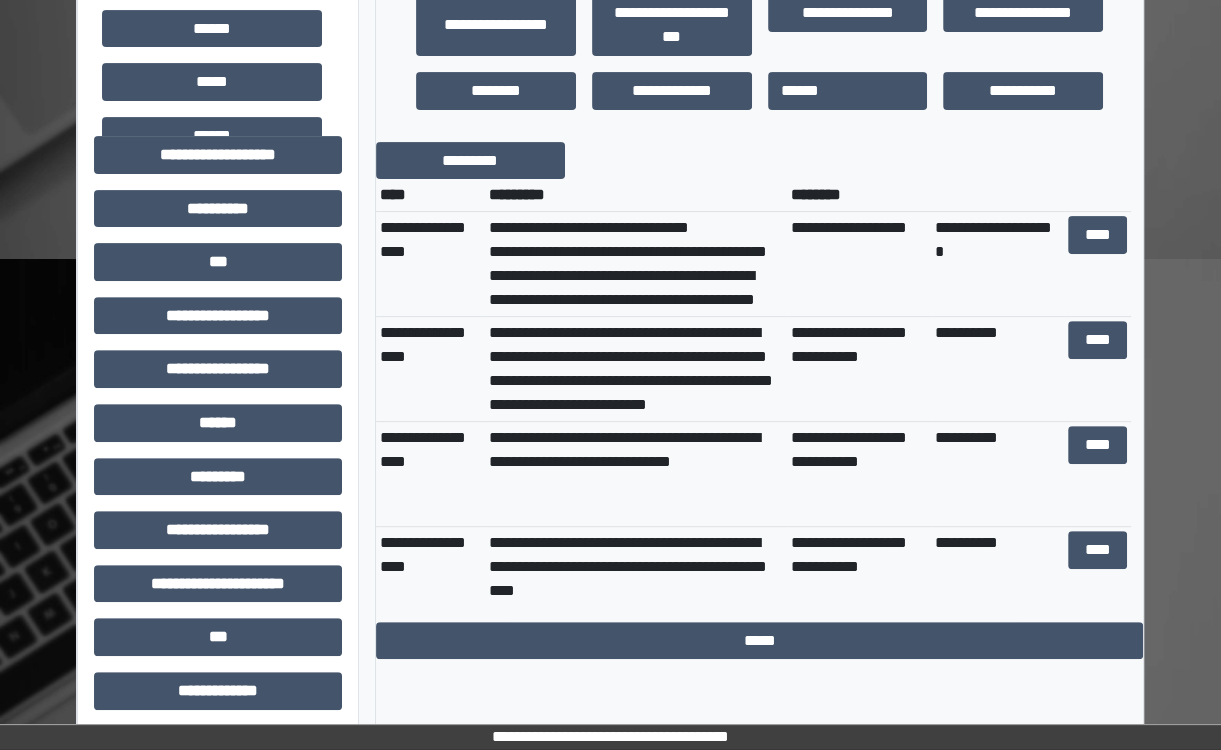 scroll, scrollTop: 518, scrollLeft: 0, axis: vertical 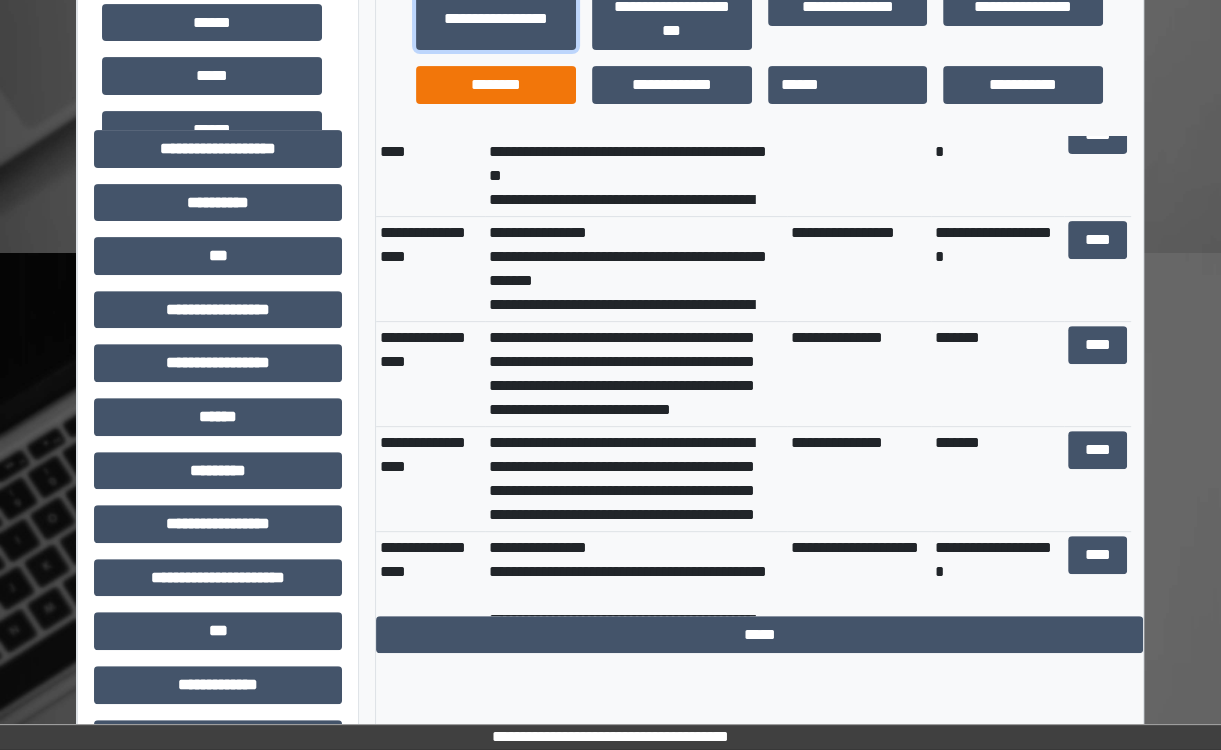 drag, startPoint x: 487, startPoint y: 23, endPoint x: 540, endPoint y: 95, distance: 89.40358 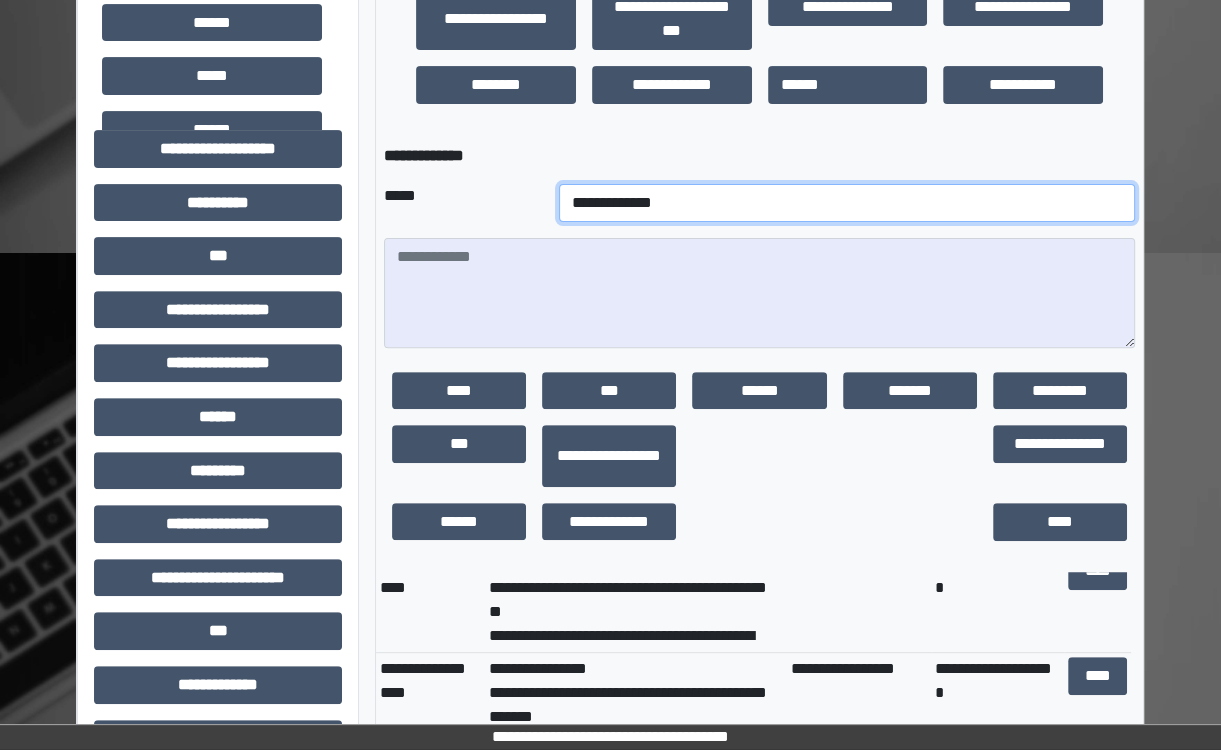 drag, startPoint x: 560, startPoint y: 204, endPoint x: 631, endPoint y: 208, distance: 71.11259 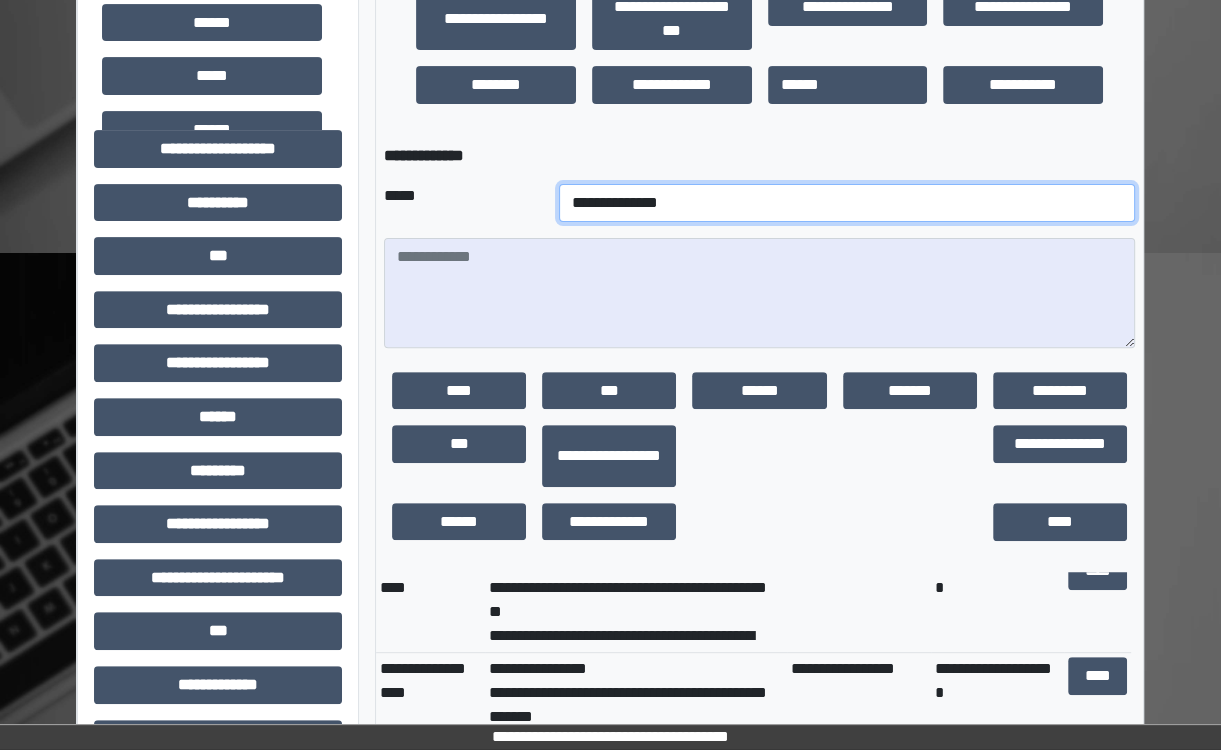 click on "**********" at bounding box center (847, 203) 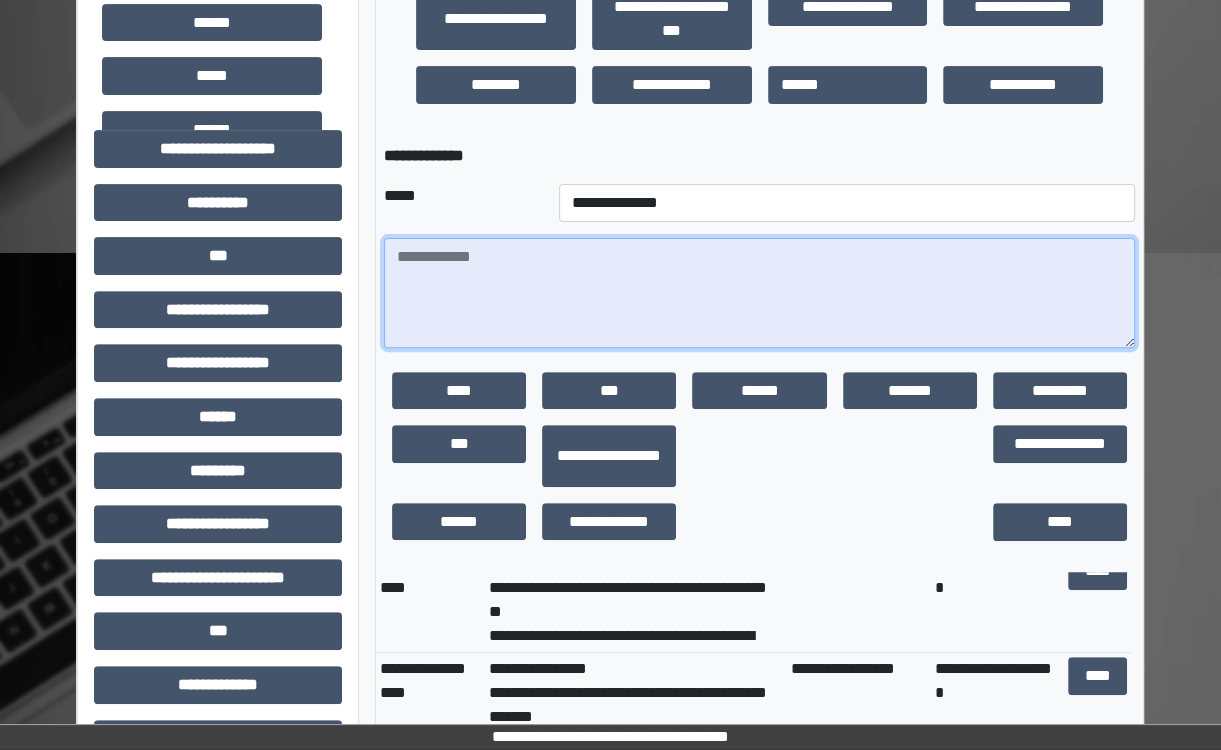 drag, startPoint x: 432, startPoint y: 277, endPoint x: 467, endPoint y: 284, distance: 35.69314 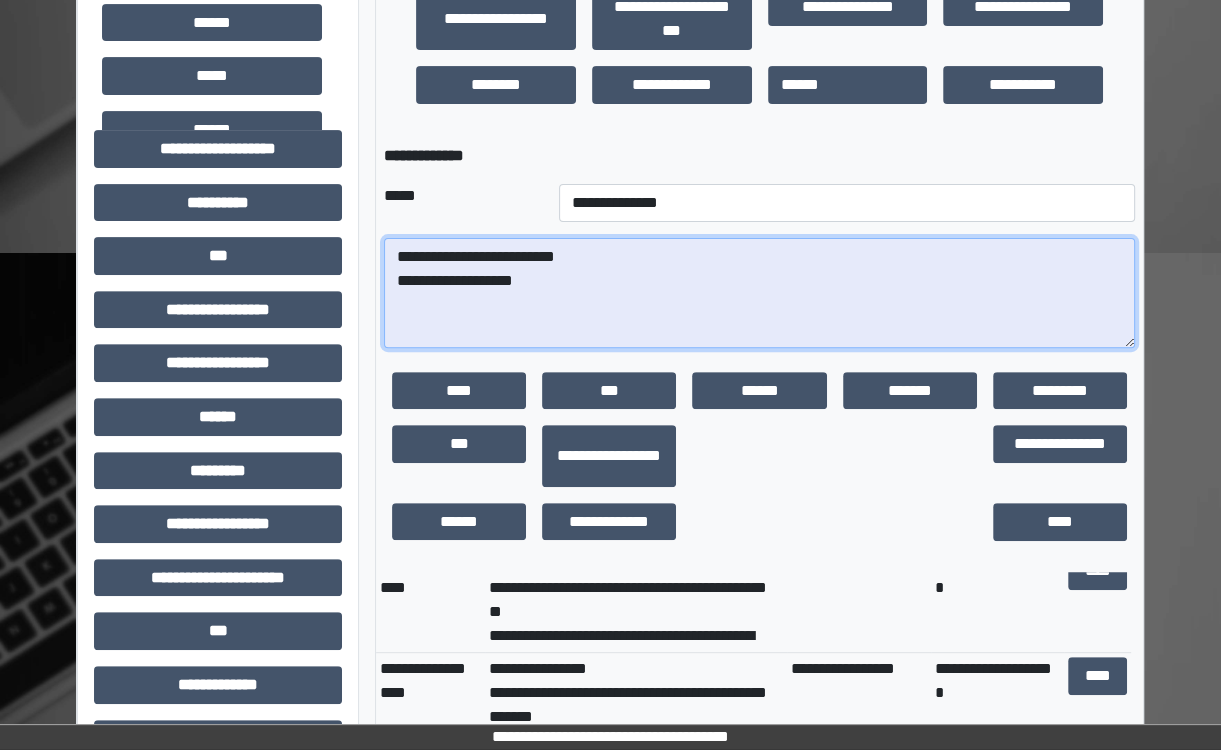 click on "**********" at bounding box center (759, 293) 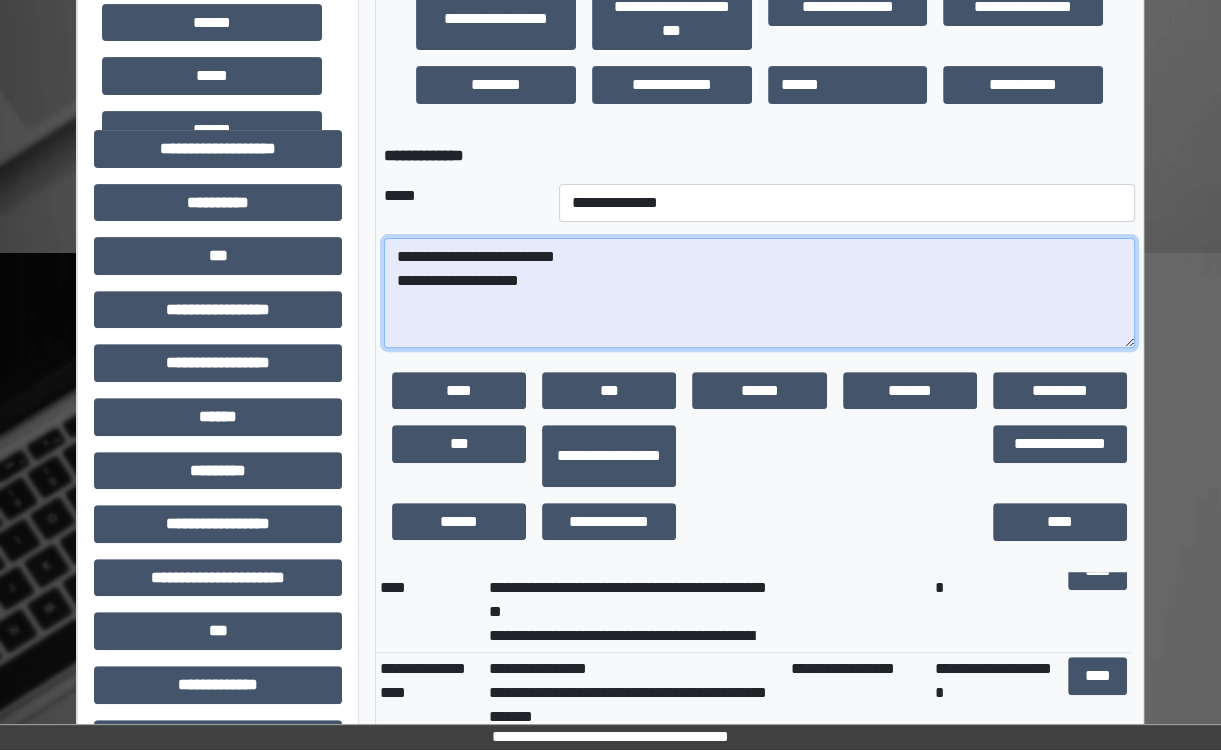 click on "**********" at bounding box center (759, 293) 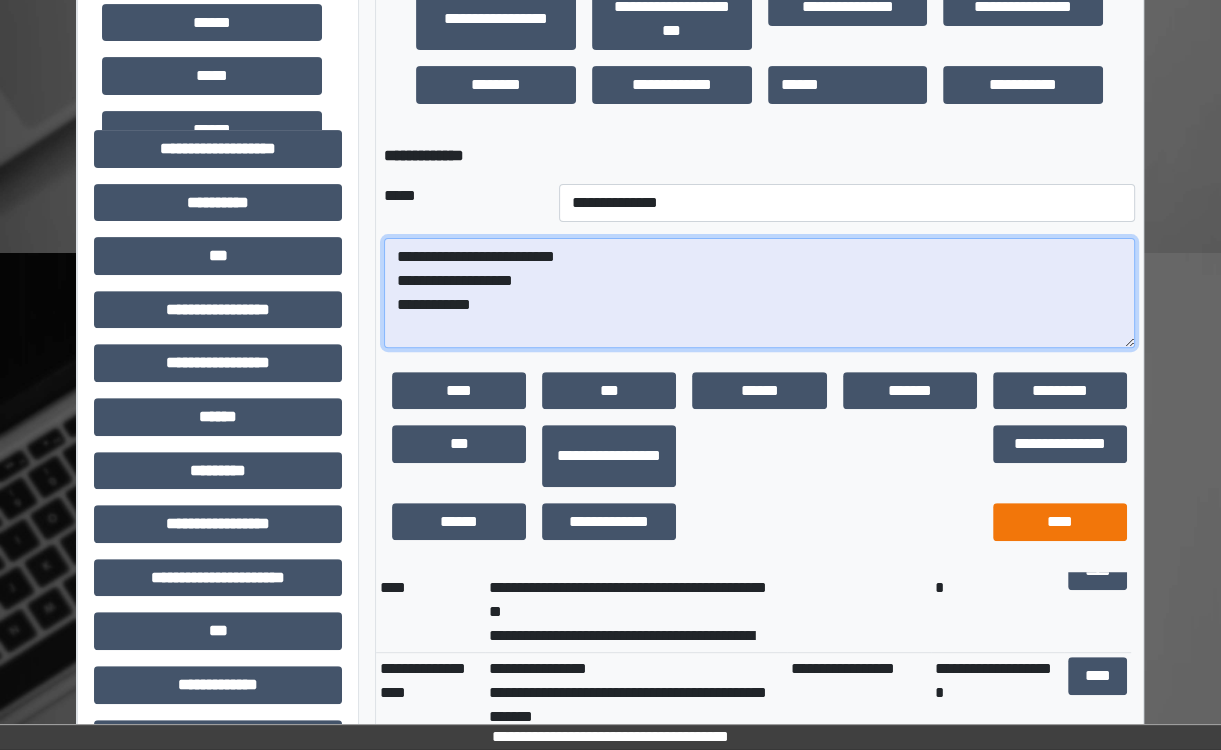type on "**********" 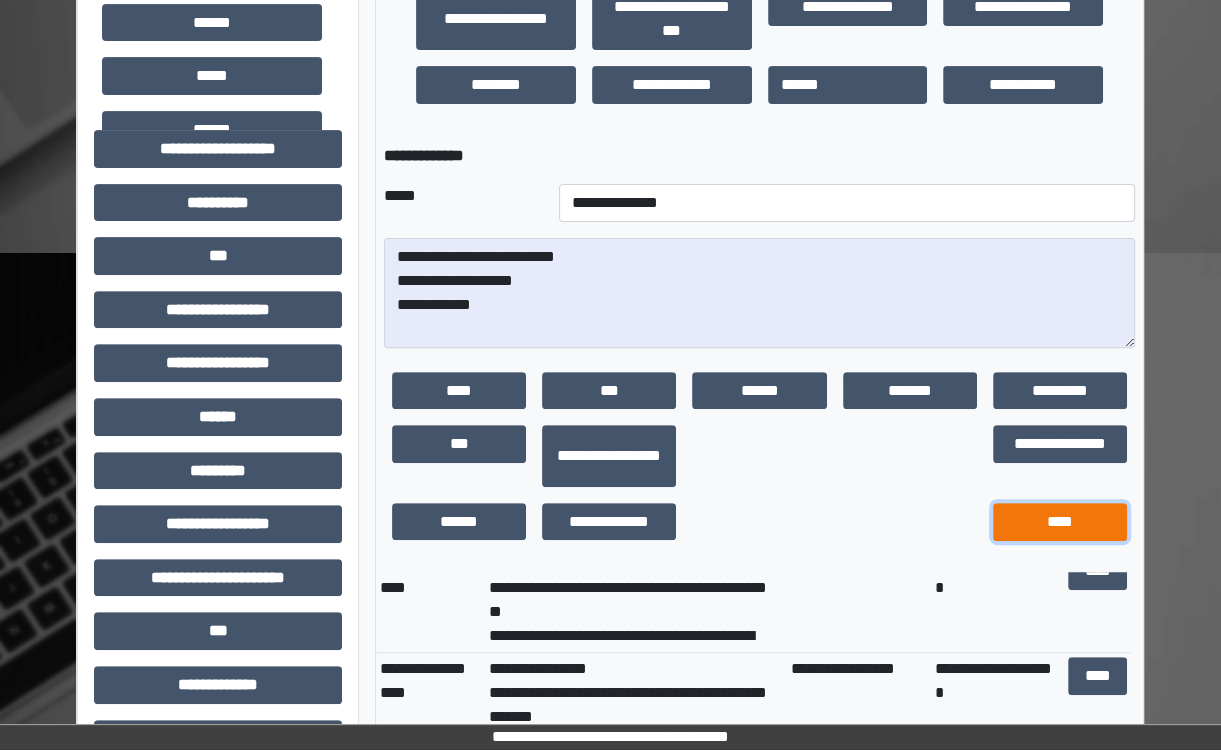 click on "****" at bounding box center [1060, 522] 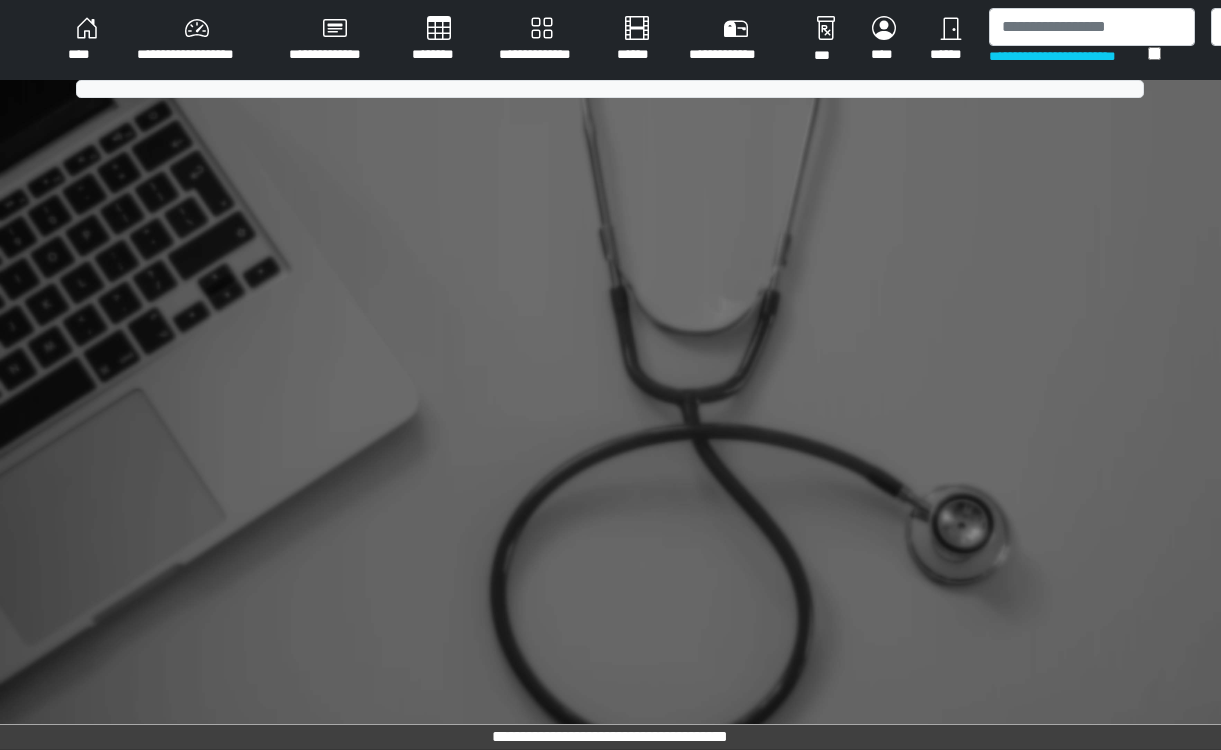 scroll, scrollTop: 0, scrollLeft: 0, axis: both 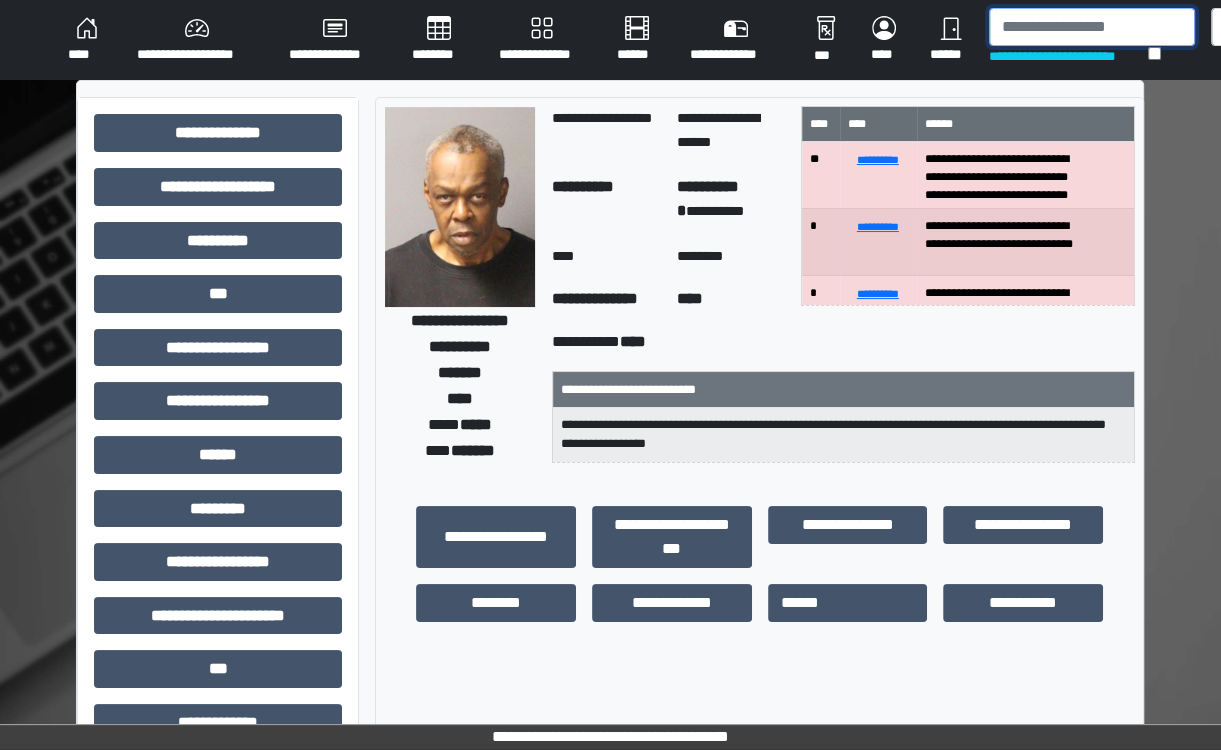 drag, startPoint x: 1026, startPoint y: 34, endPoint x: 1167, endPoint y: 23, distance: 141.42842 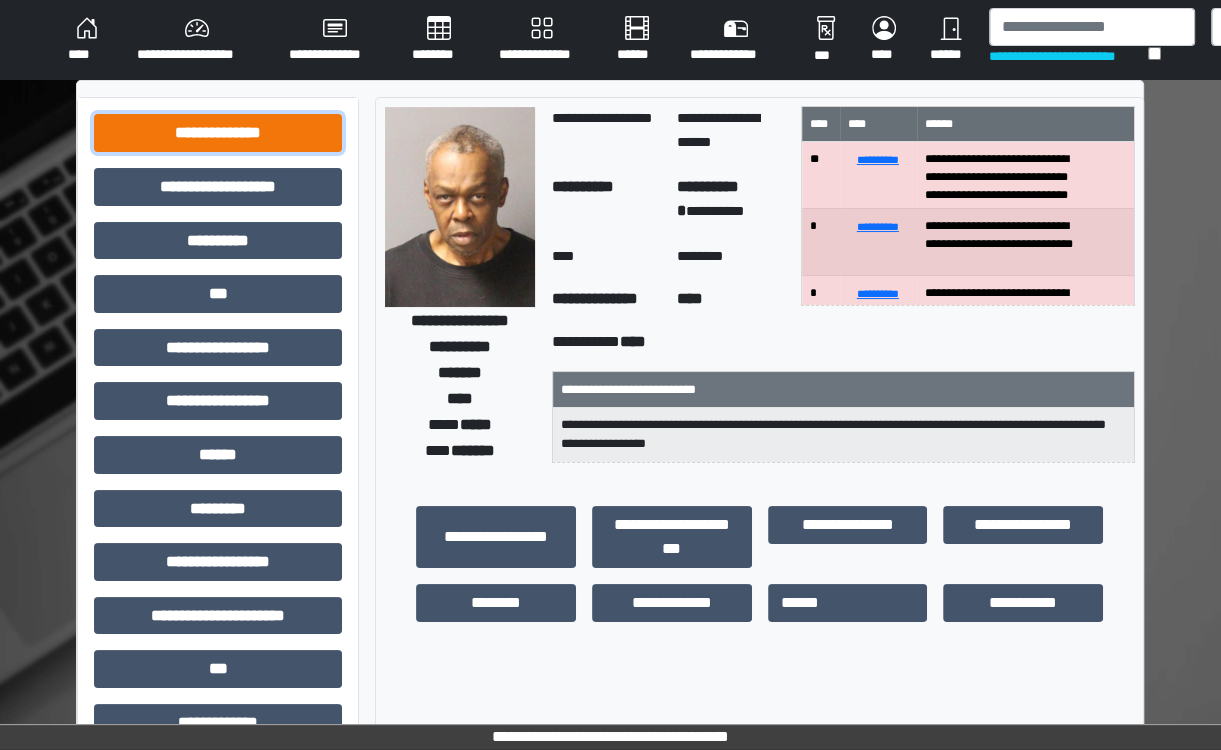 click on "**********" at bounding box center (218, 133) 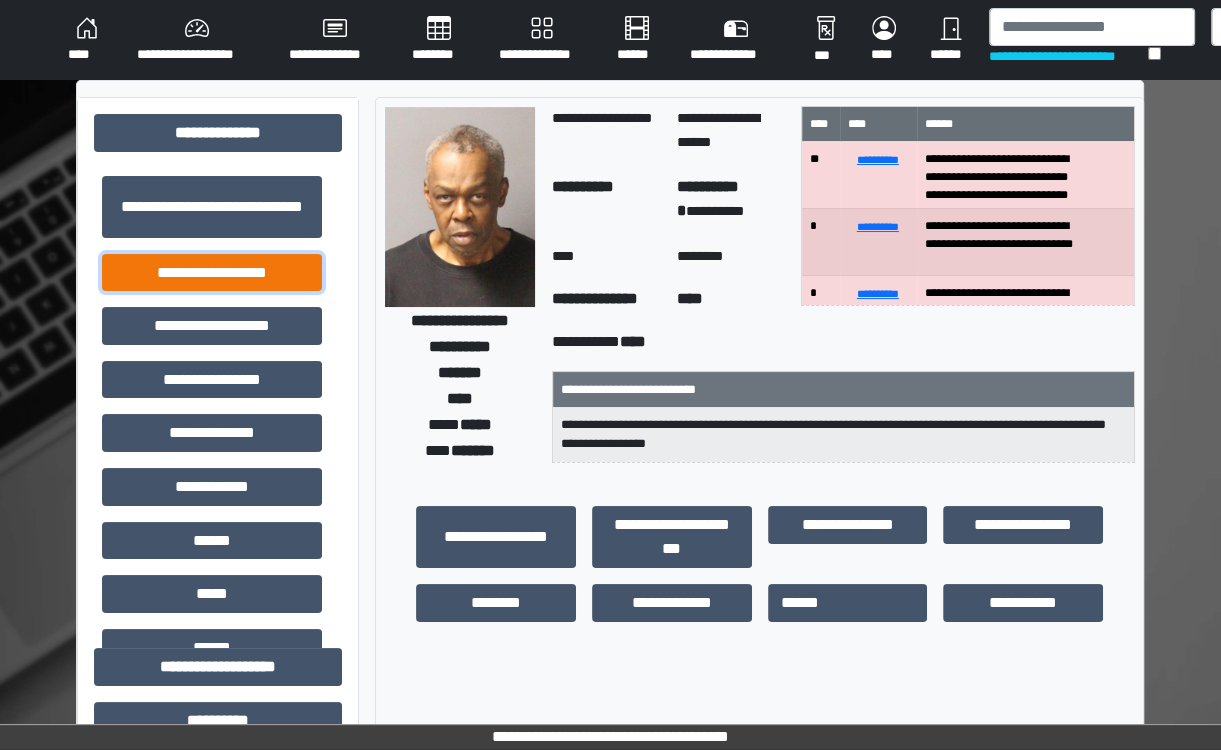 drag, startPoint x: 235, startPoint y: 270, endPoint x: 376, endPoint y: 300, distance: 144.15616 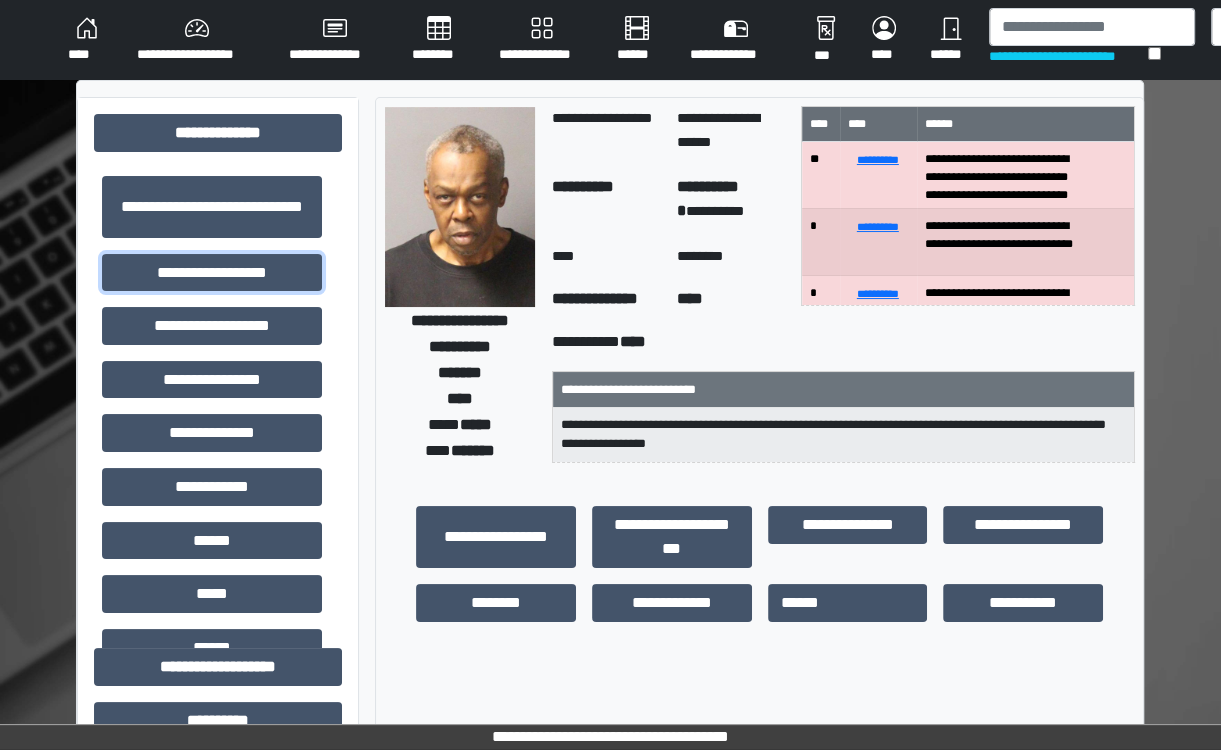 click on "**********" at bounding box center [212, 273] 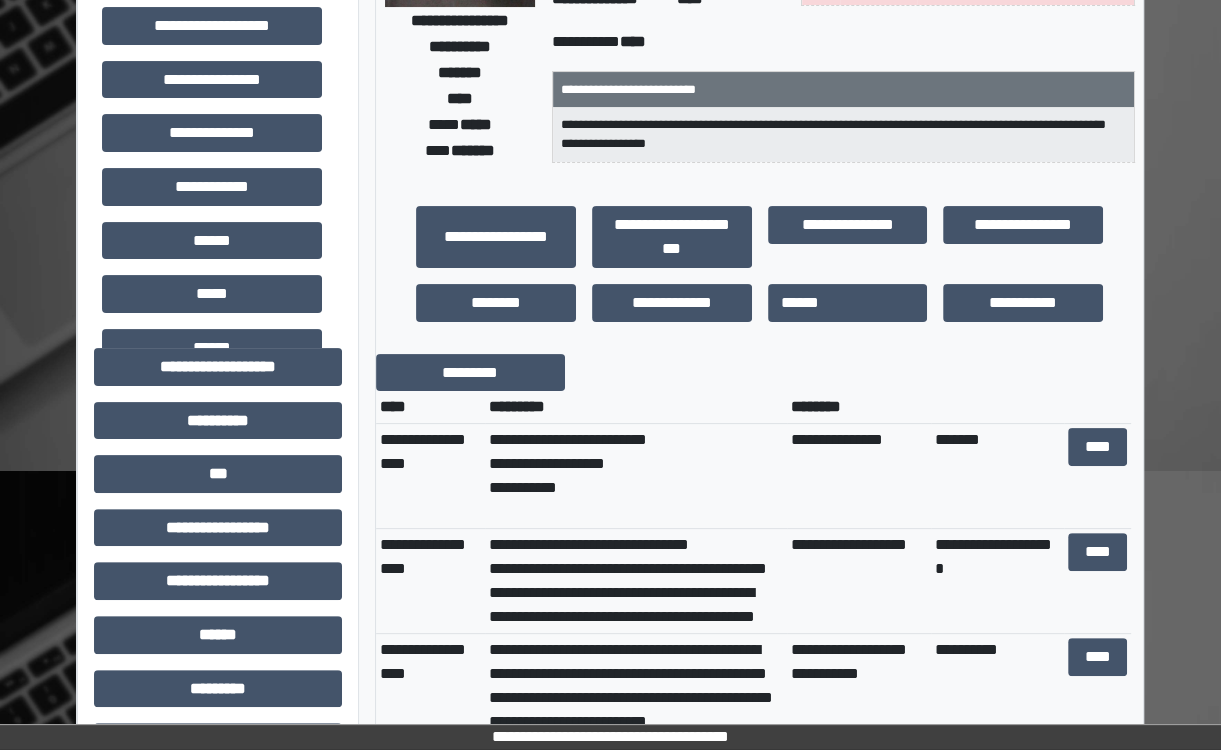 scroll, scrollTop: 332, scrollLeft: 0, axis: vertical 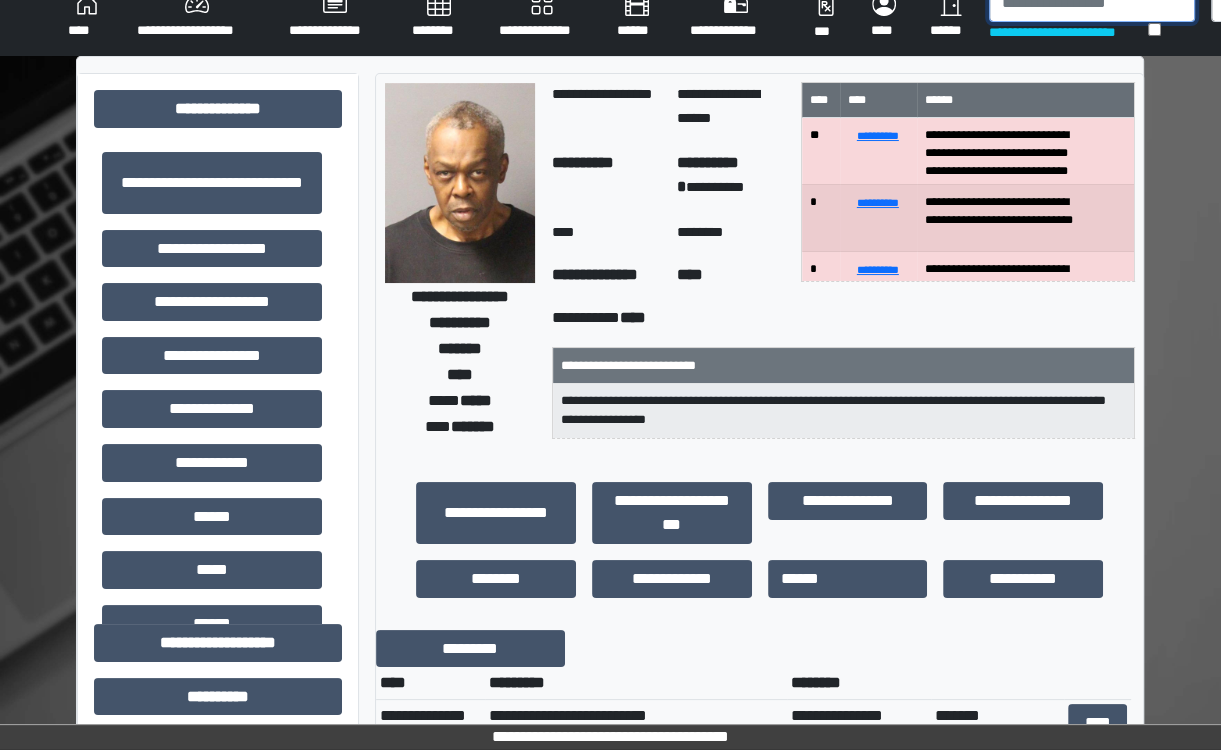 click at bounding box center (1092, 3) 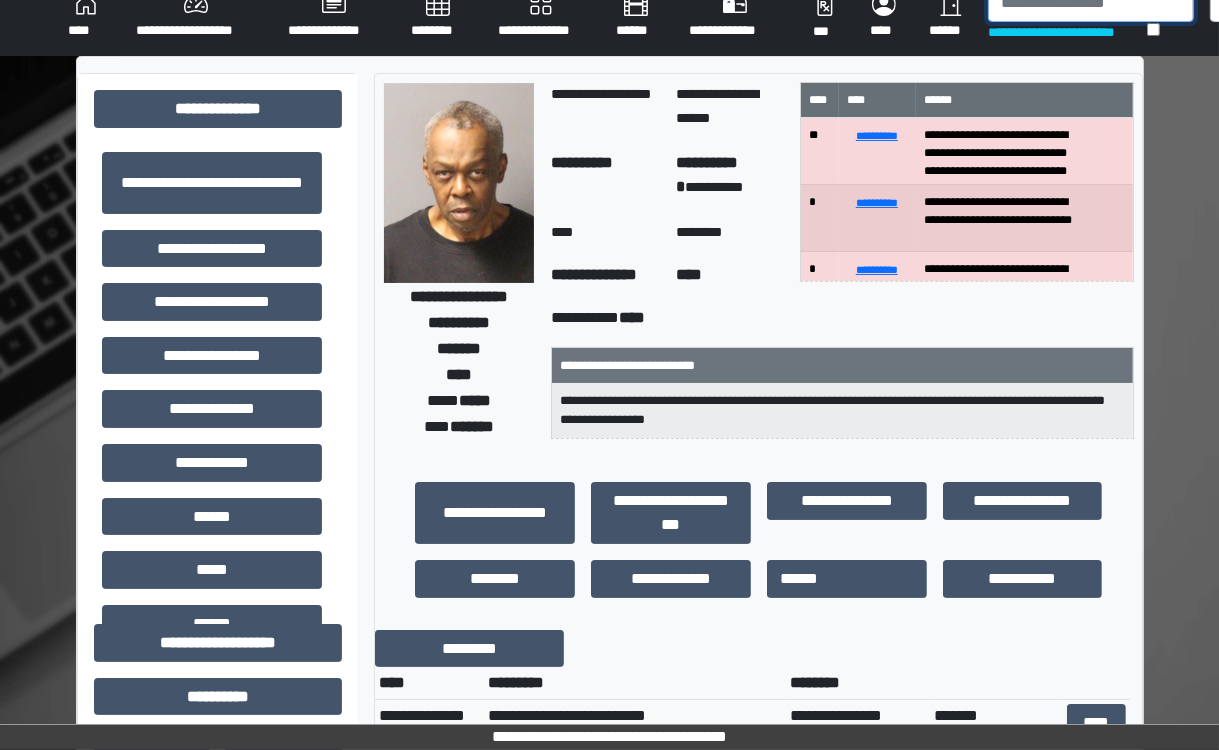 scroll, scrollTop: 0, scrollLeft: 0, axis: both 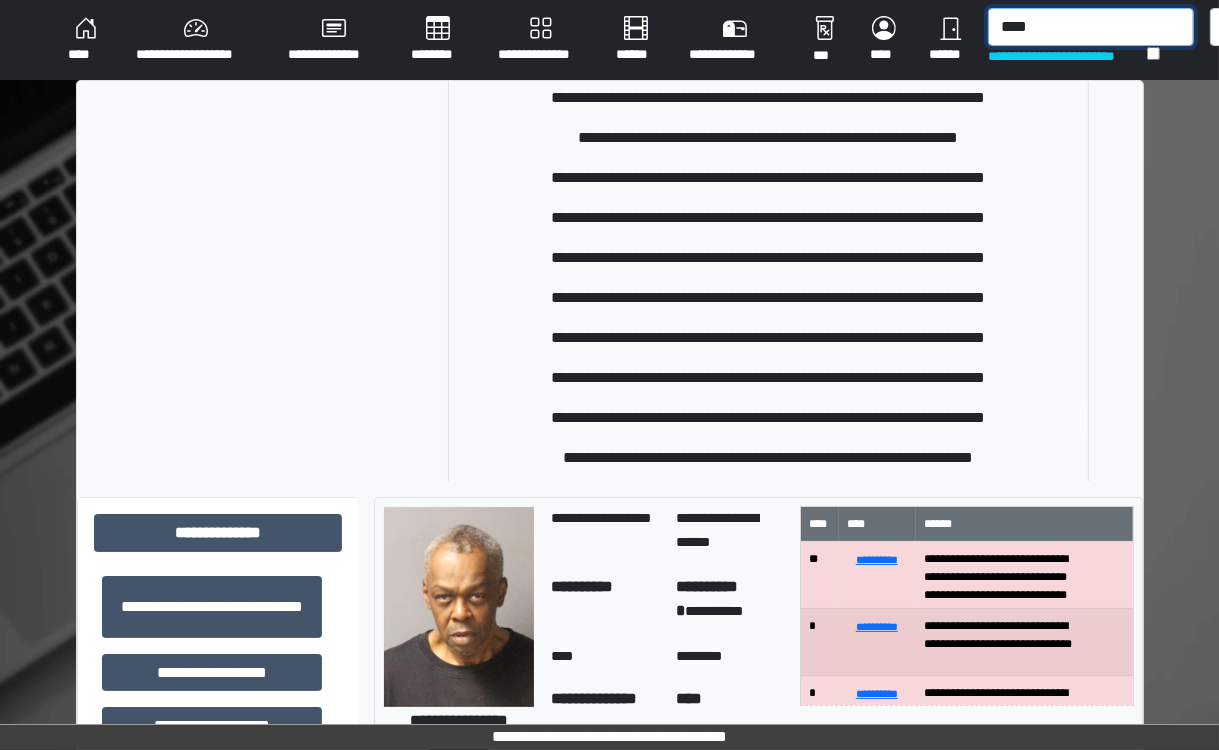 type on "****" 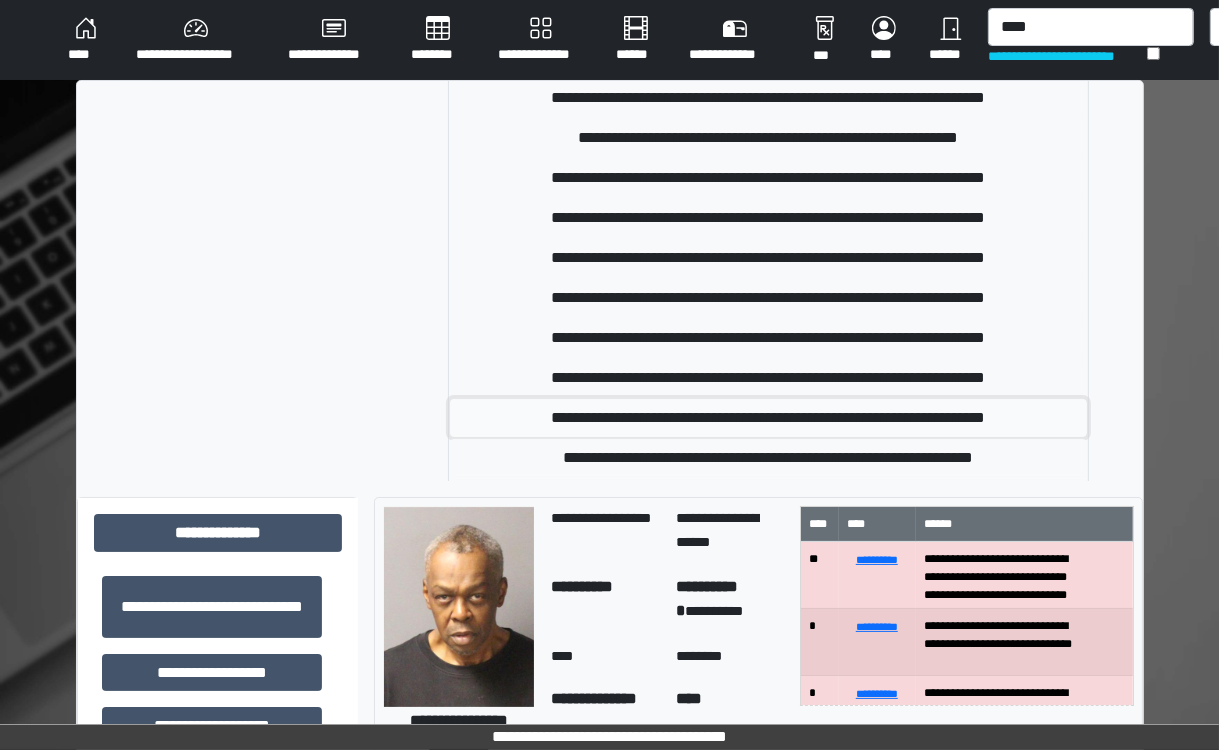 click on "**********" at bounding box center [768, 418] 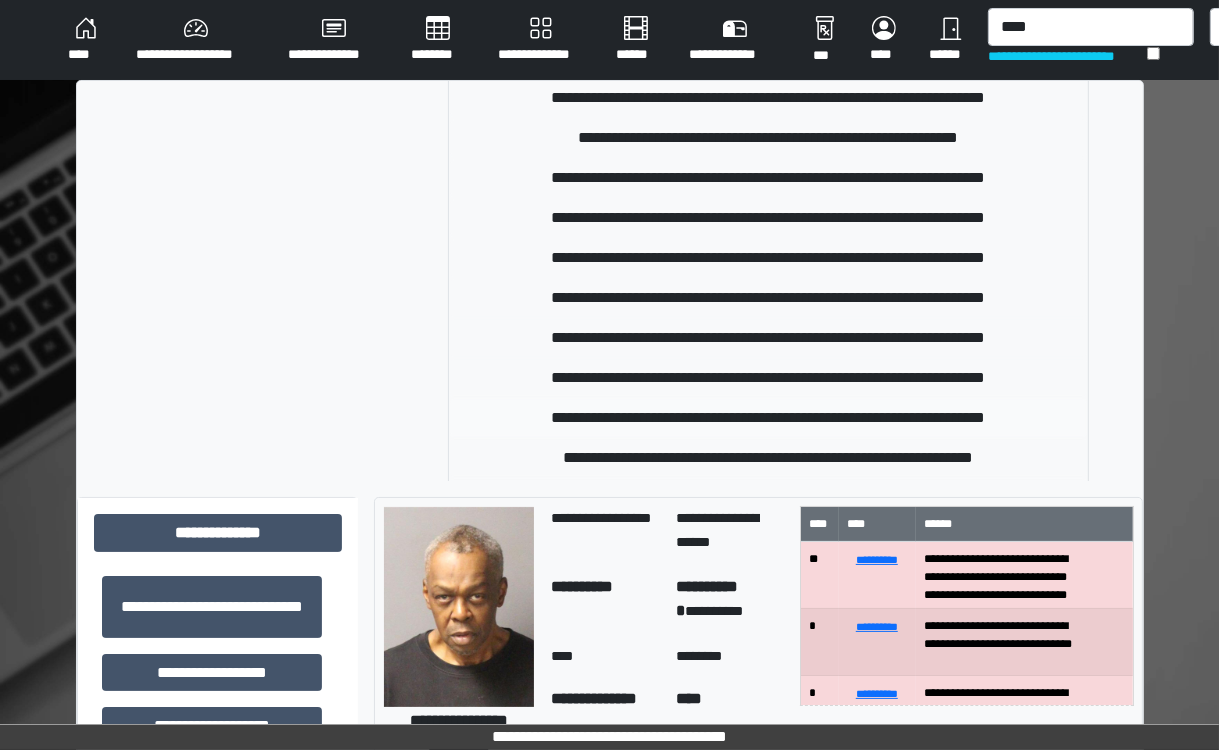 type 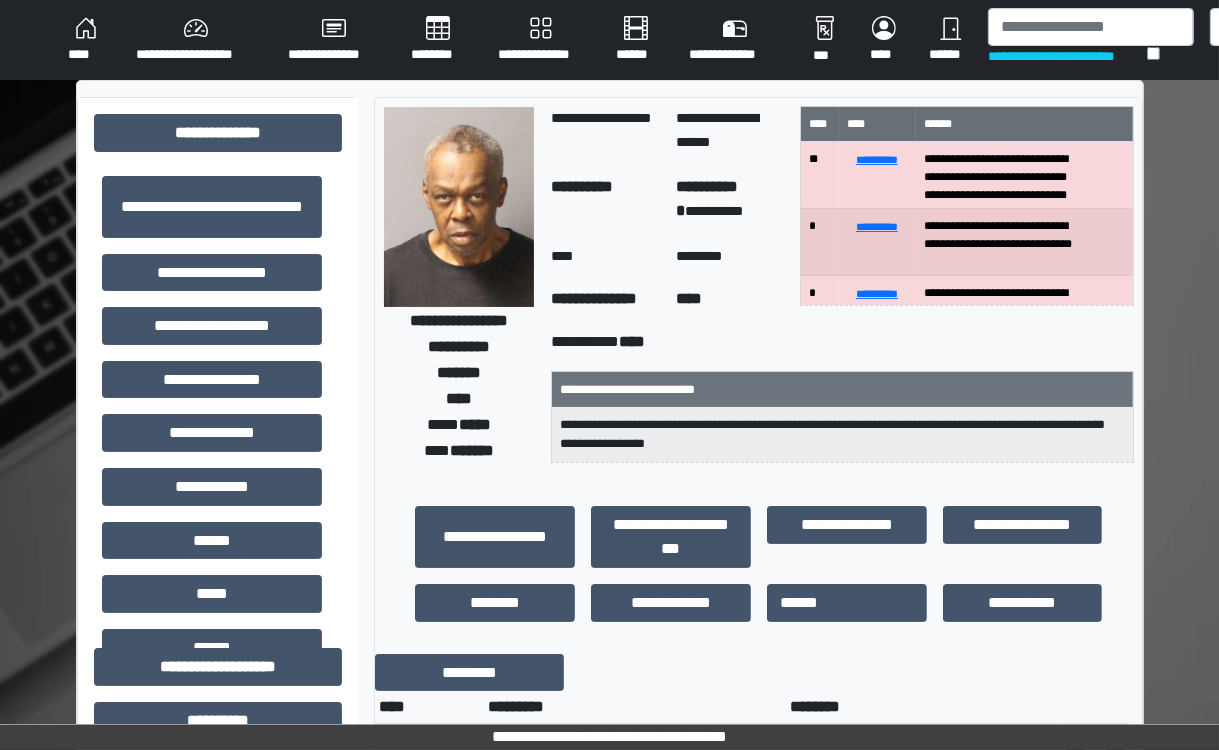 click on "**********" at bounding box center (842, 389) 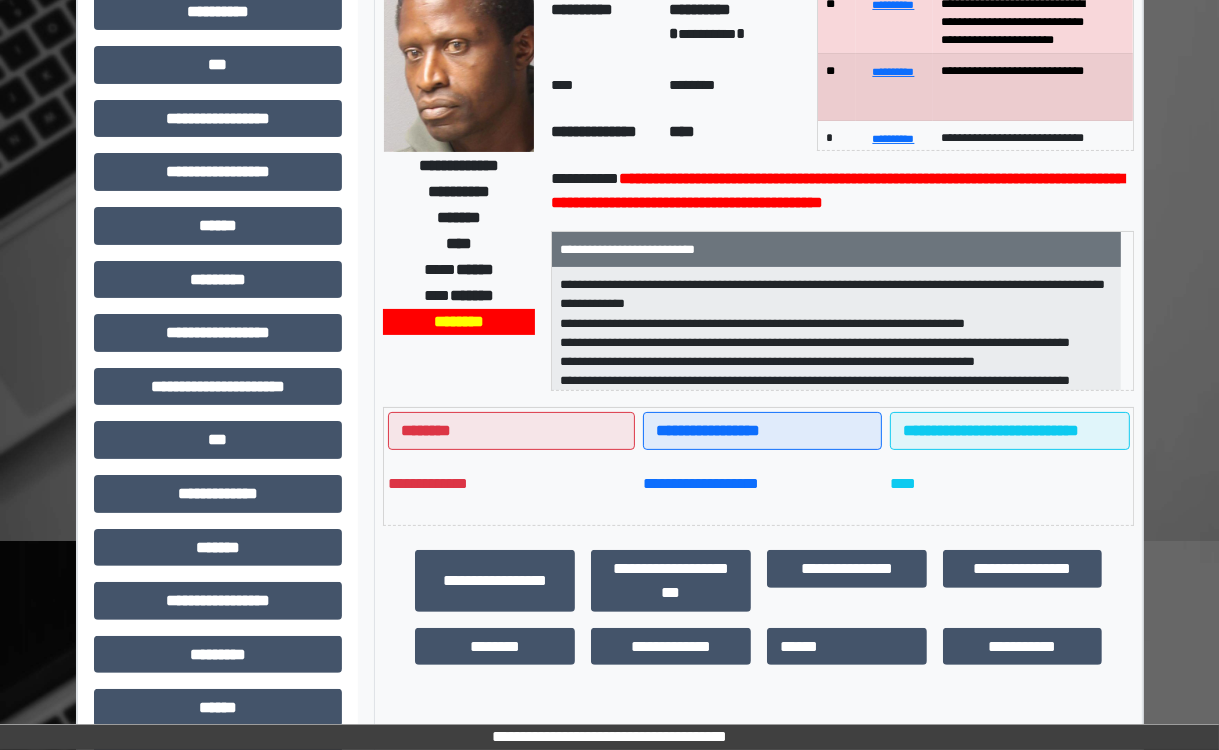 scroll, scrollTop: 236, scrollLeft: 0, axis: vertical 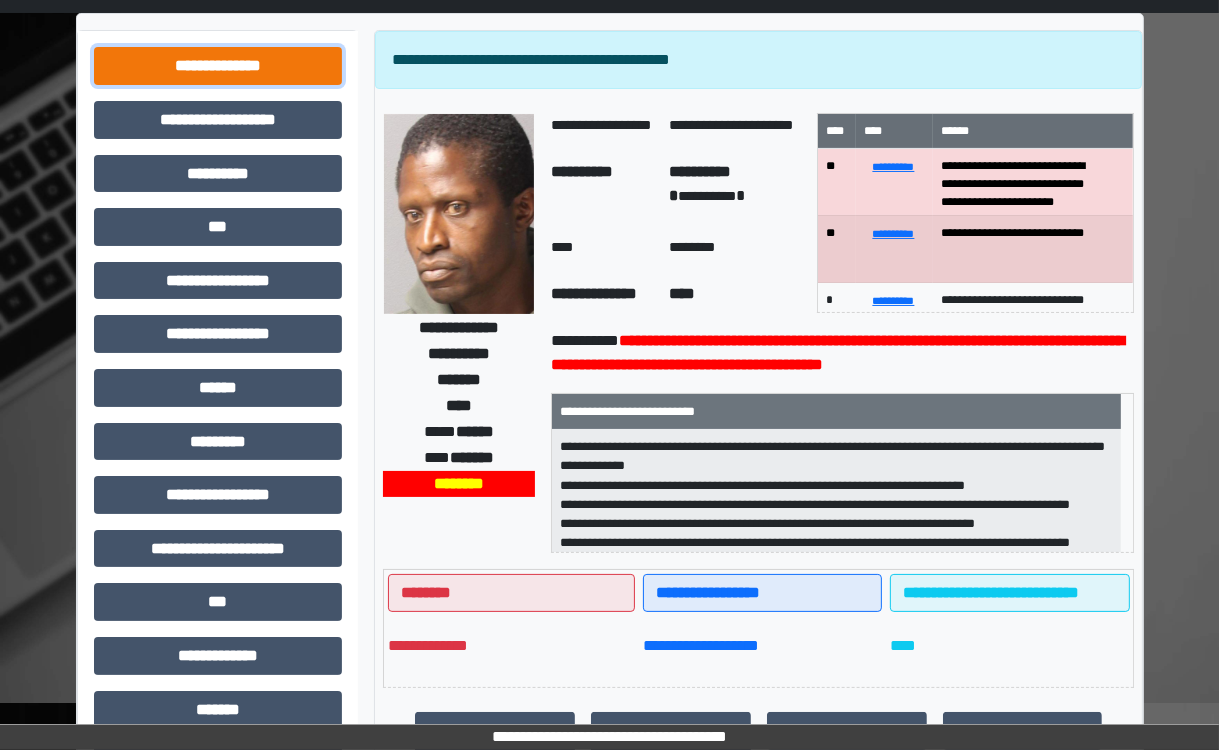 click on "**********" at bounding box center [218, 66] 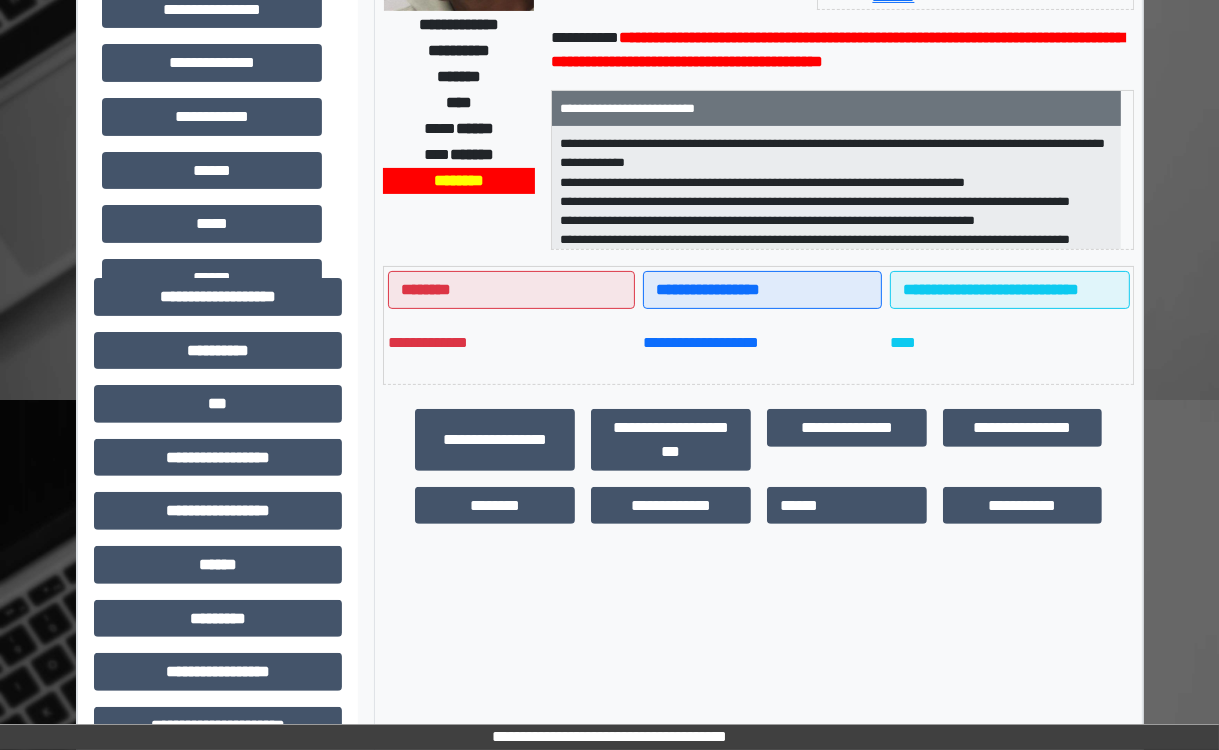scroll, scrollTop: 373, scrollLeft: 0, axis: vertical 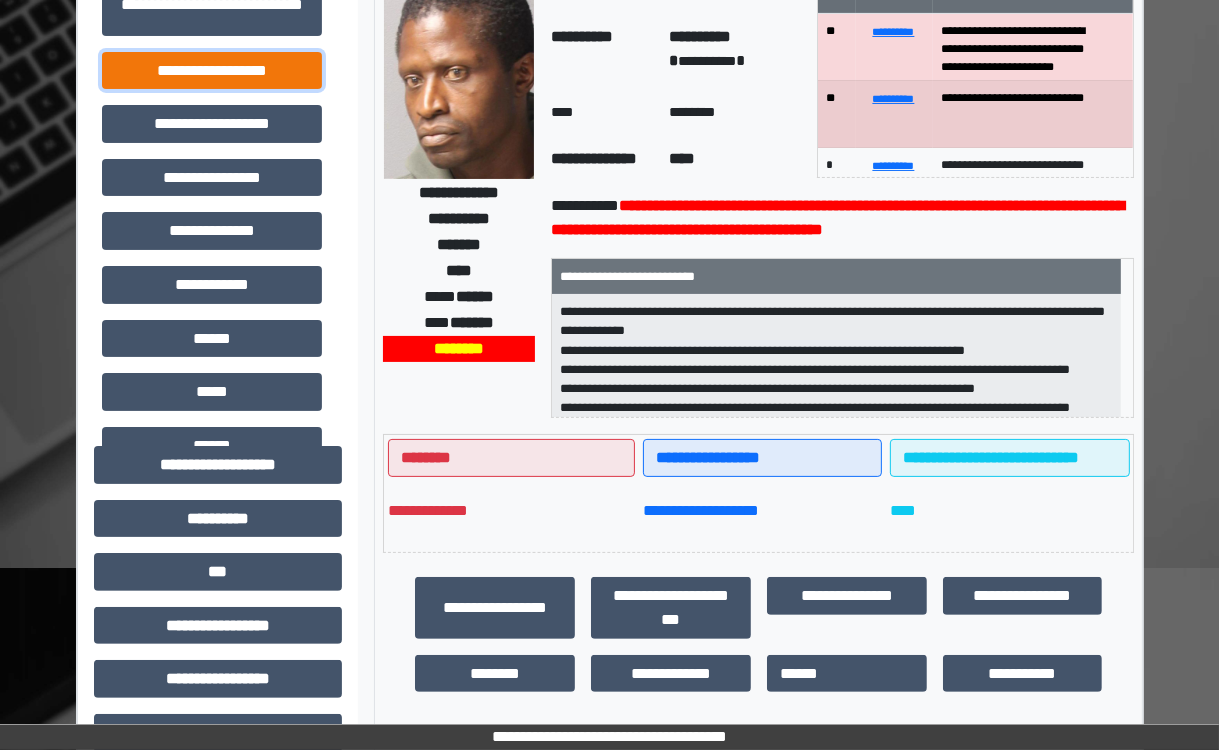 click on "**********" at bounding box center (212, 71) 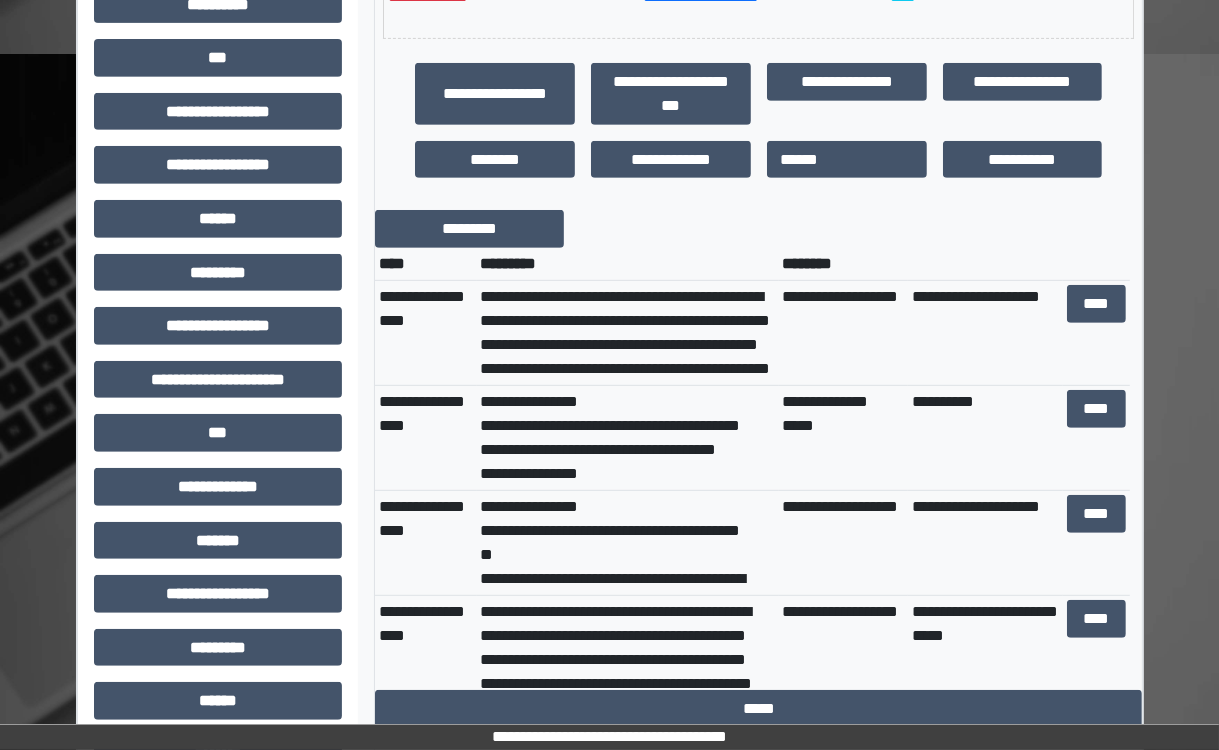 scroll, scrollTop: 718, scrollLeft: 0, axis: vertical 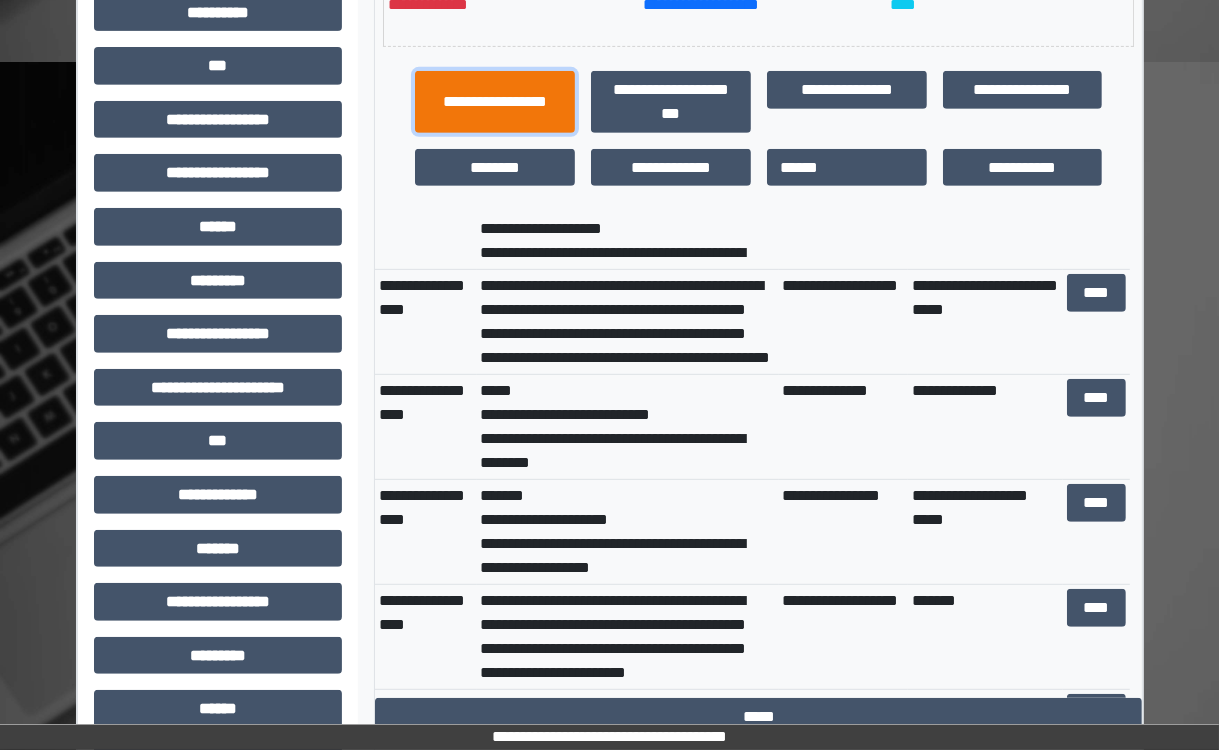 click on "**********" at bounding box center (495, 102) 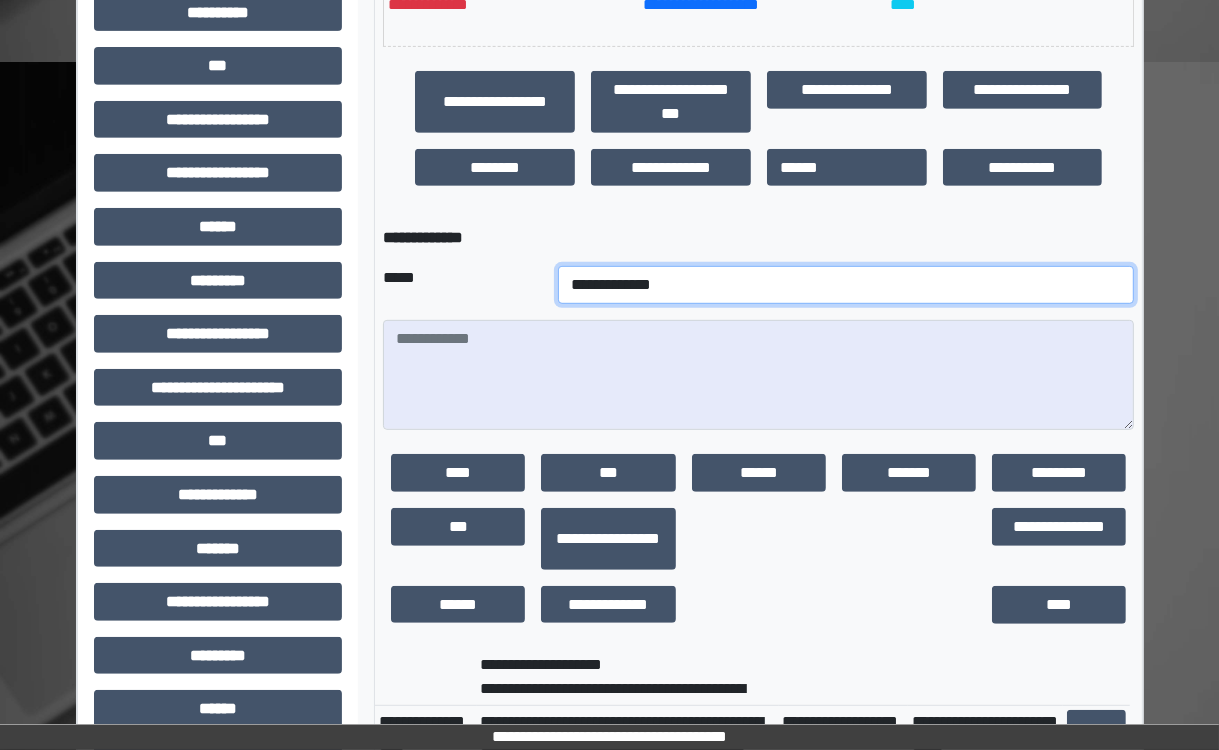 click on "**********" at bounding box center [846, 285] 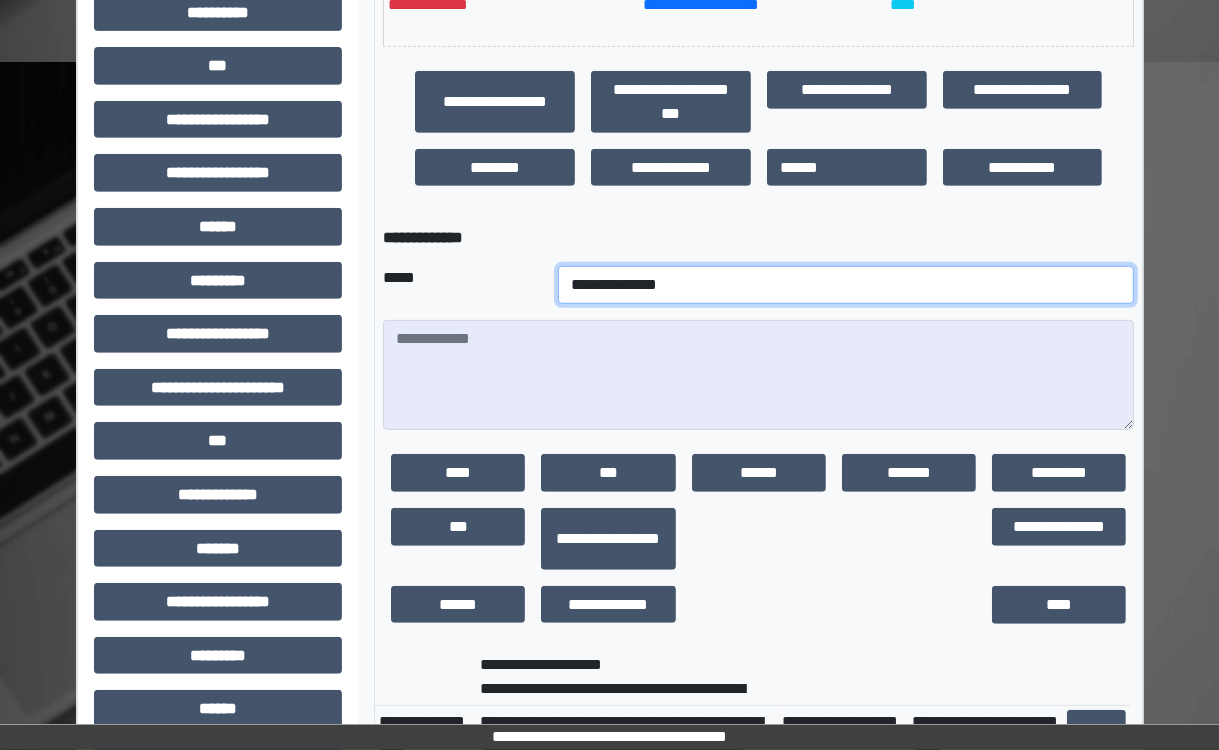click on "**********" at bounding box center (846, 285) 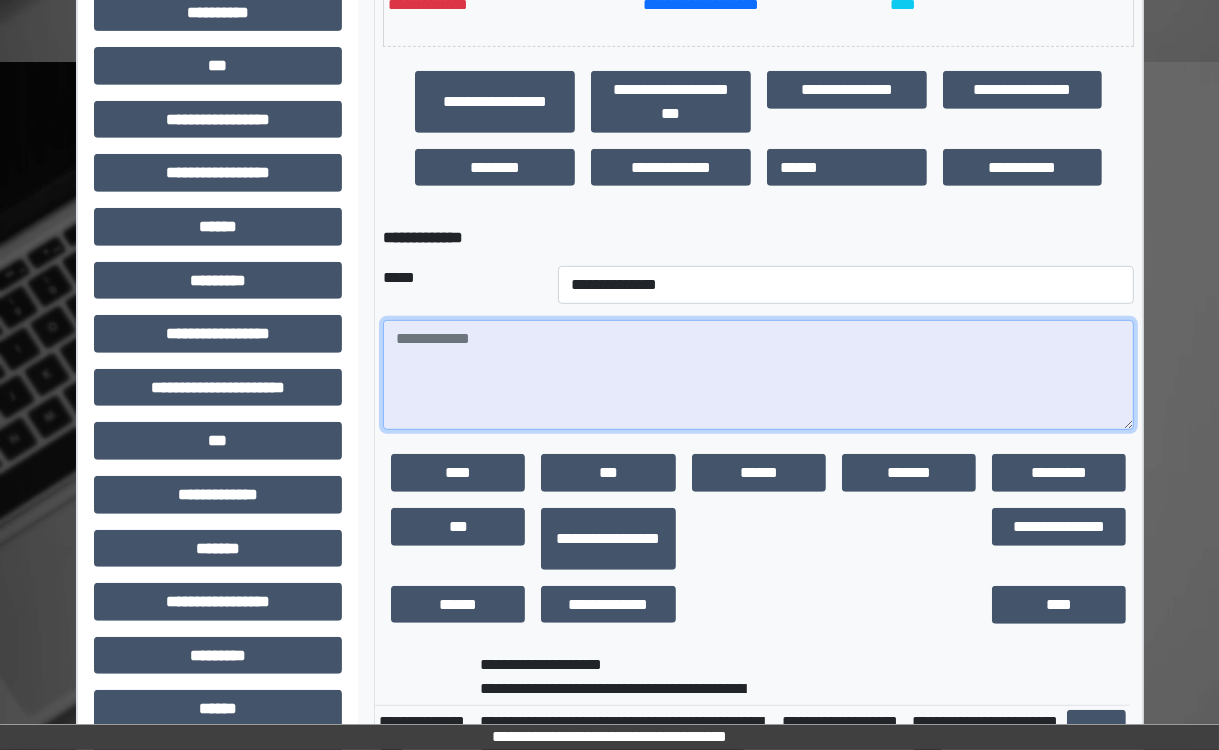 click at bounding box center (758, 375) 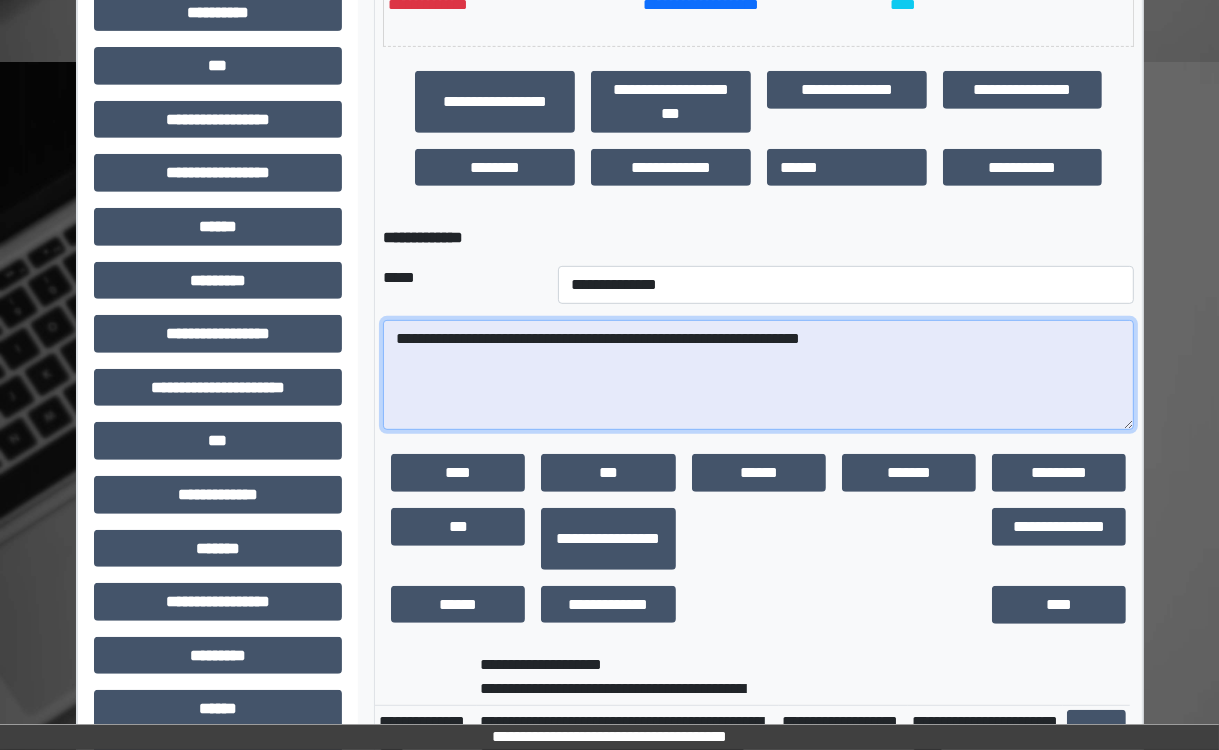 click on "**********" at bounding box center [758, 375] 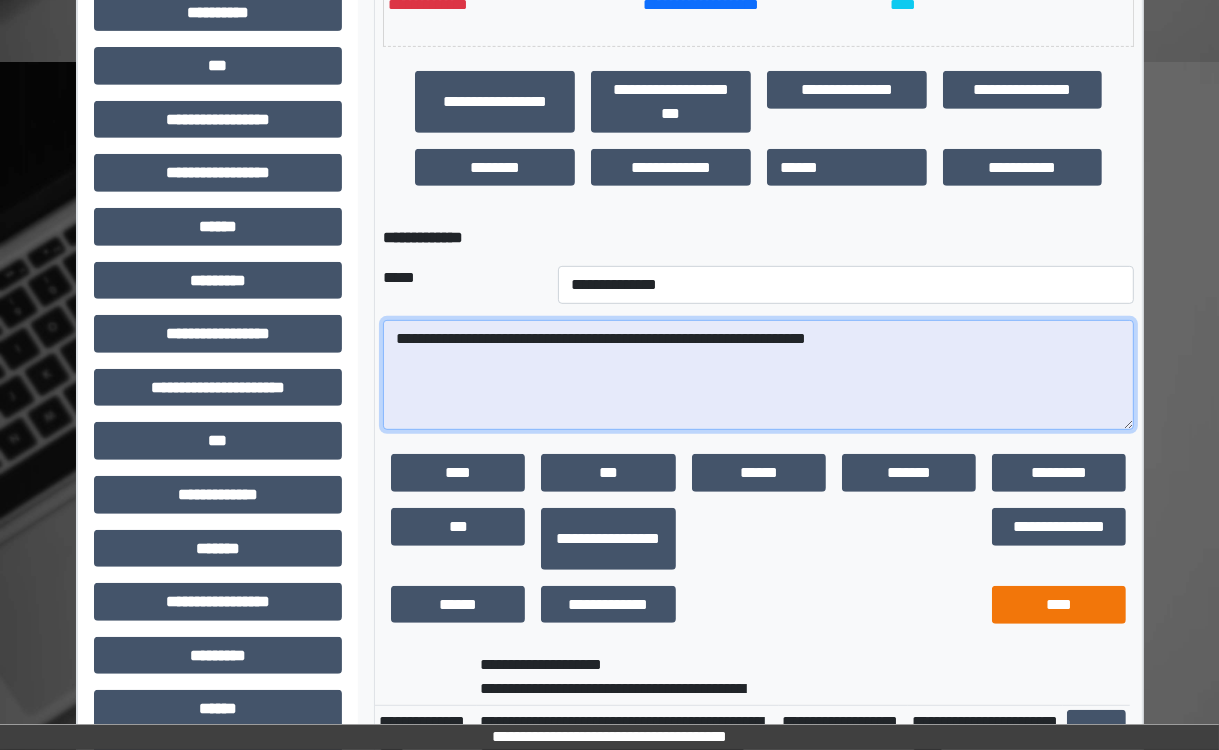 type on "**********" 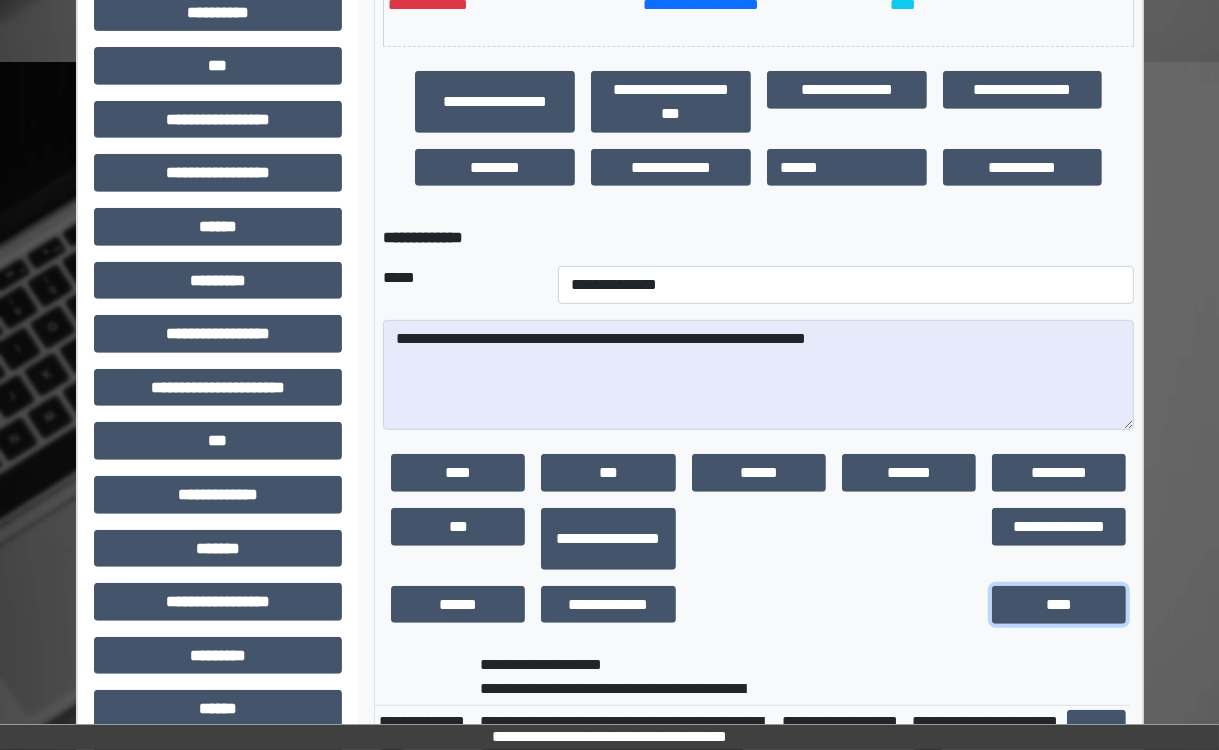 drag, startPoint x: 1093, startPoint y: 656, endPoint x: 1159, endPoint y: 638, distance: 68.41052 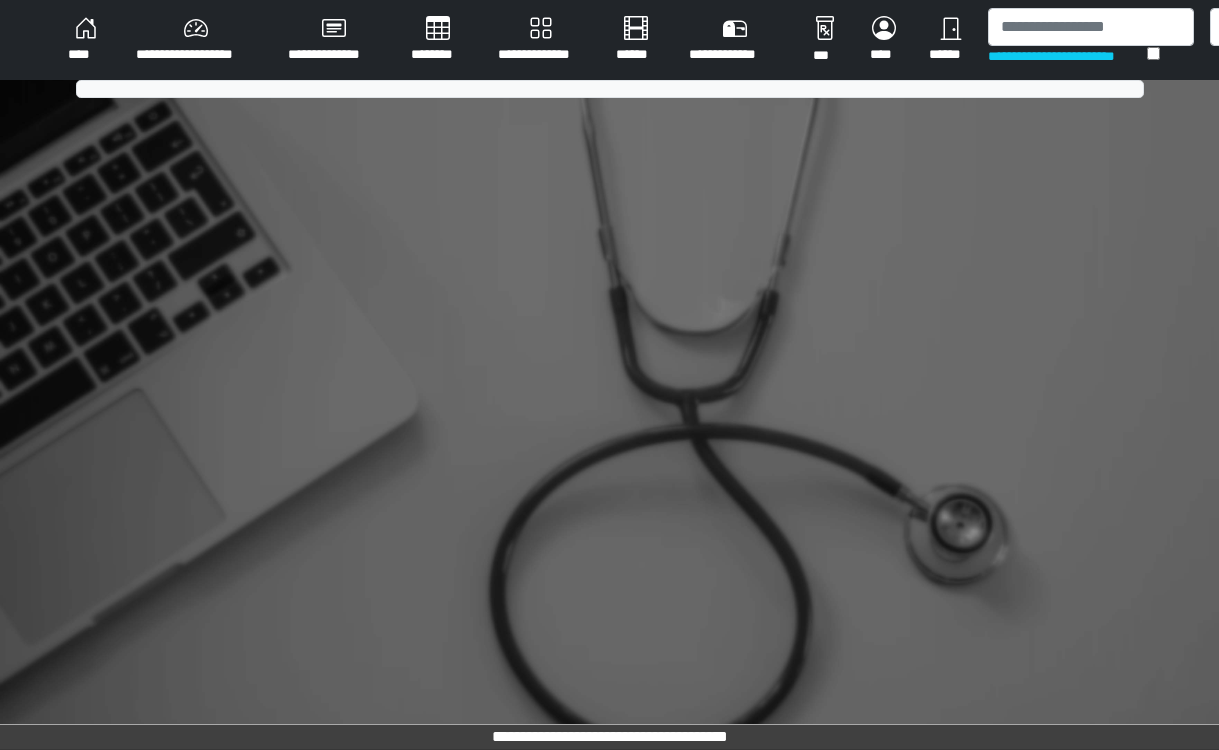 scroll, scrollTop: 0, scrollLeft: 0, axis: both 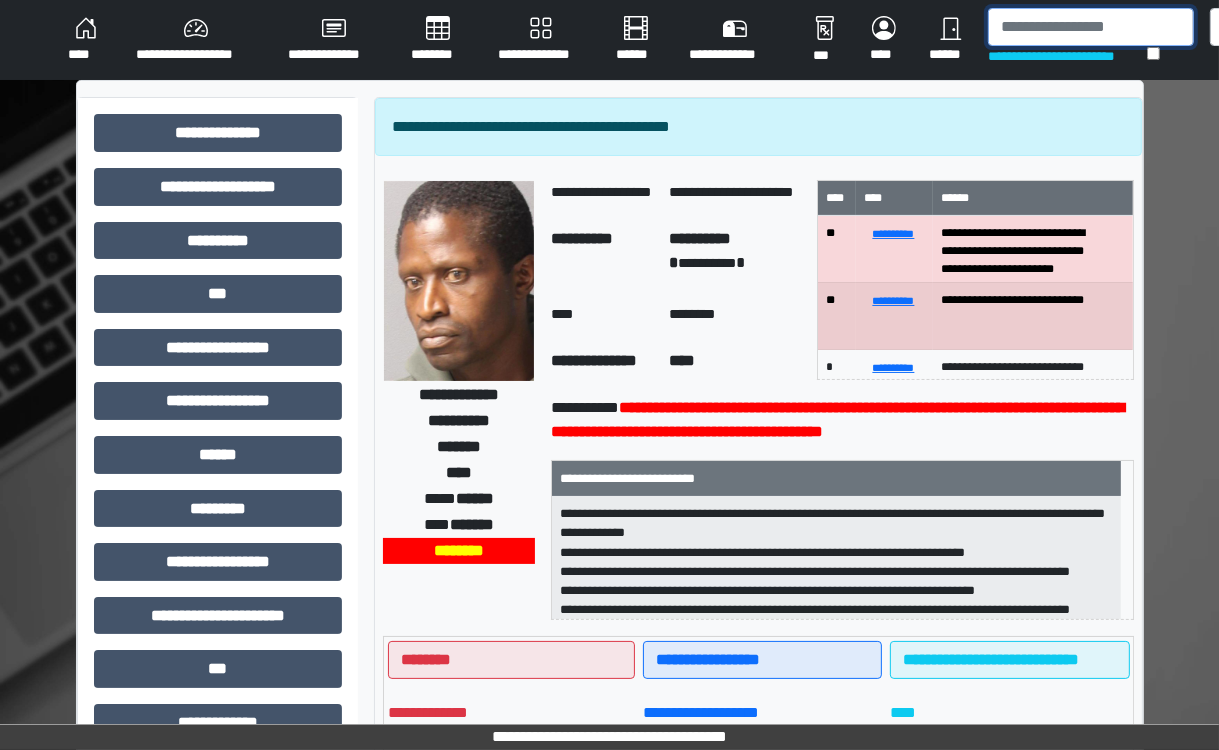 click at bounding box center (1091, 27) 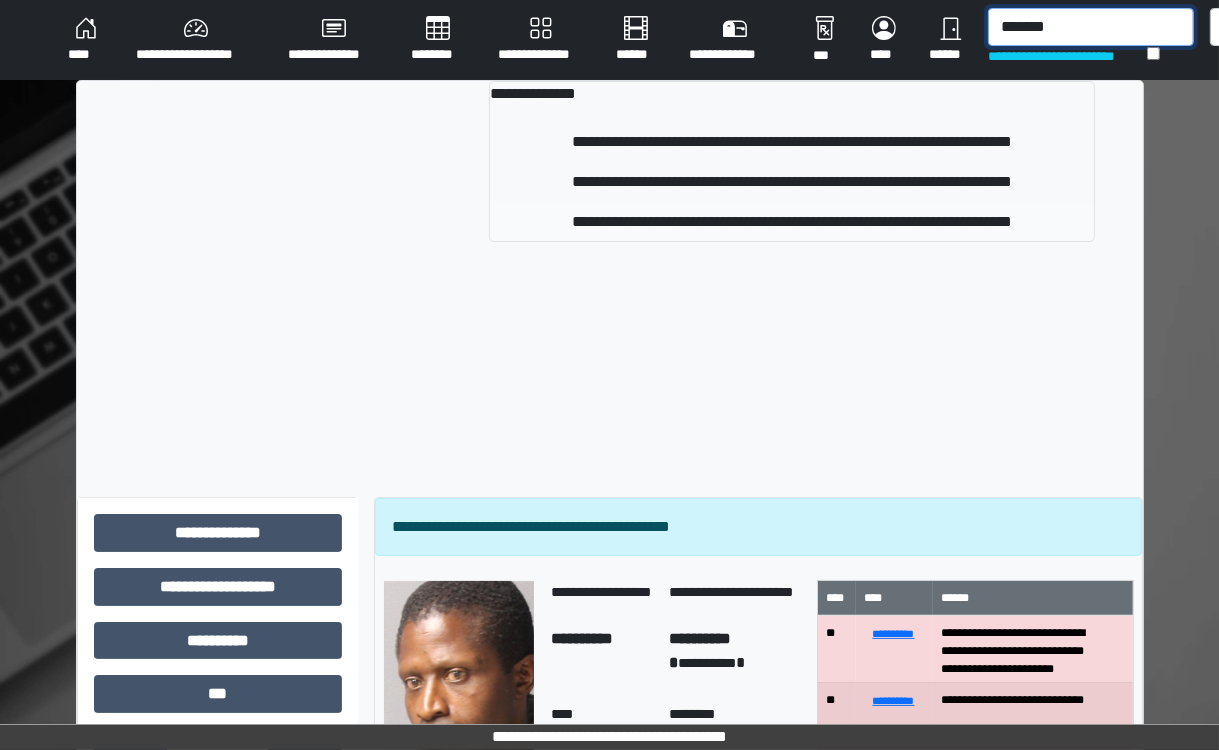 type on "*******" 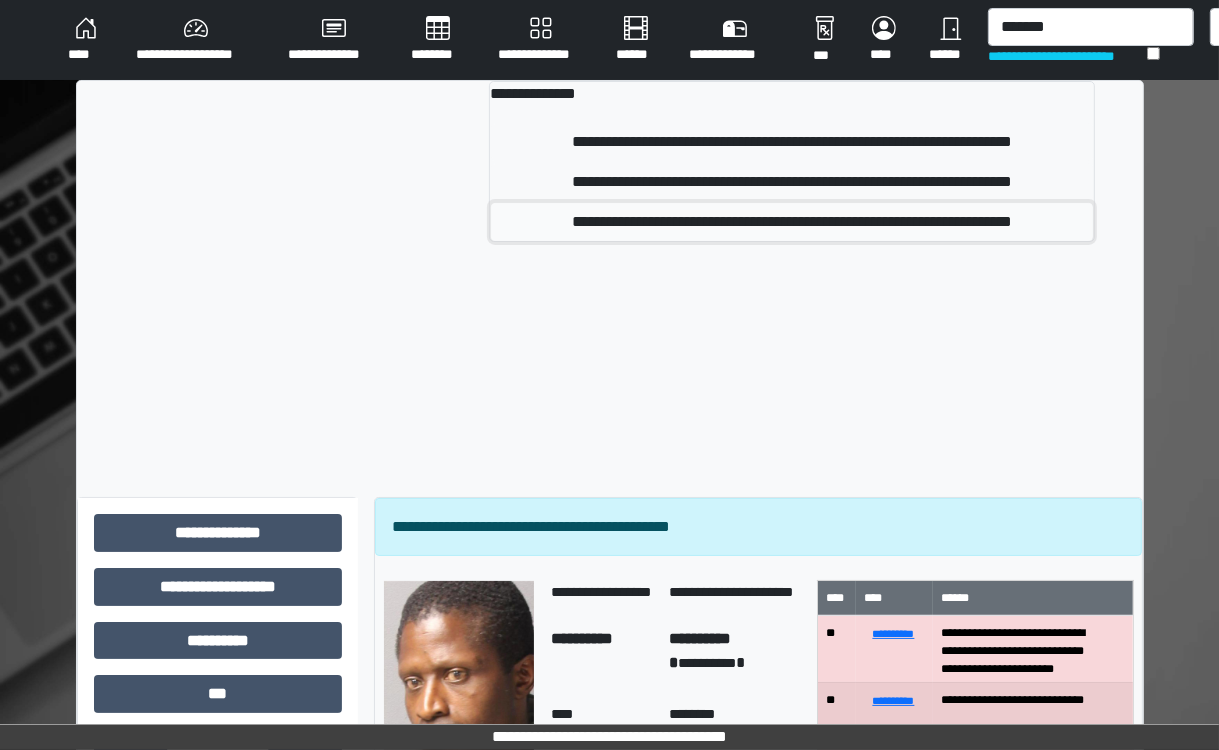 click on "**********" at bounding box center (792, 222) 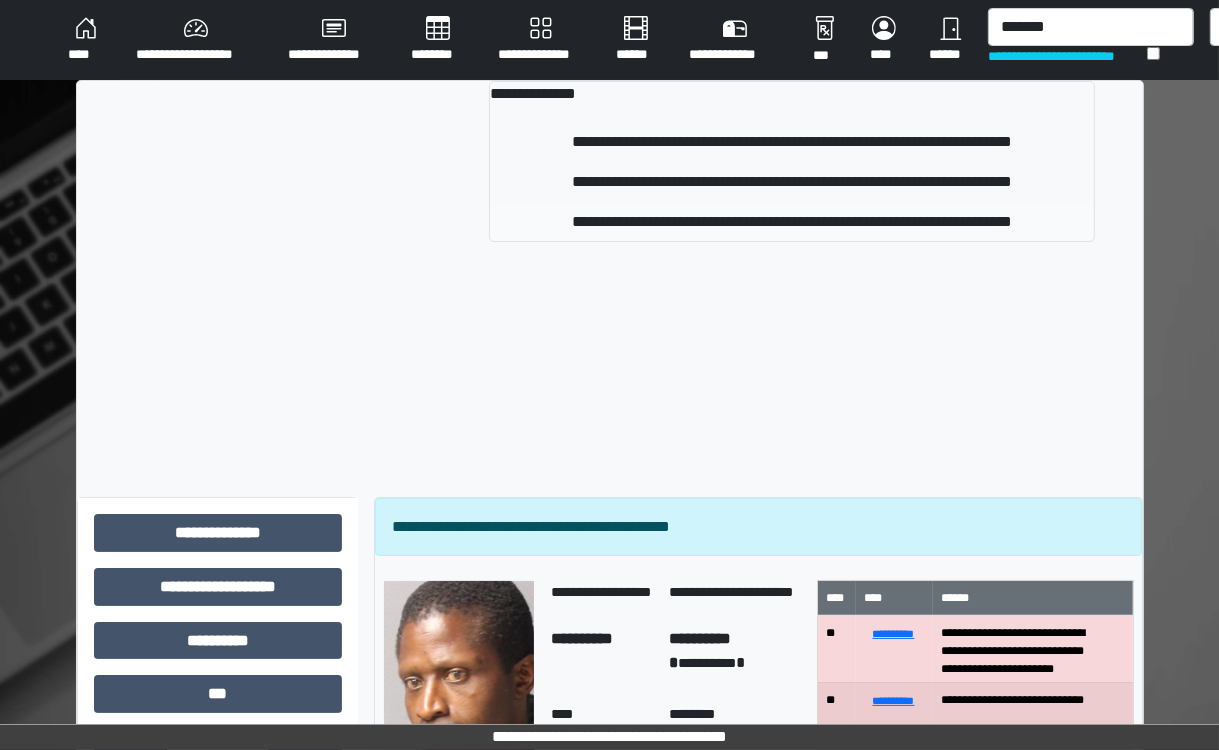 type 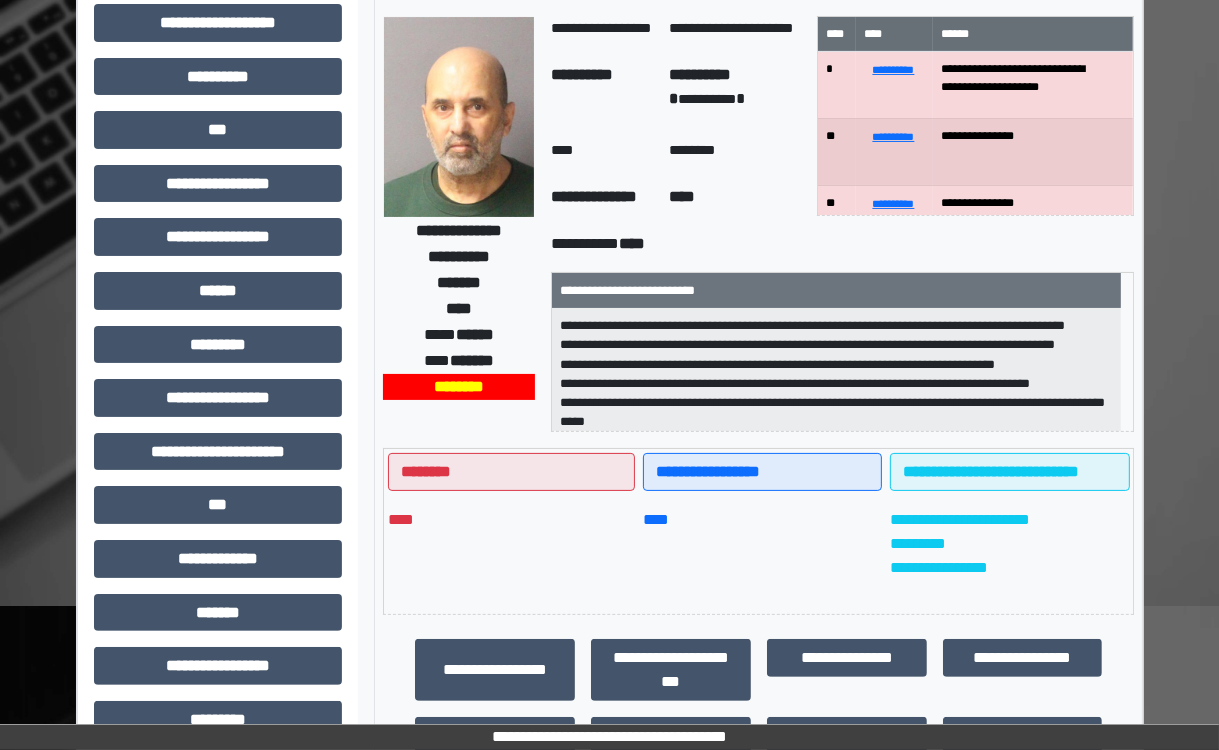 scroll, scrollTop: 117, scrollLeft: 0, axis: vertical 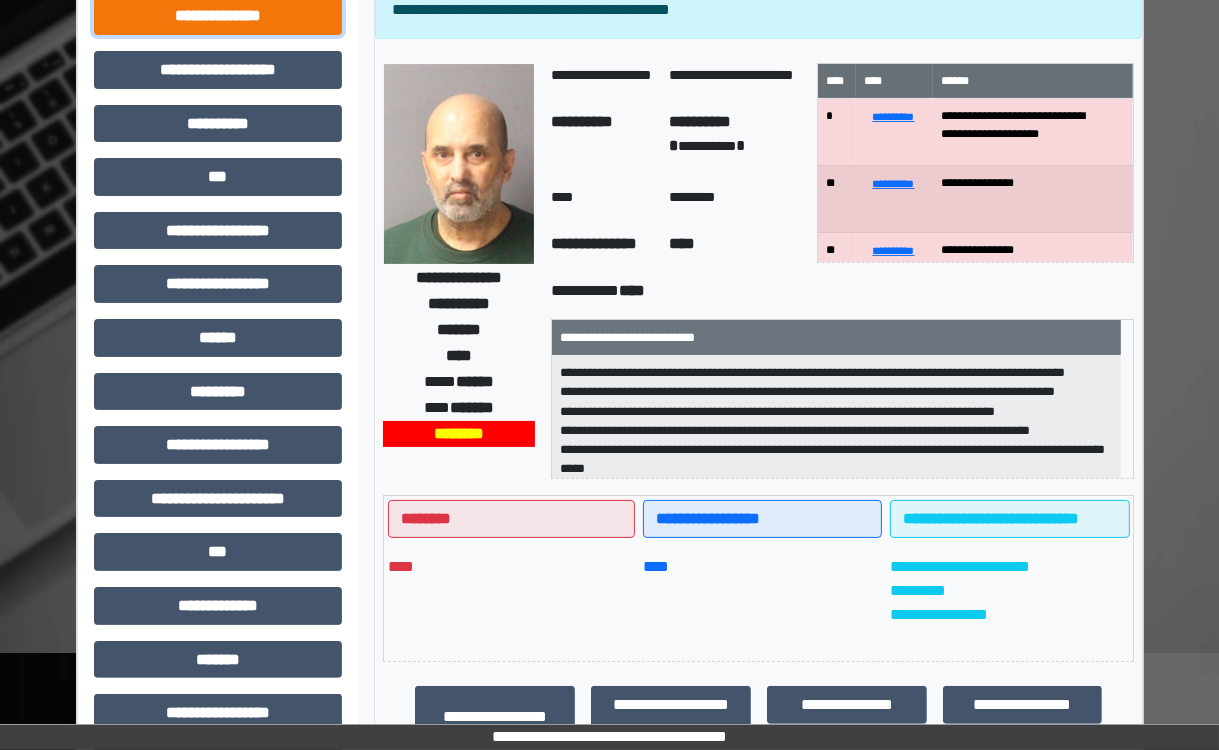 click on "**********" at bounding box center [218, 16] 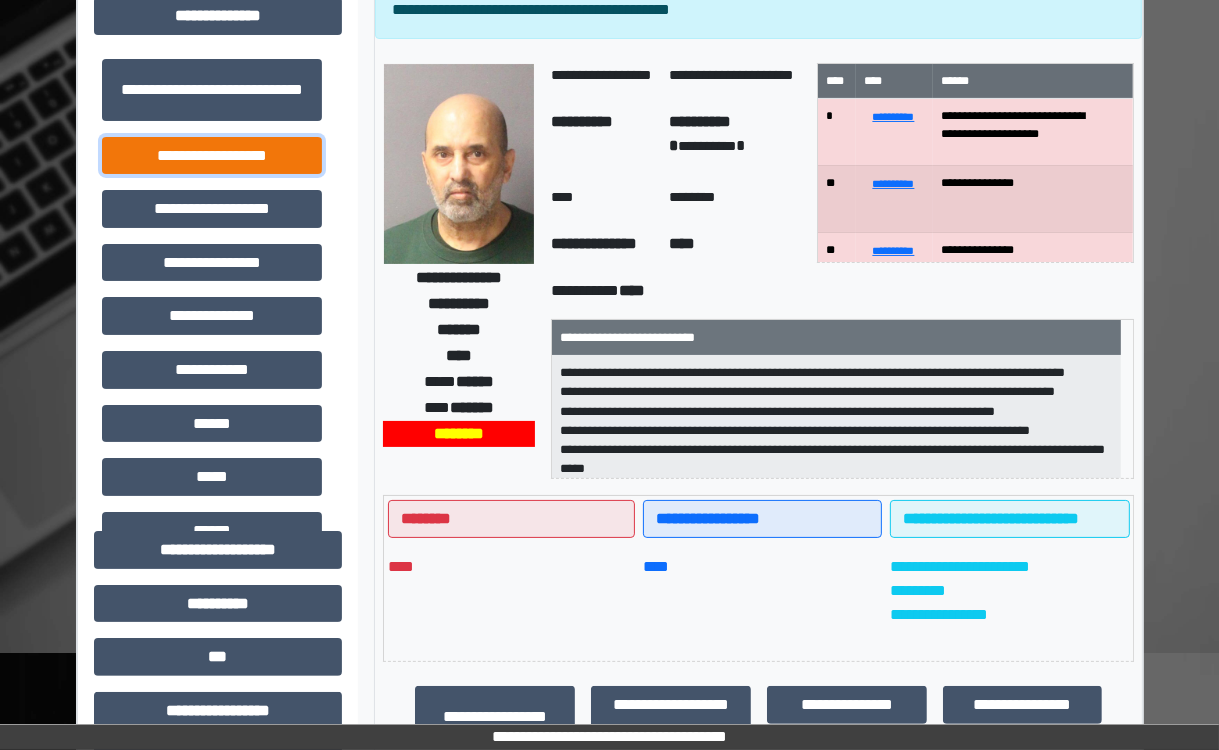 click on "**********" at bounding box center [212, 156] 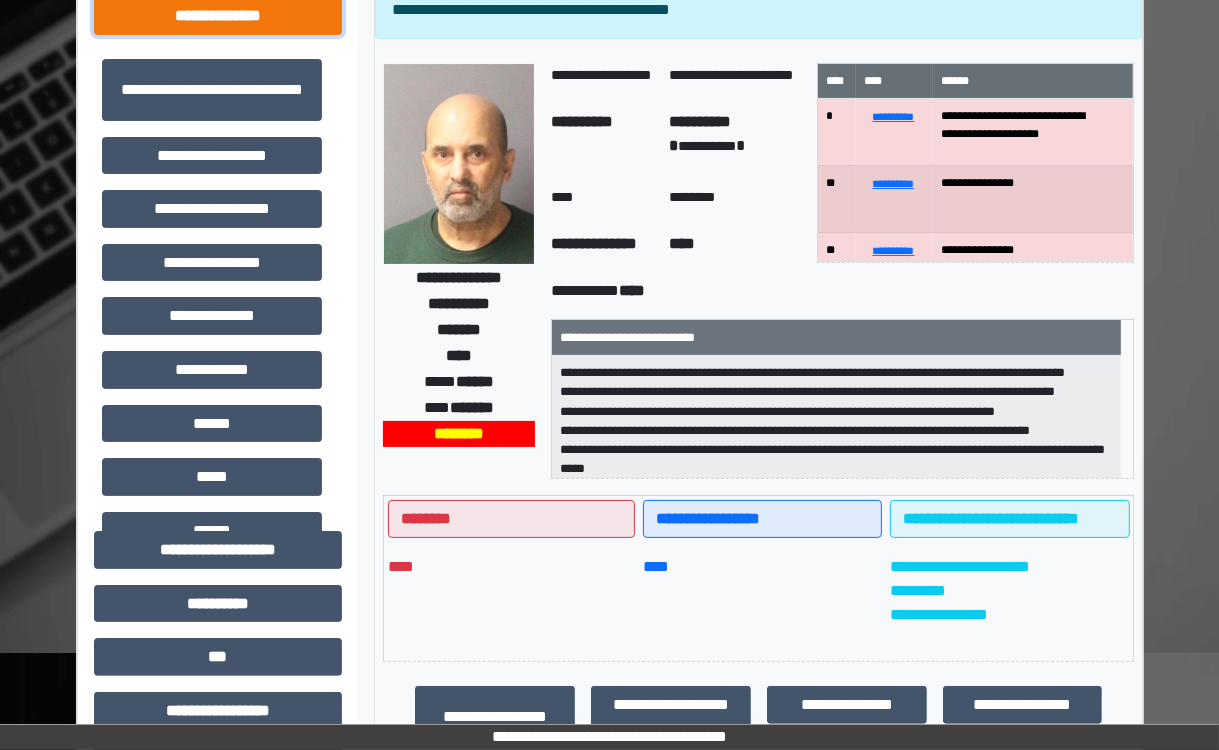click on "**********" at bounding box center (218, 16) 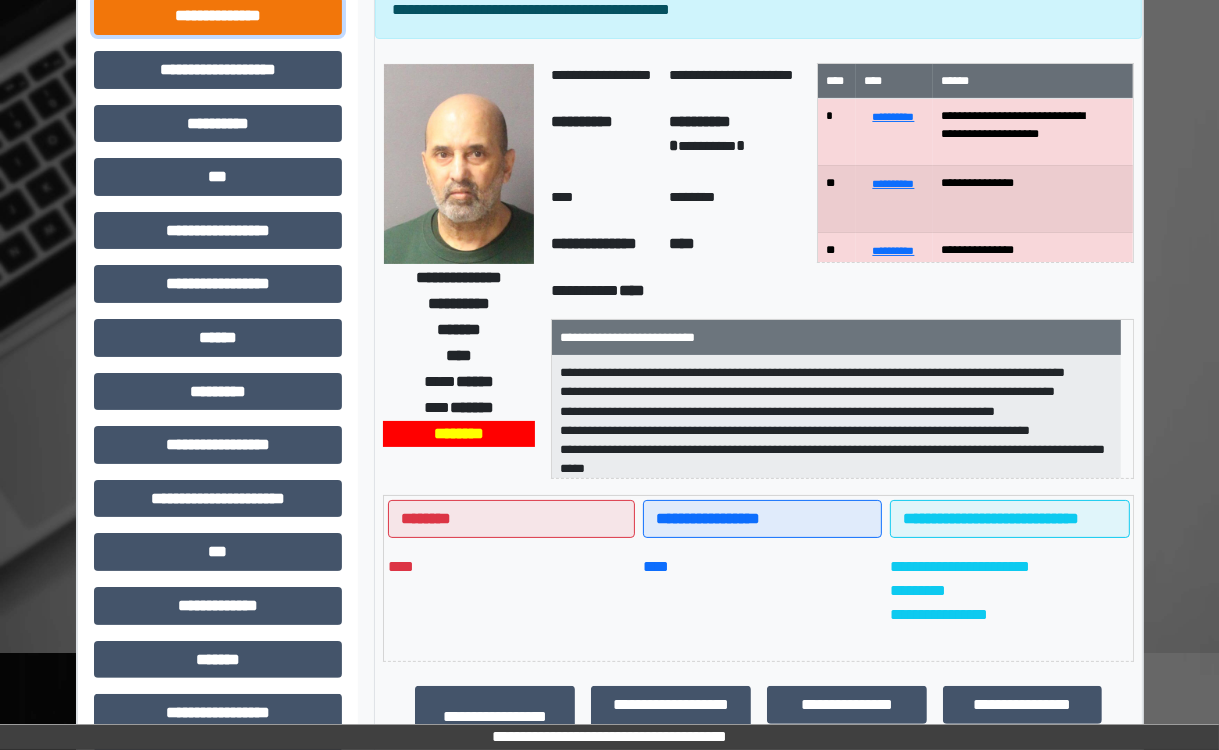 click on "**********" at bounding box center (218, 16) 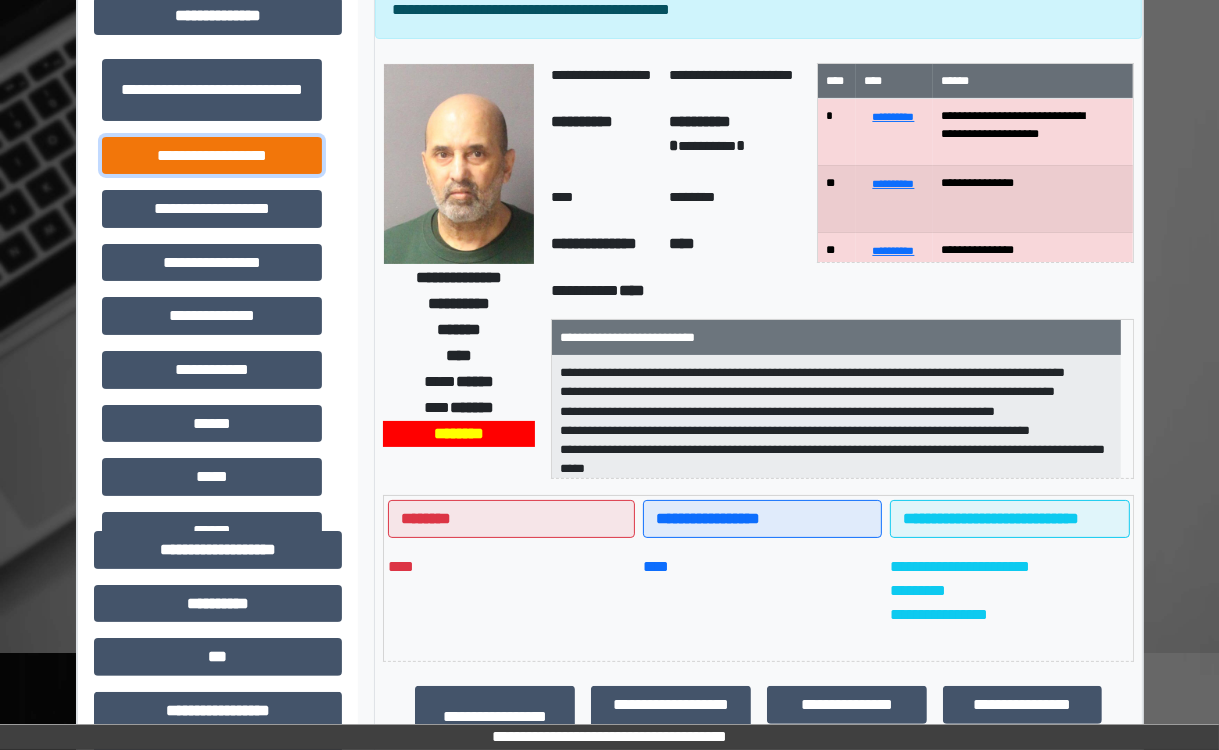click on "**********" at bounding box center (212, 156) 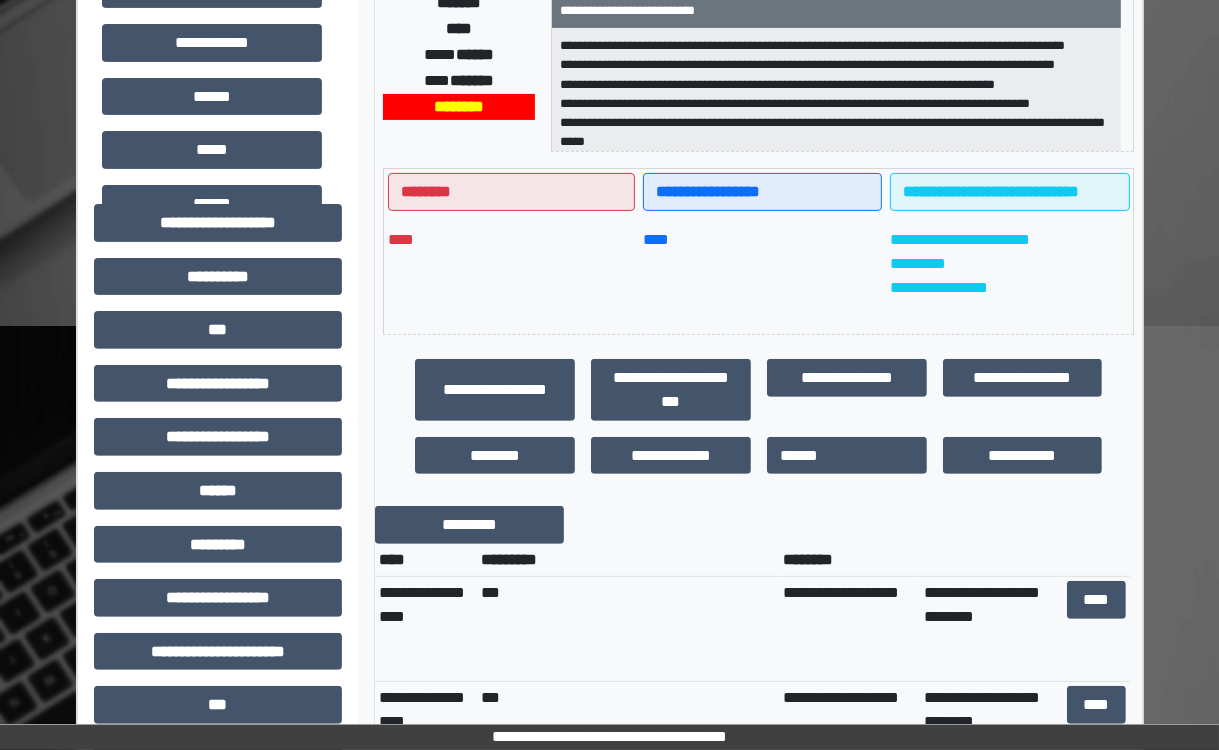 scroll, scrollTop: 424, scrollLeft: 0, axis: vertical 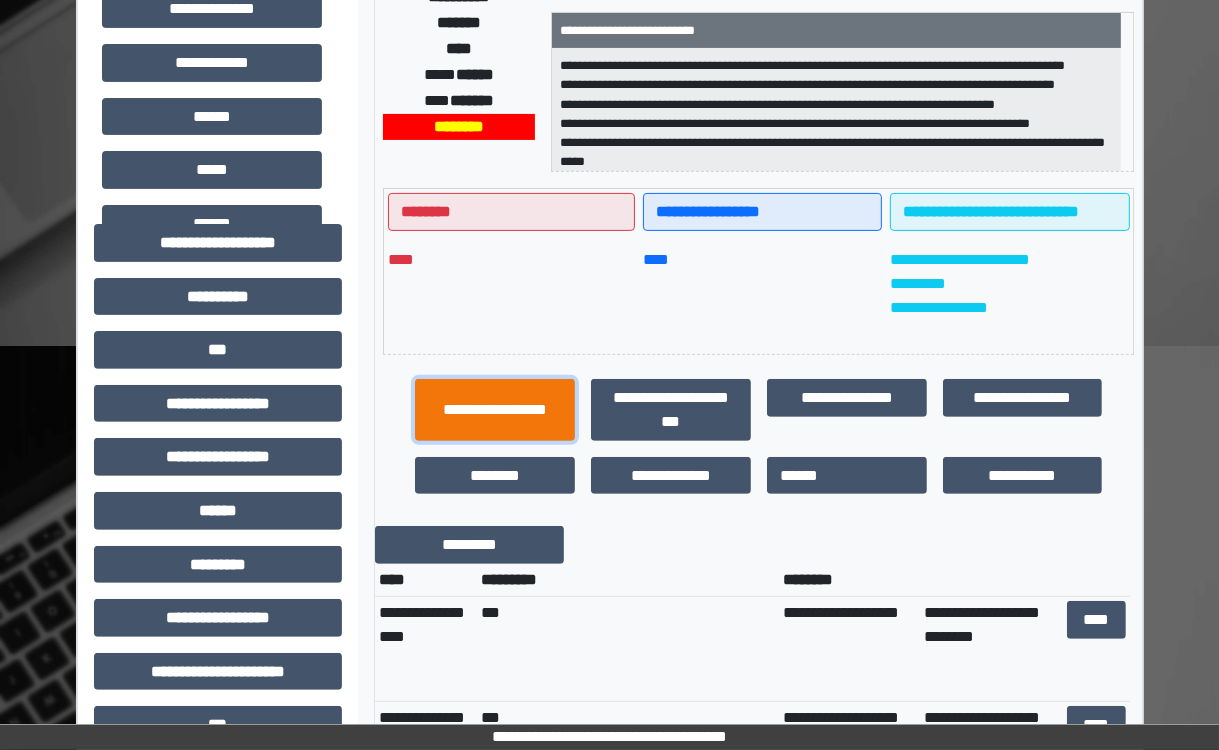 click on "**********" at bounding box center (495, 410) 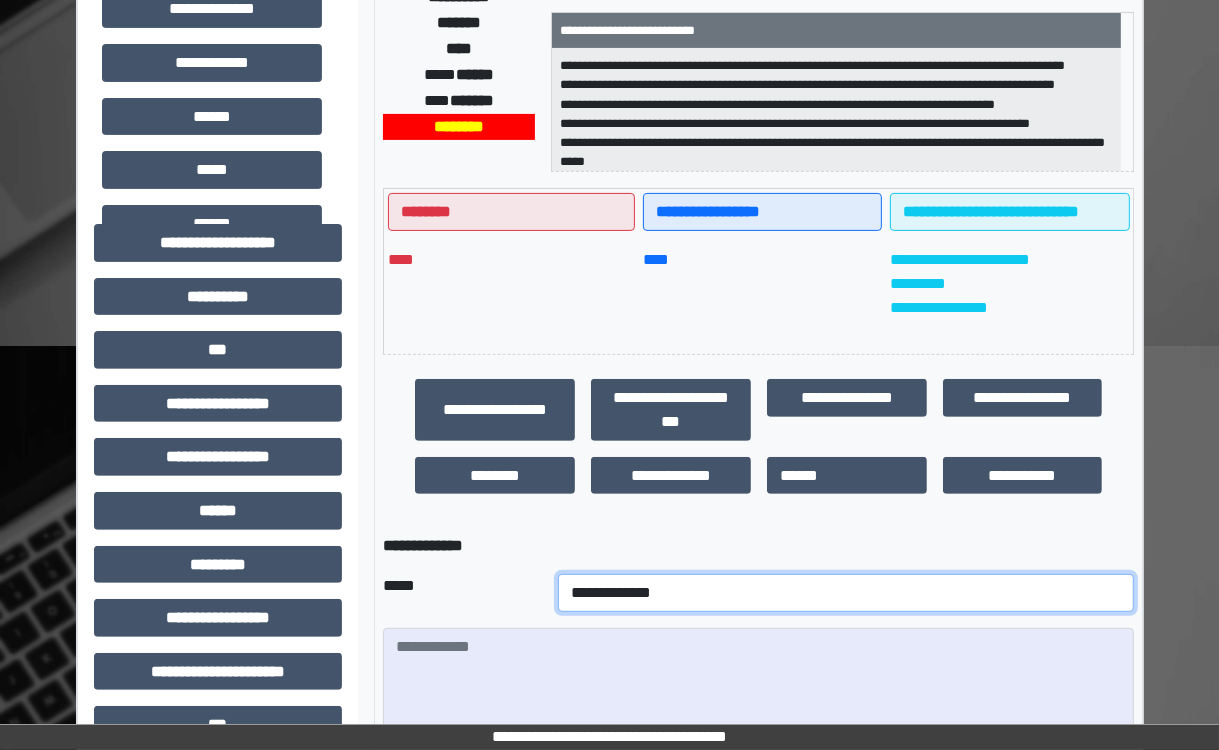 drag, startPoint x: 508, startPoint y: 610, endPoint x: 553, endPoint y: 594, distance: 47.759815 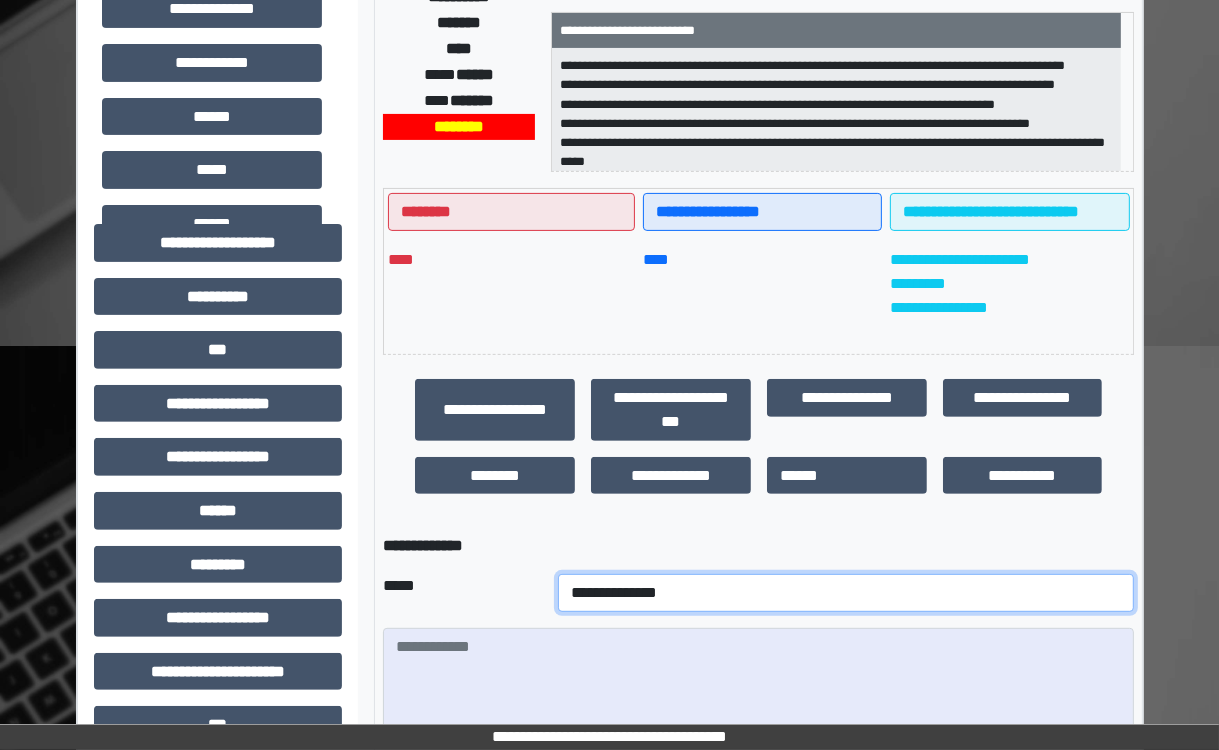 click on "**********" at bounding box center [846, 593] 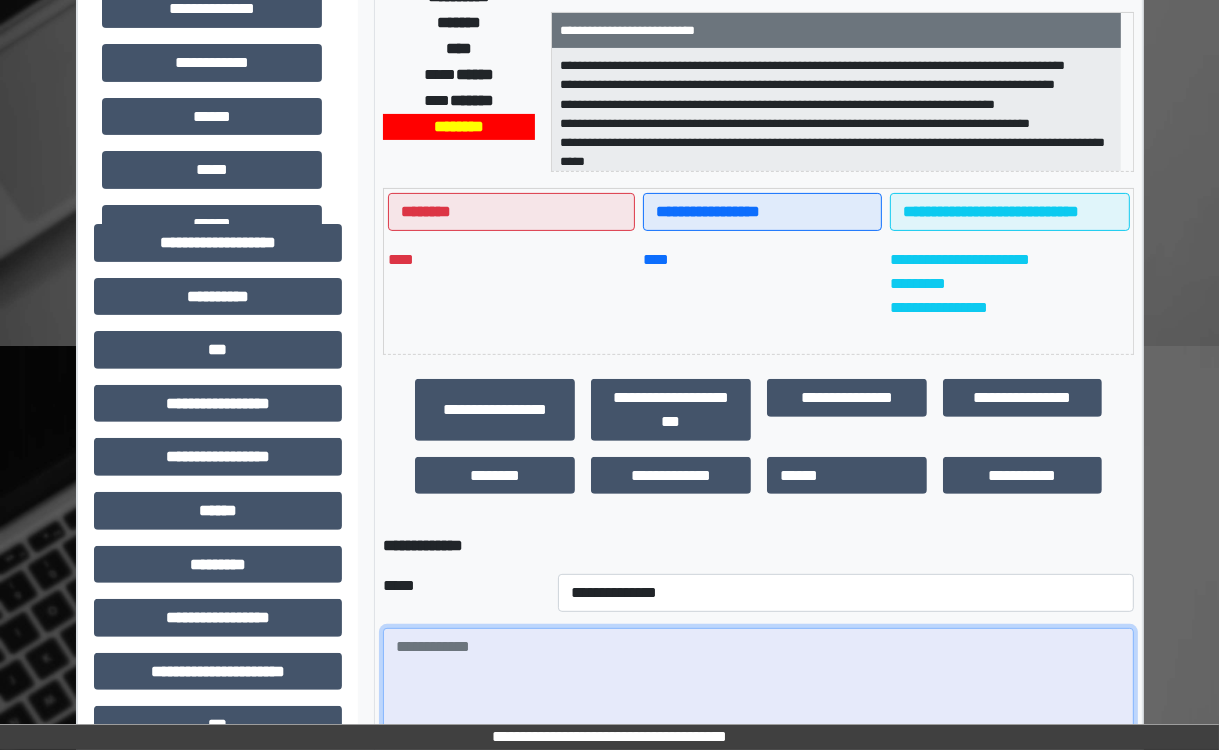 click at bounding box center [758, 683] 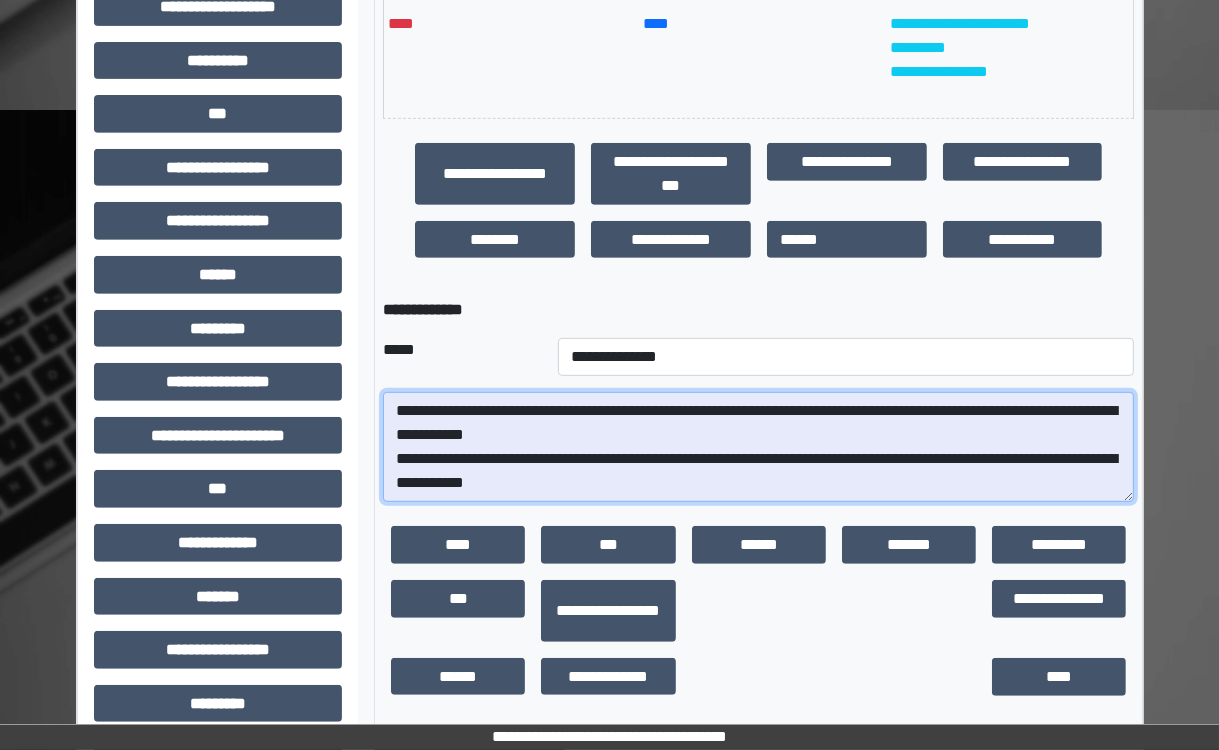 scroll, scrollTop: 664, scrollLeft: 0, axis: vertical 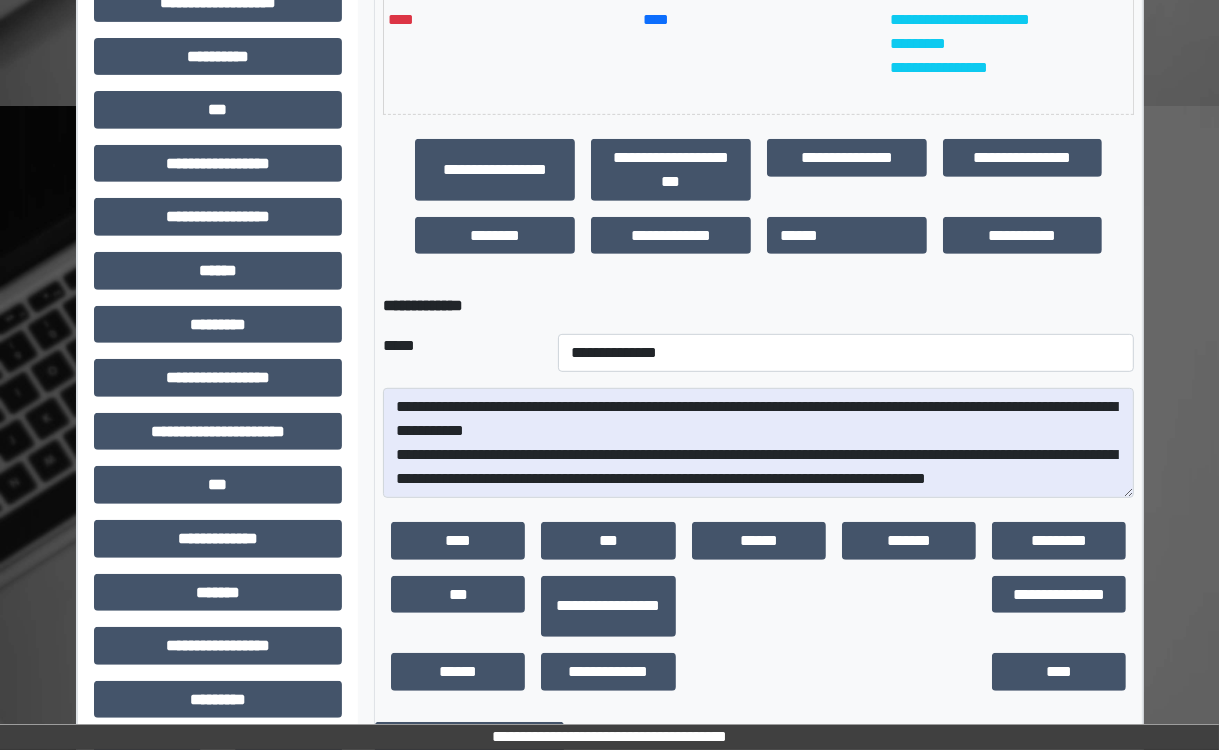 drag, startPoint x: 684, startPoint y: 618, endPoint x: 464, endPoint y: 80, distance: 581.24347 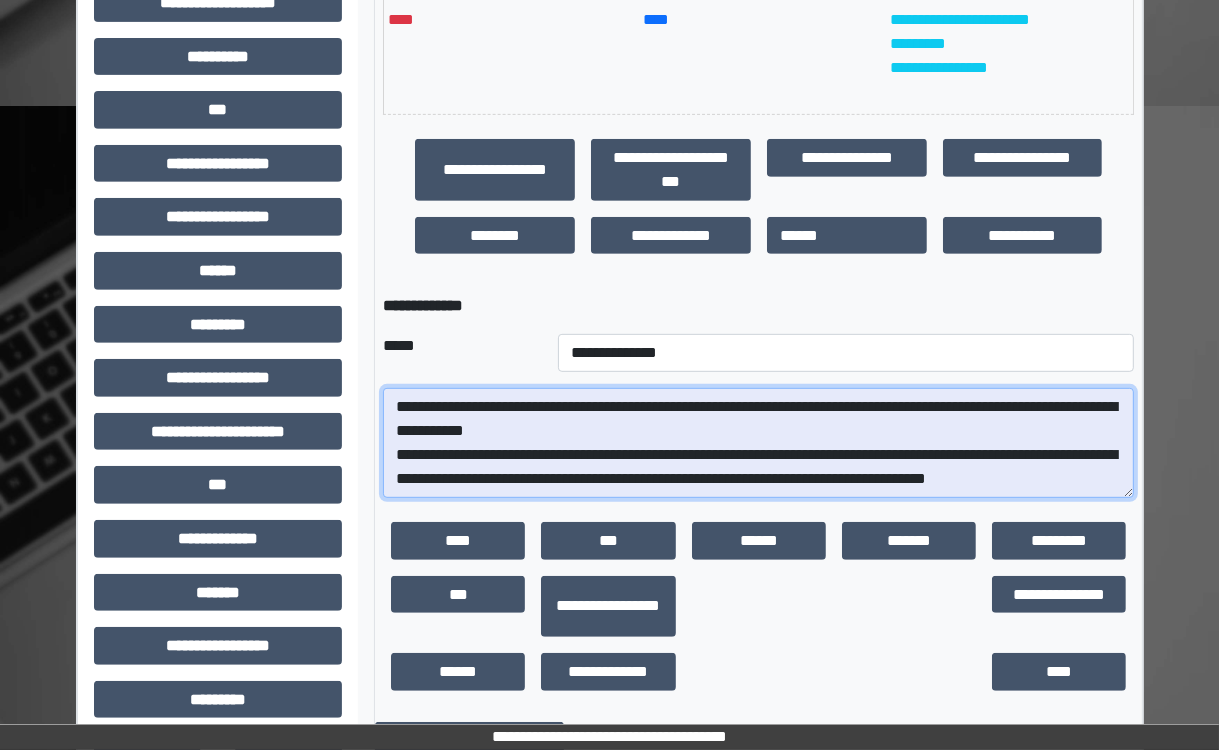 click on "**********" at bounding box center [758, 443] 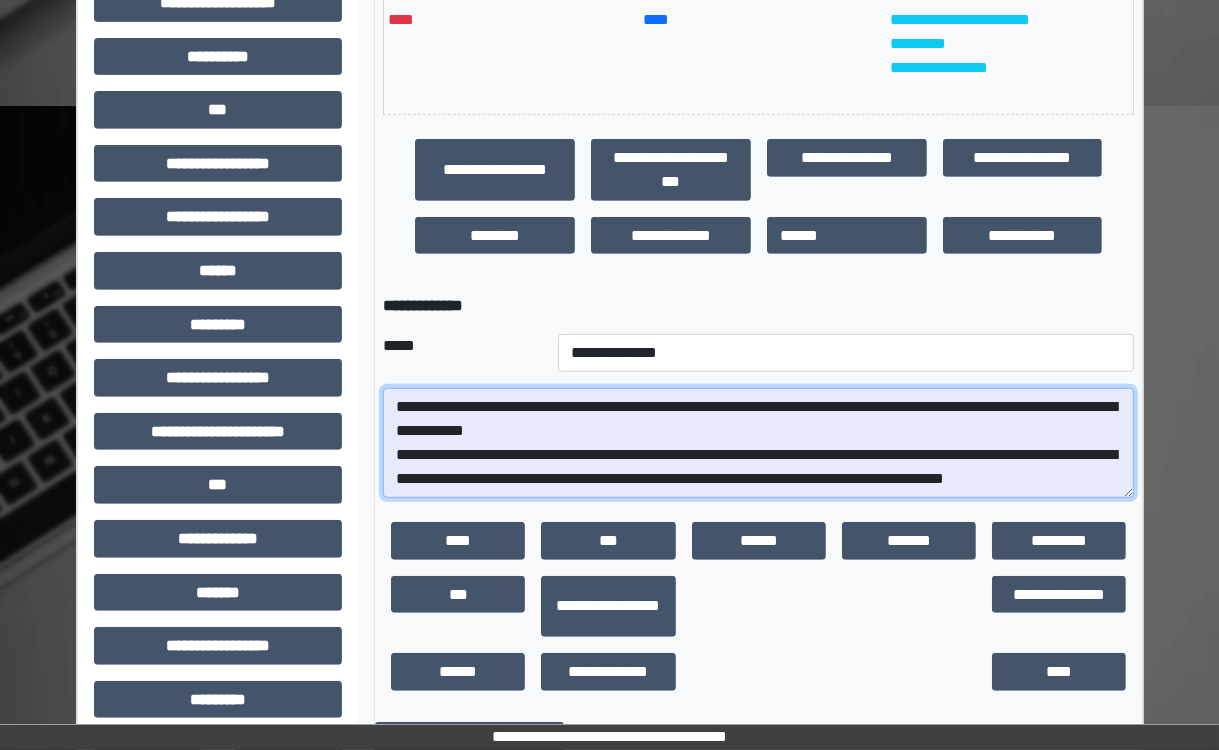 scroll, scrollTop: 24, scrollLeft: 0, axis: vertical 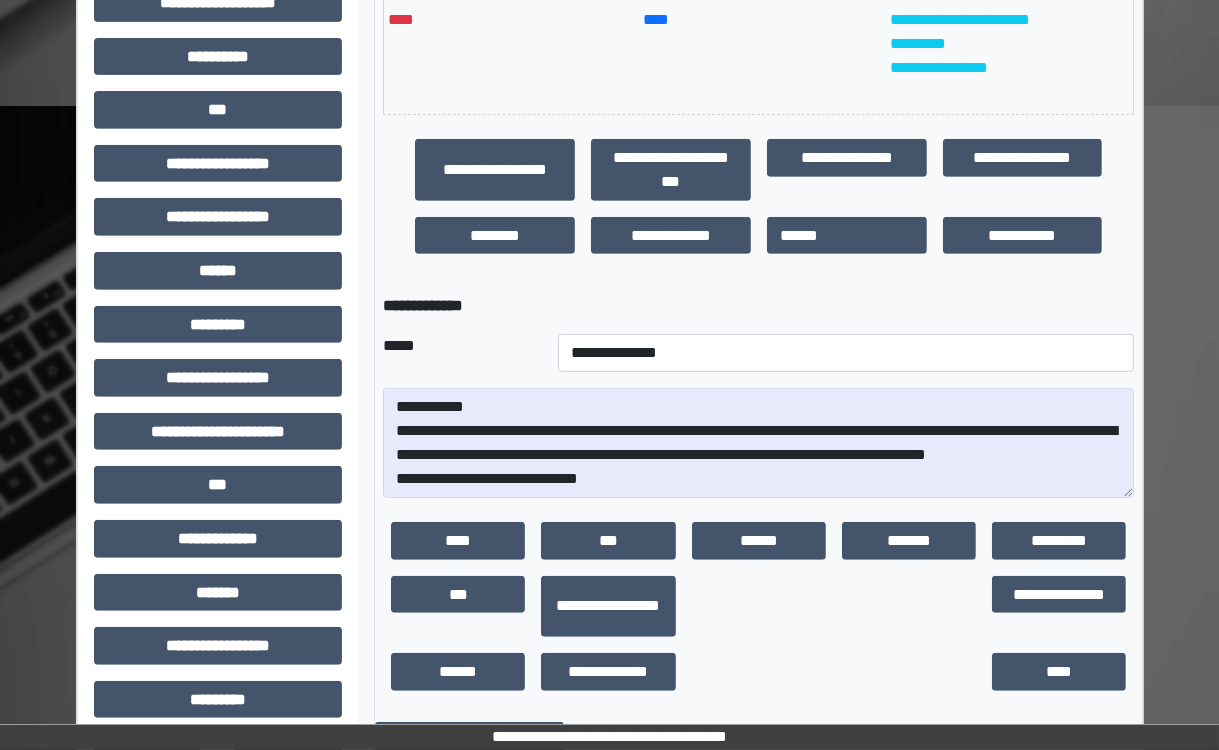 click on "****" at bounding box center [458, 541] 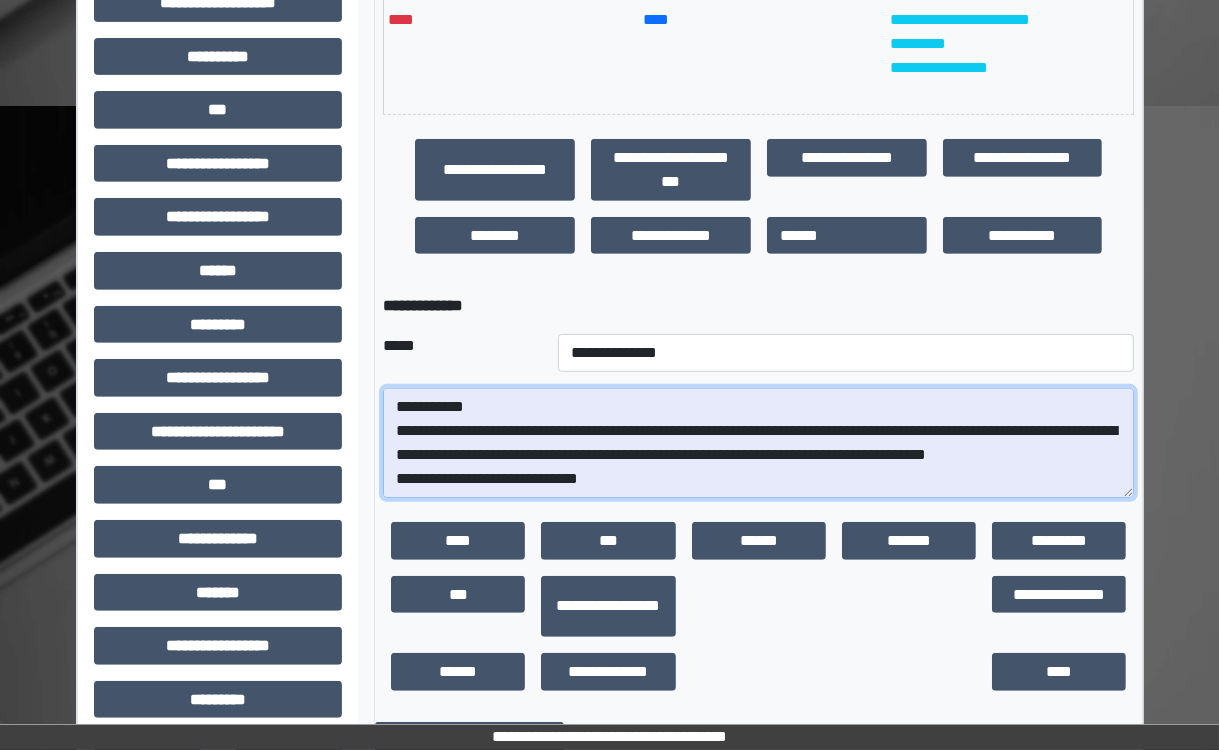 click on "**********" at bounding box center [758, 443] 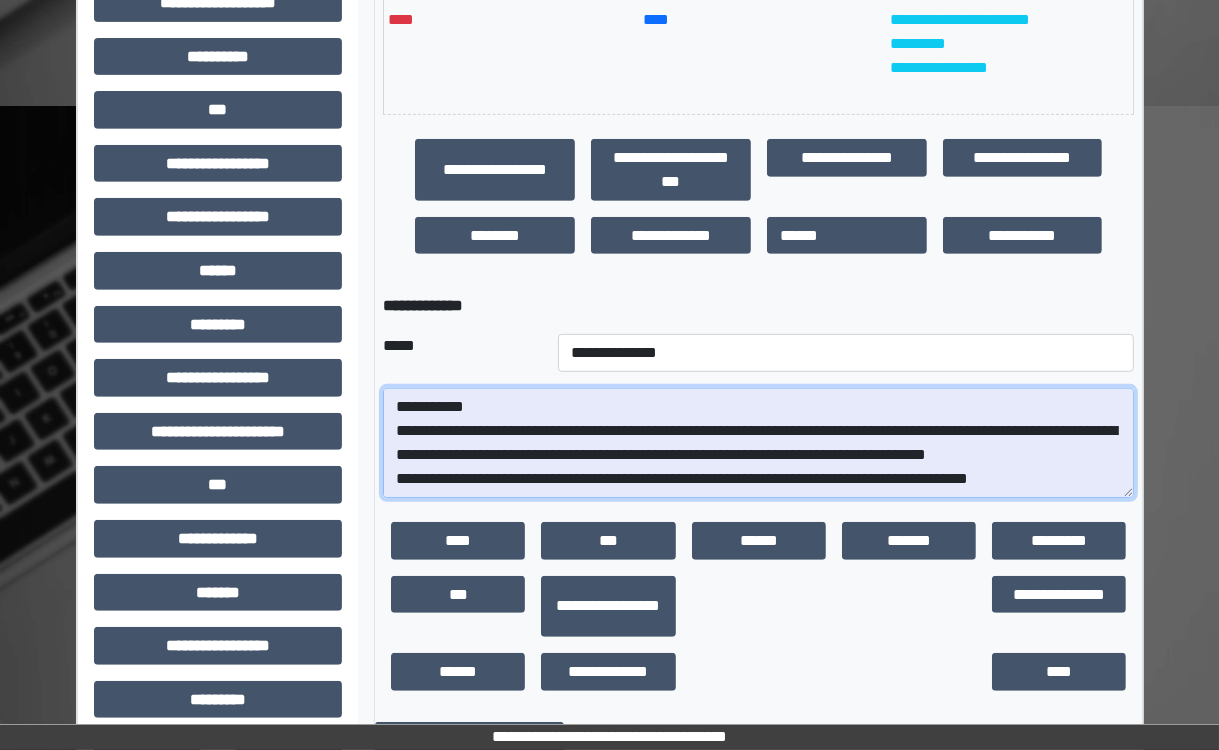 scroll, scrollTop: 64, scrollLeft: 0, axis: vertical 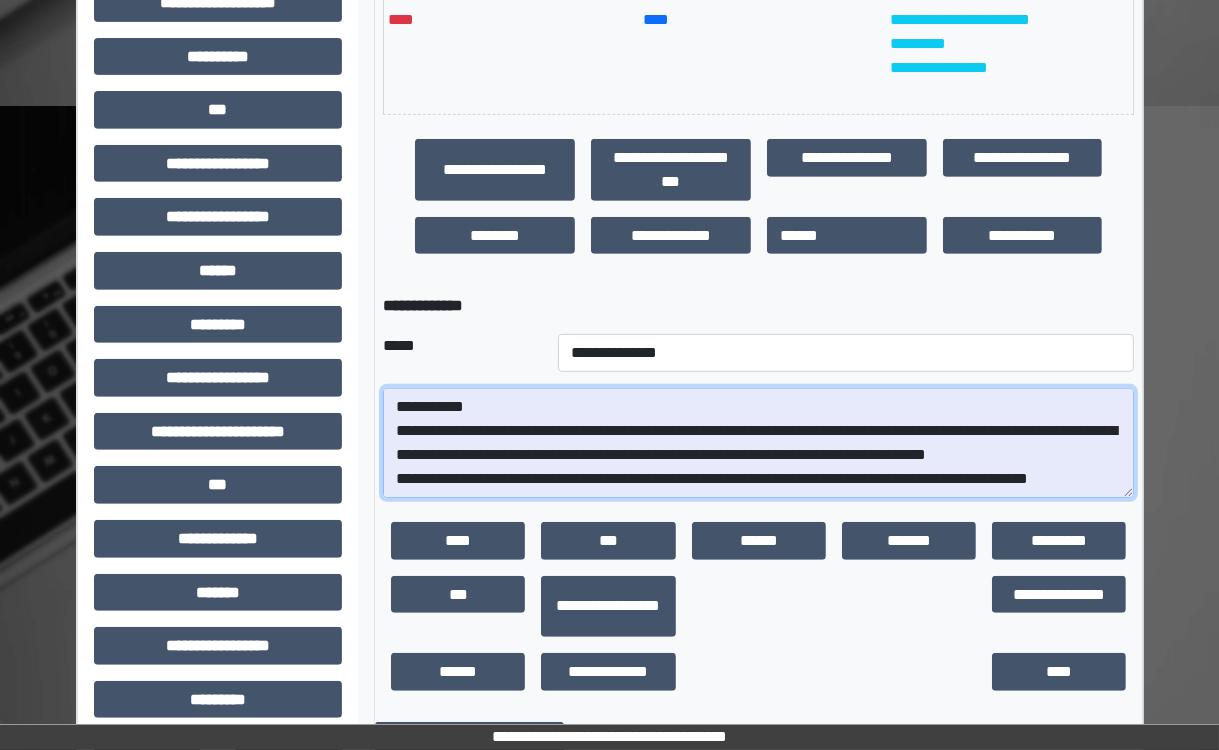 click on "**********" at bounding box center (758, 443) 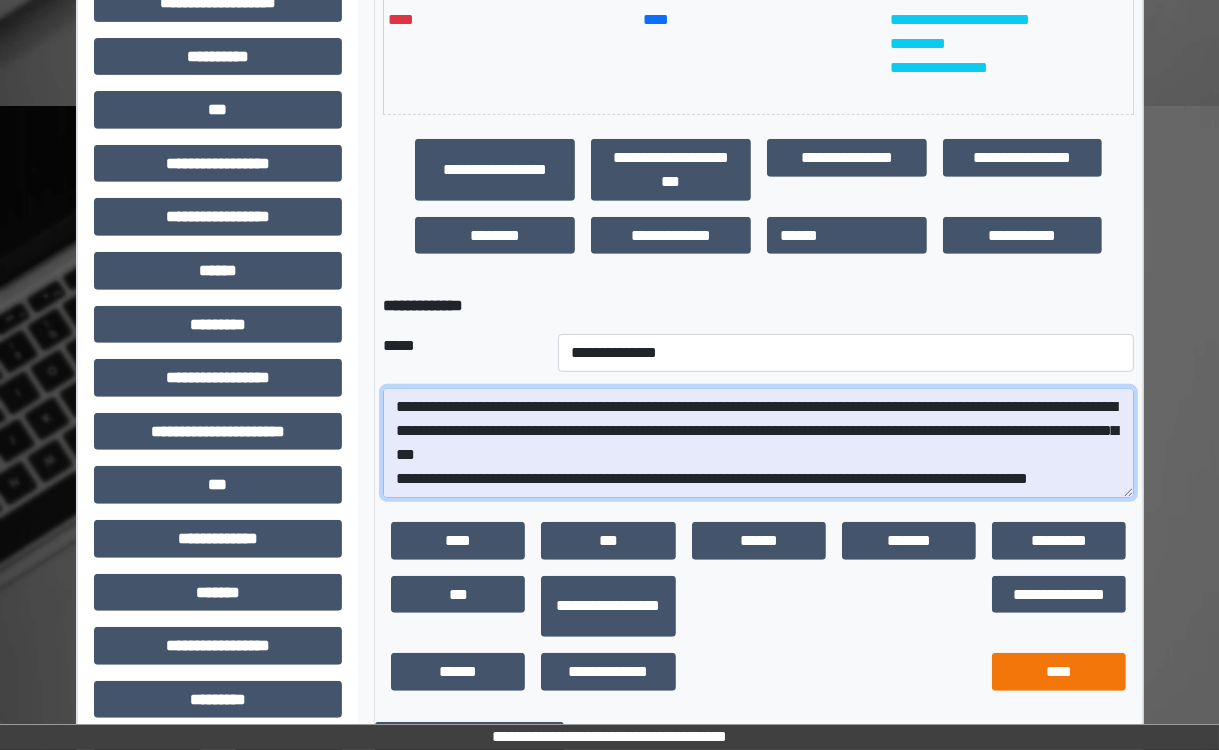 type on "**********" 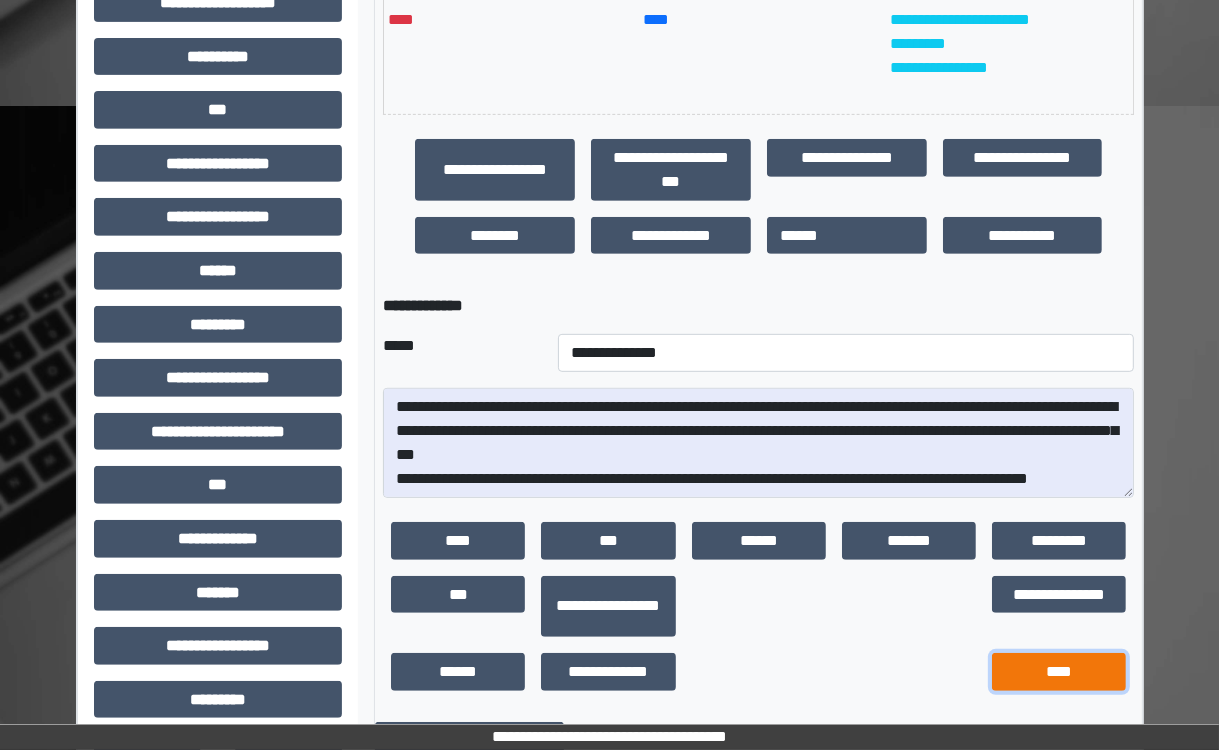 click on "****" at bounding box center (1059, 672) 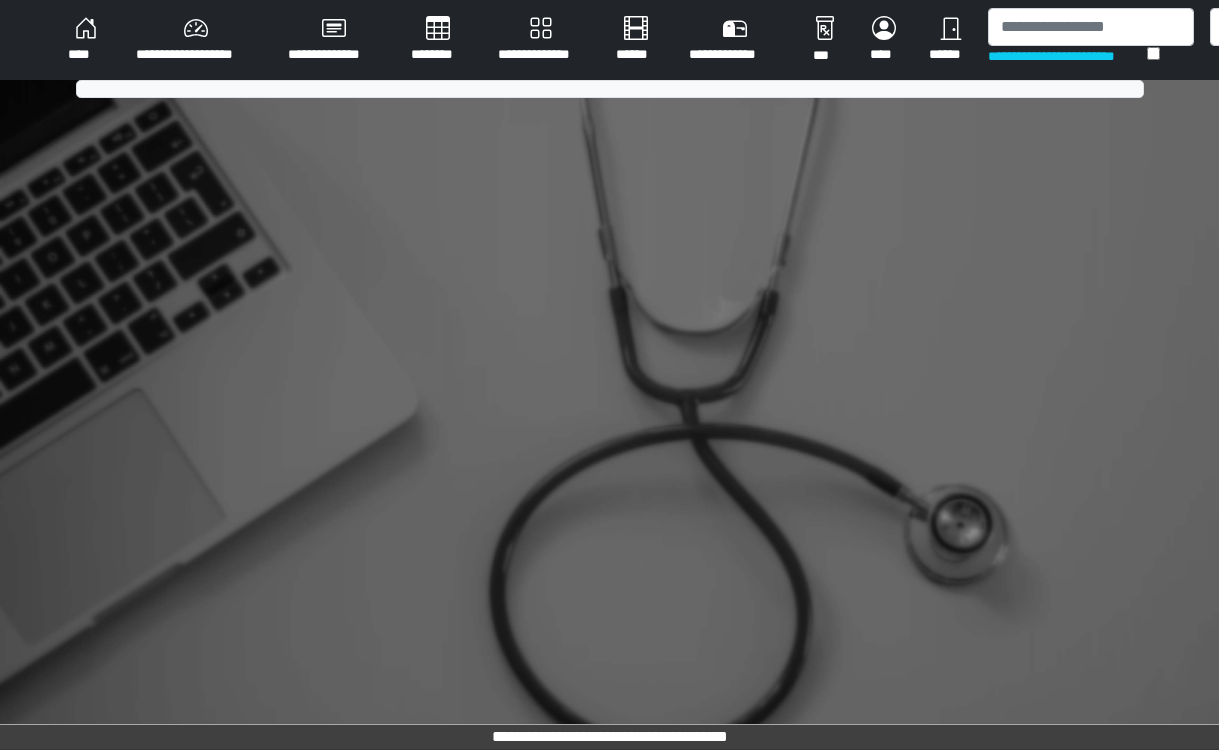 scroll, scrollTop: 0, scrollLeft: 0, axis: both 